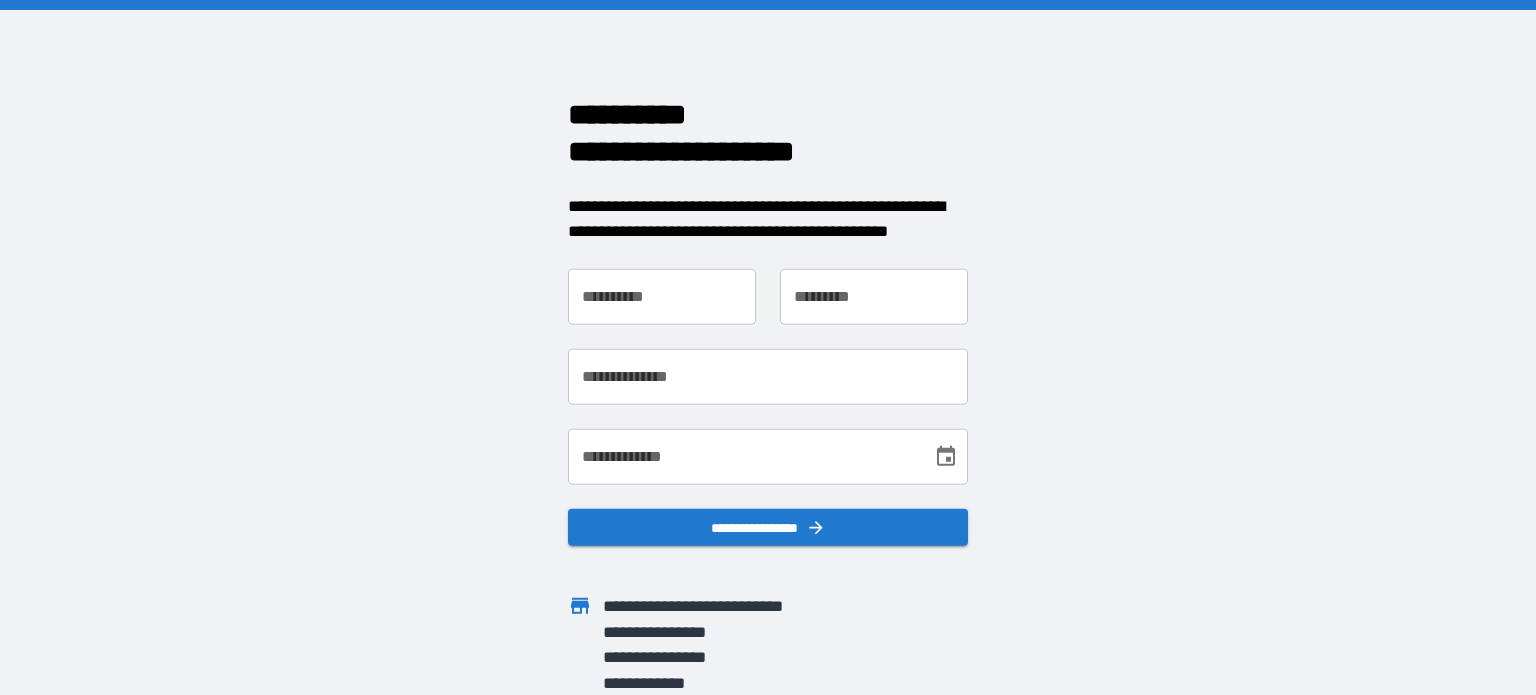 scroll, scrollTop: 0, scrollLeft: 0, axis: both 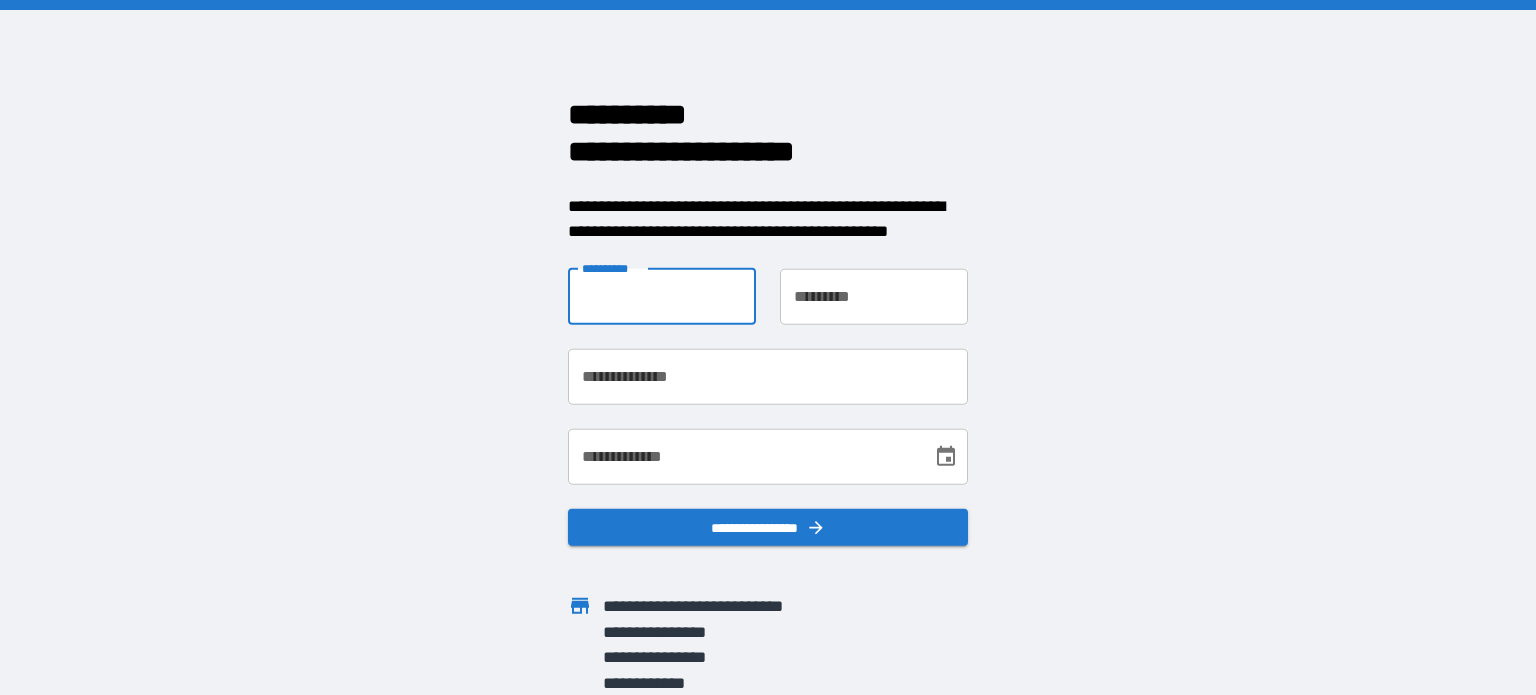 type on "*****" 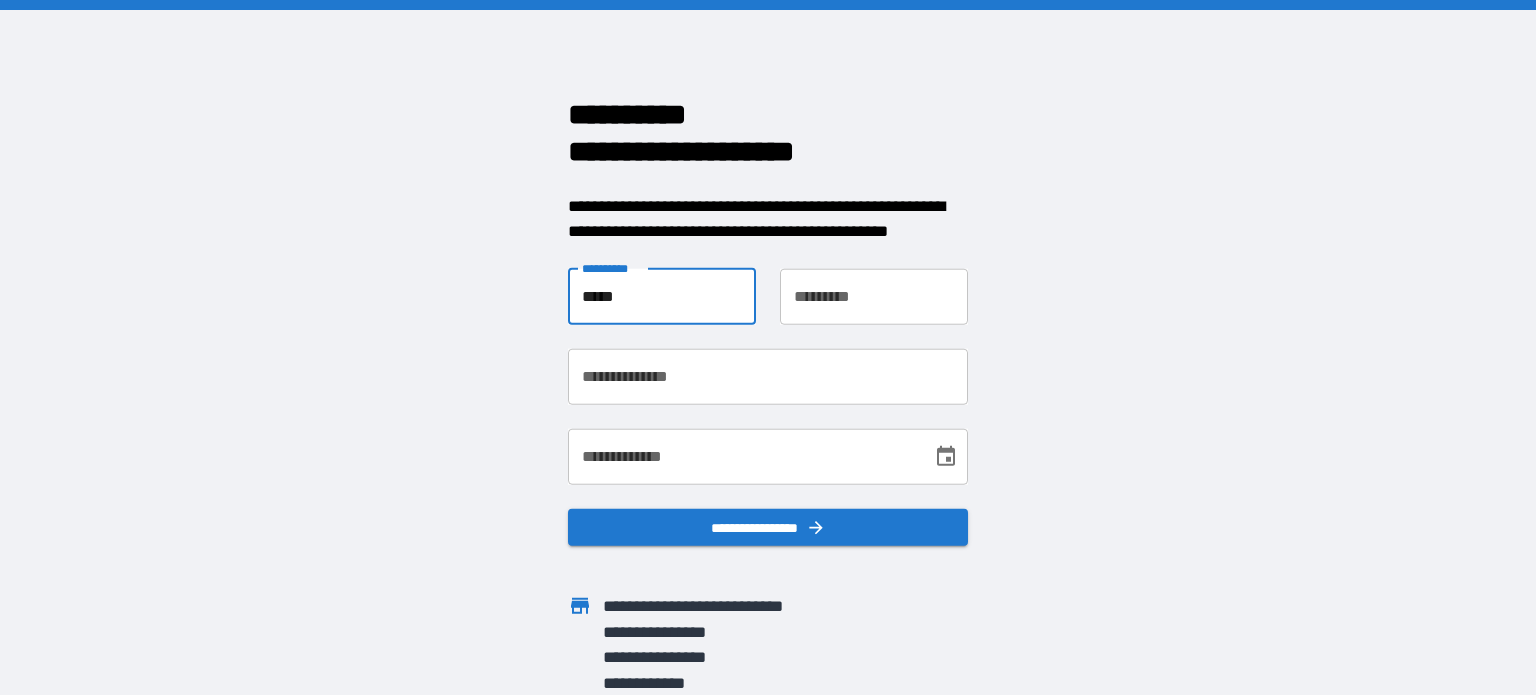 click on "**********" at bounding box center (874, 296) 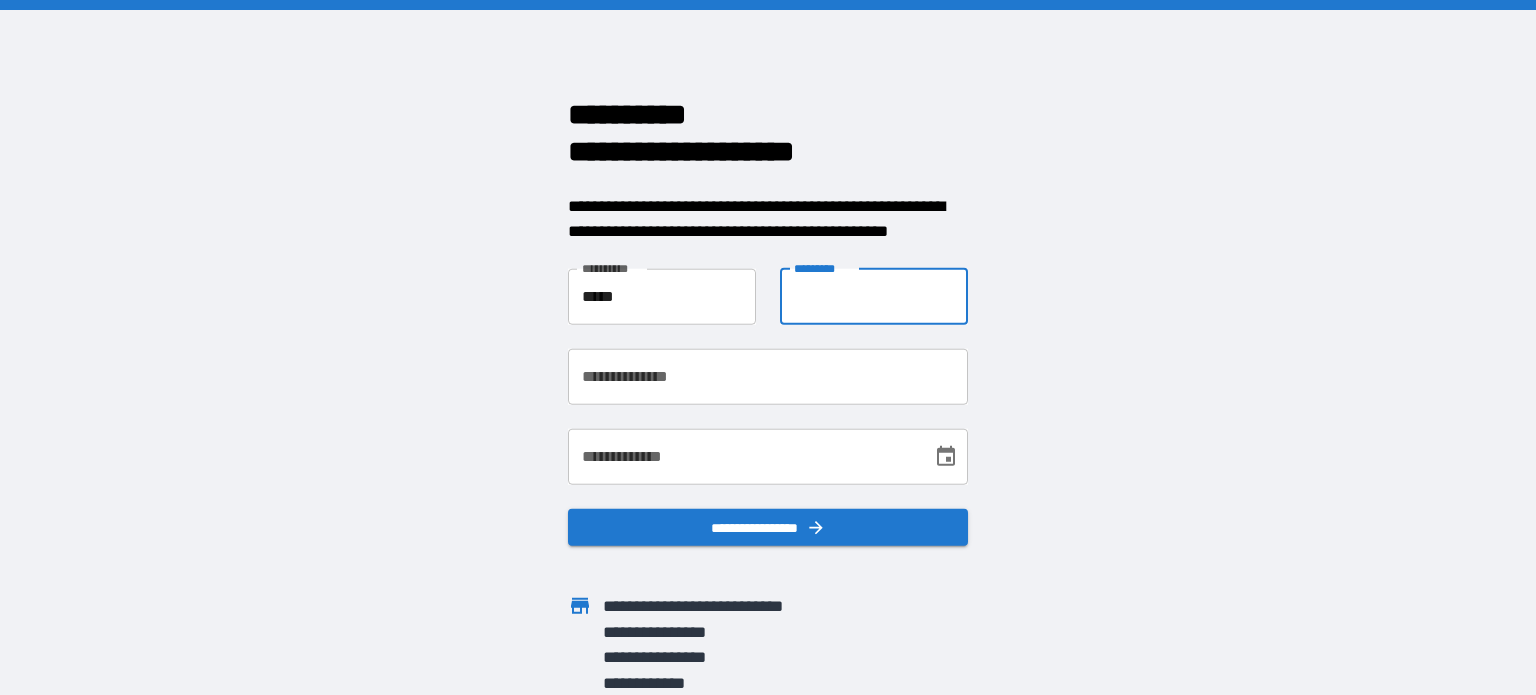 type on "*******" 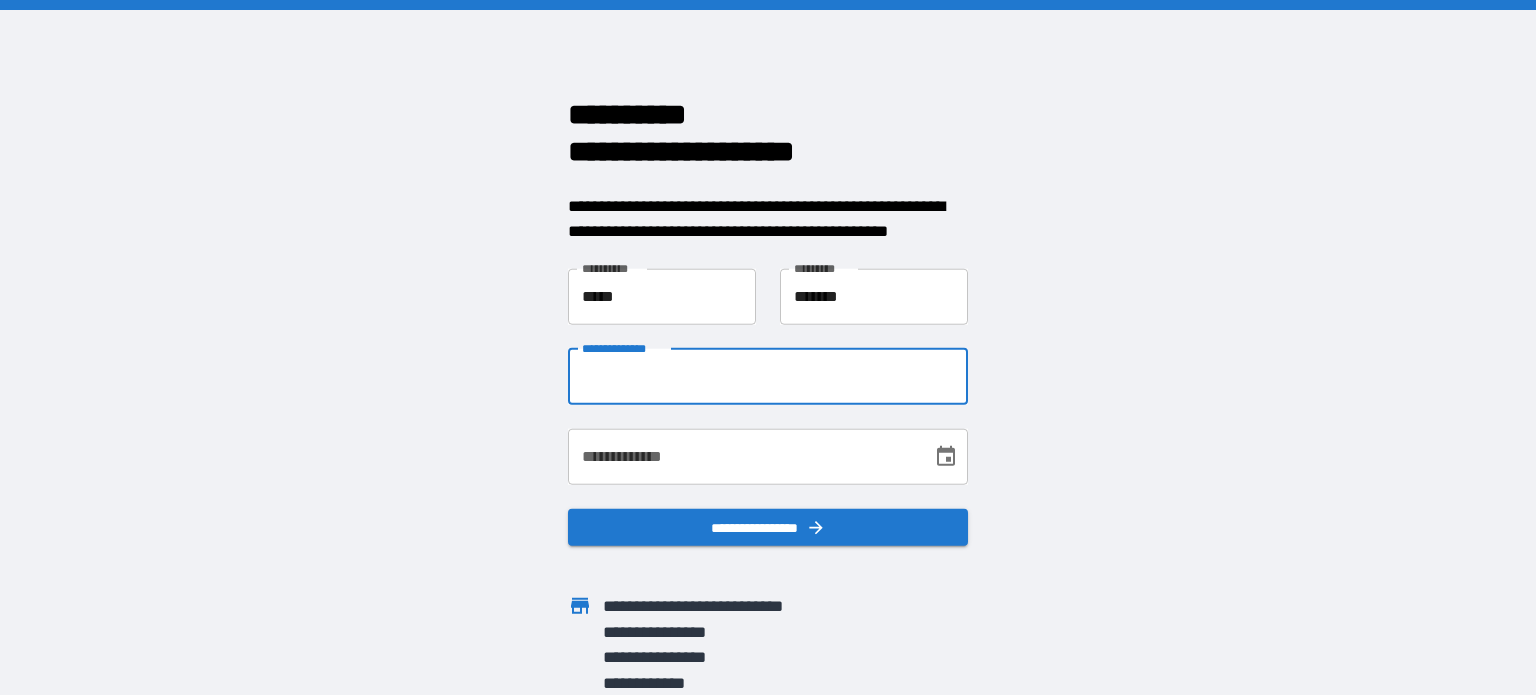 click on "**********" at bounding box center (768, 376) 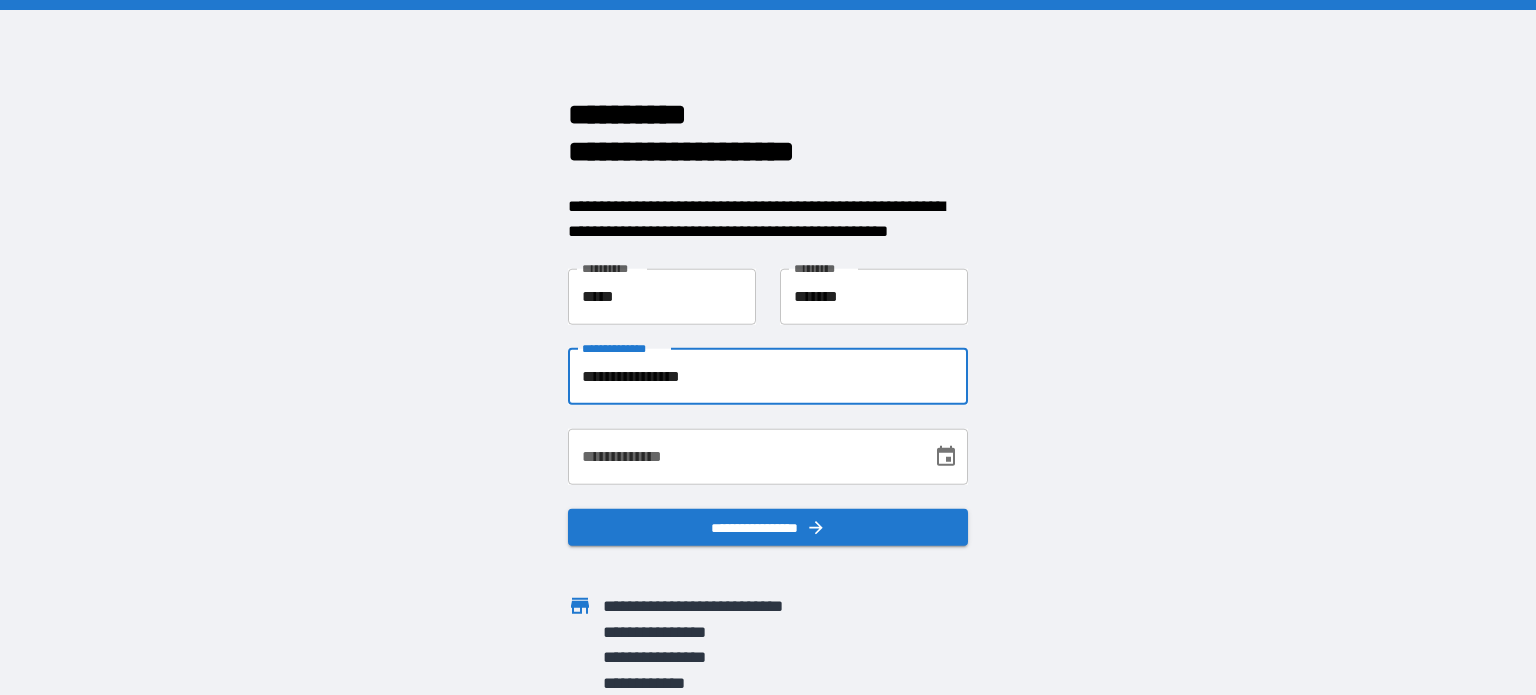 type on "**********" 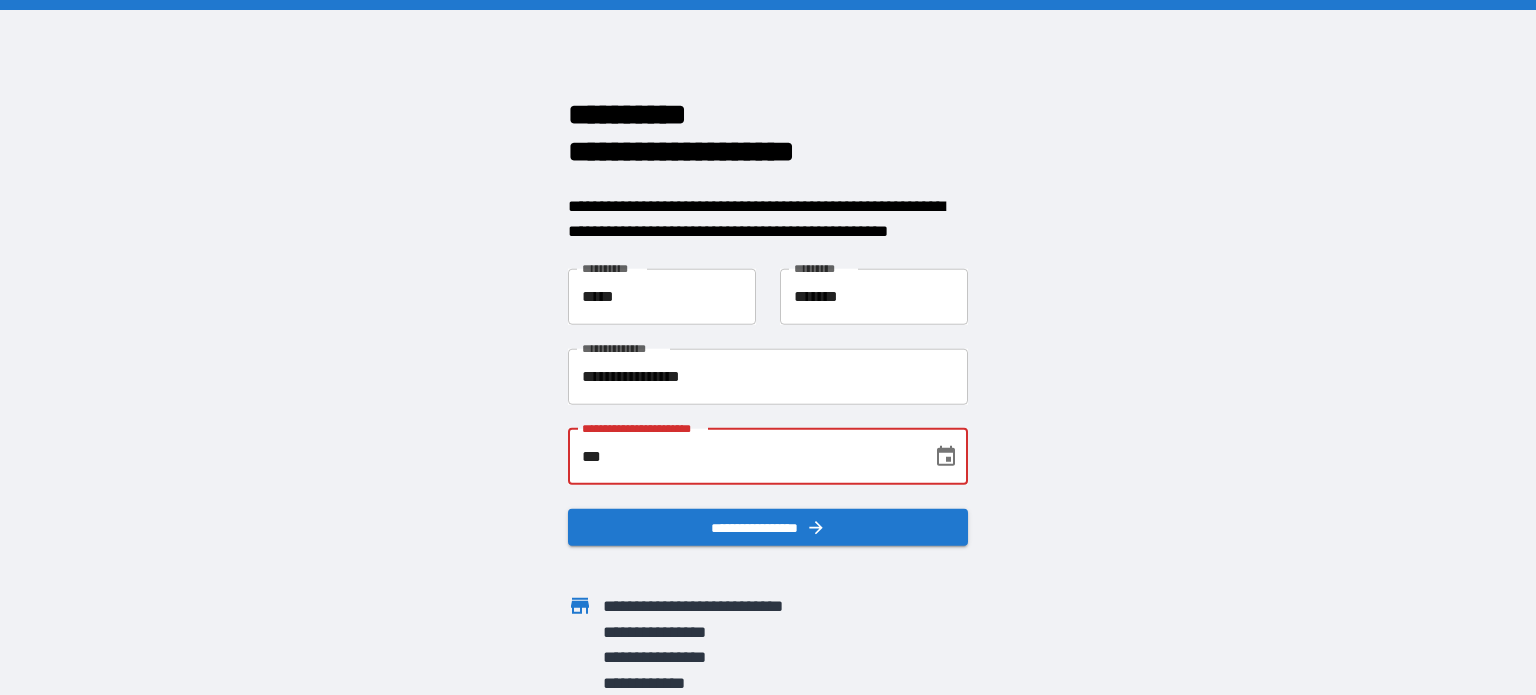 type on "*" 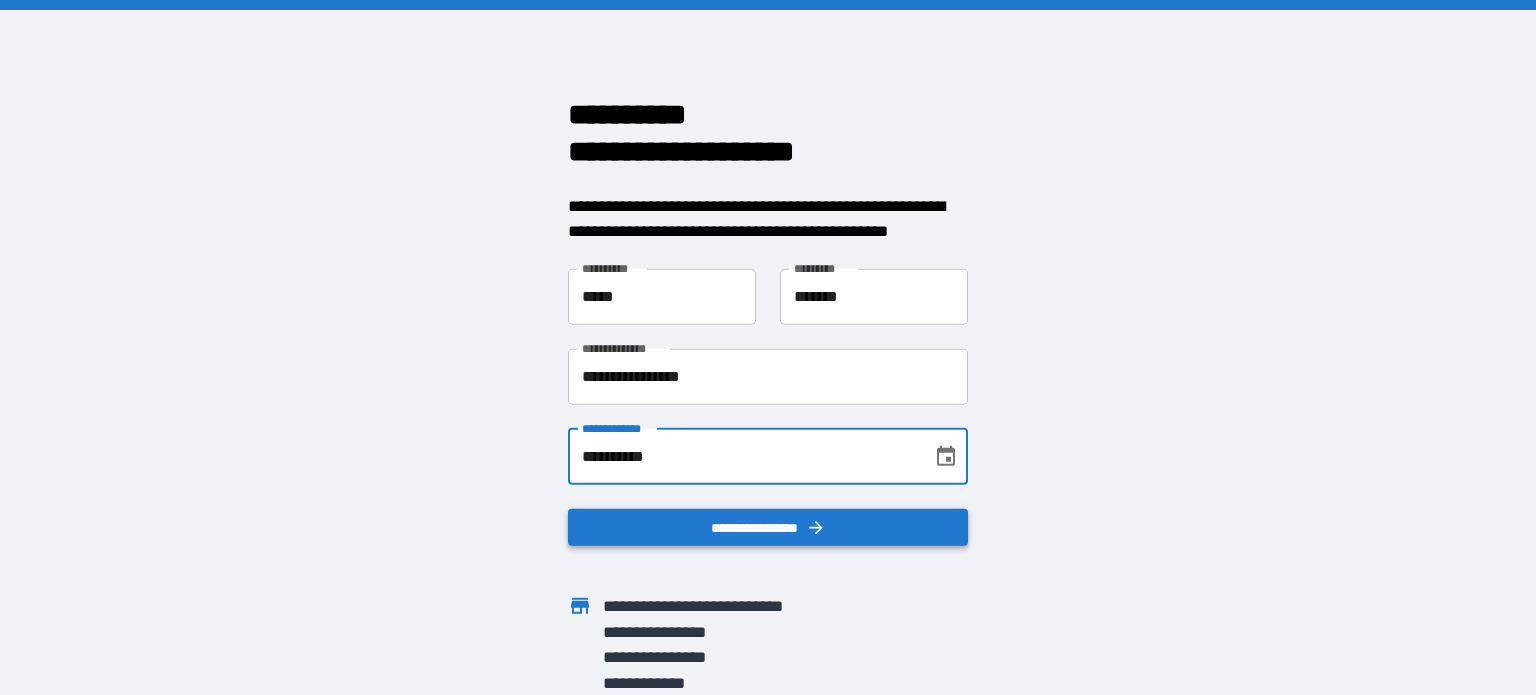 type on "**********" 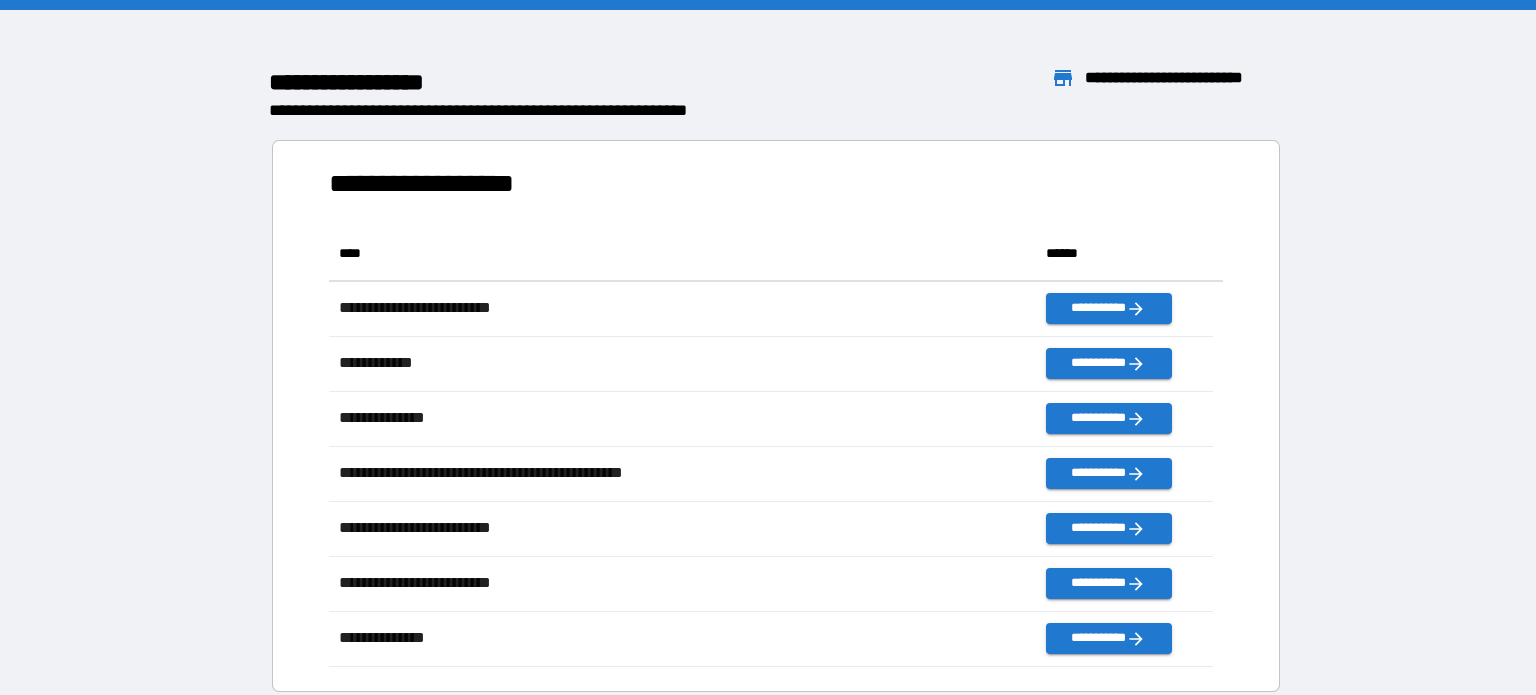 scroll, scrollTop: 16, scrollLeft: 16, axis: both 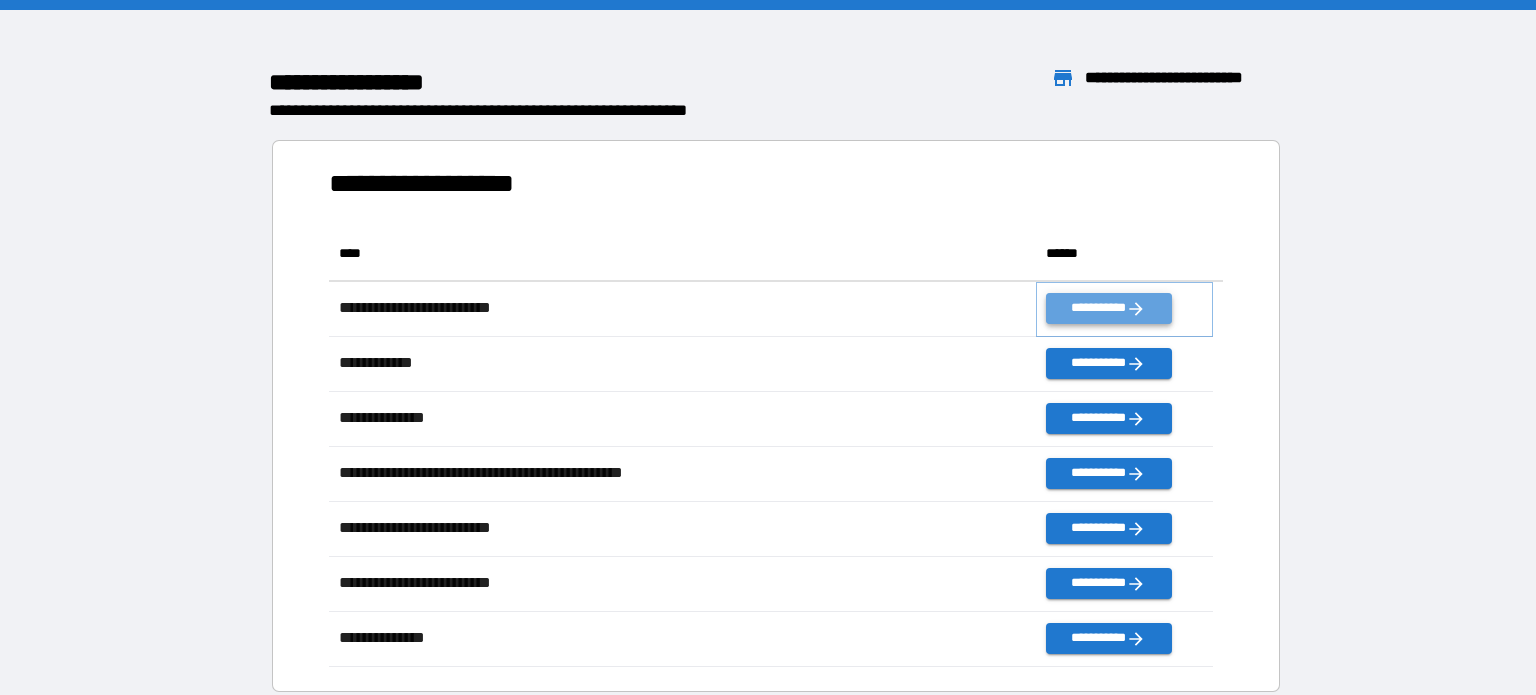 click on "**********" at bounding box center [1108, 308] 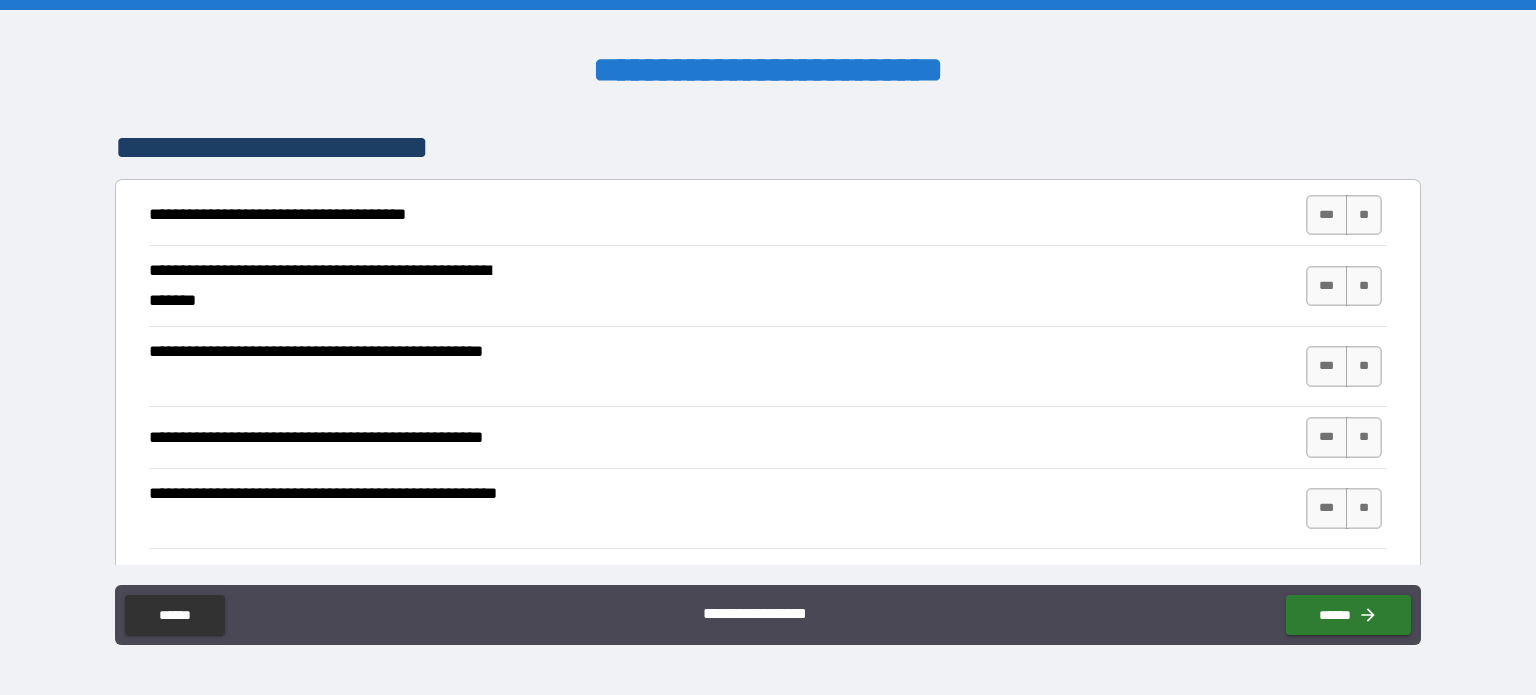 scroll, scrollTop: 339, scrollLeft: 0, axis: vertical 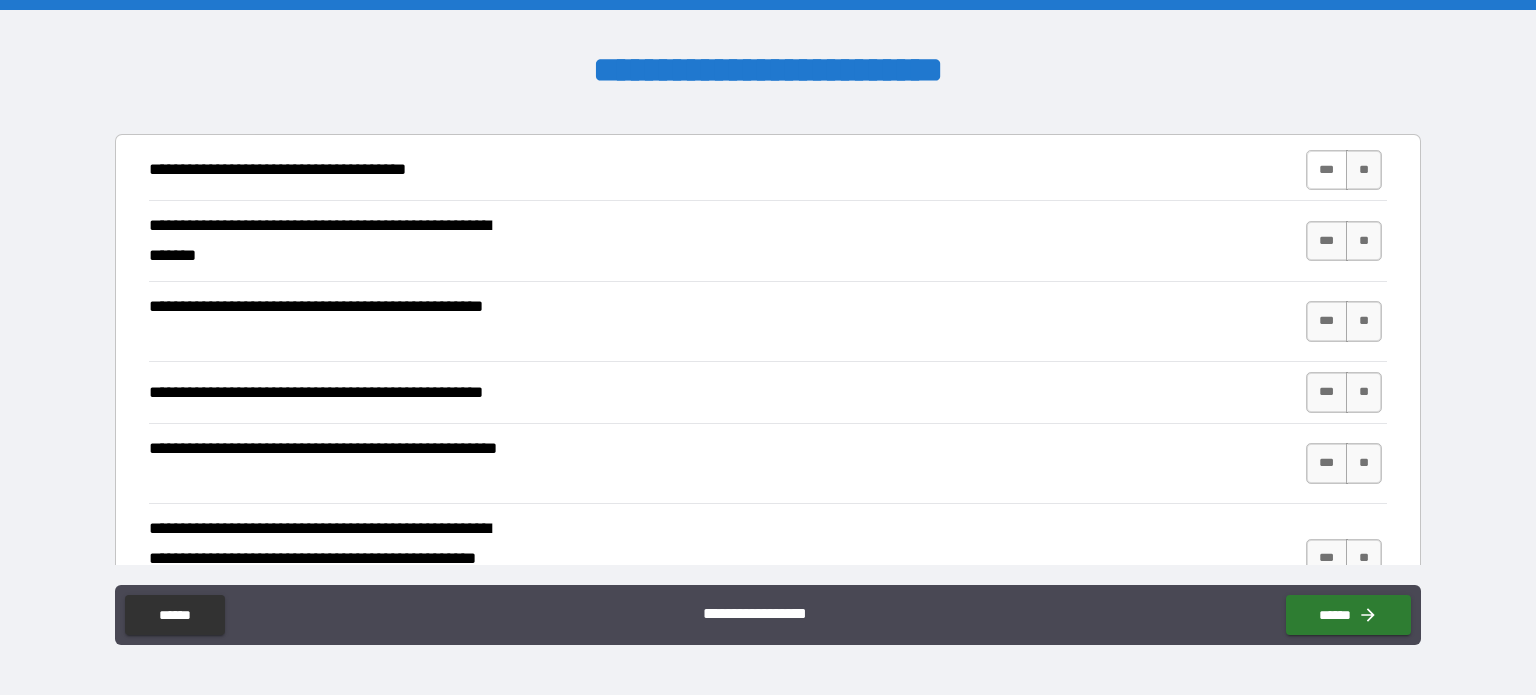 click on "***" at bounding box center [1327, 170] 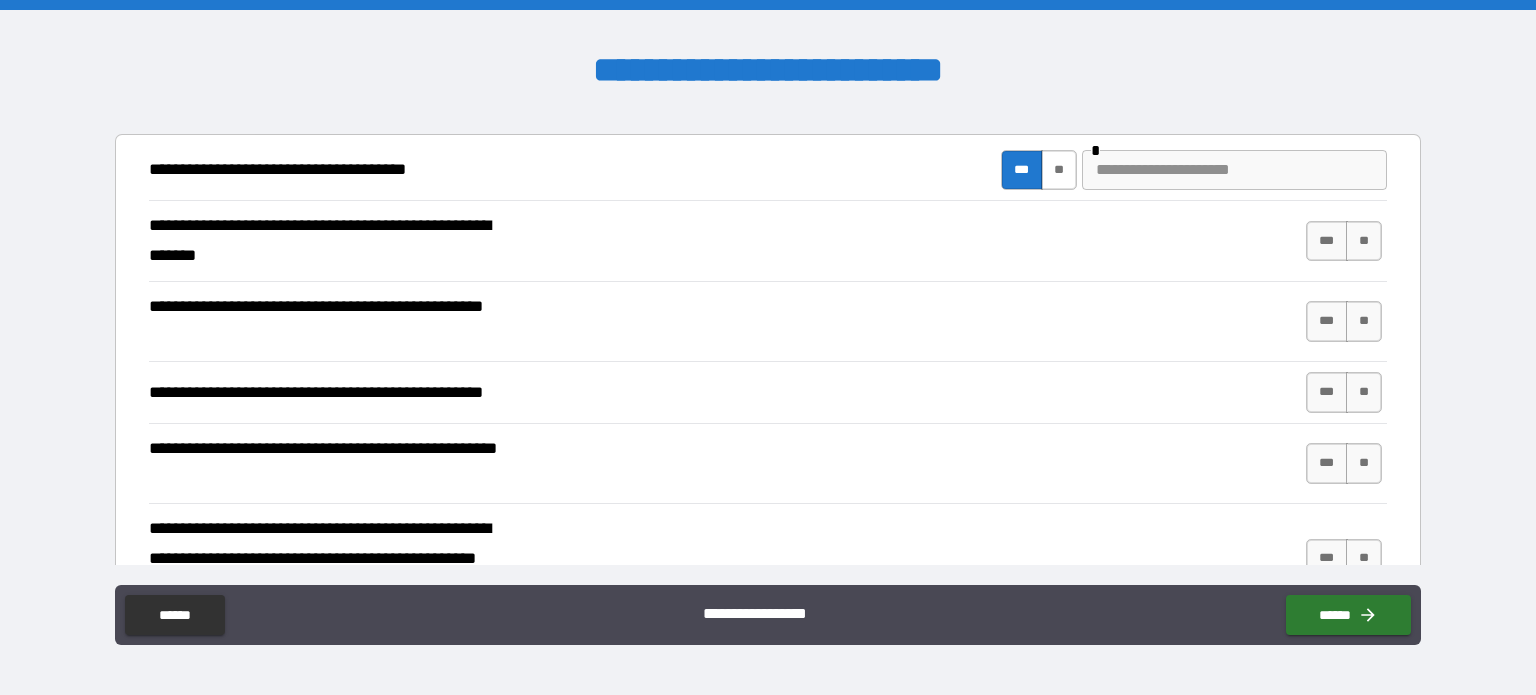 click on "**" at bounding box center (1059, 170) 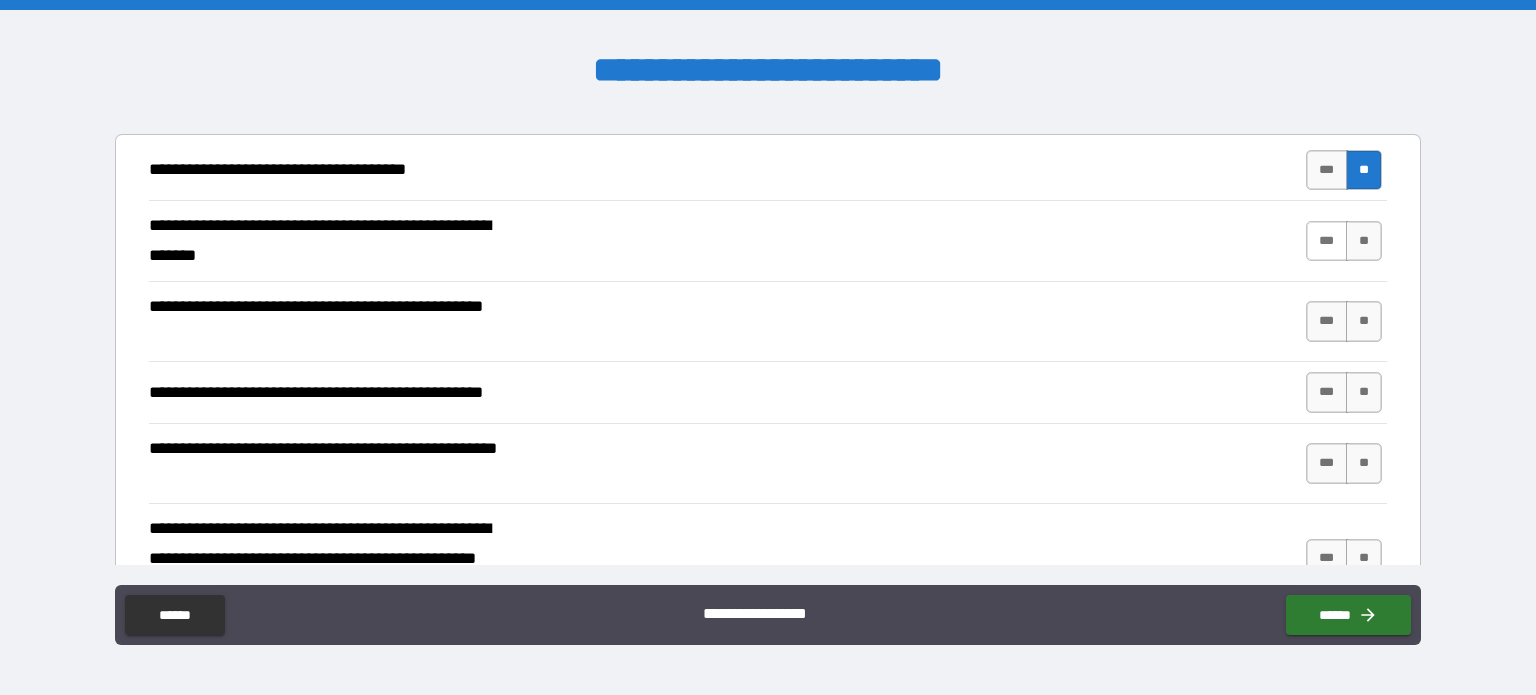 click on "***" at bounding box center [1327, 241] 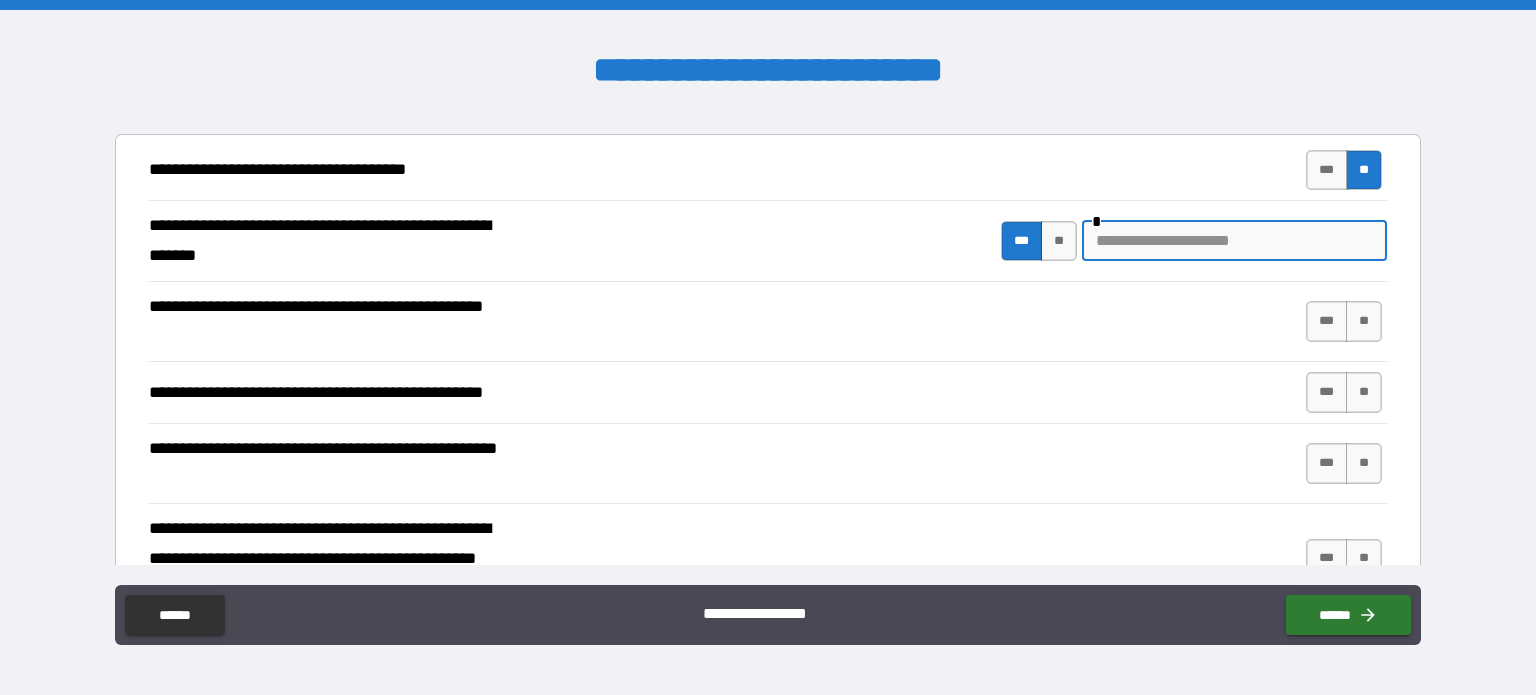 click at bounding box center [1234, 241] 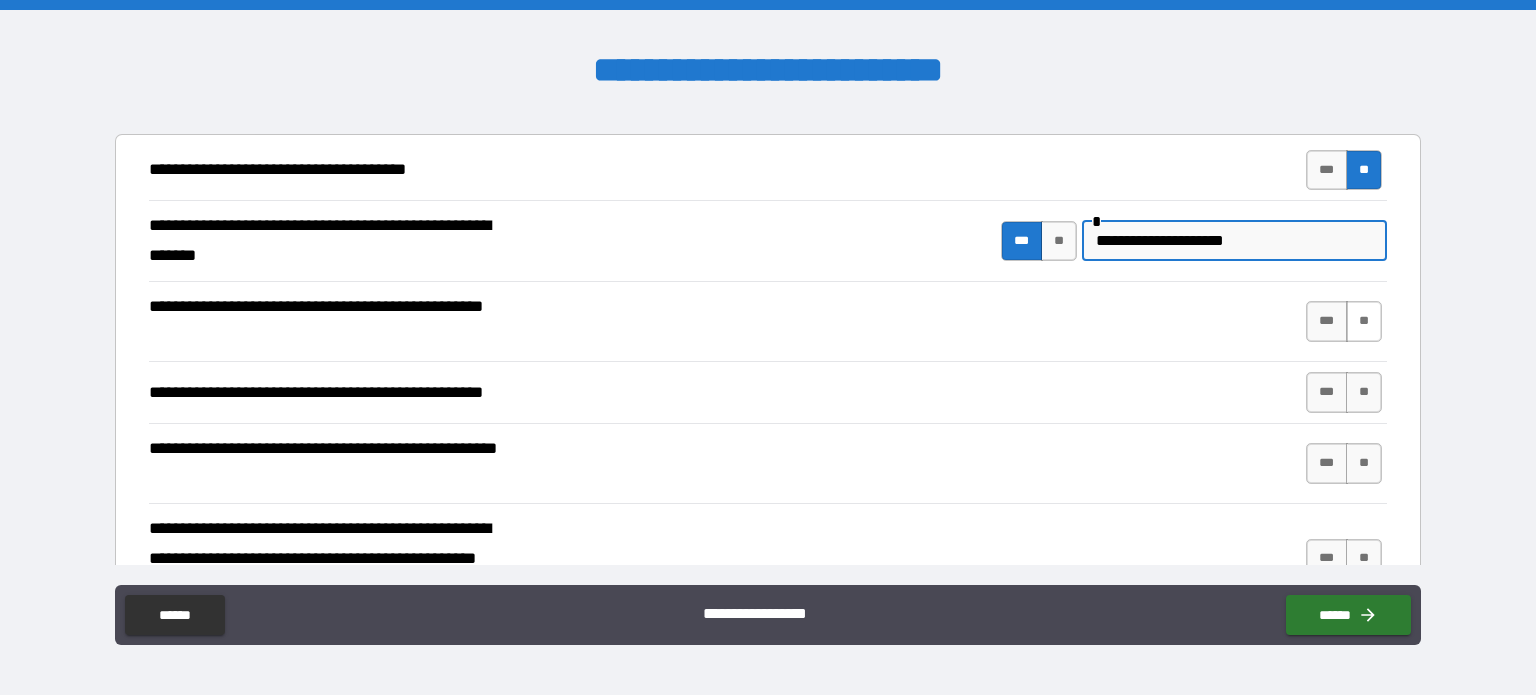 type on "**********" 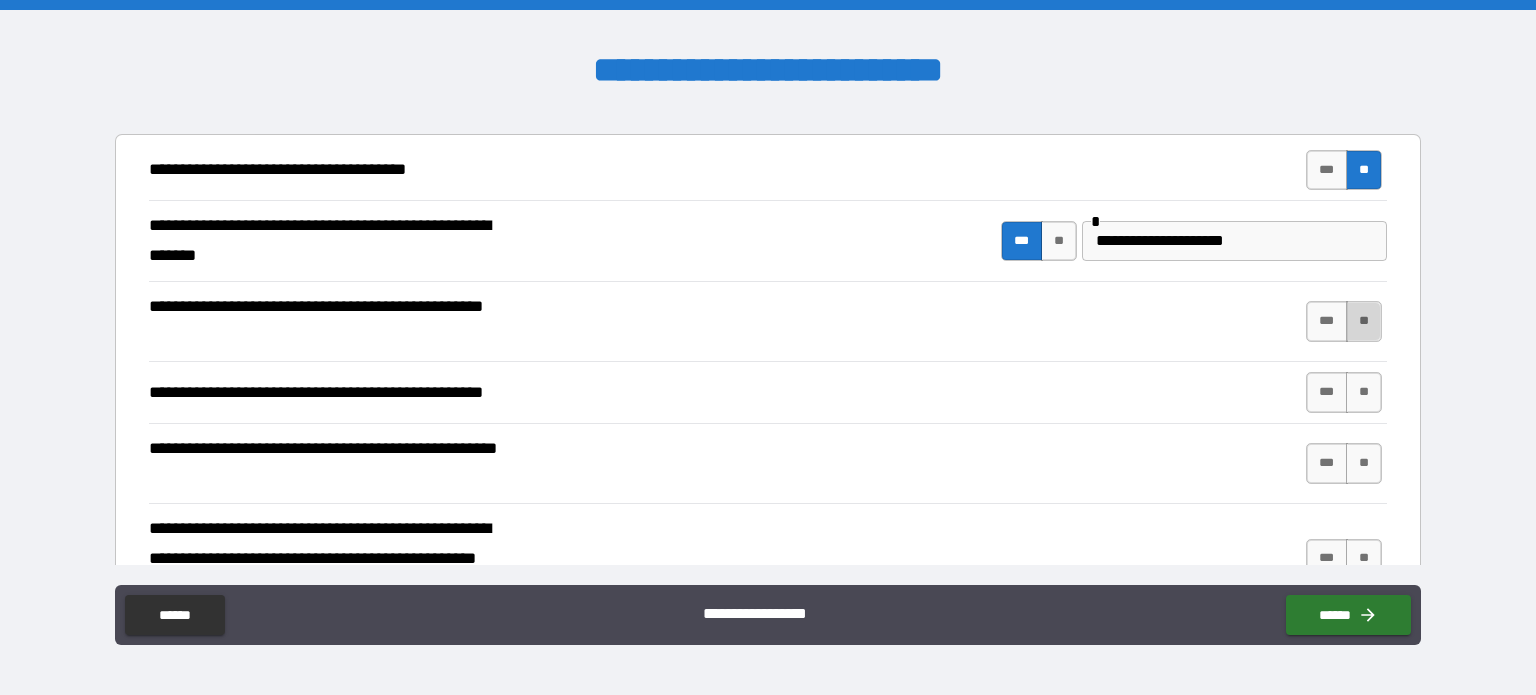 click on "**" at bounding box center [1364, 321] 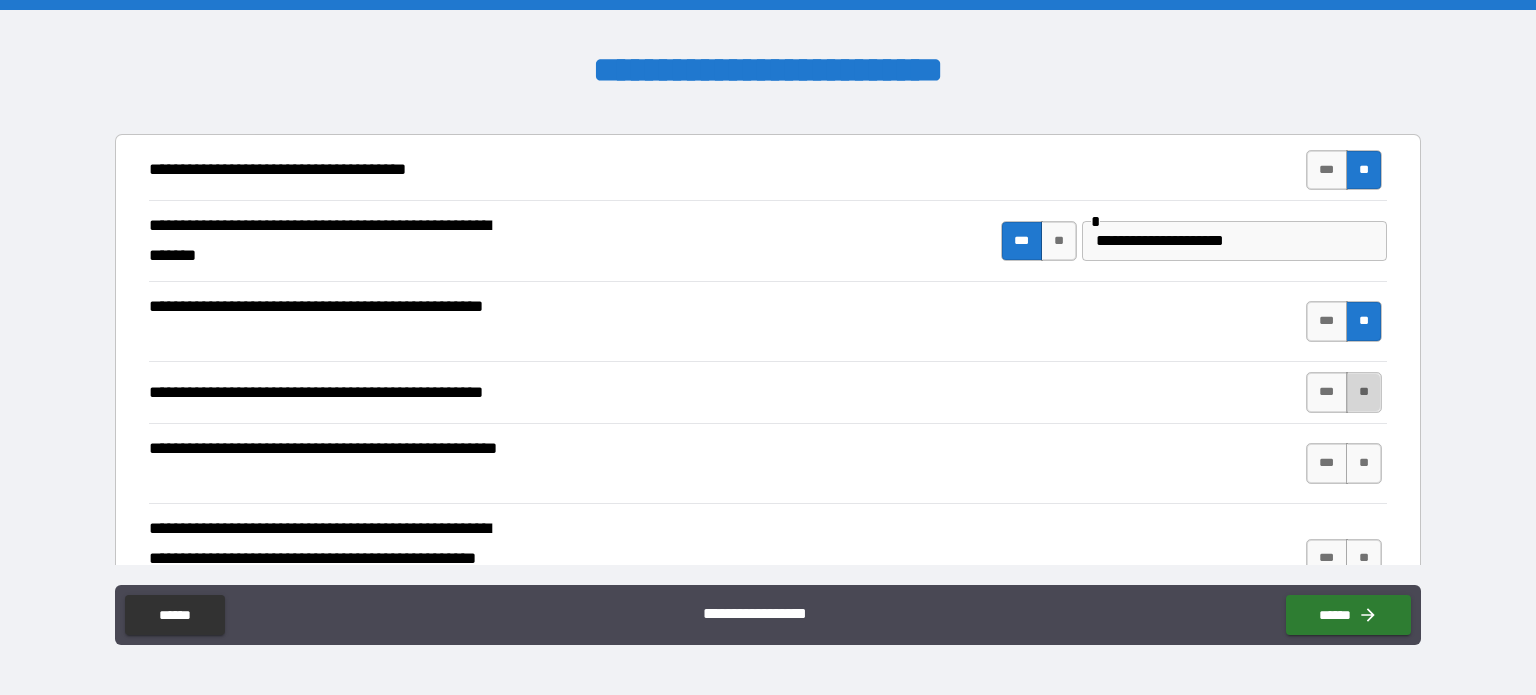 click on "**" at bounding box center [1364, 392] 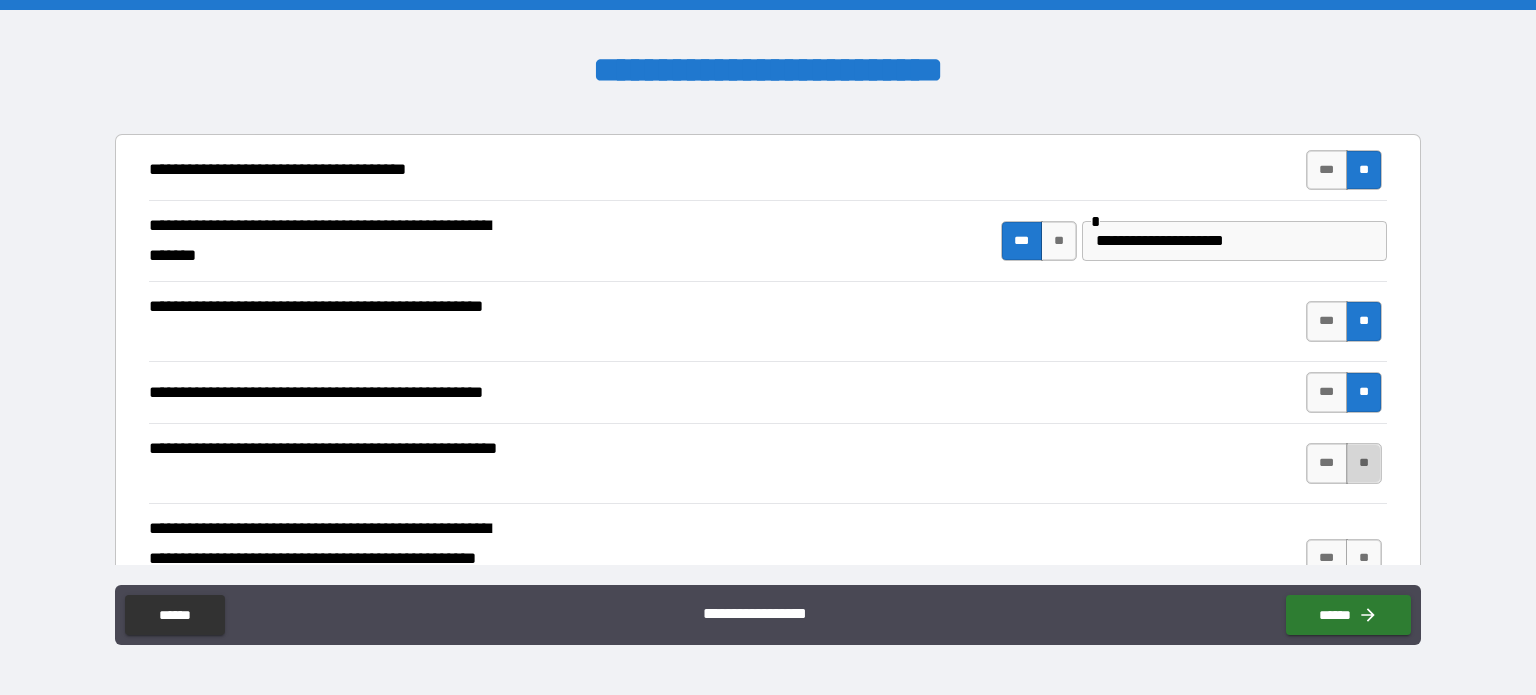 click on "**" at bounding box center [1364, 463] 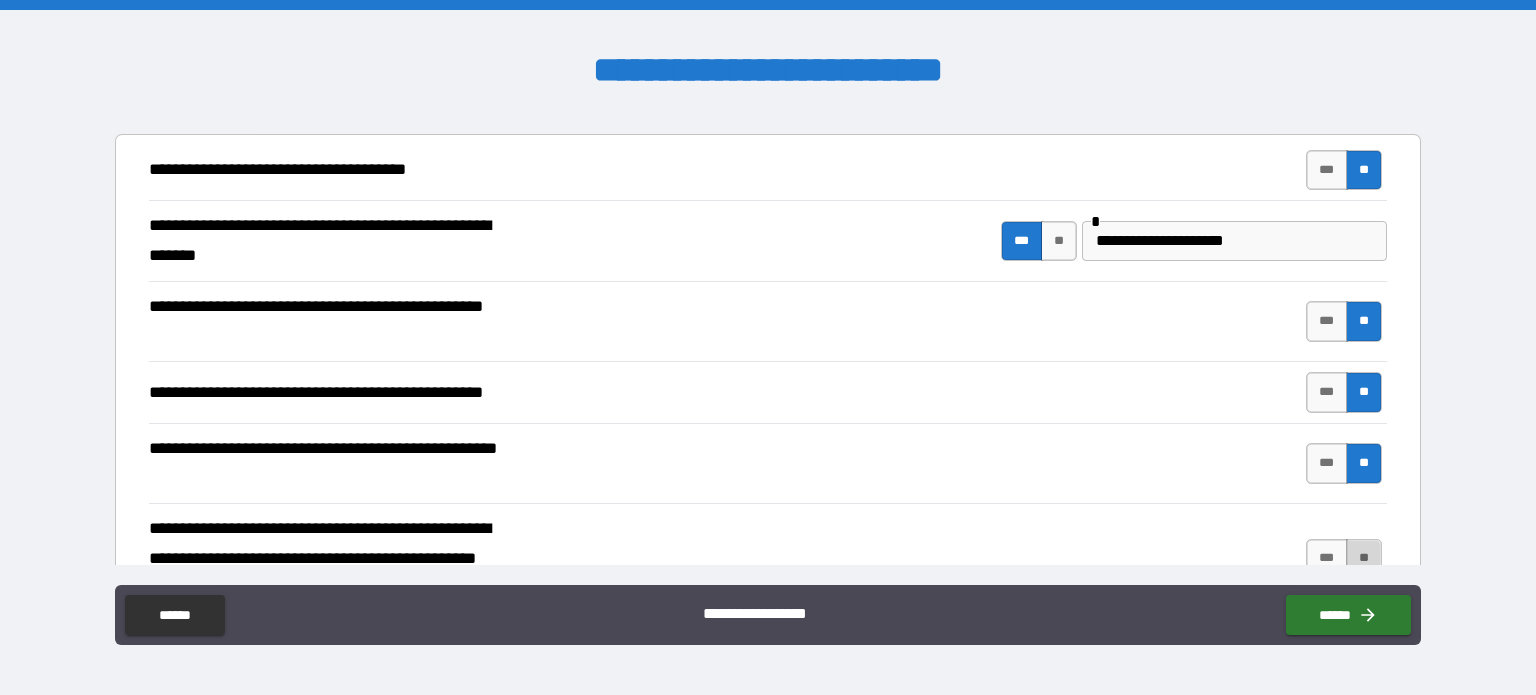 click on "**" at bounding box center [1364, 559] 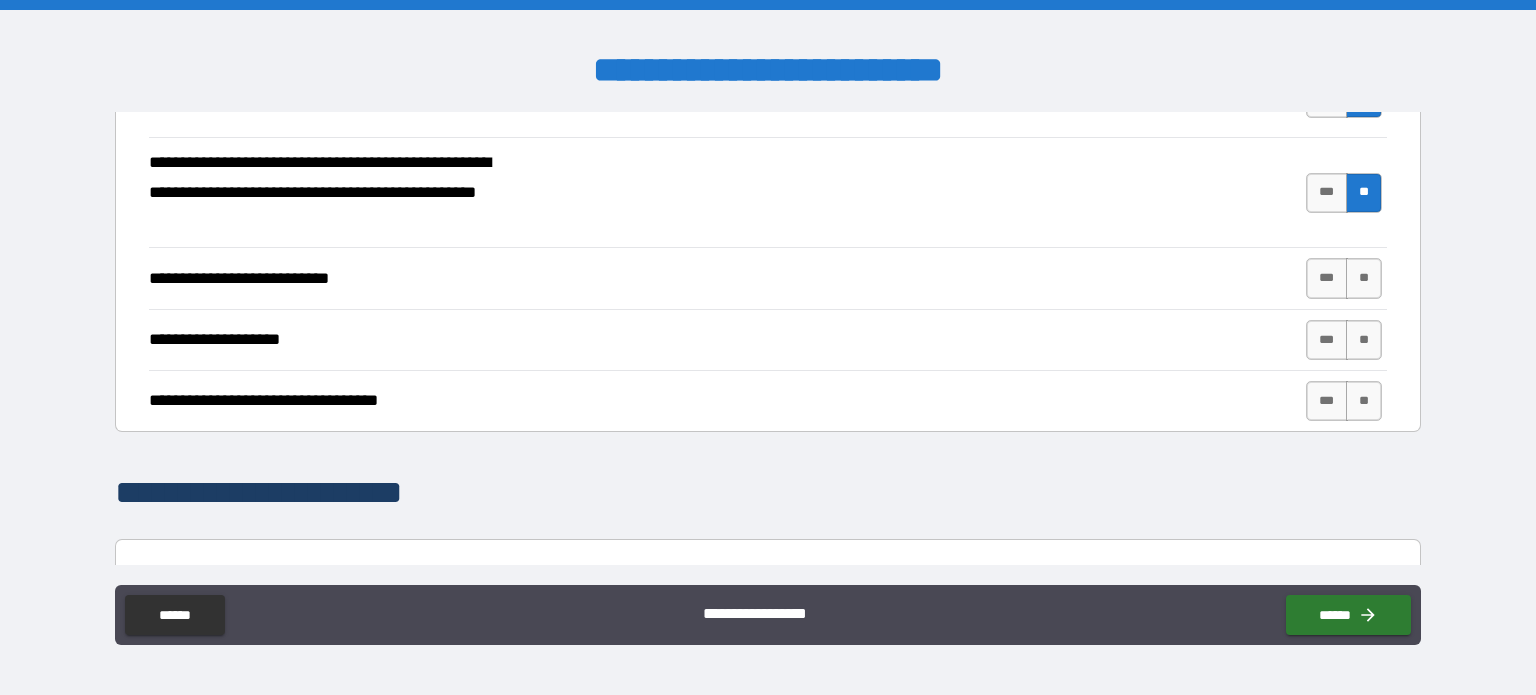 scroll, scrollTop: 776, scrollLeft: 0, axis: vertical 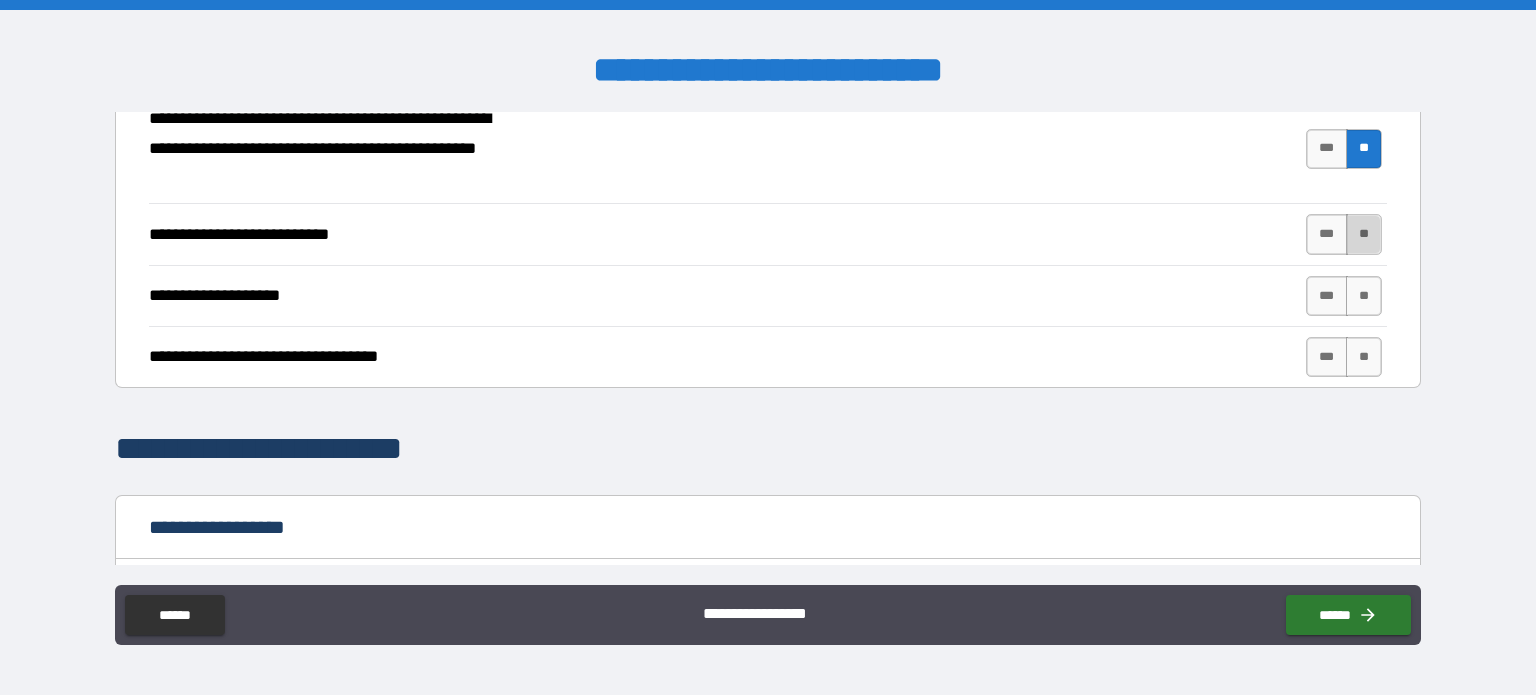 click on "**" at bounding box center [1364, 234] 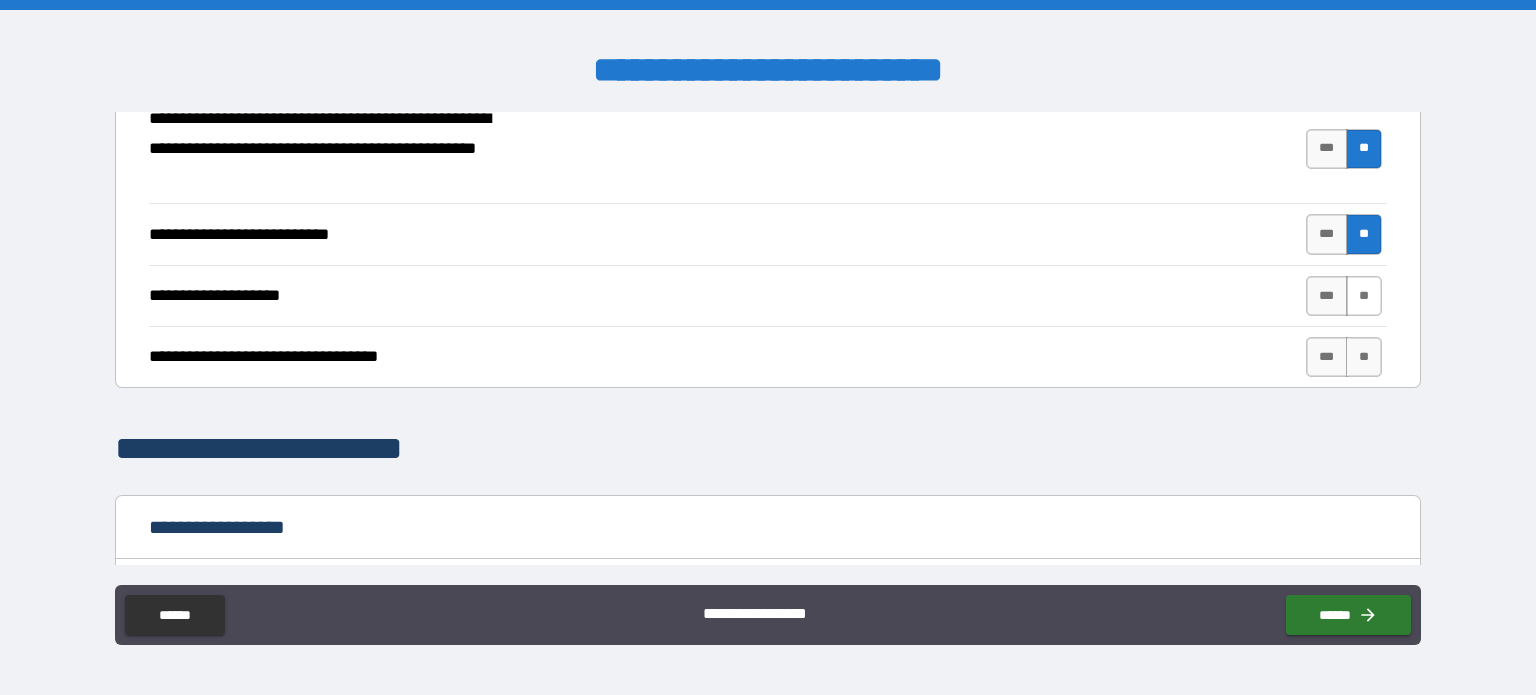 click on "**" at bounding box center (1364, 296) 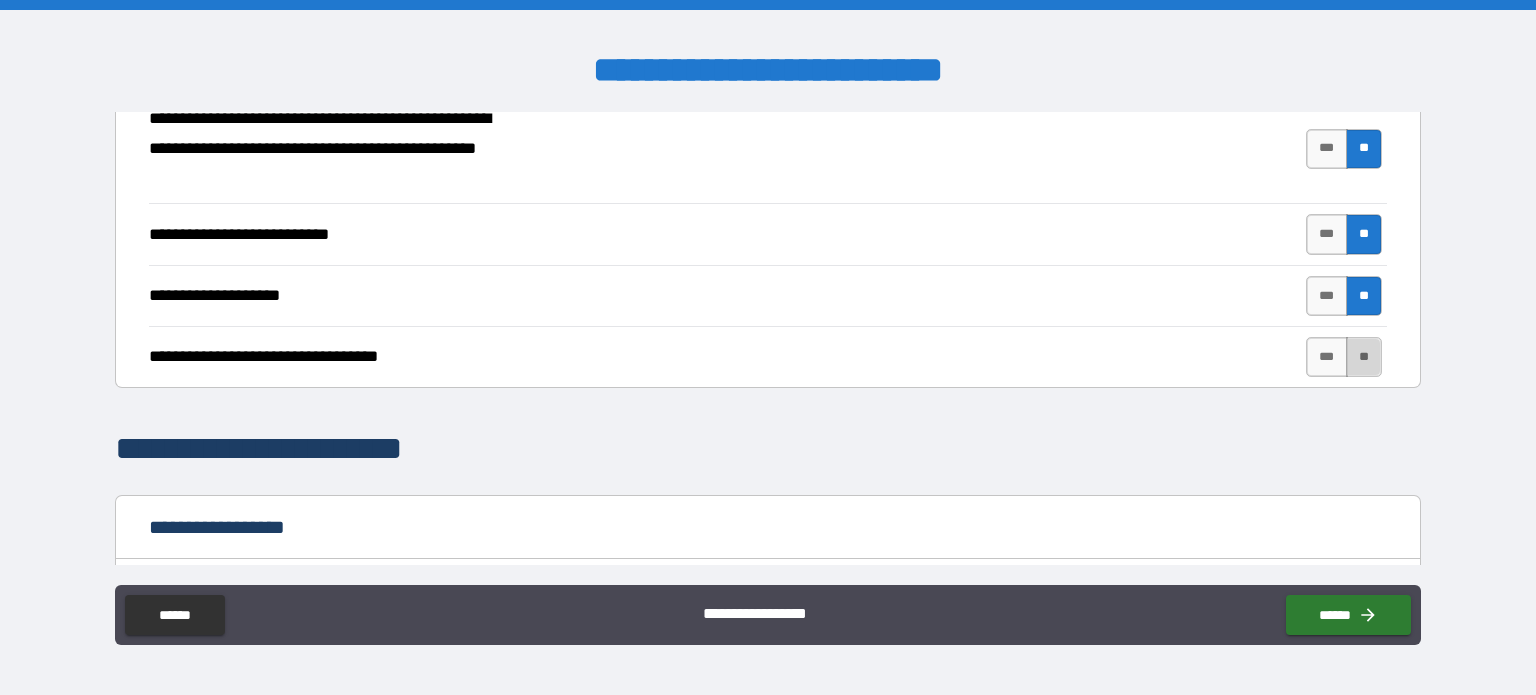 click on "**" at bounding box center [1364, 357] 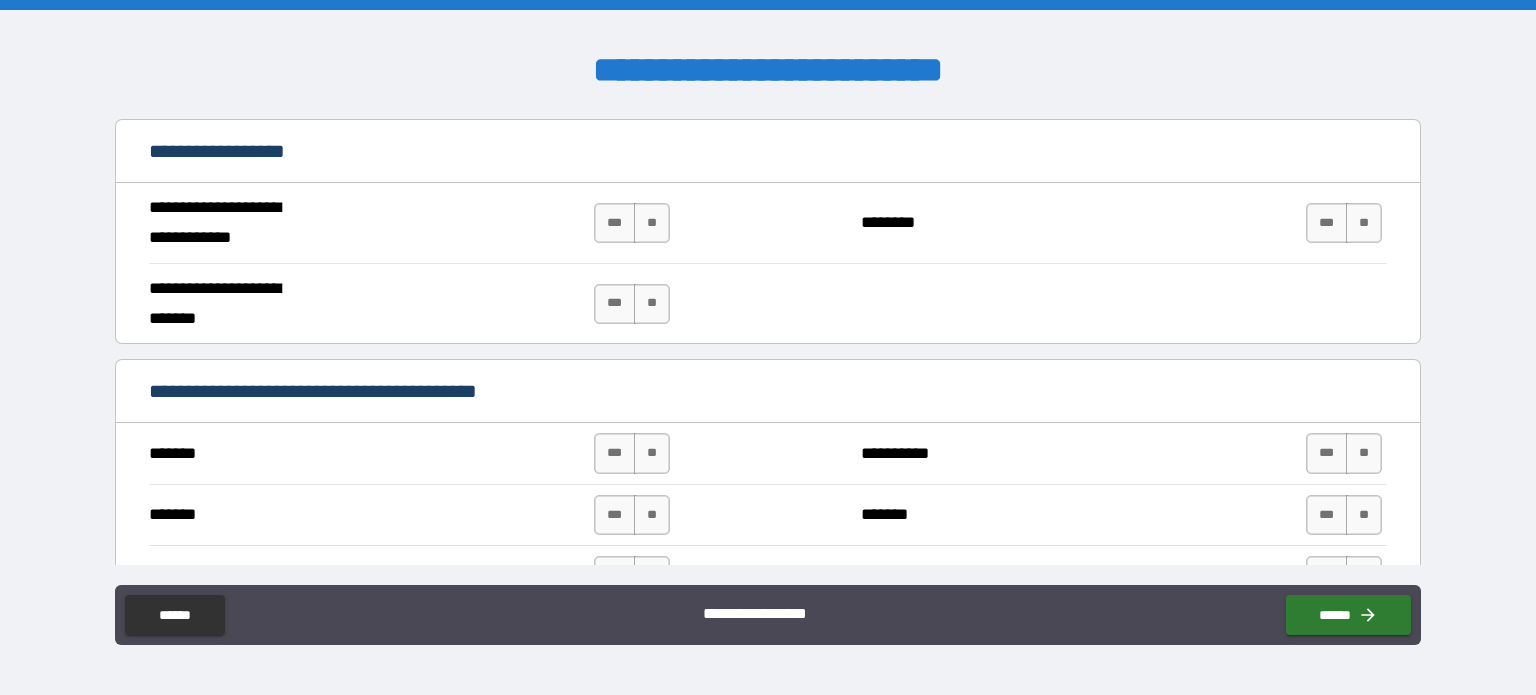 scroll, scrollTop: 1169, scrollLeft: 0, axis: vertical 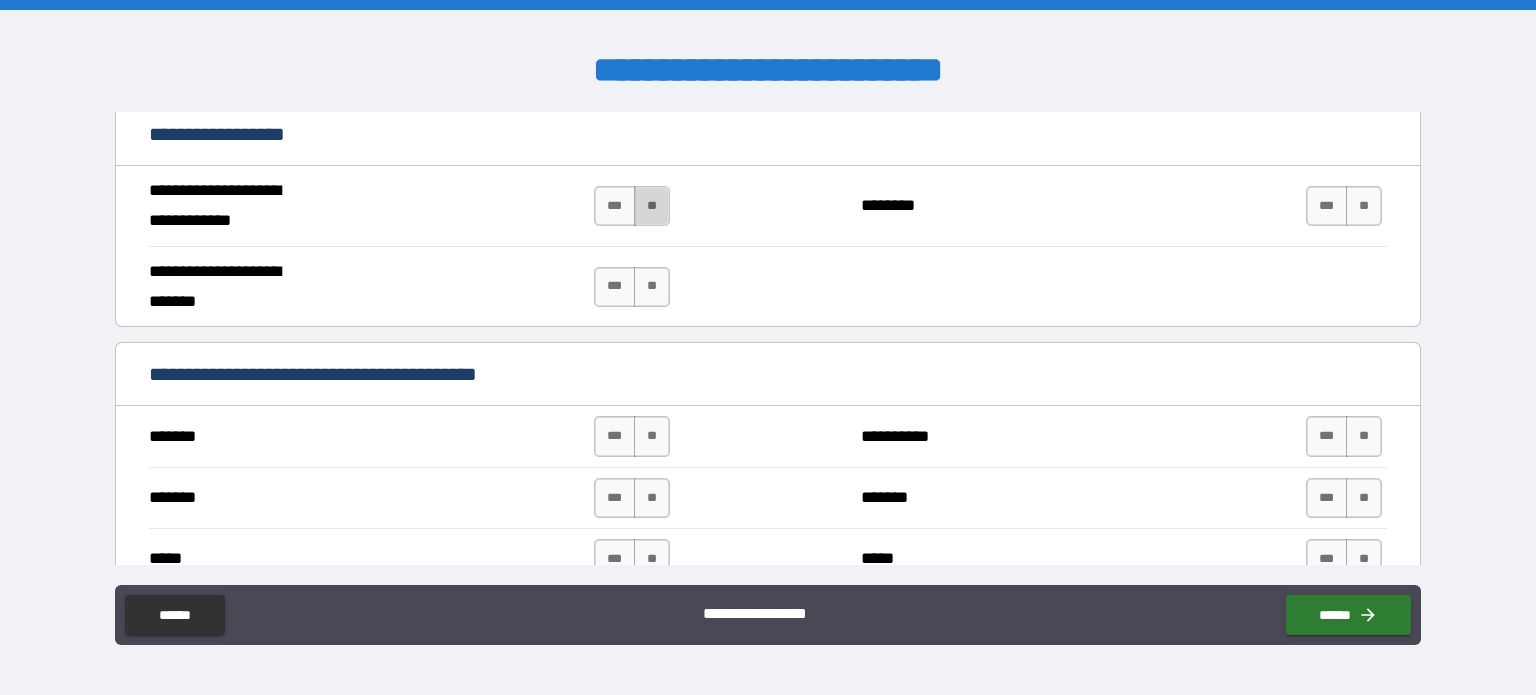 click on "**" at bounding box center (652, 206) 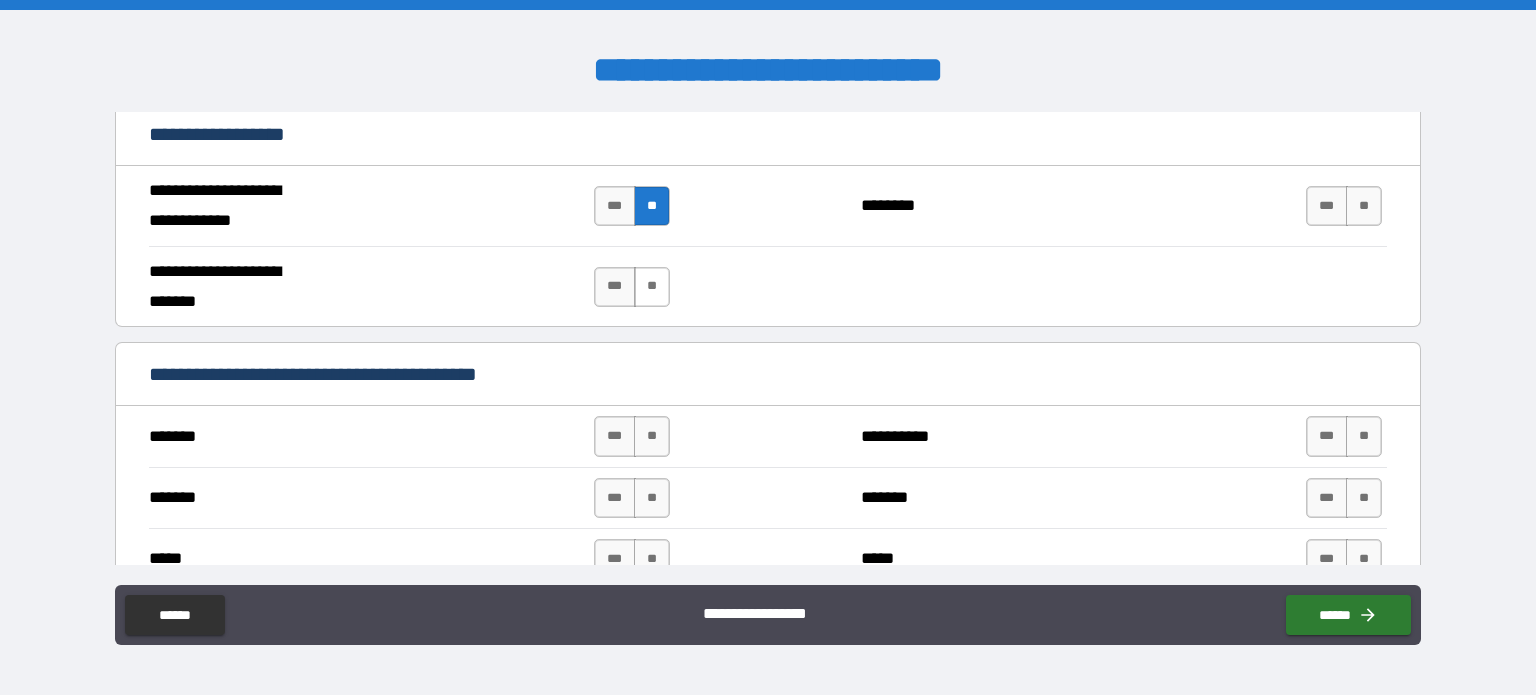 click on "**" at bounding box center (652, 287) 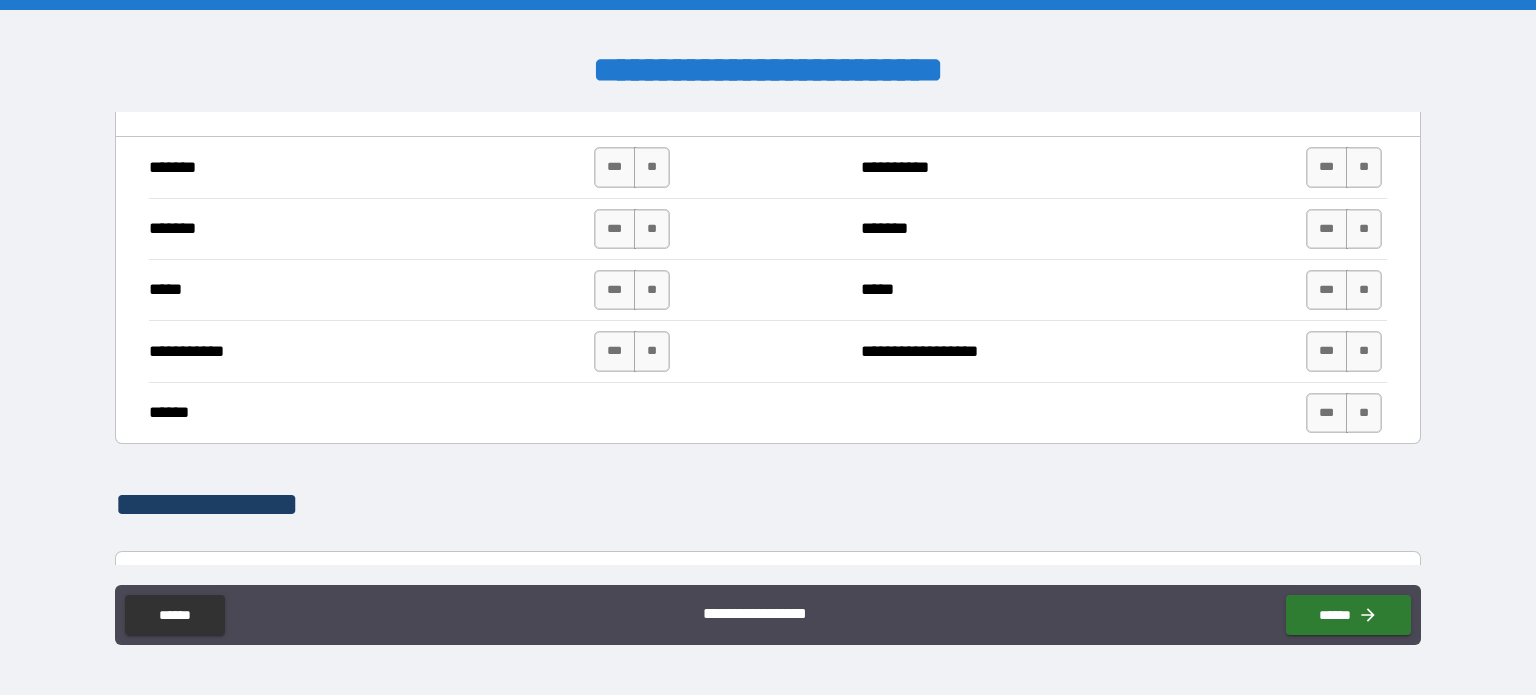 scroll, scrollTop: 1446, scrollLeft: 0, axis: vertical 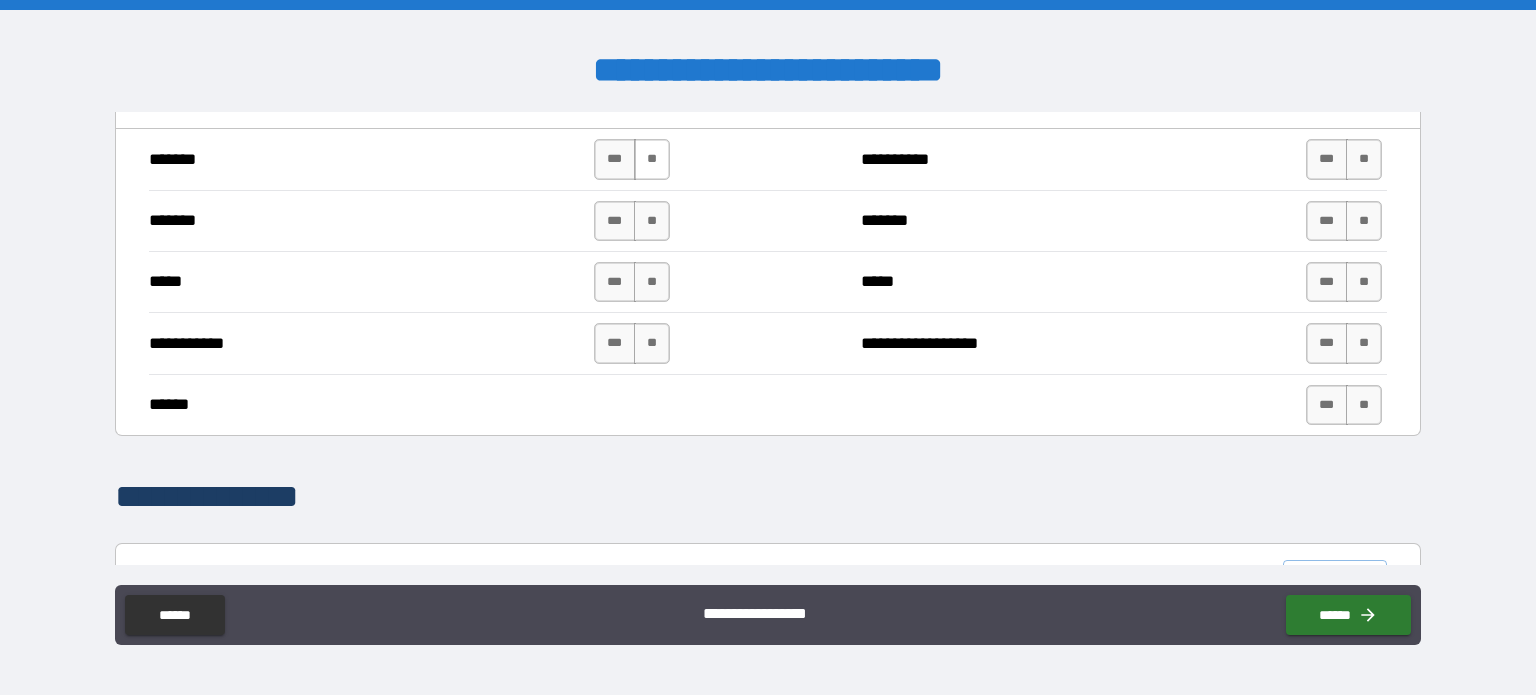 click on "**" at bounding box center (652, 159) 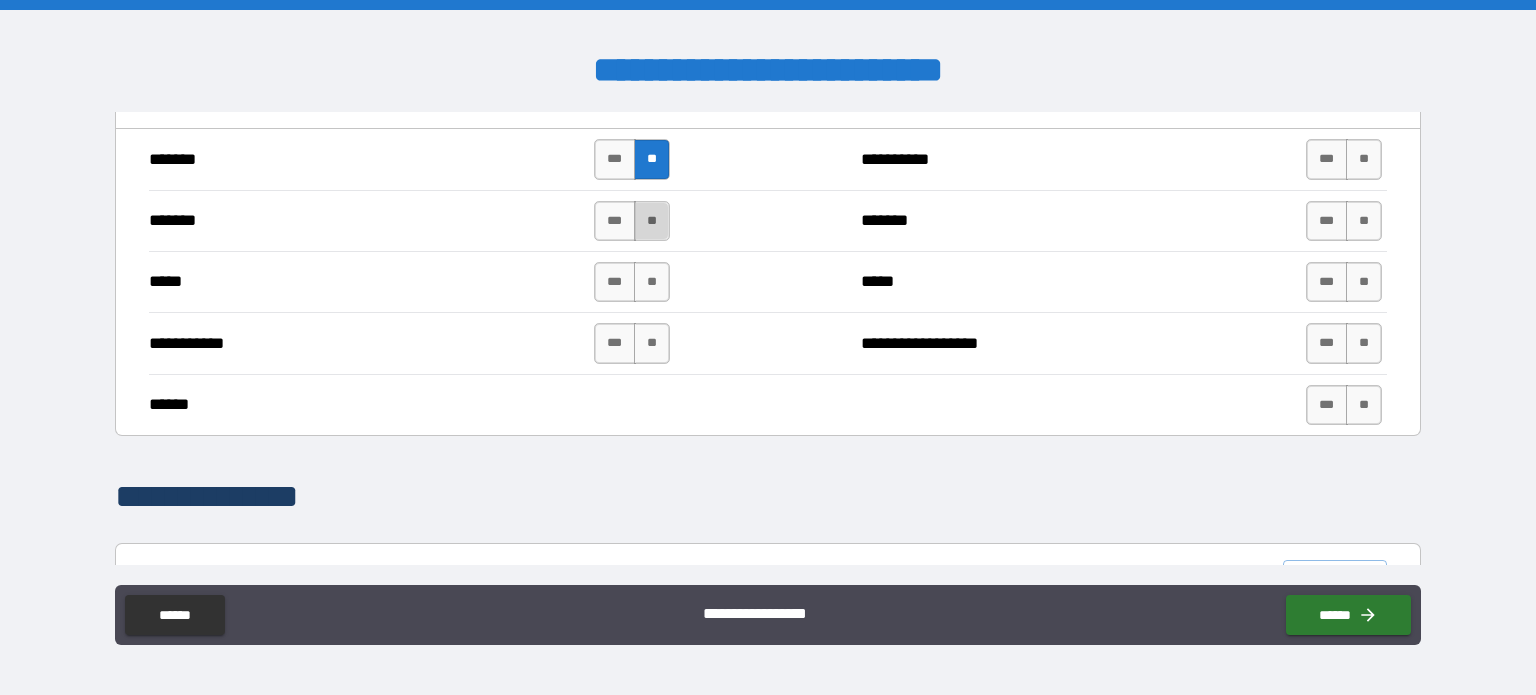 click on "**" at bounding box center [652, 221] 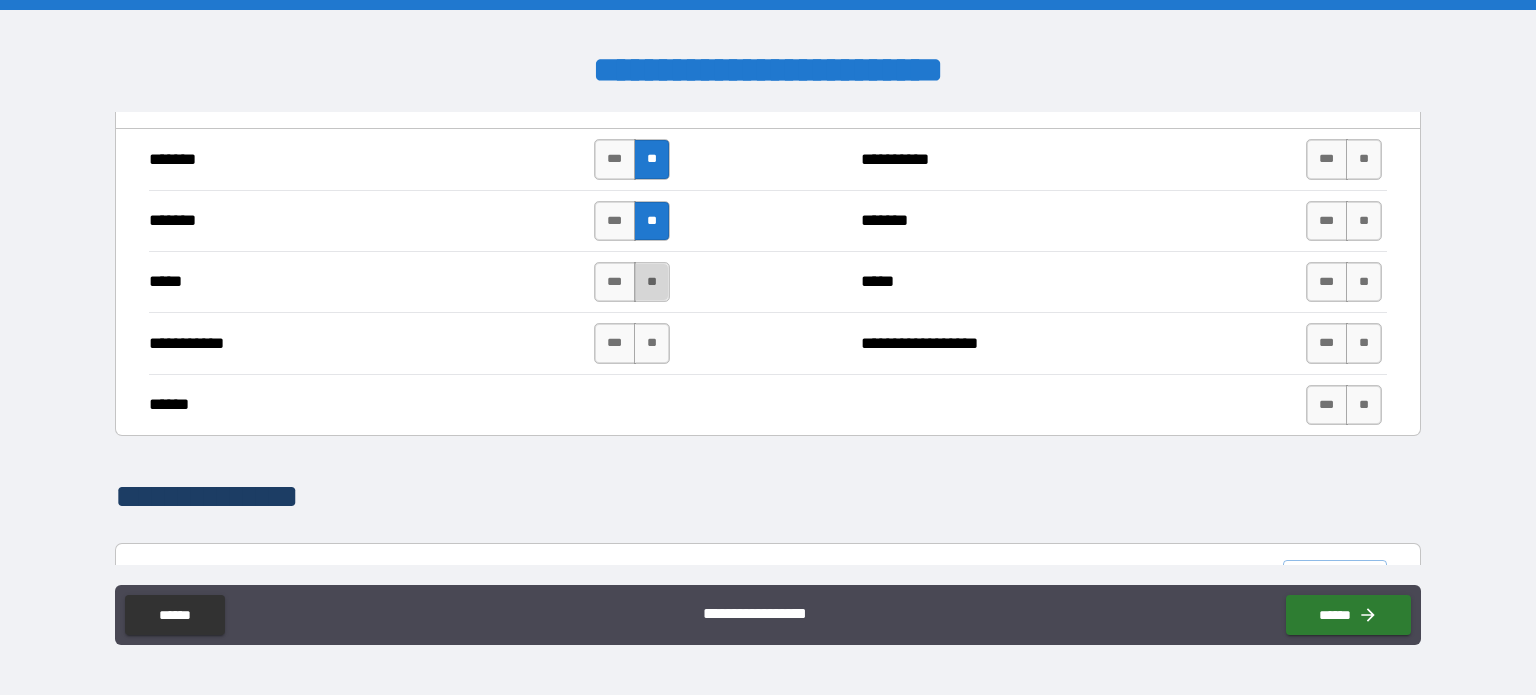 click on "**" at bounding box center [652, 282] 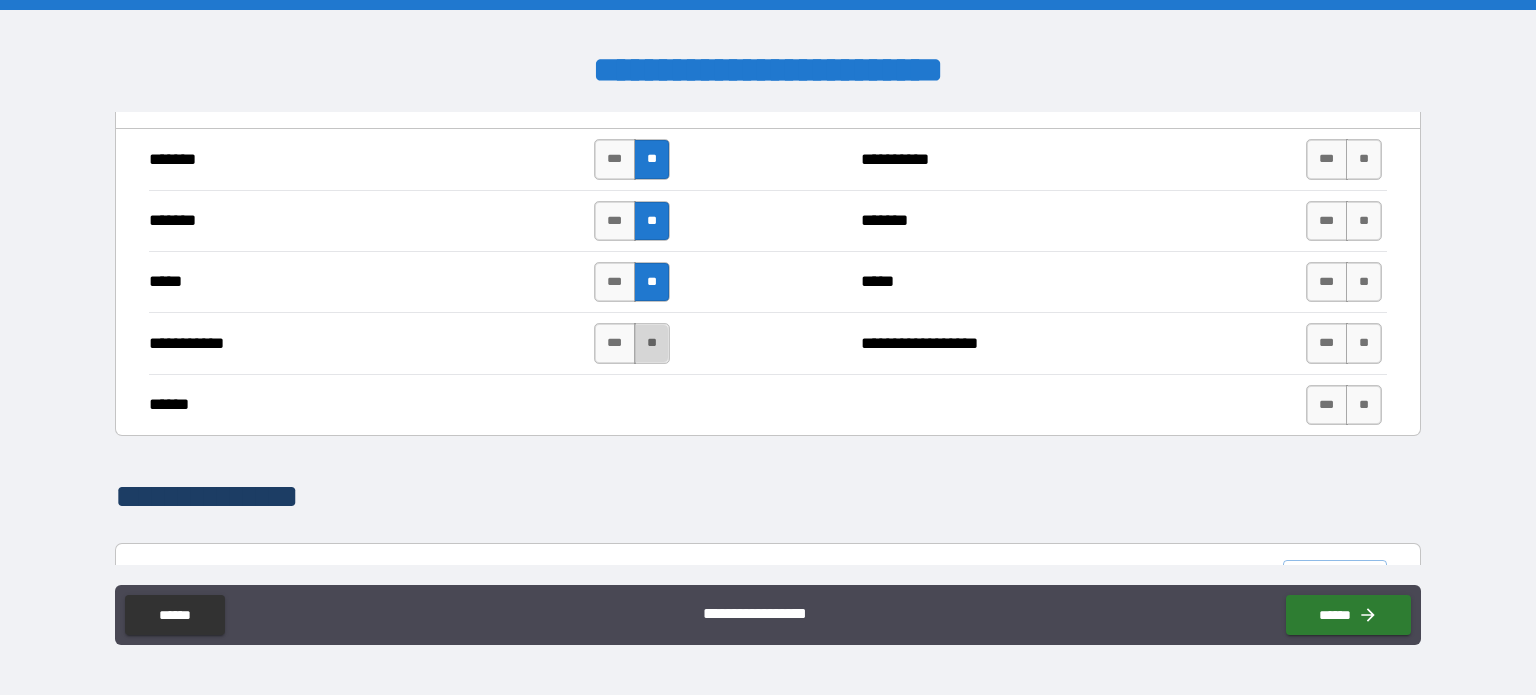 click on "**" at bounding box center (652, 343) 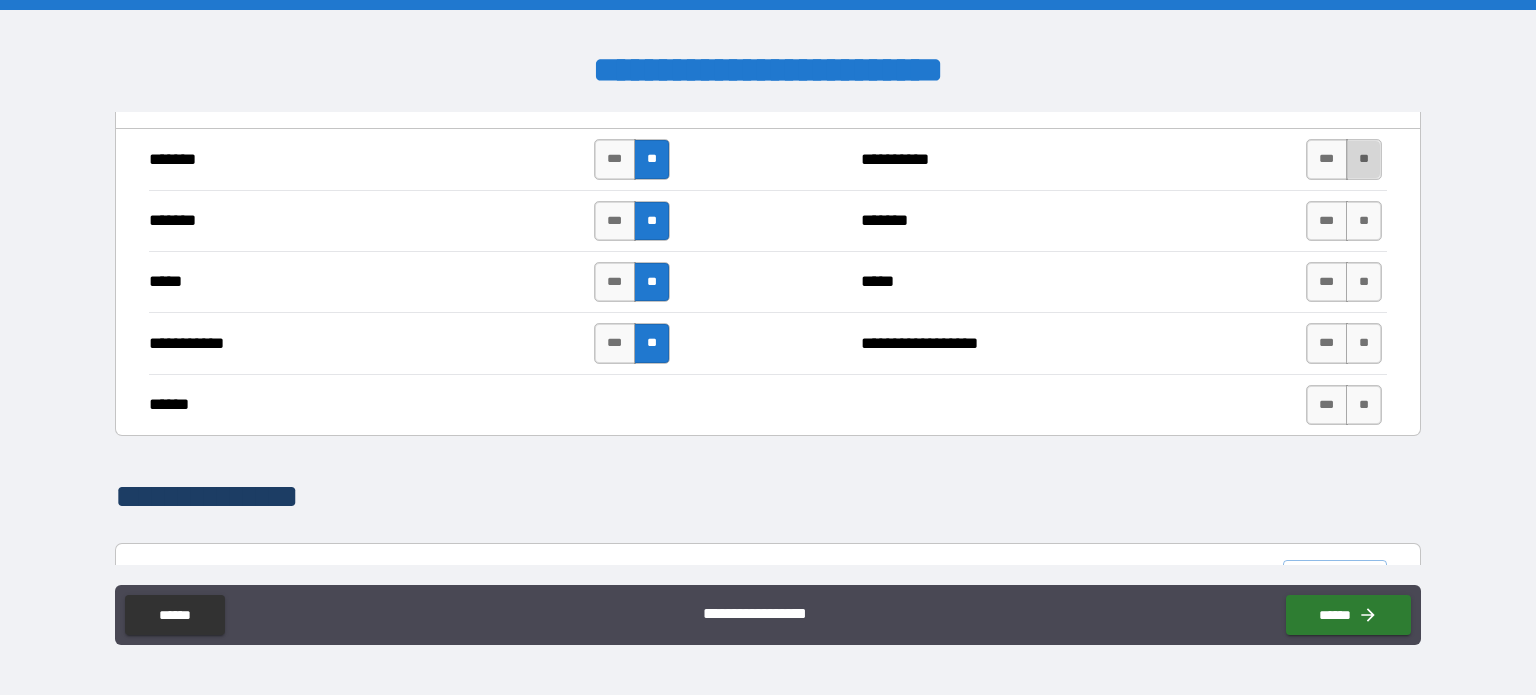 click on "**" at bounding box center [1364, 159] 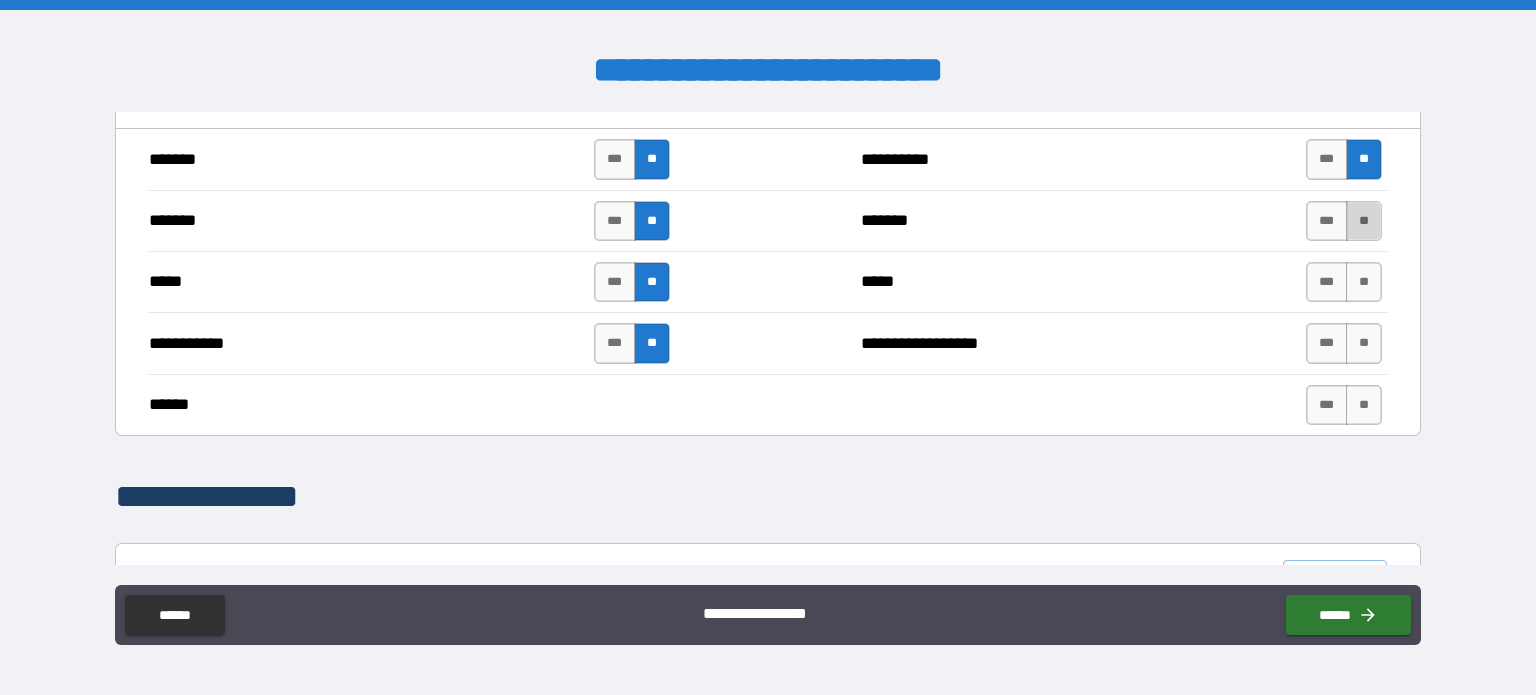 click on "**" at bounding box center [1364, 221] 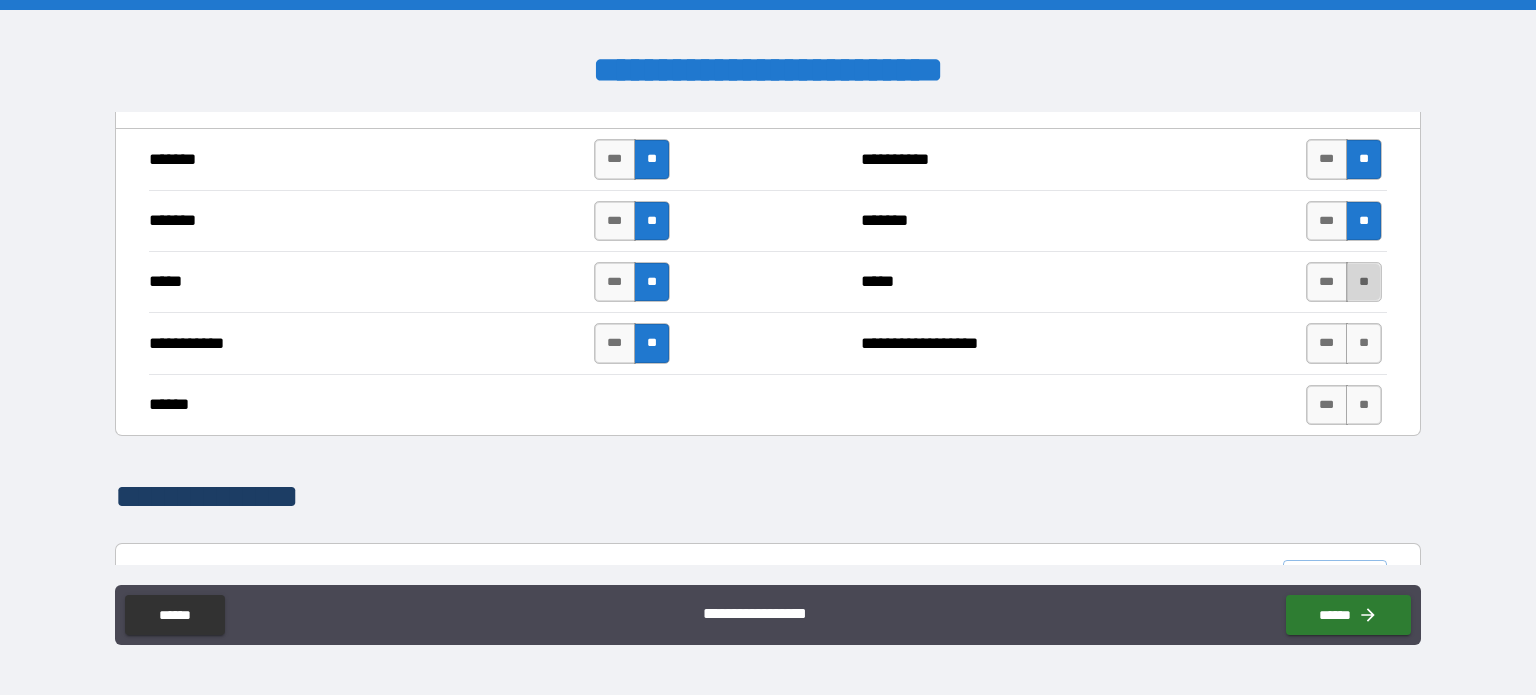 click on "**" at bounding box center (1364, 282) 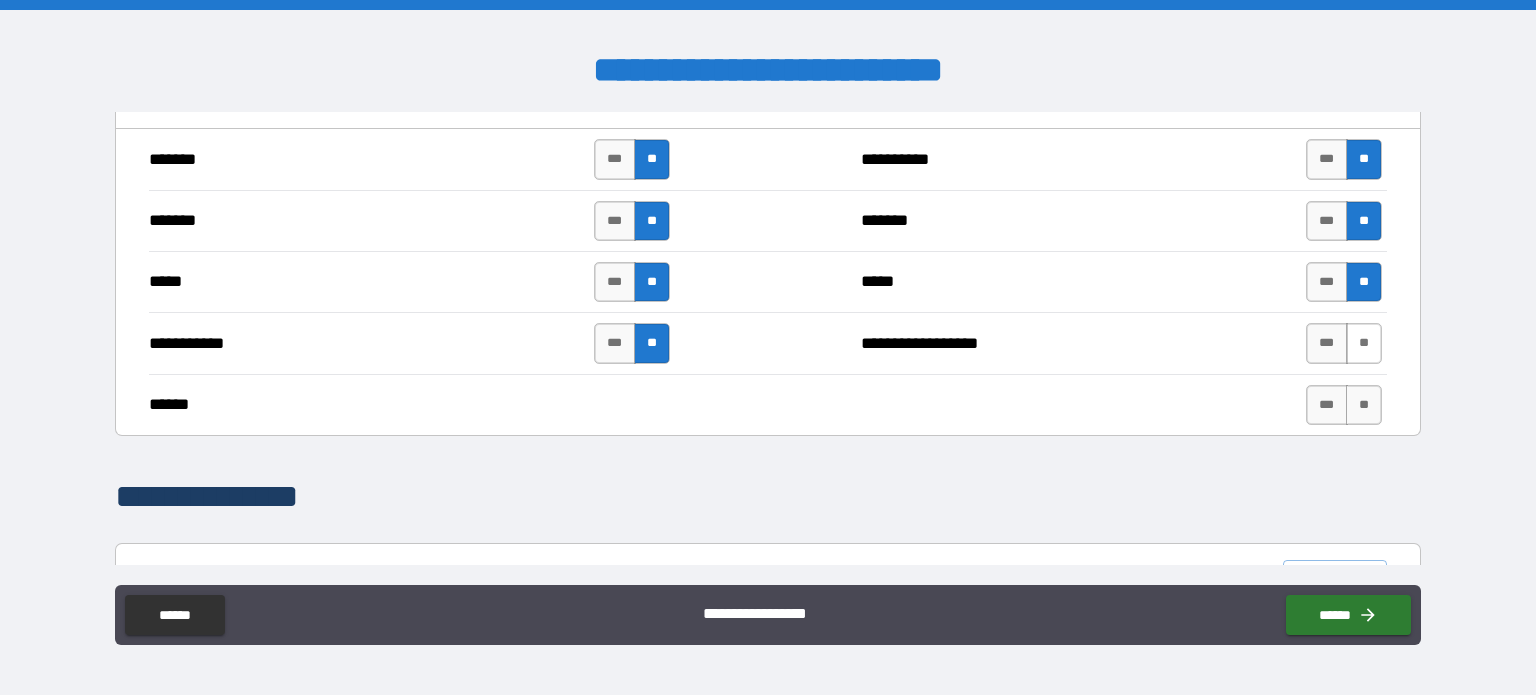 click on "**" at bounding box center [1364, 343] 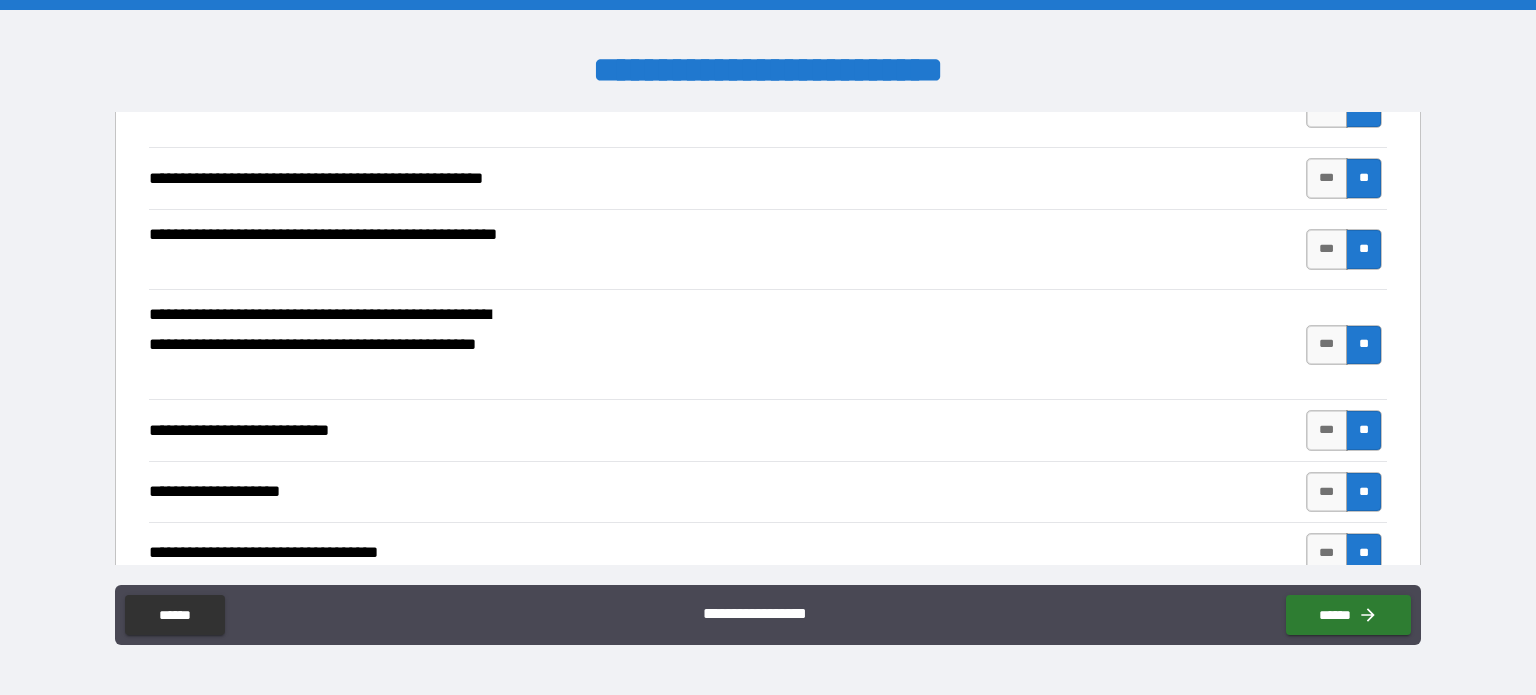 scroll, scrollTop: 571, scrollLeft: 0, axis: vertical 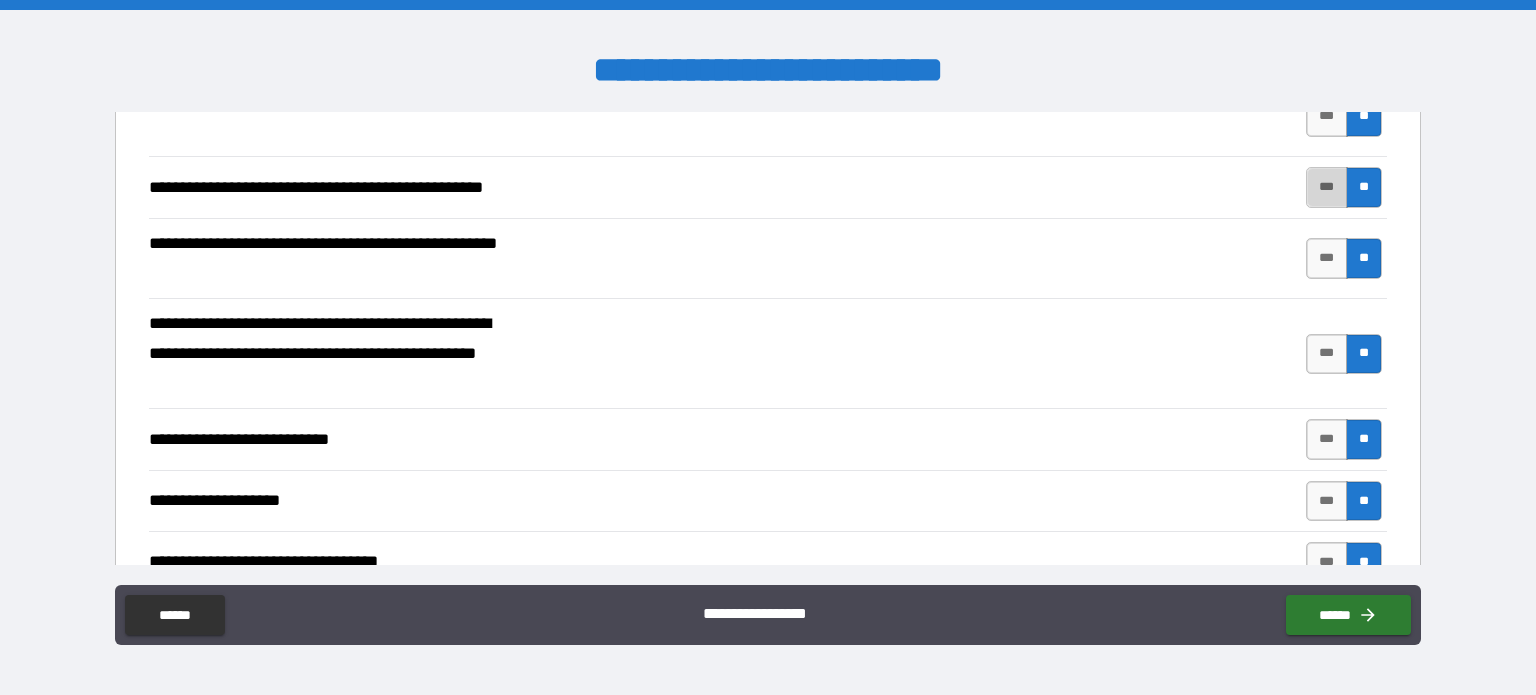 click on "***" at bounding box center (1327, 187) 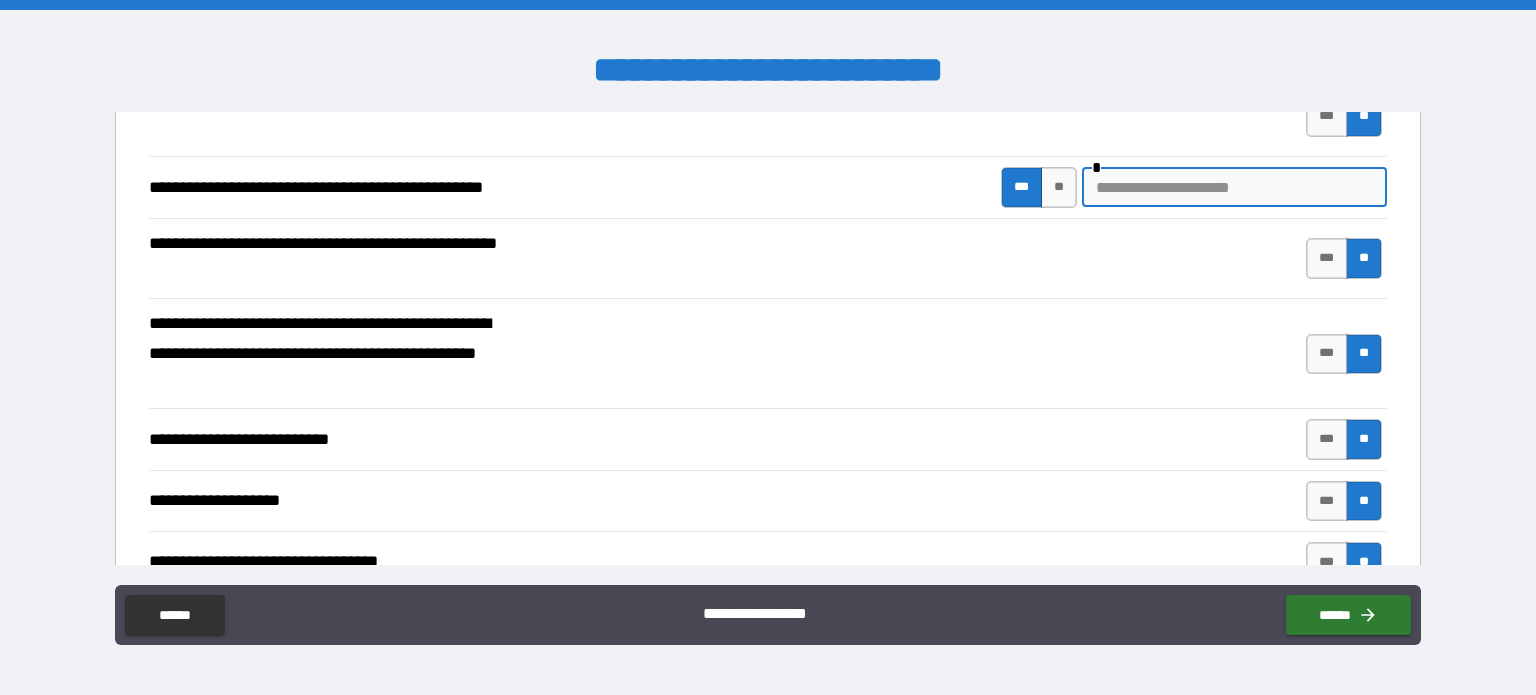 click at bounding box center (1234, 187) 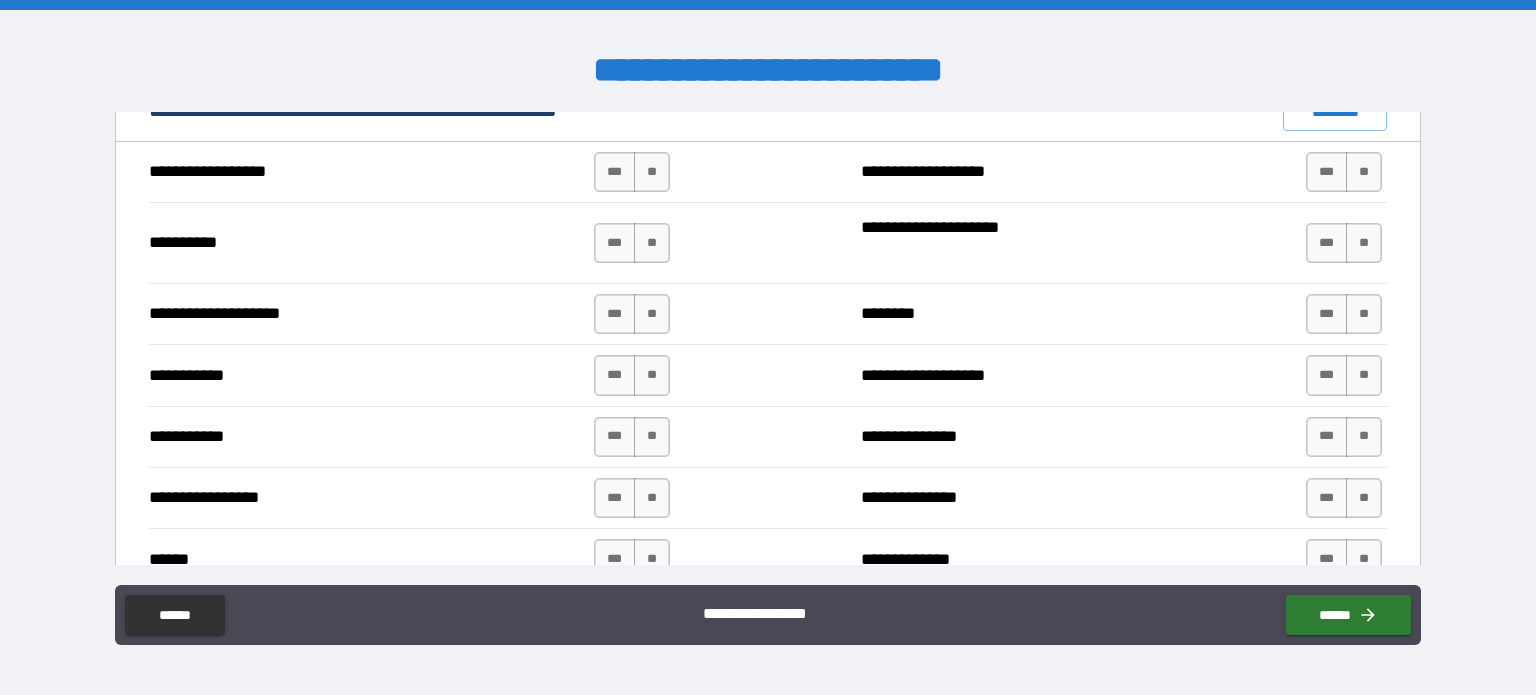 scroll, scrollTop: 1920, scrollLeft: 0, axis: vertical 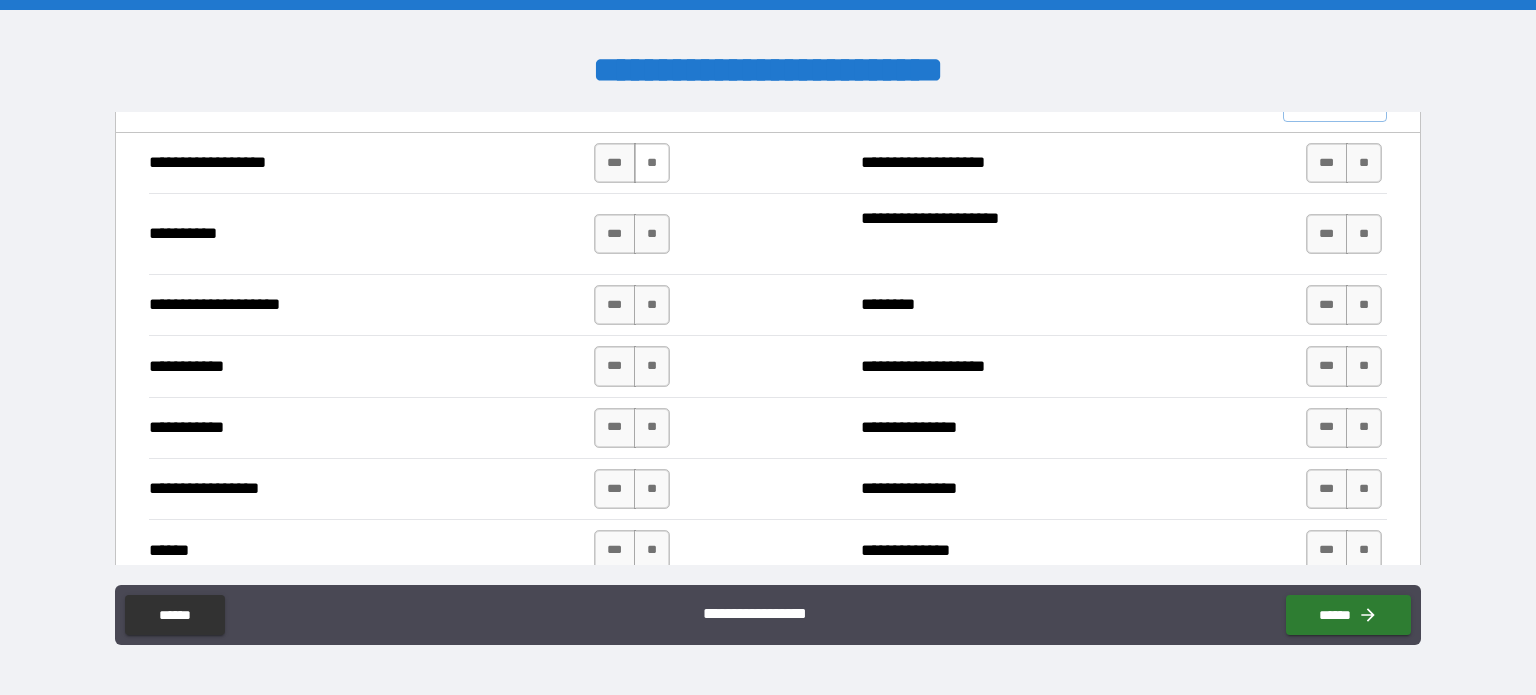 type on "**********" 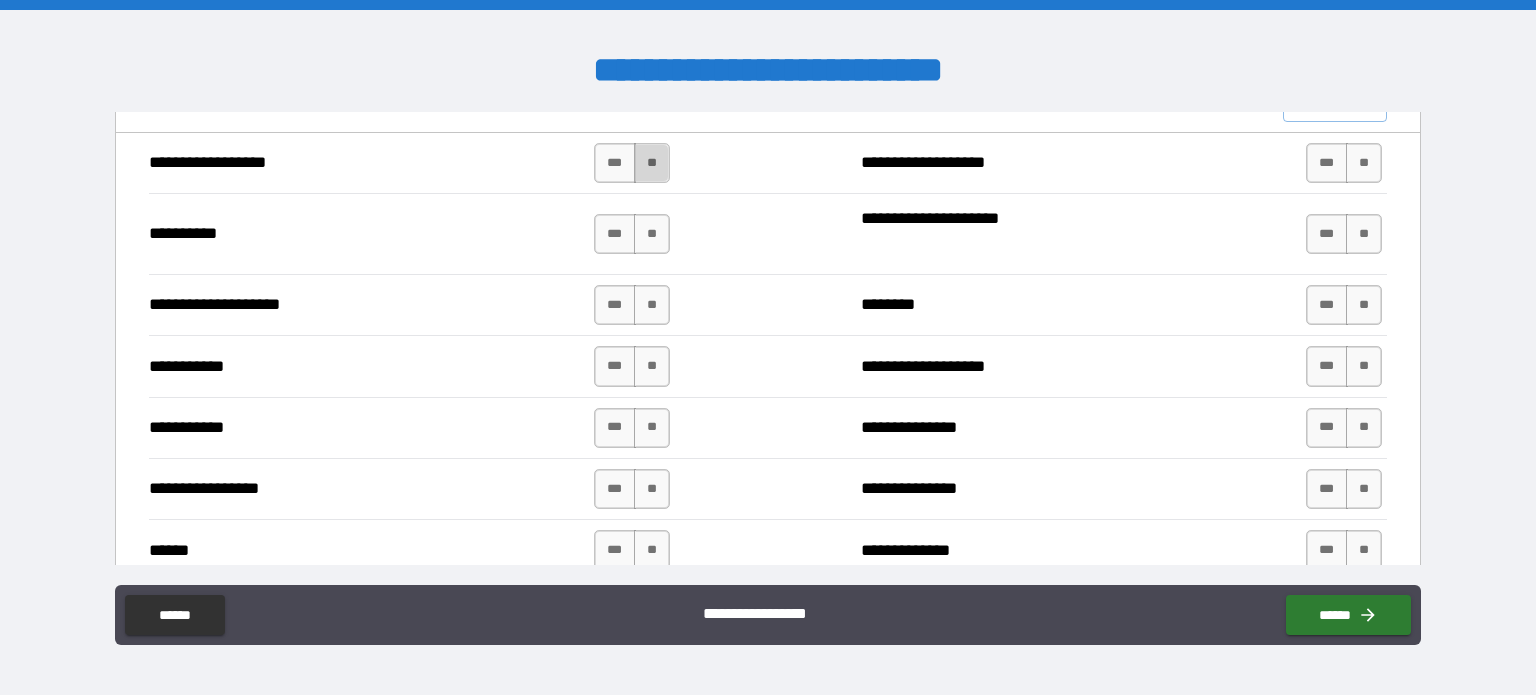 click on "**" at bounding box center [652, 163] 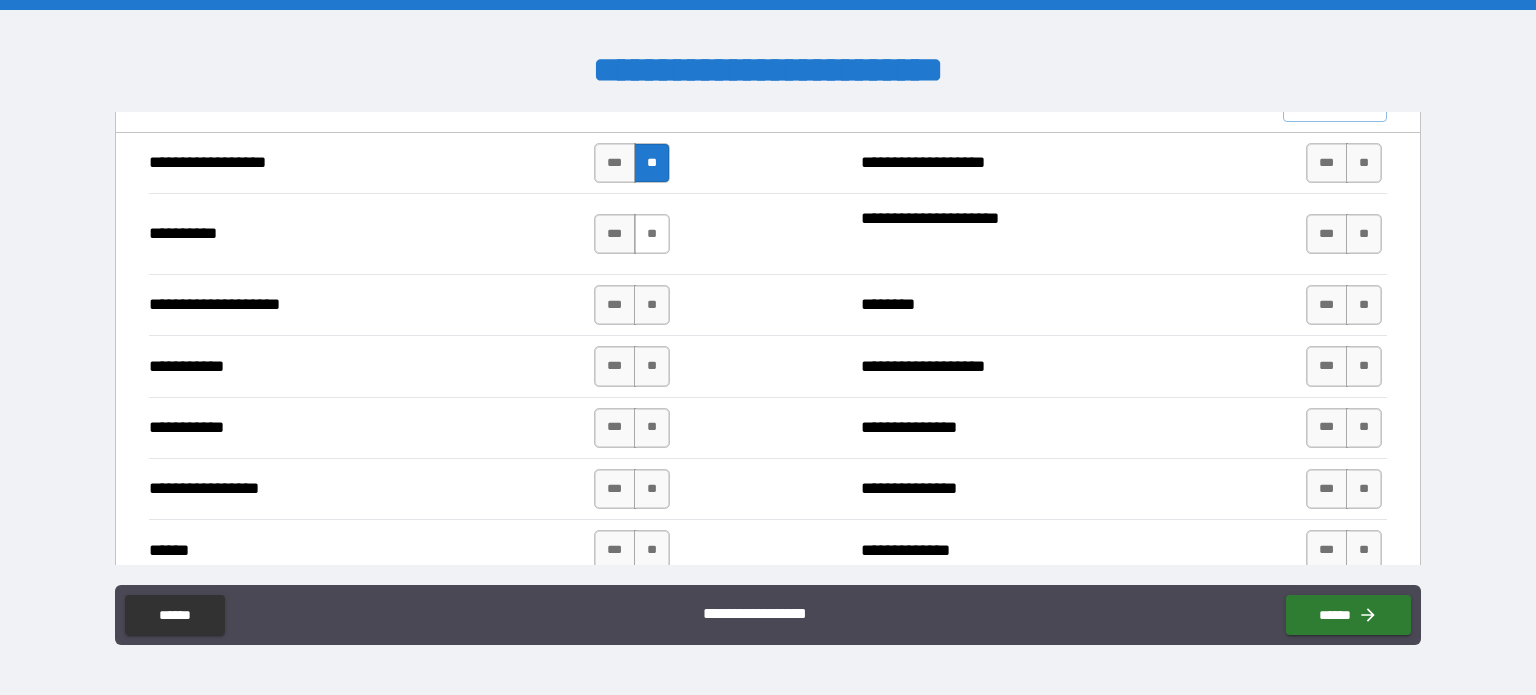 click on "**" at bounding box center (652, 234) 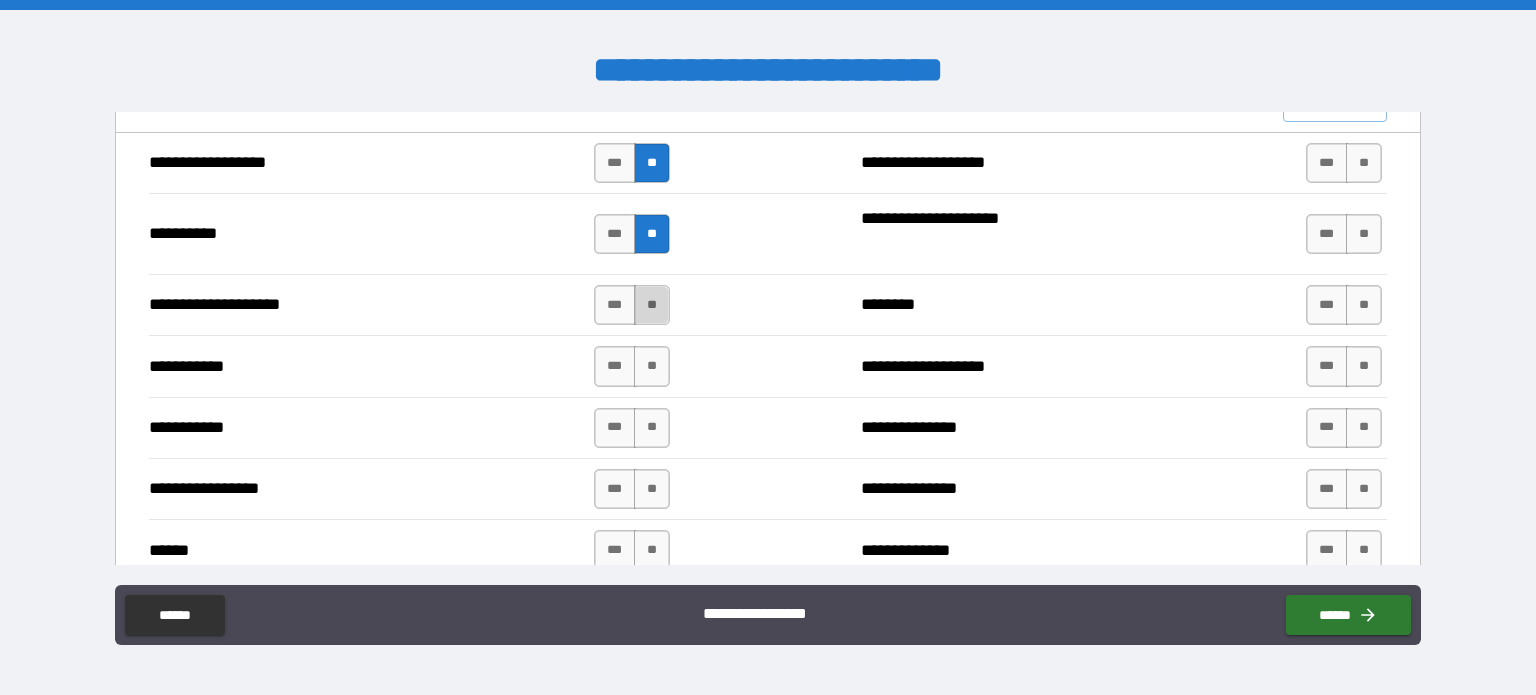 click on "**" at bounding box center (652, 305) 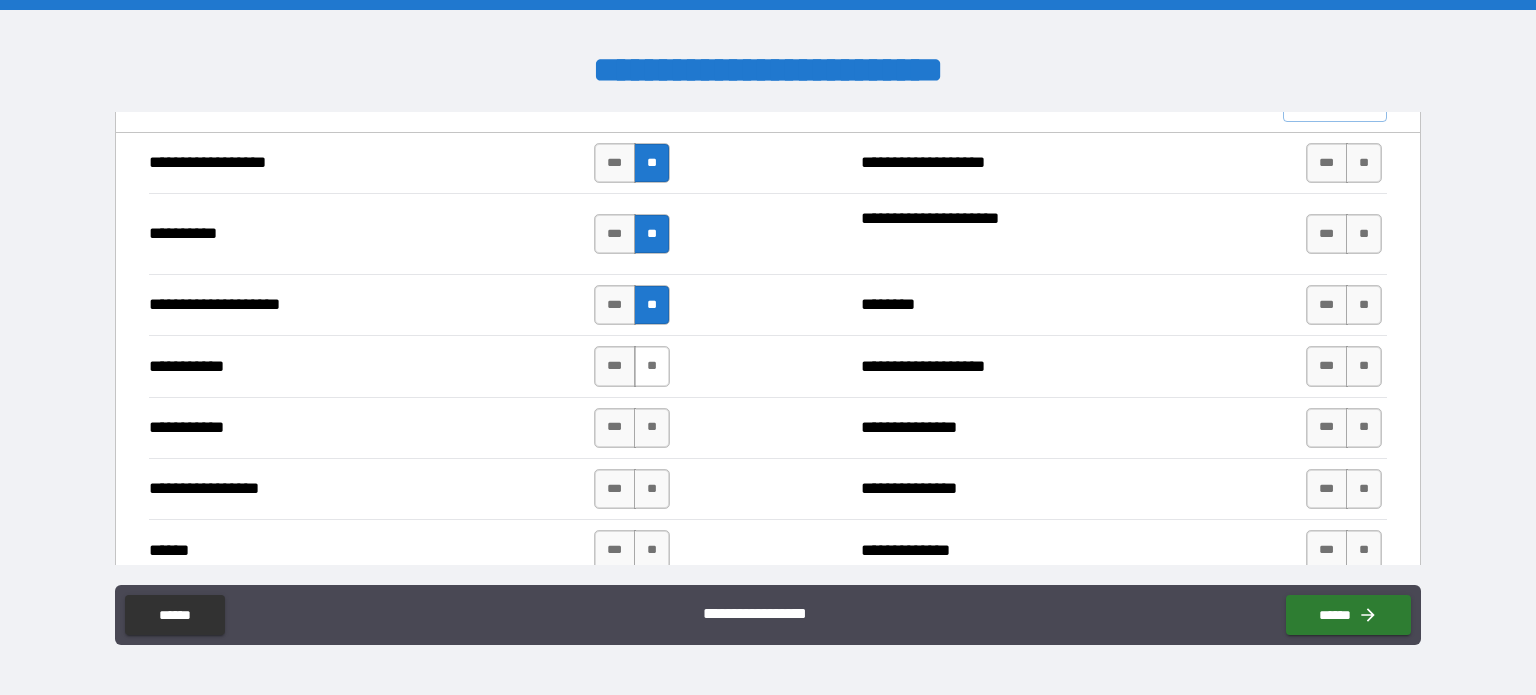 click on "**" at bounding box center [652, 366] 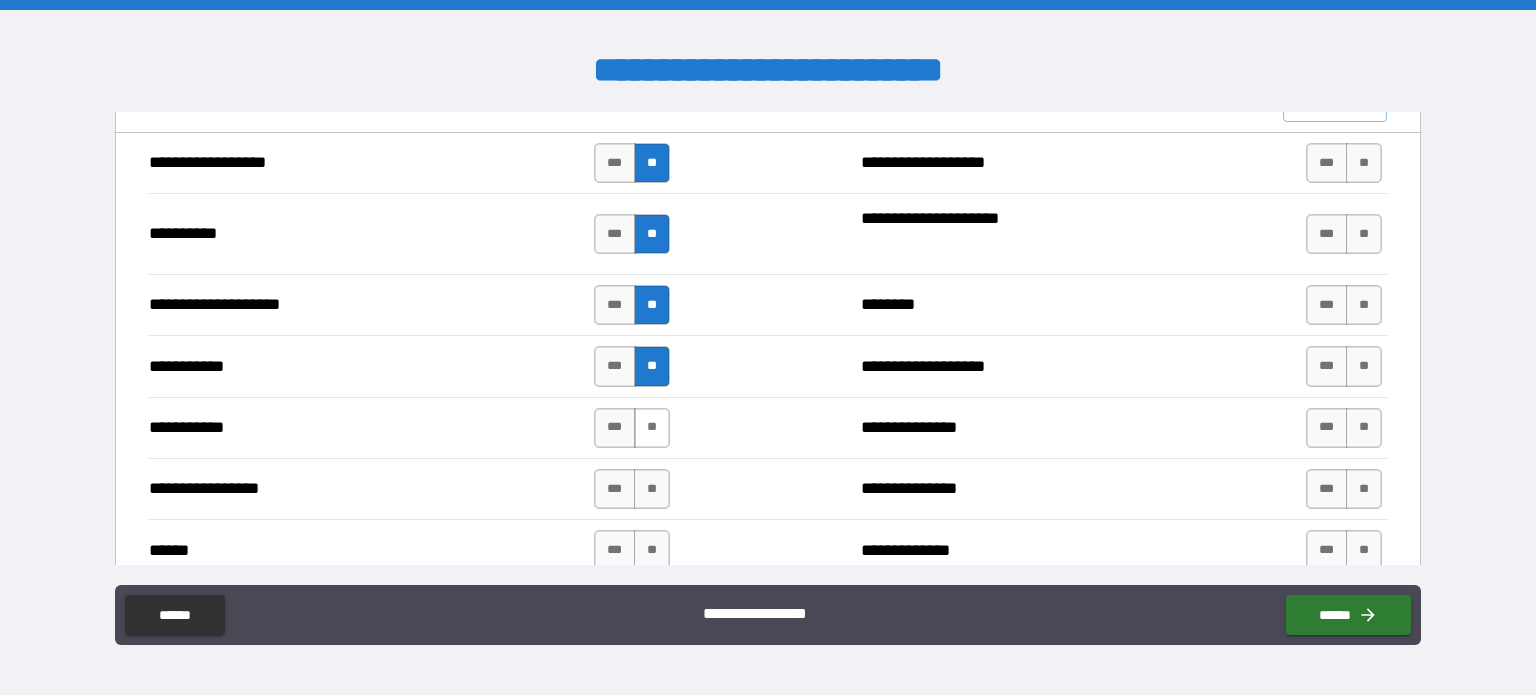 click on "**" at bounding box center [652, 428] 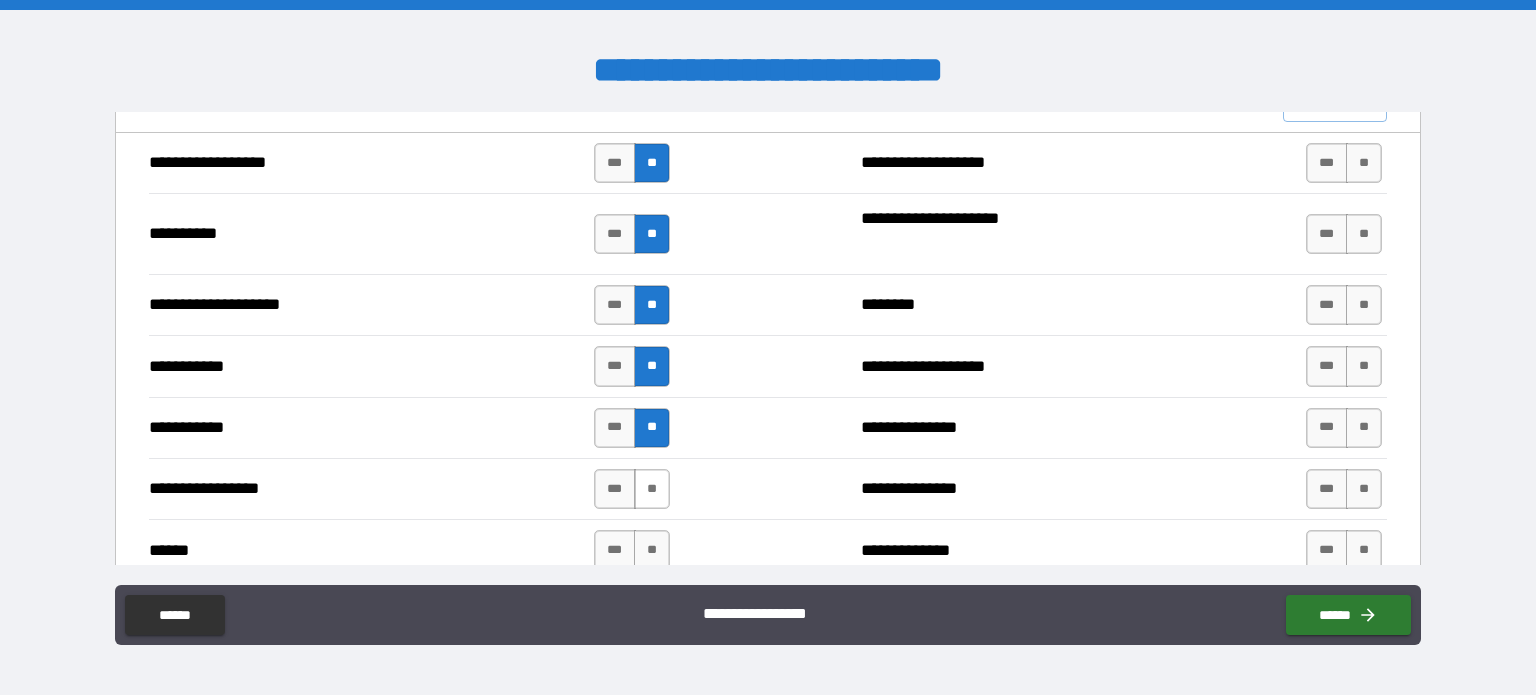 click on "**" at bounding box center (652, 489) 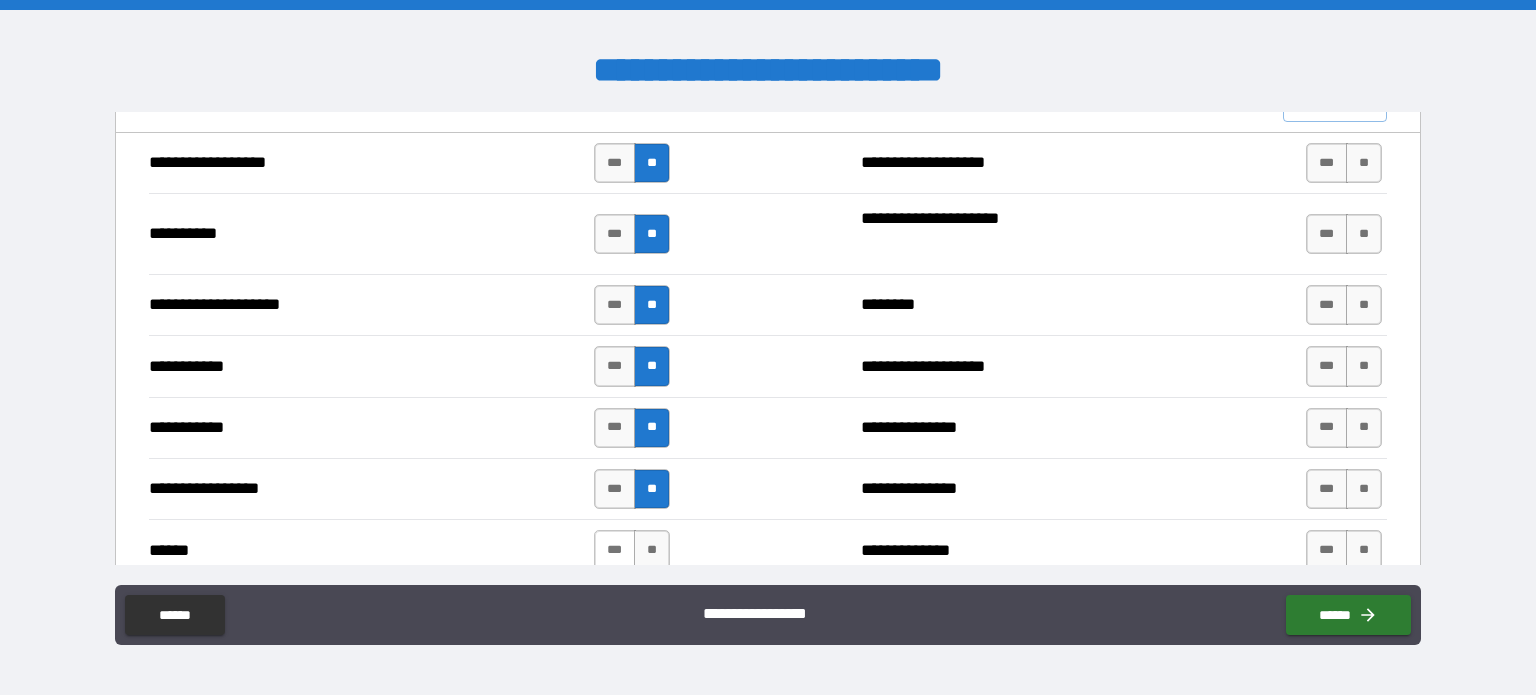 click on "***" at bounding box center [615, 550] 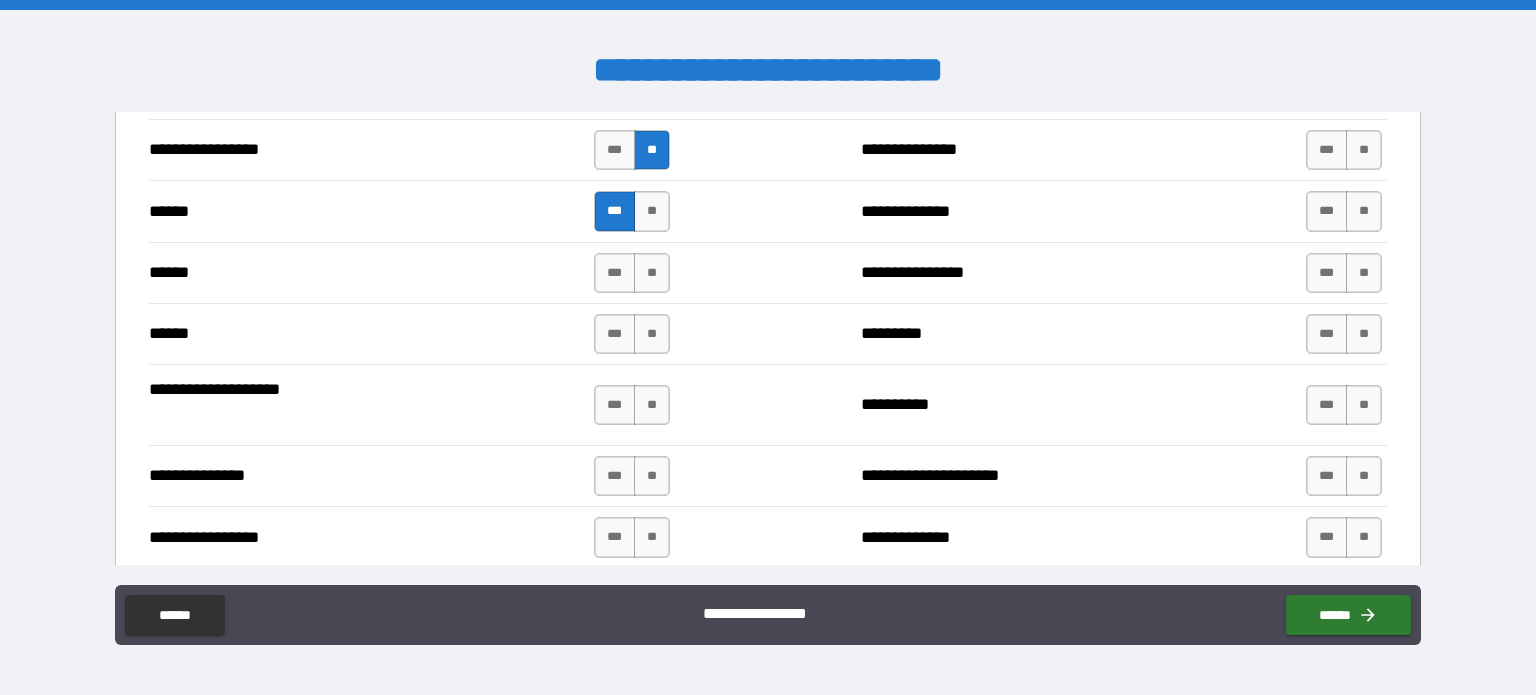 scroll, scrollTop: 2276, scrollLeft: 0, axis: vertical 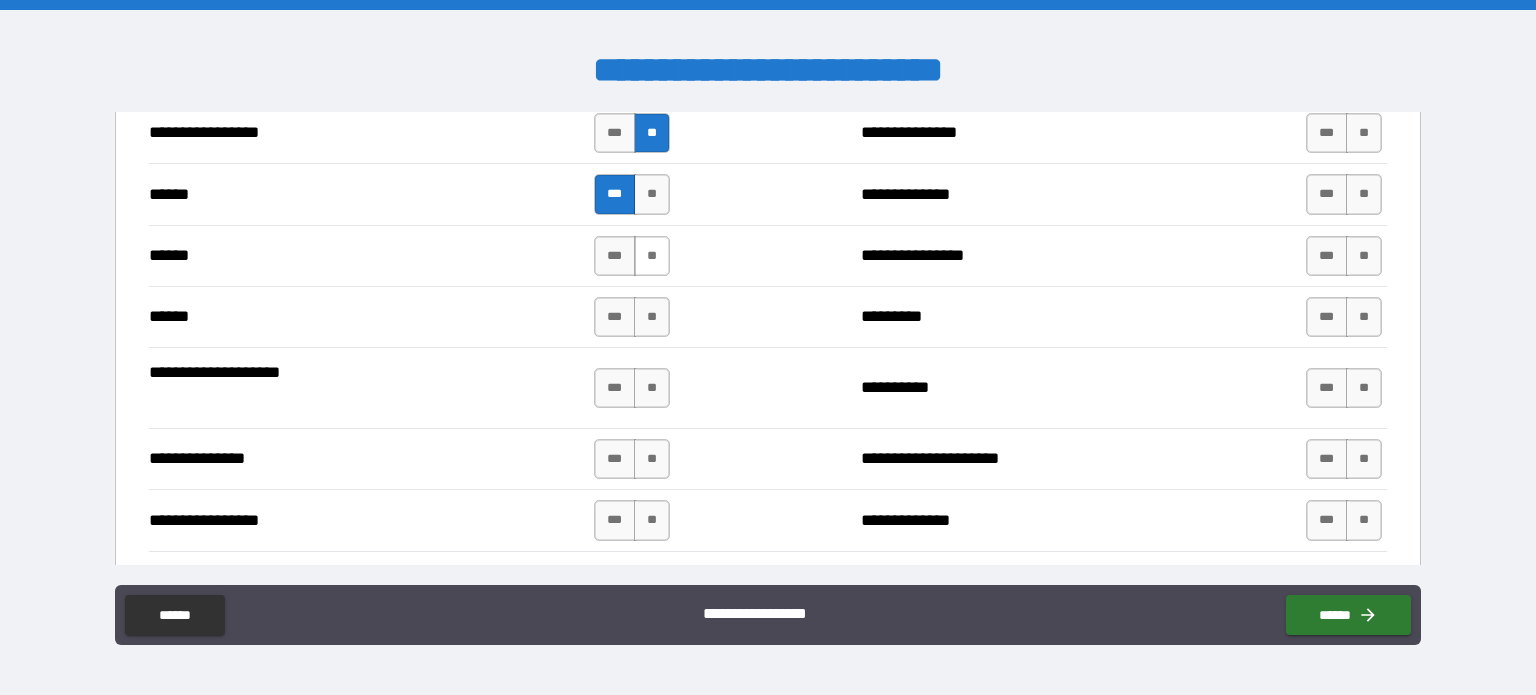 click on "**" at bounding box center [652, 256] 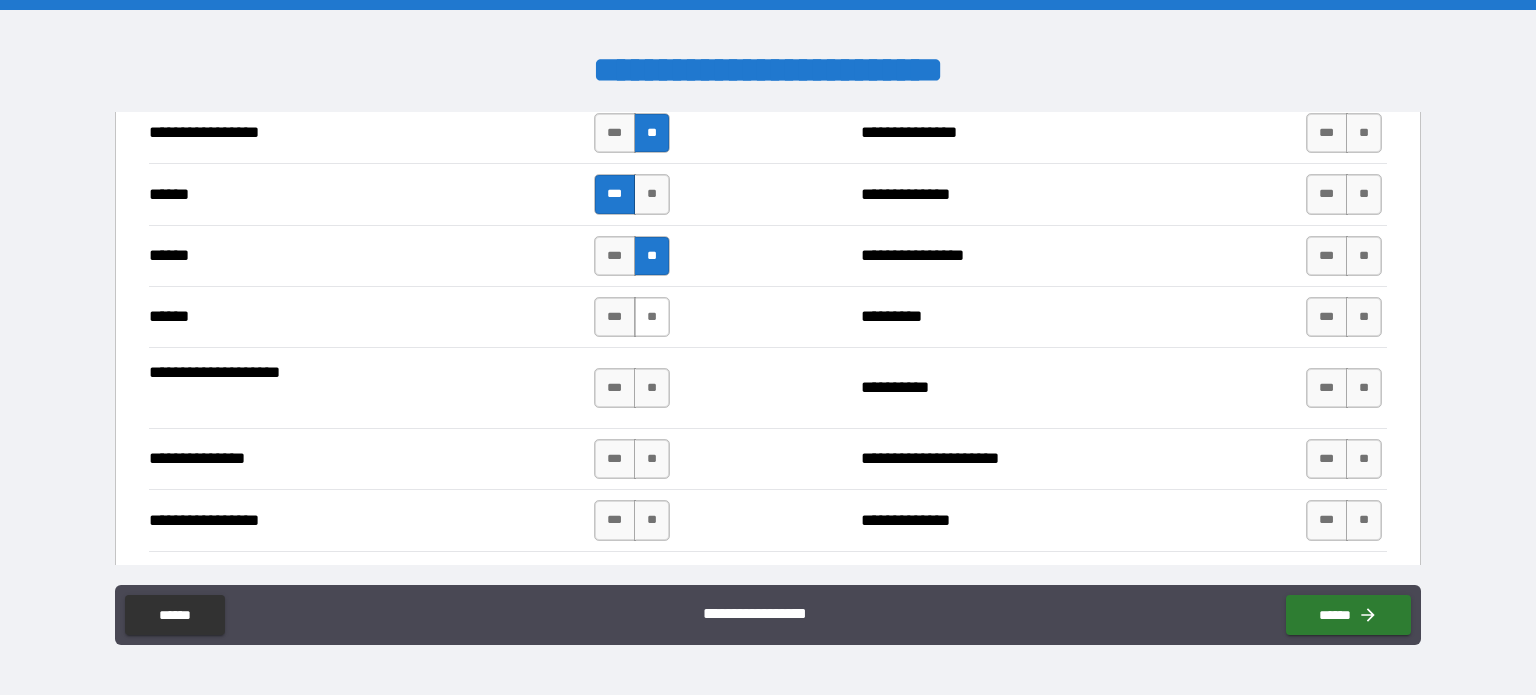 click on "**" at bounding box center (652, 317) 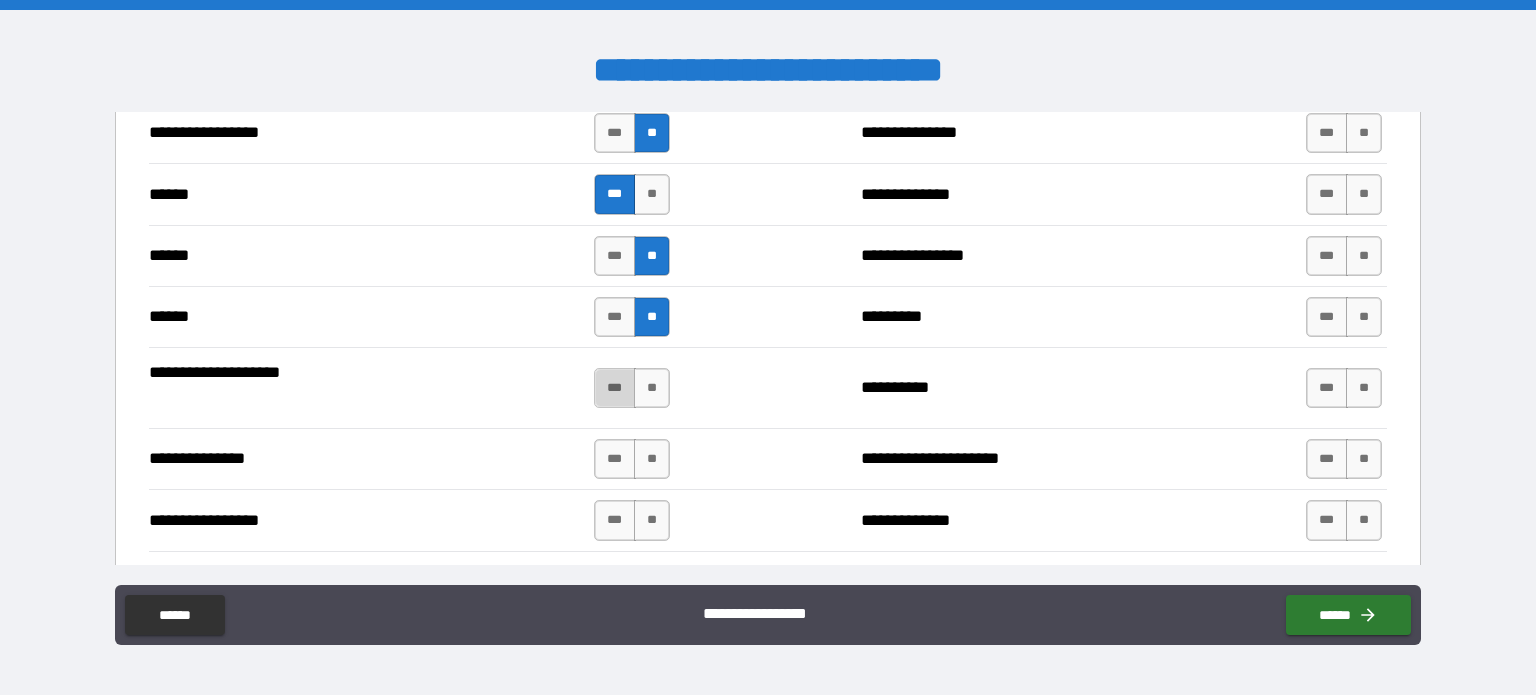click on "***" at bounding box center [615, 388] 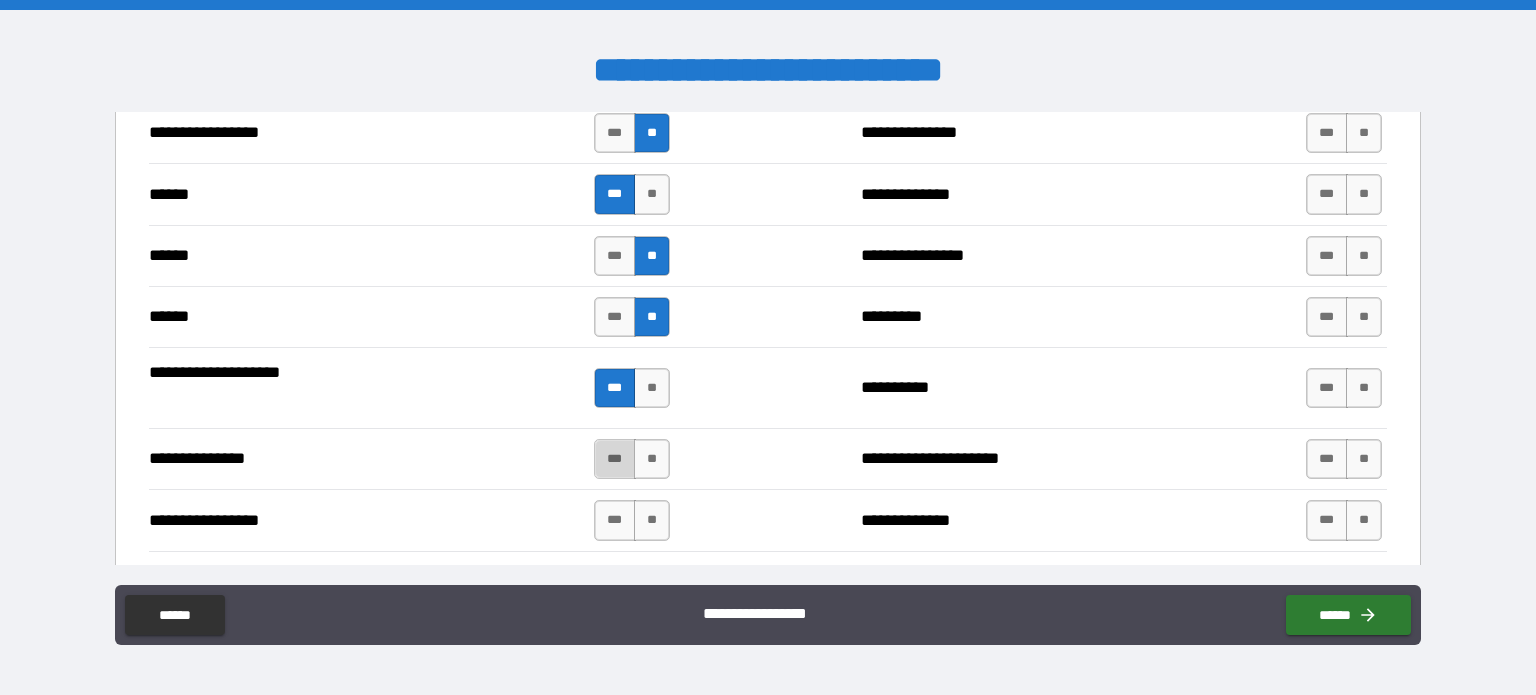 click on "***" at bounding box center (615, 459) 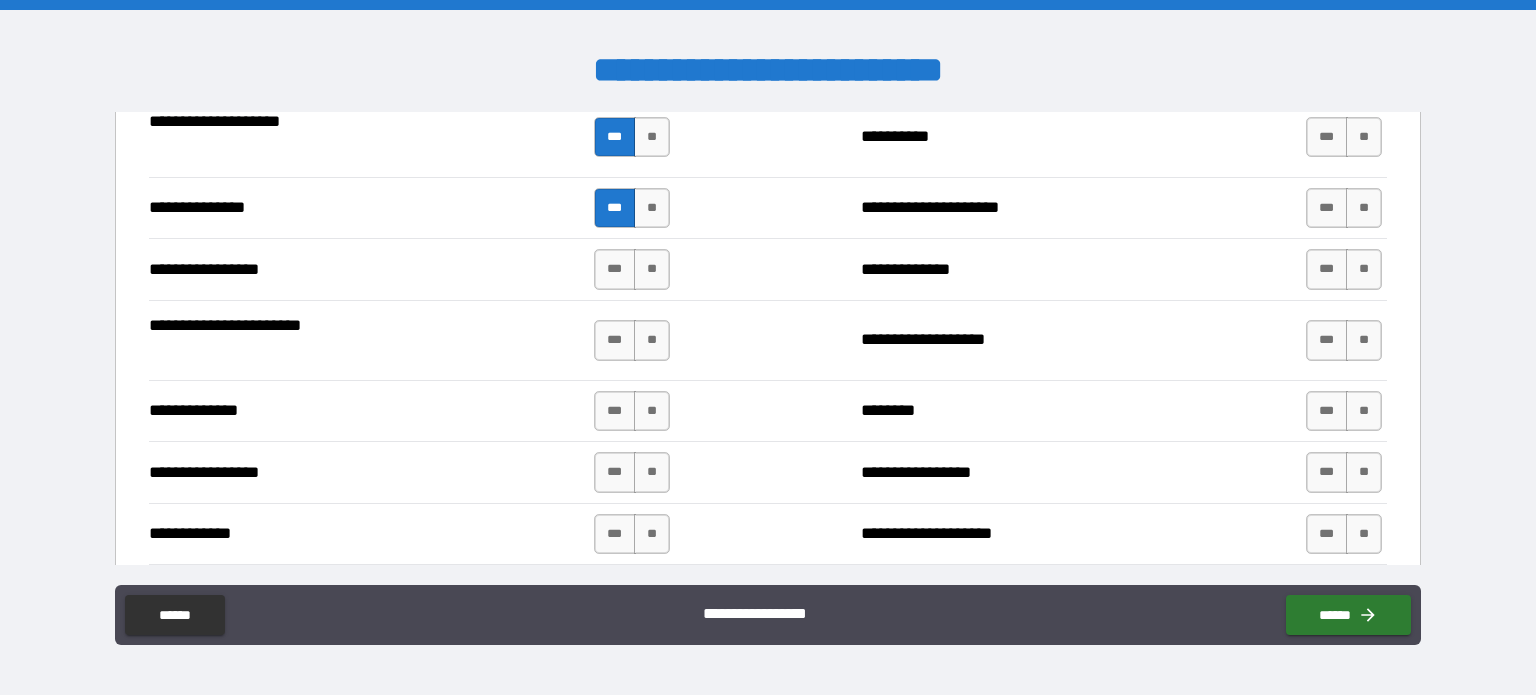 scroll, scrollTop: 2536, scrollLeft: 0, axis: vertical 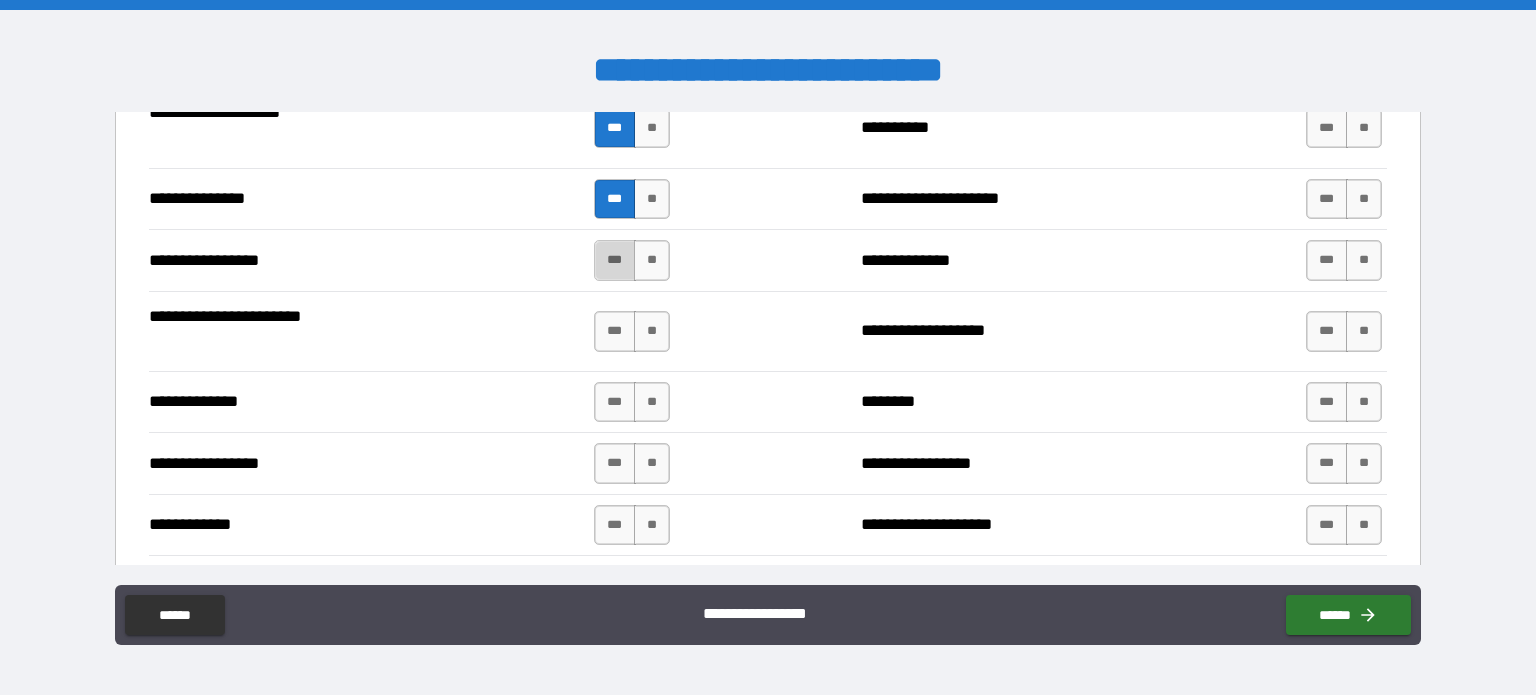 click on "***" at bounding box center (615, 260) 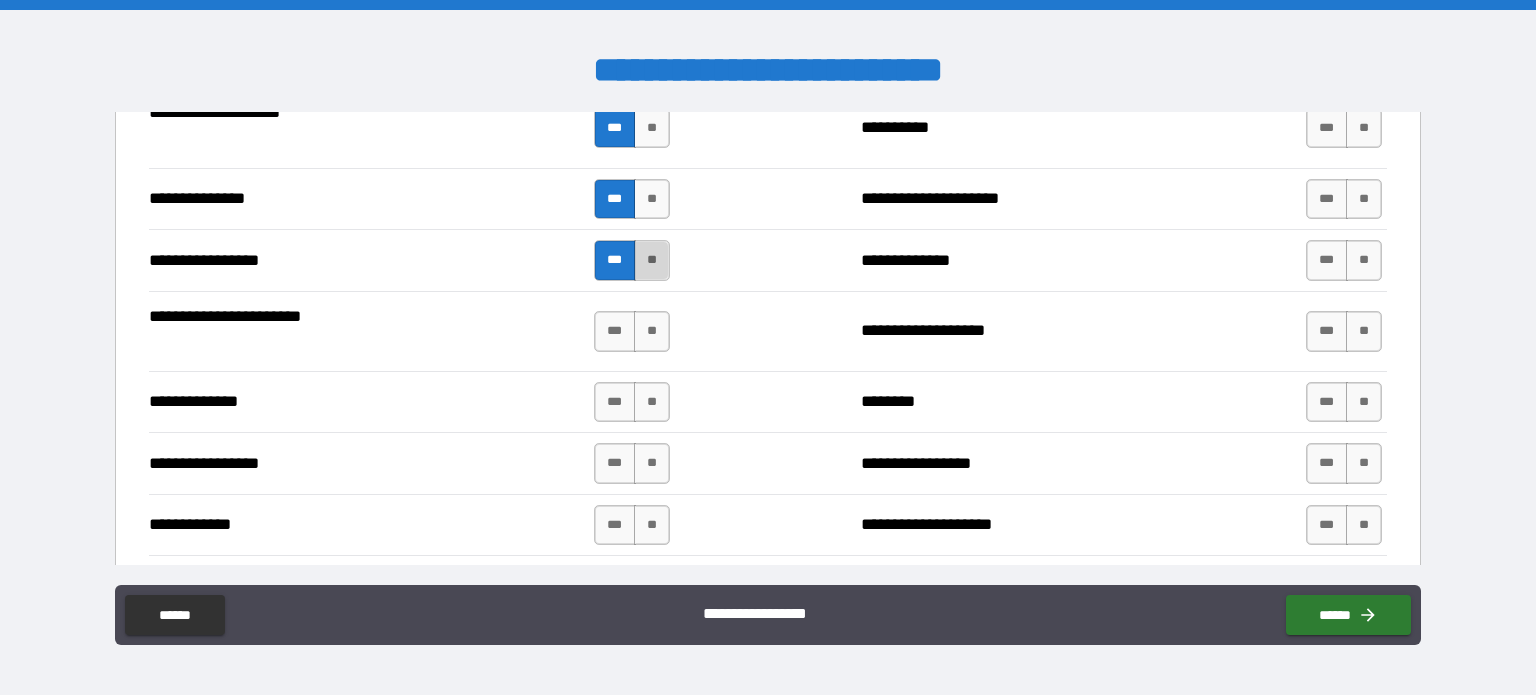 click on "**" at bounding box center [652, 260] 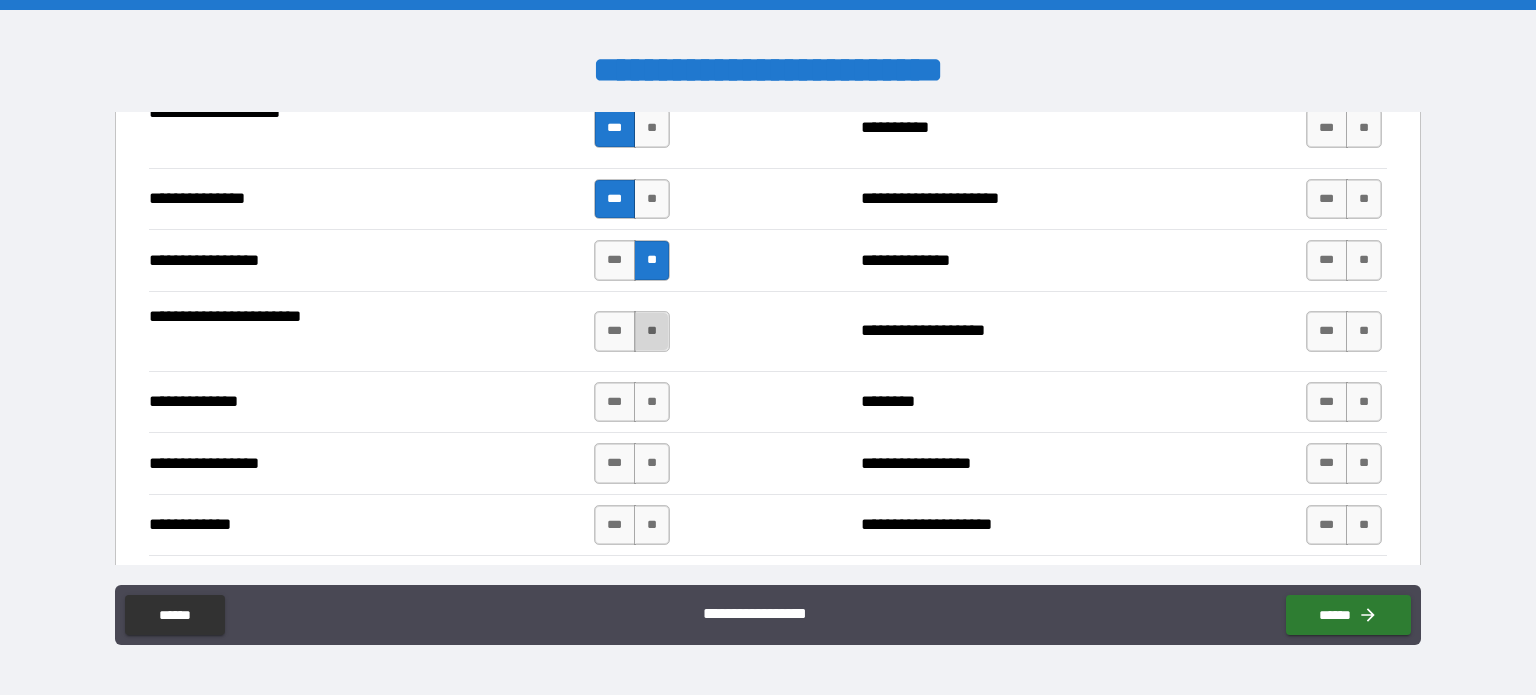 click on "**" at bounding box center [652, 331] 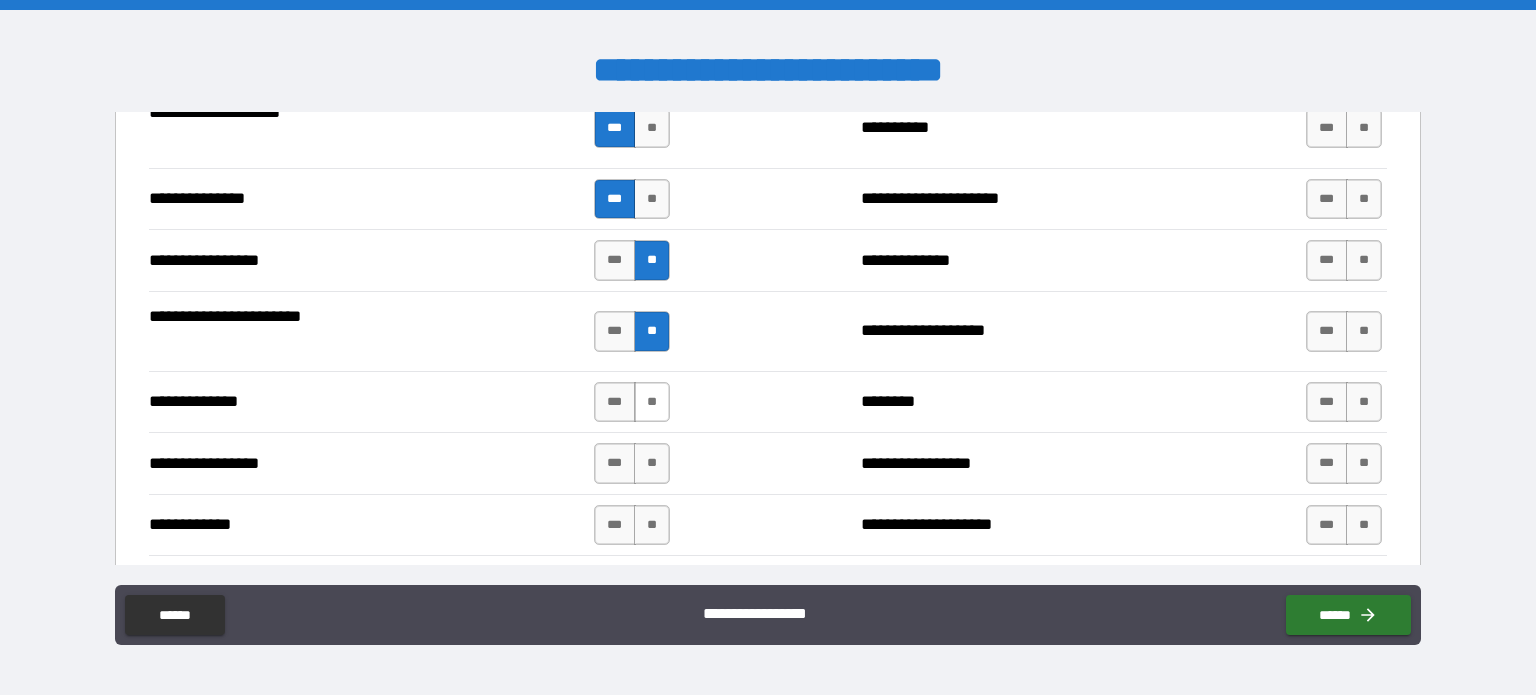 click on "**" at bounding box center (652, 402) 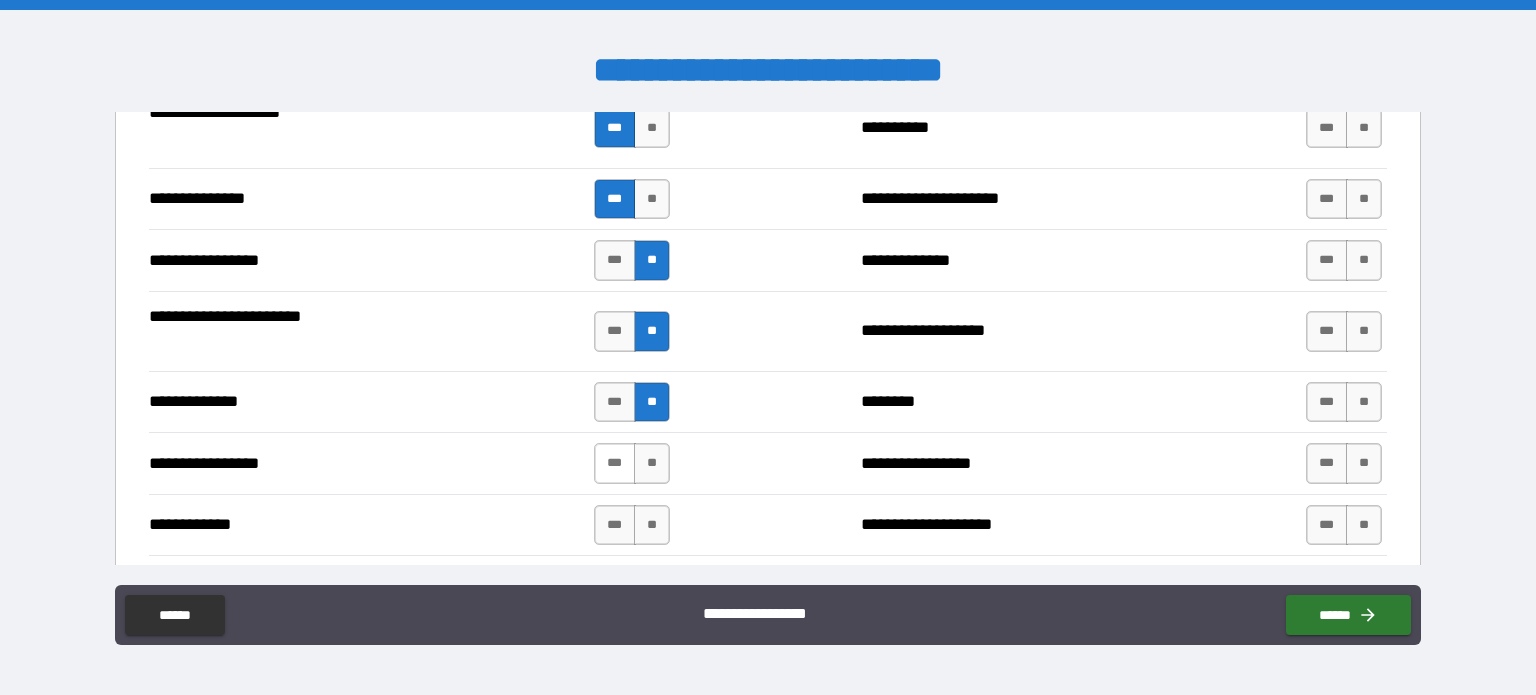 click on "***" at bounding box center (615, 463) 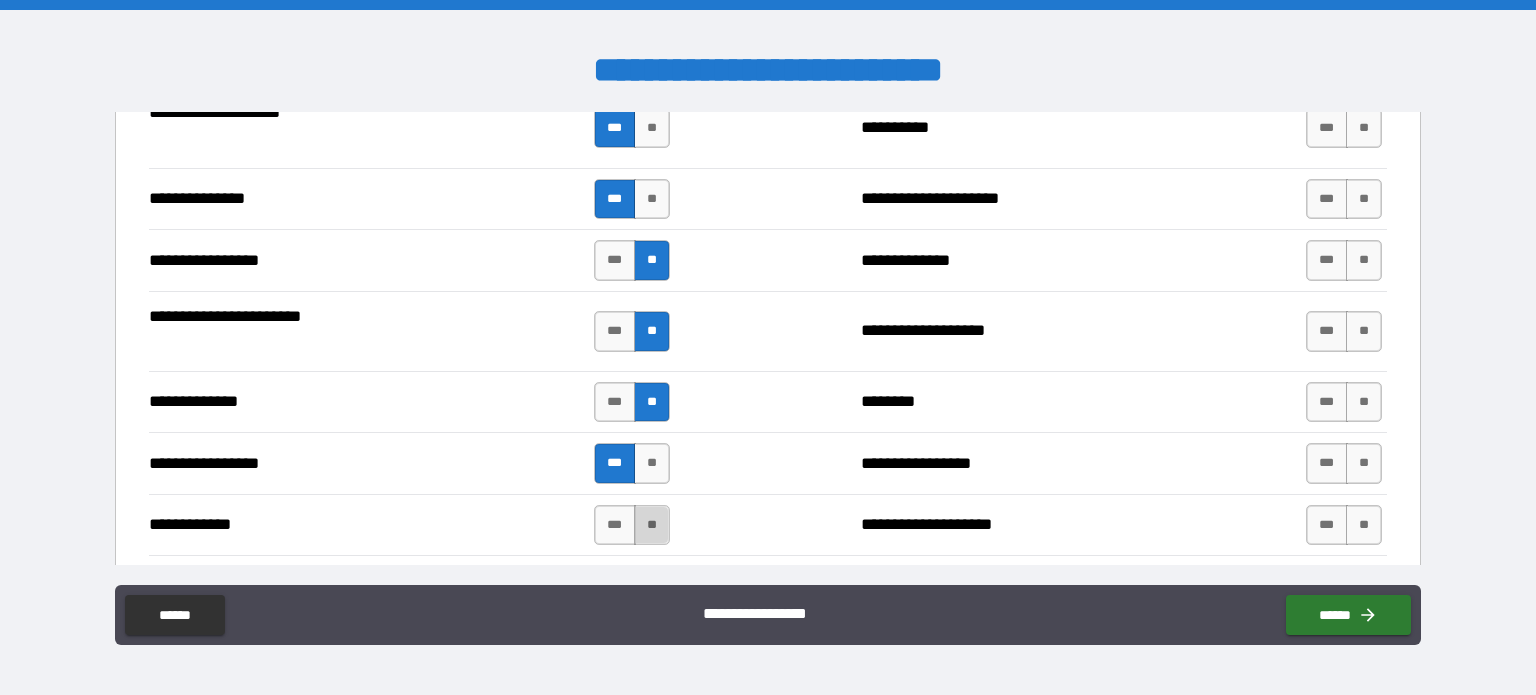 click on "**" at bounding box center [652, 525] 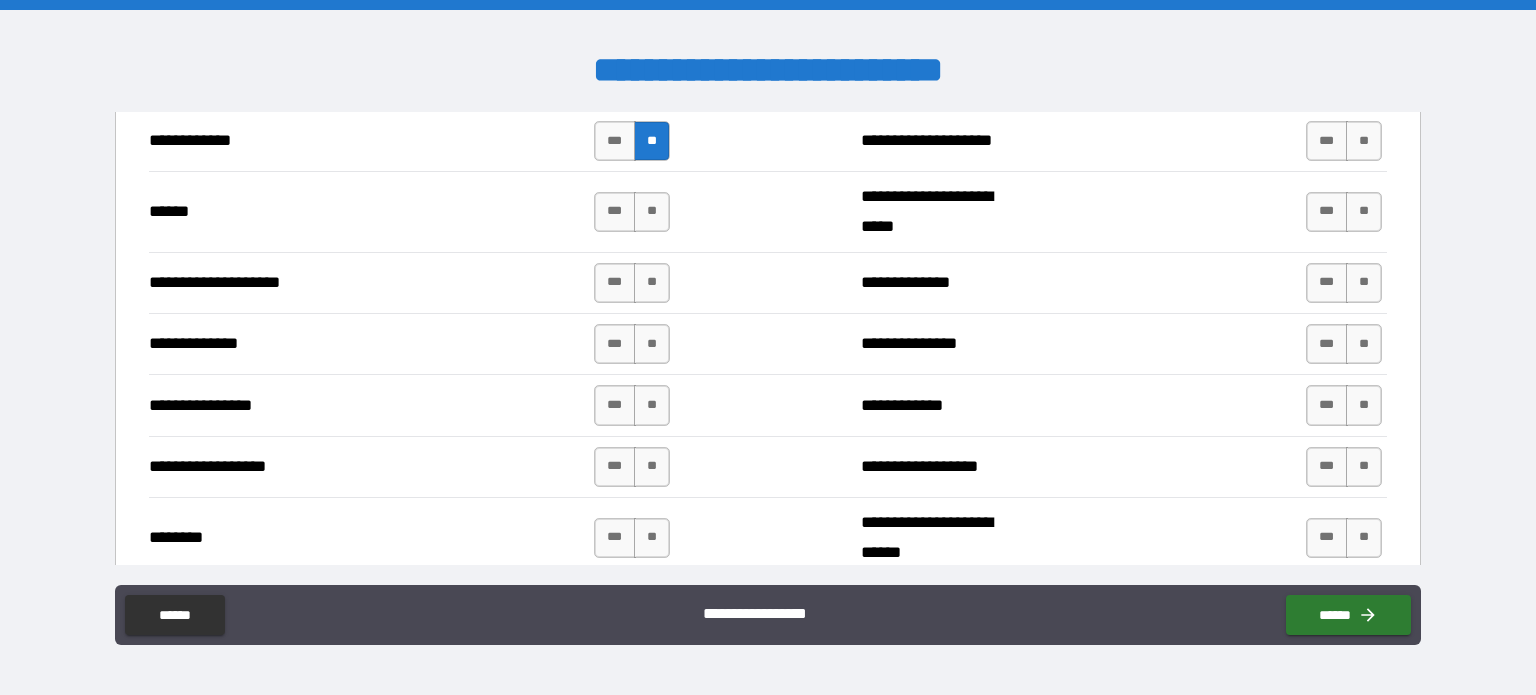 scroll, scrollTop: 2938, scrollLeft: 0, axis: vertical 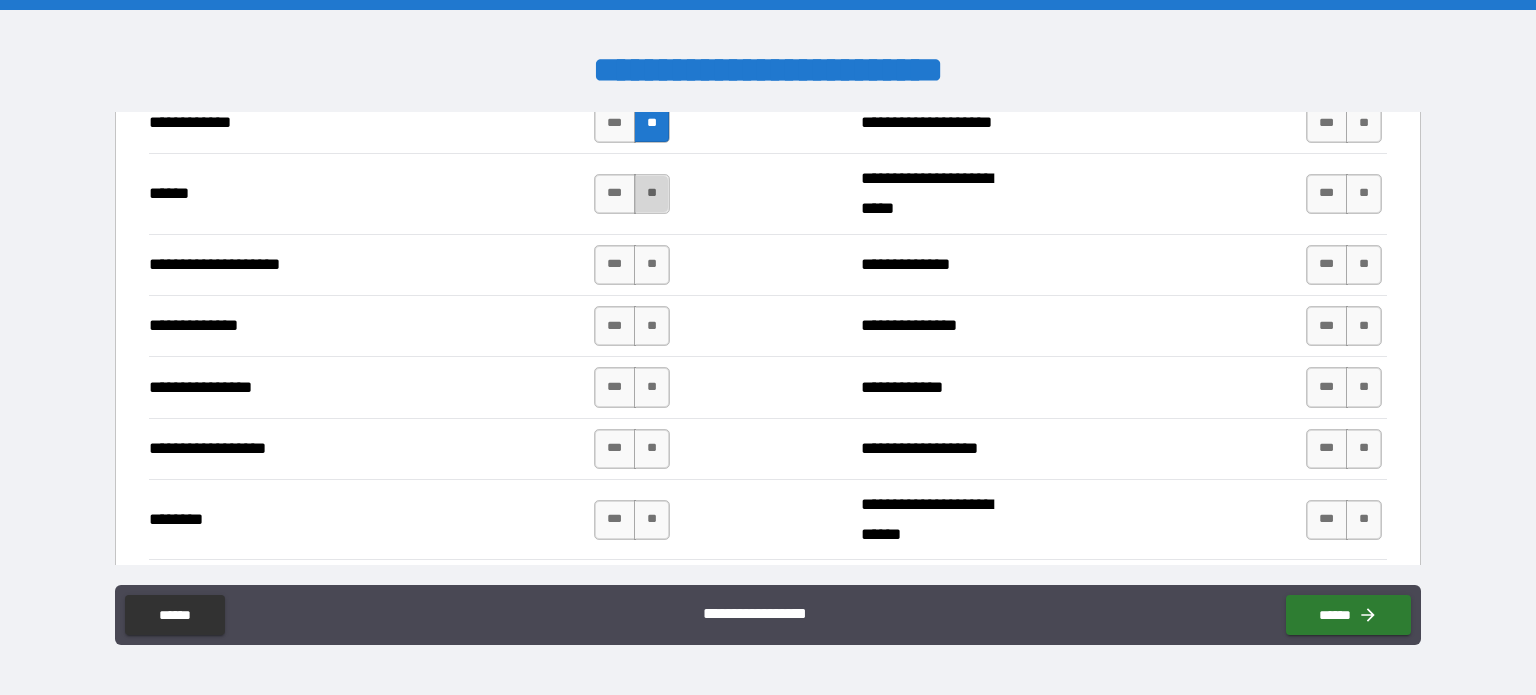 click on "**" at bounding box center [652, 194] 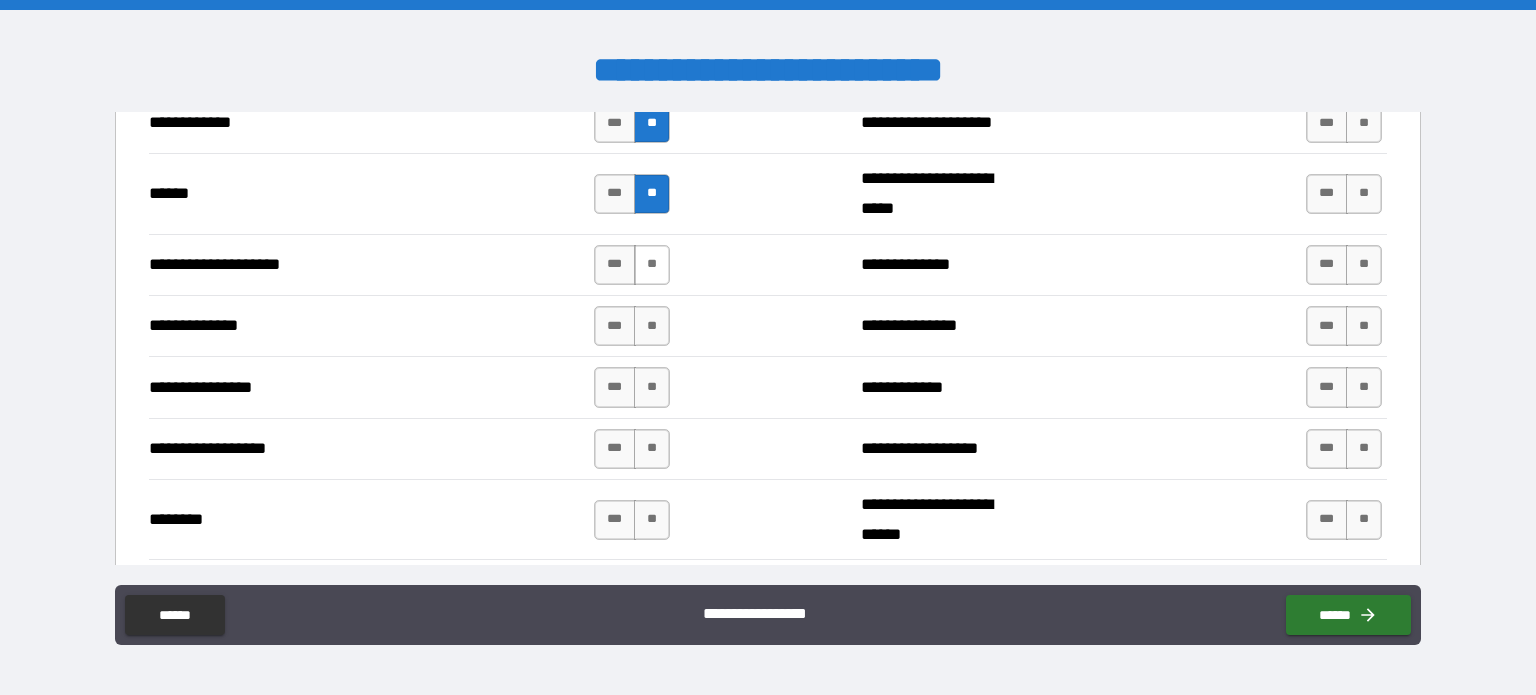 click on "**" at bounding box center [652, 265] 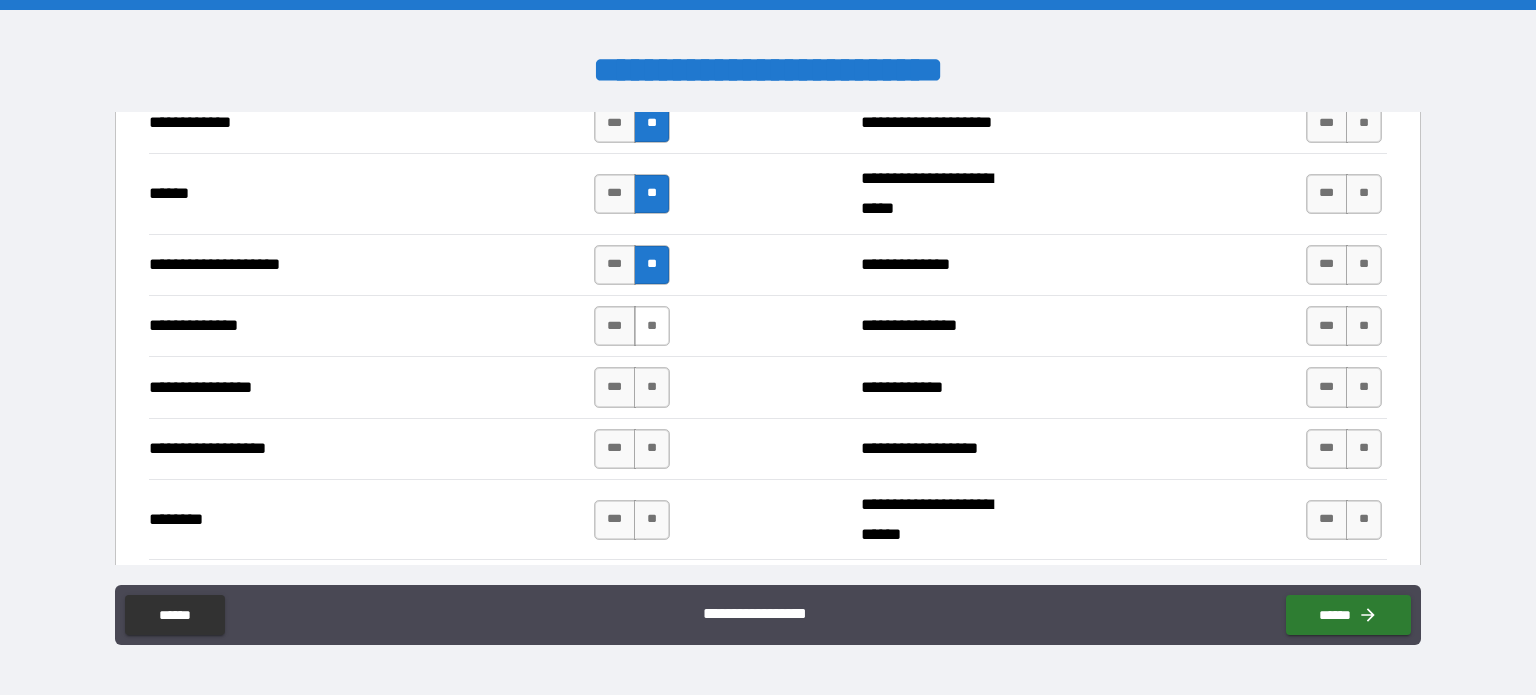 click on "**" at bounding box center (652, 326) 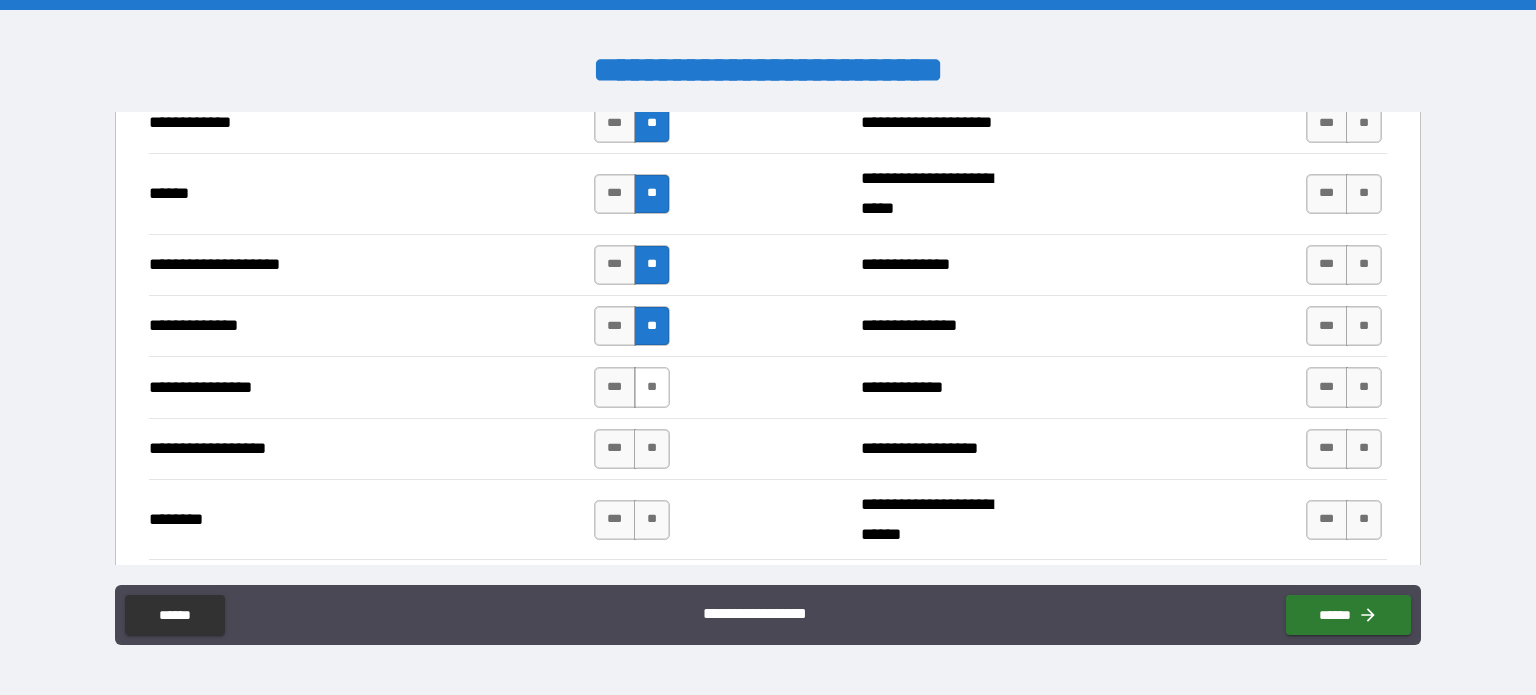 click on "**" at bounding box center [652, 387] 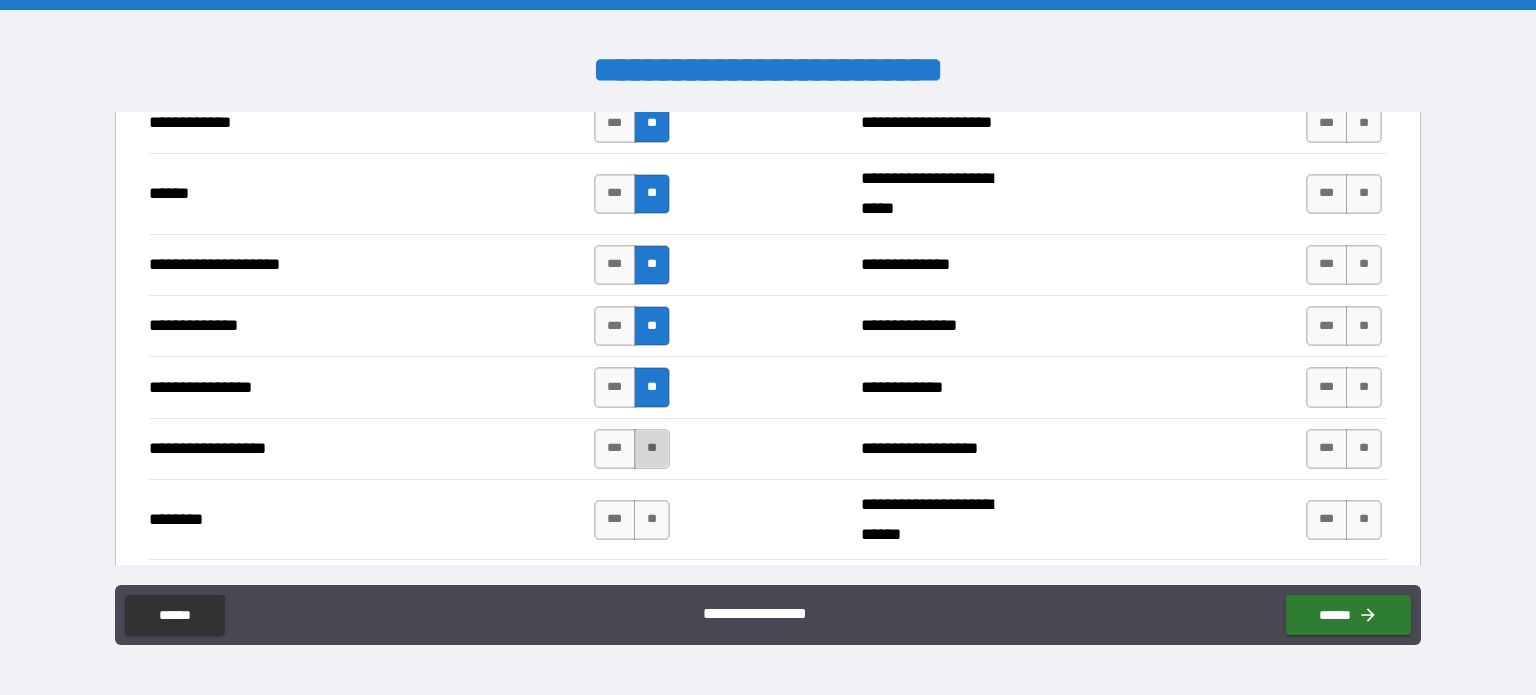 click on "**" at bounding box center [652, 449] 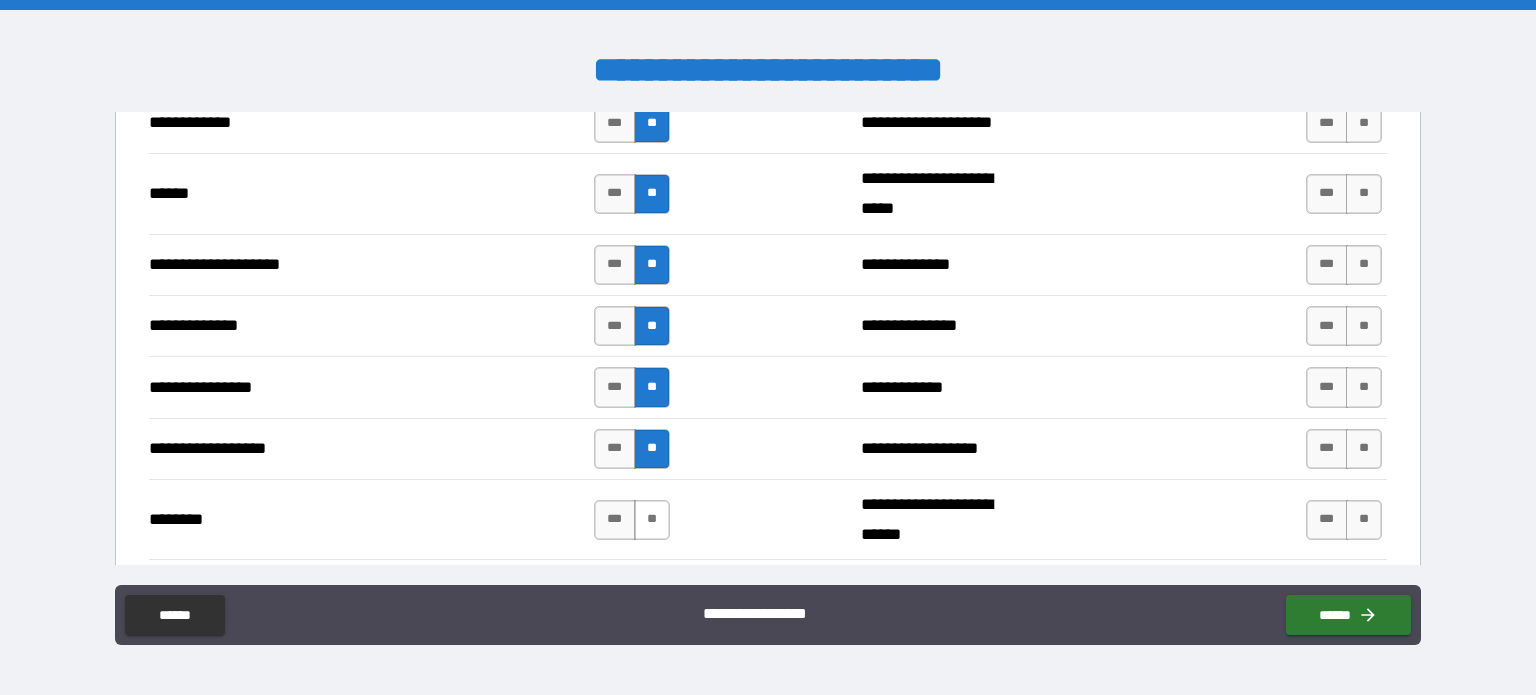 click on "**" at bounding box center (652, 520) 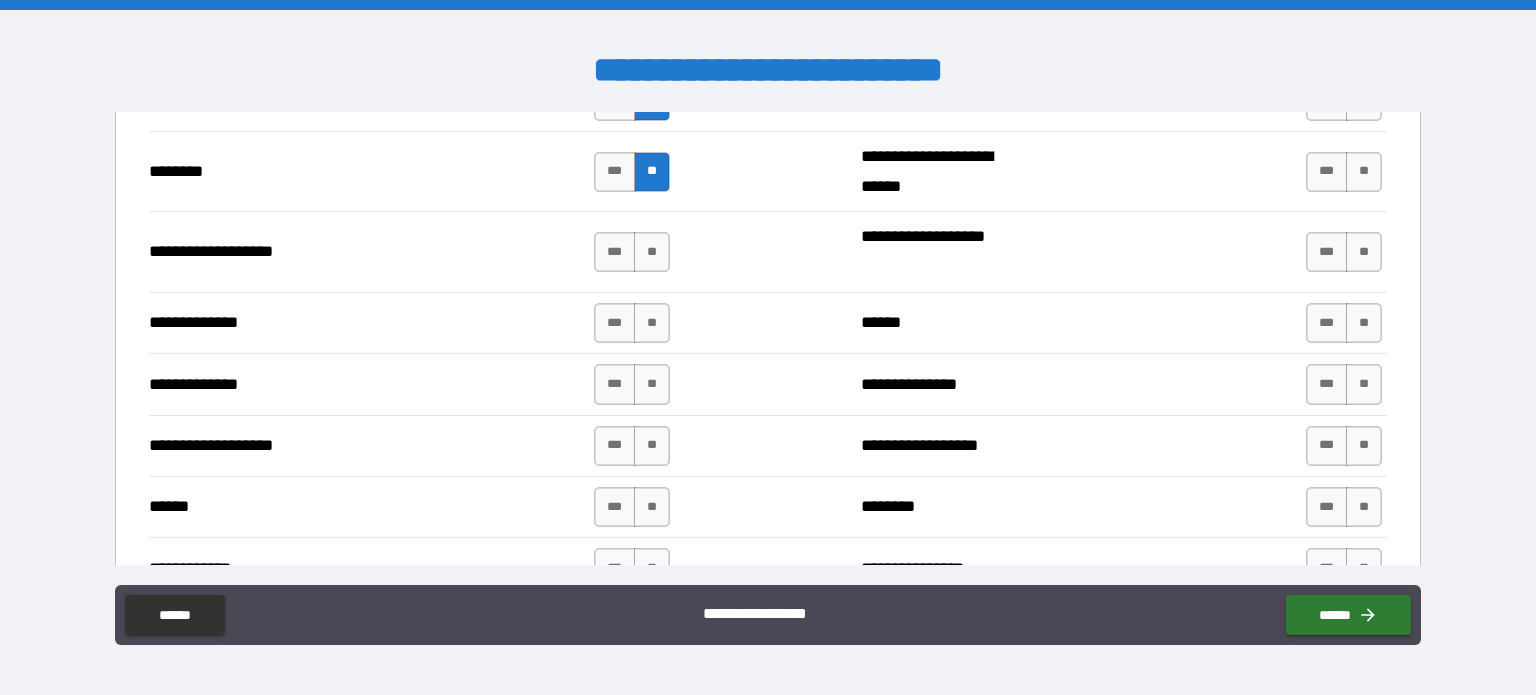 scroll, scrollTop: 3322, scrollLeft: 0, axis: vertical 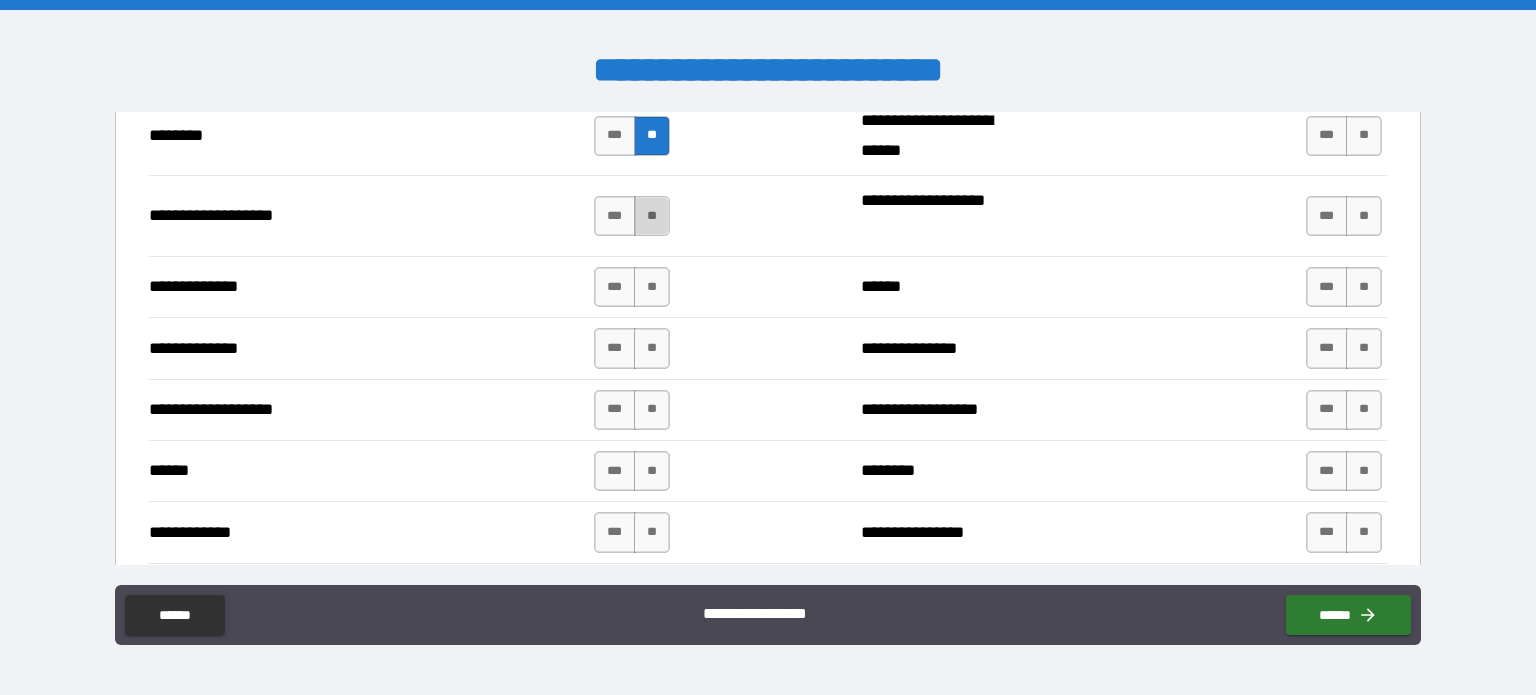 click on "**" at bounding box center [652, 216] 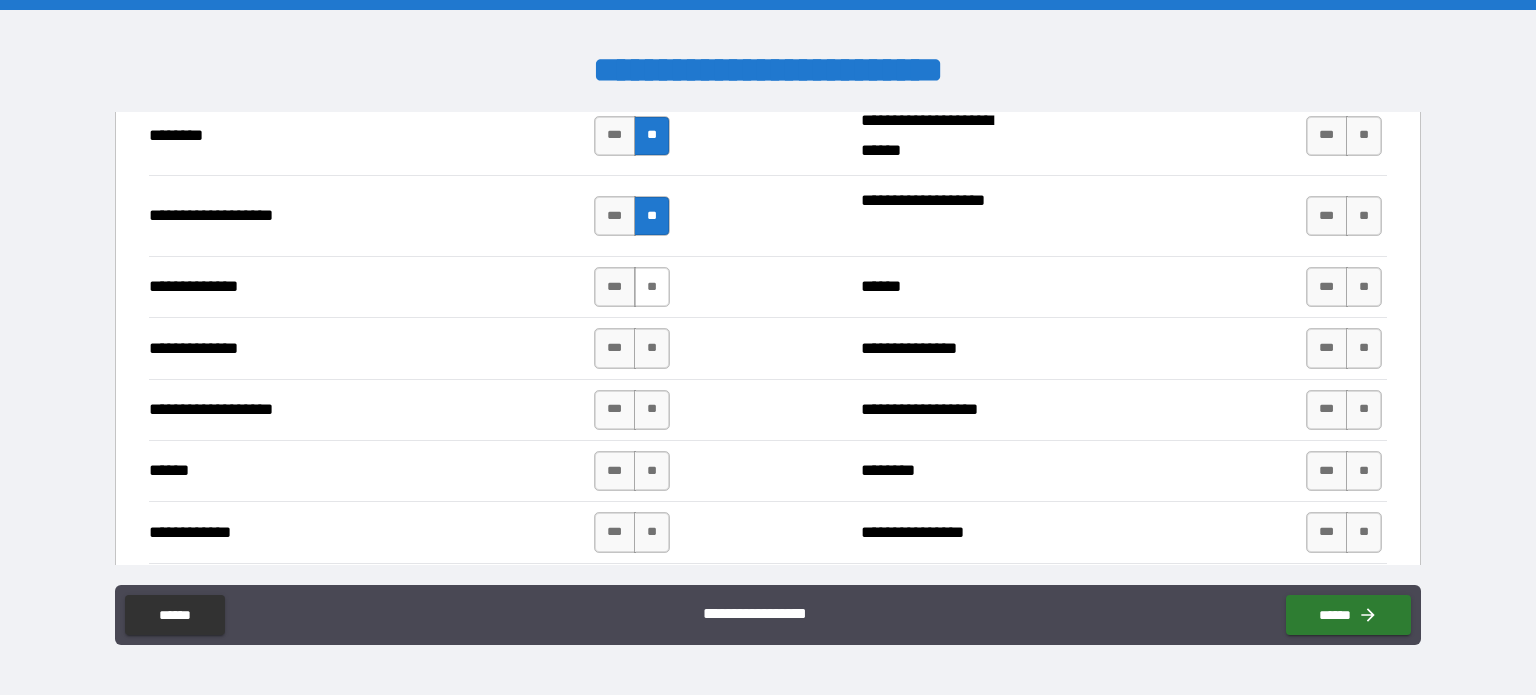 click on "**" at bounding box center [652, 287] 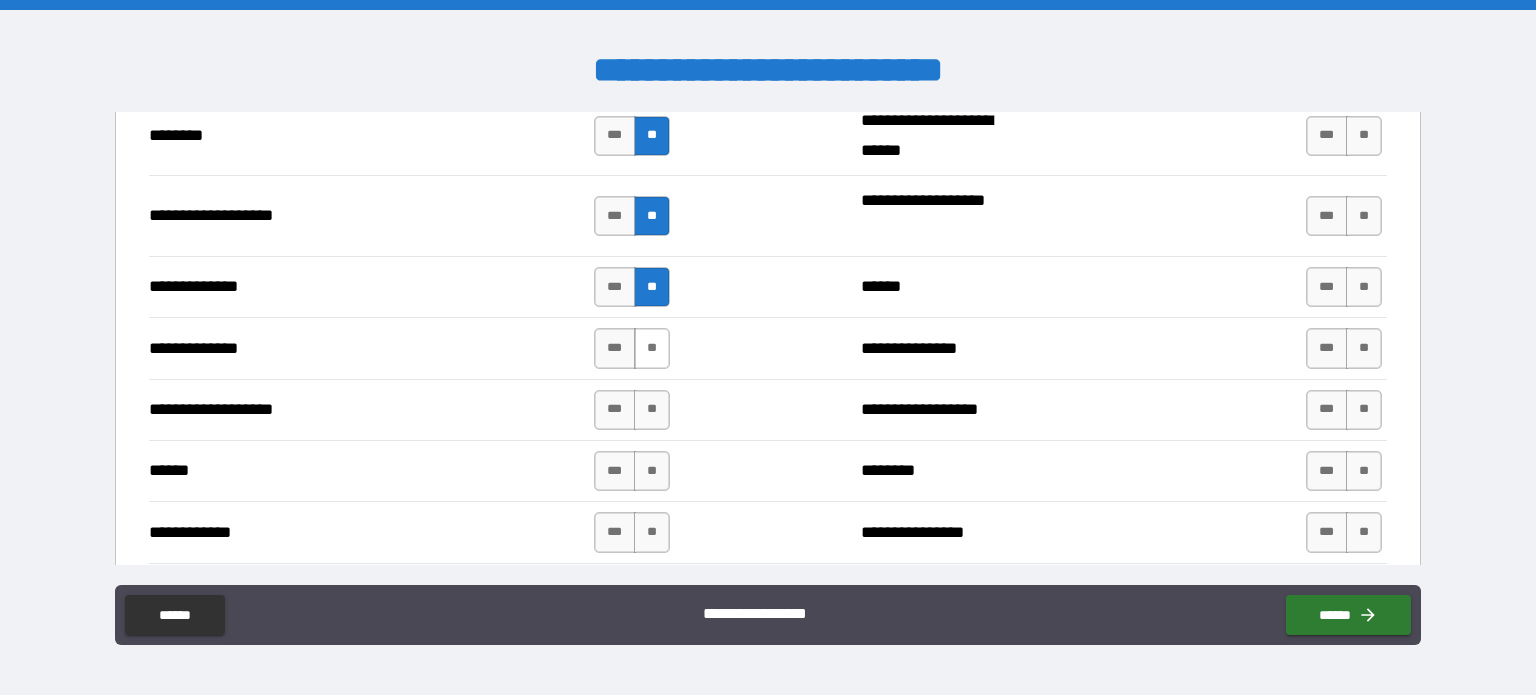 click on "**" at bounding box center (652, 348) 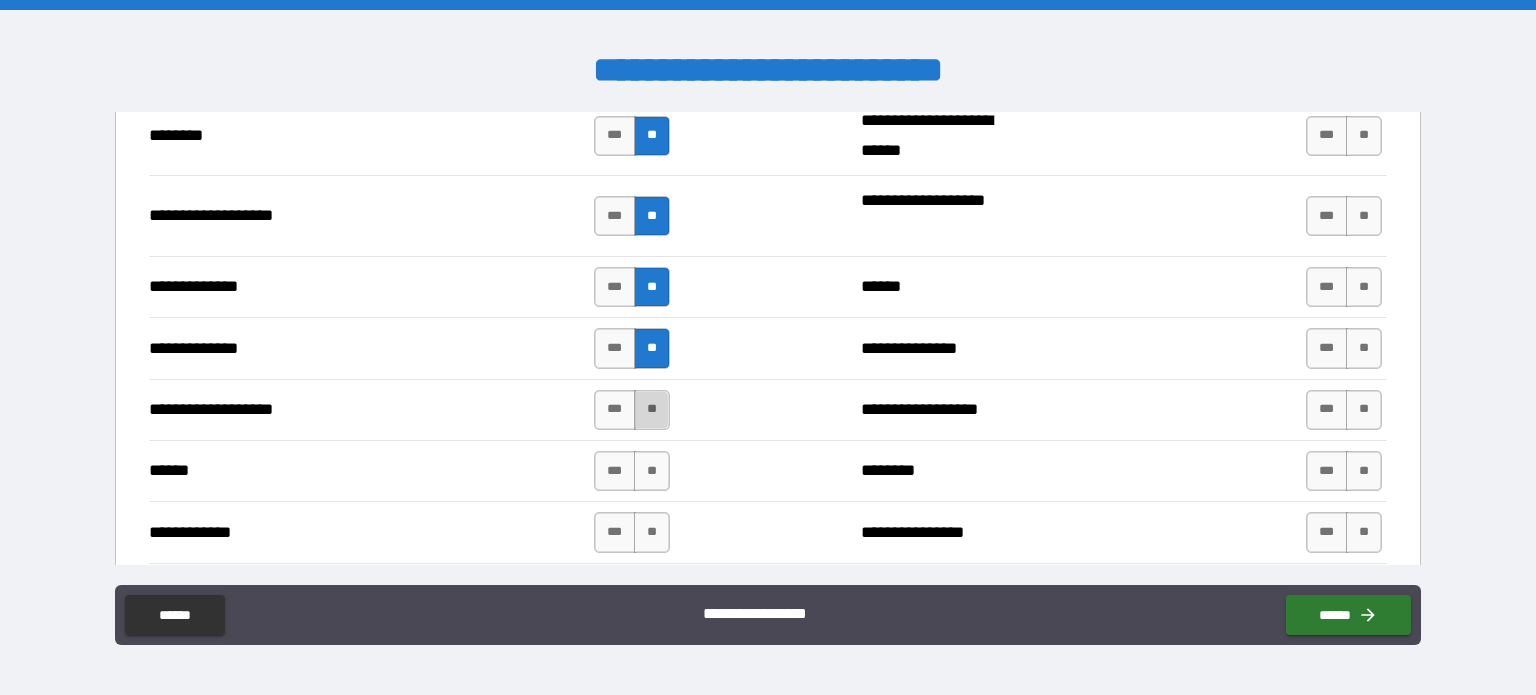 click on "**" at bounding box center (652, 410) 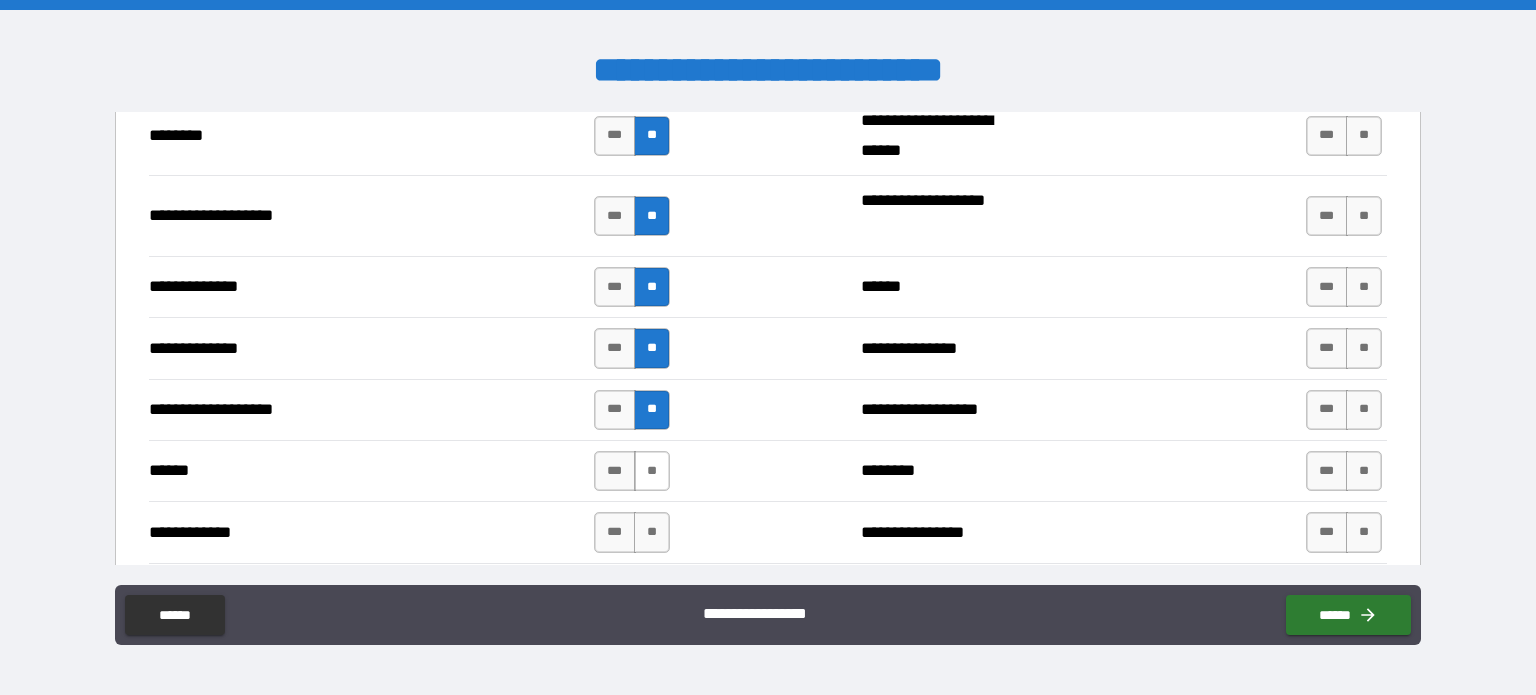 click on "**" at bounding box center (652, 471) 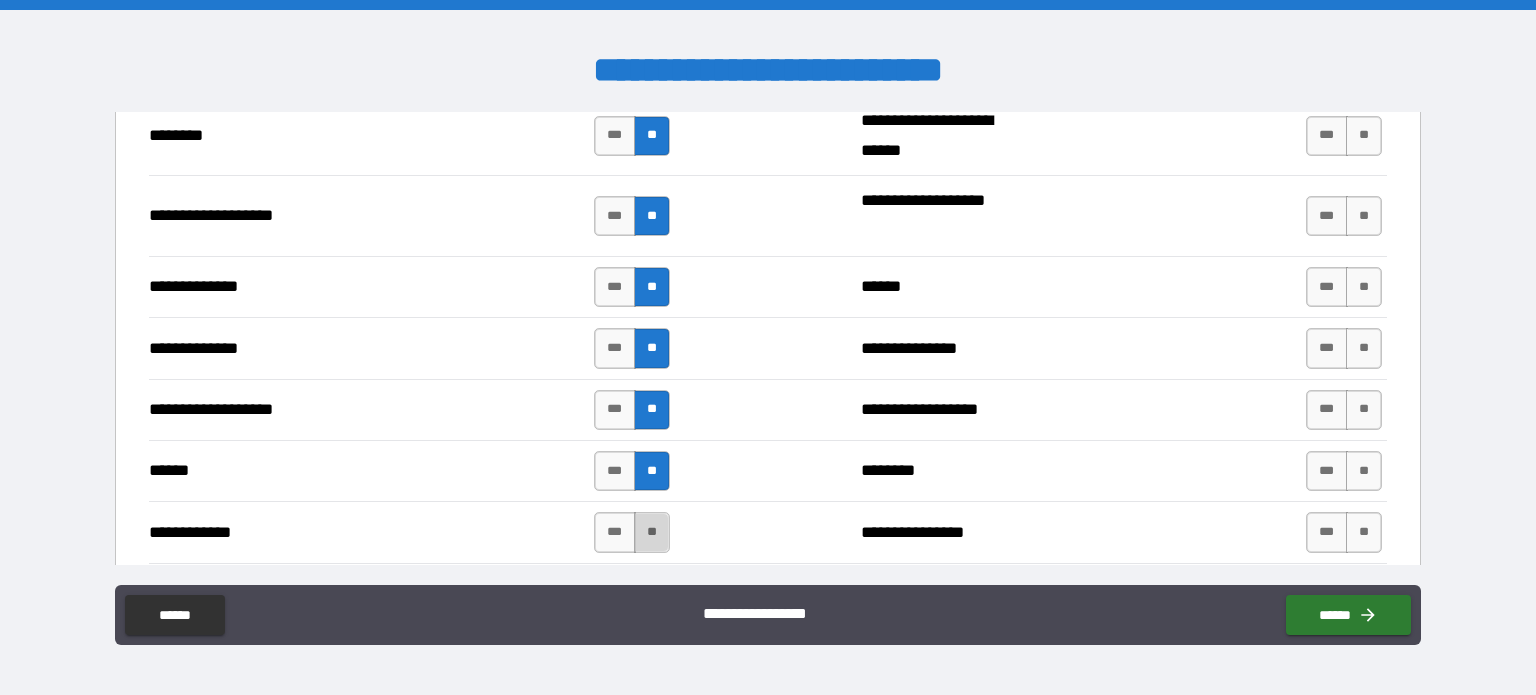 click on "**" at bounding box center (652, 532) 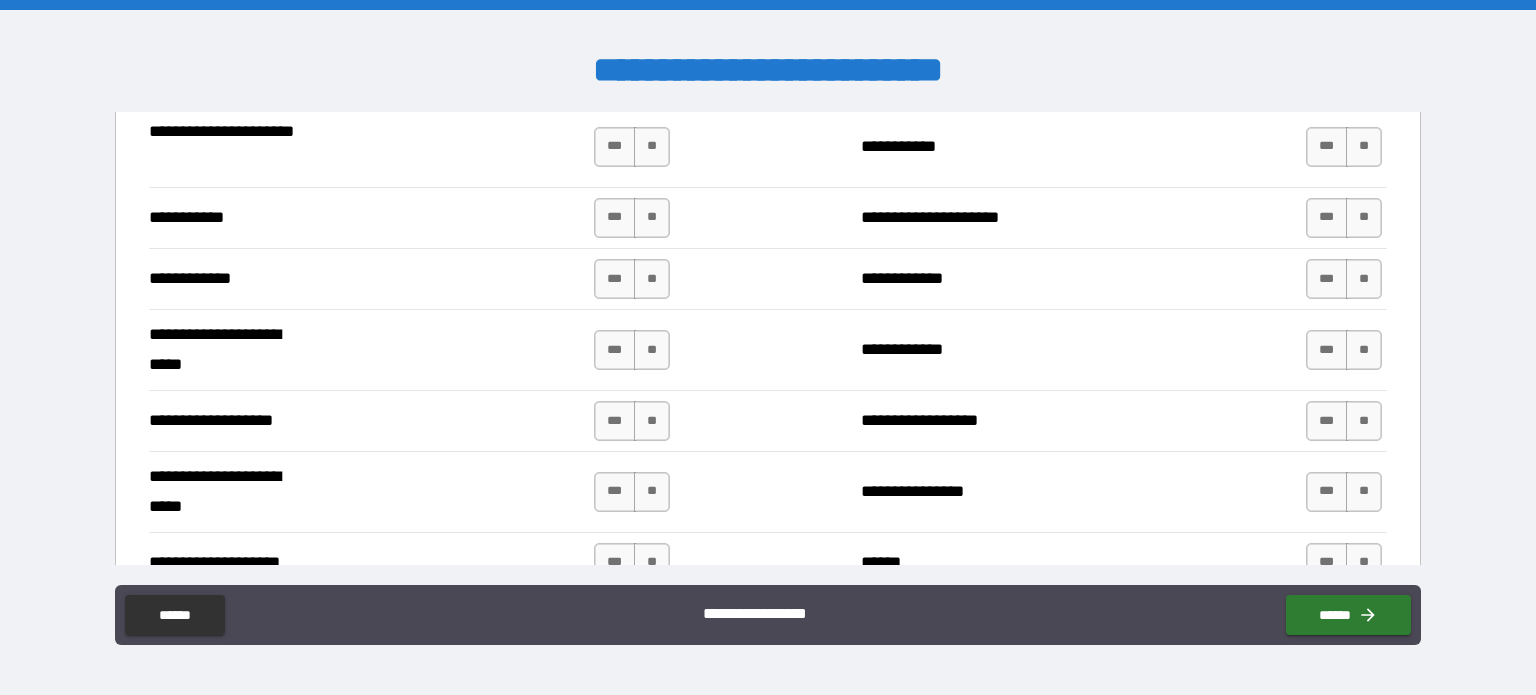 scroll, scrollTop: 3848, scrollLeft: 0, axis: vertical 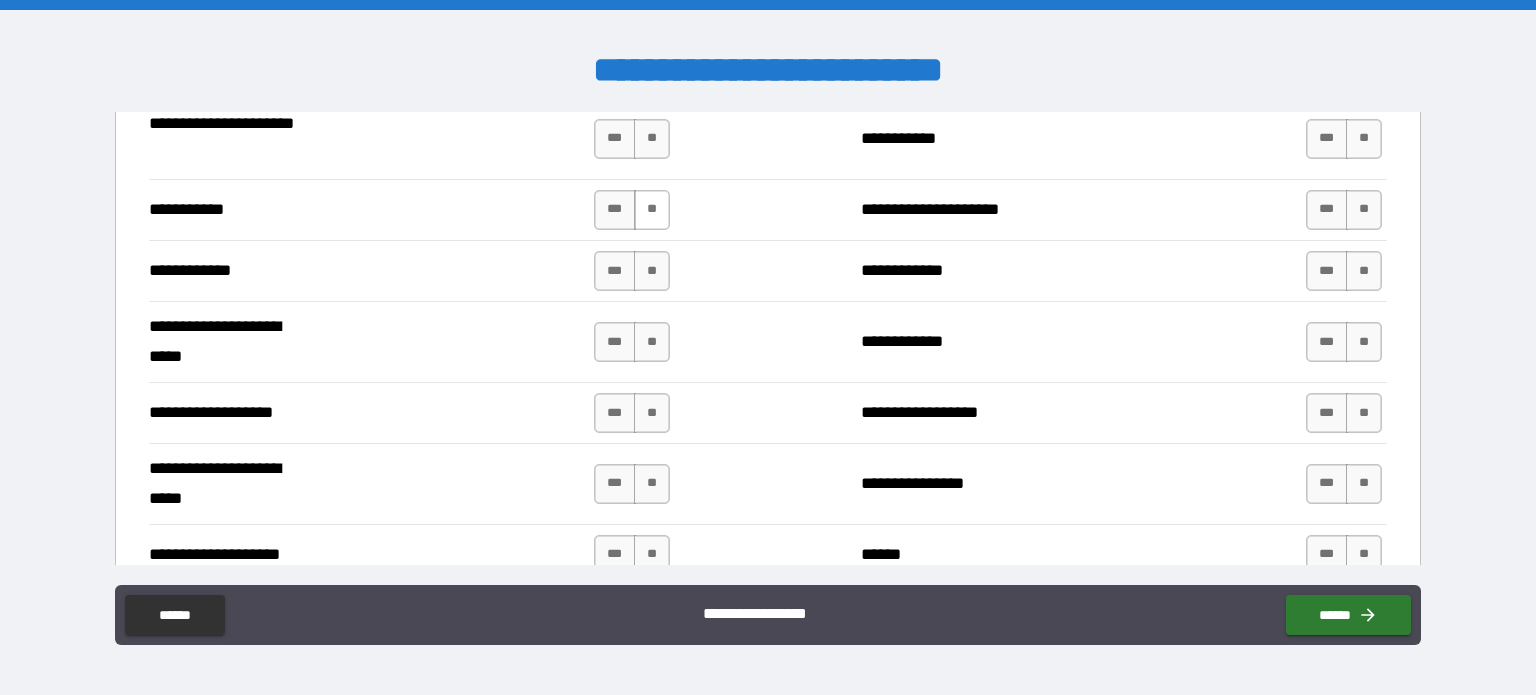 click on "**" at bounding box center (652, 210) 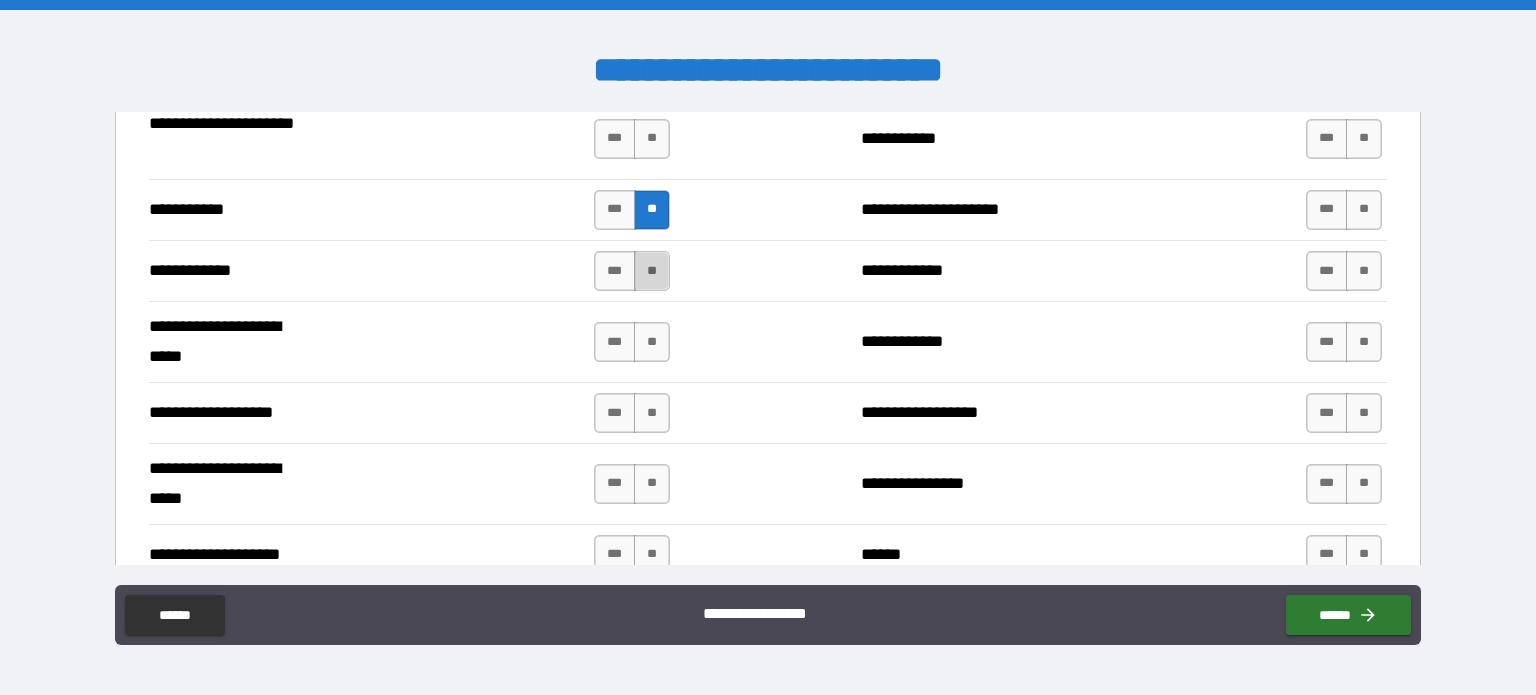click on "**" at bounding box center (652, 271) 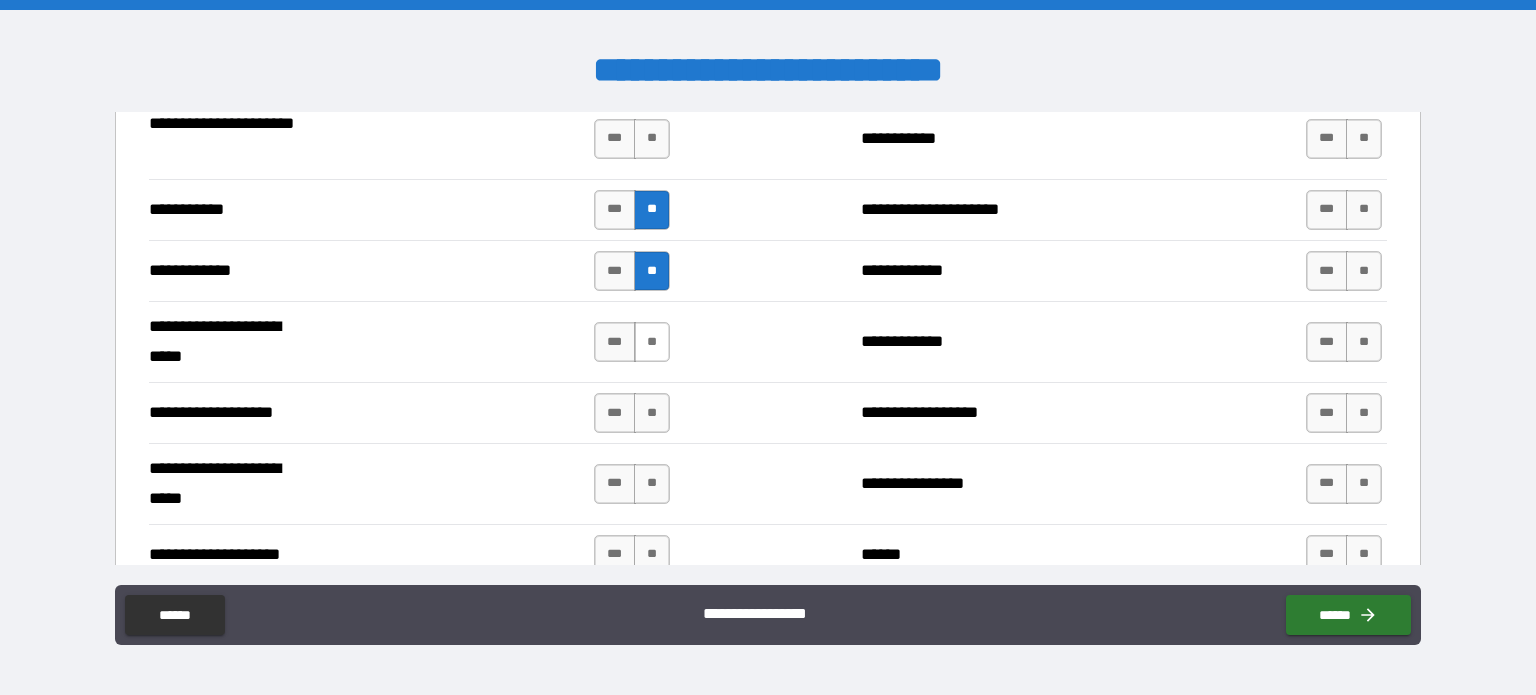 click on "**" at bounding box center (652, 342) 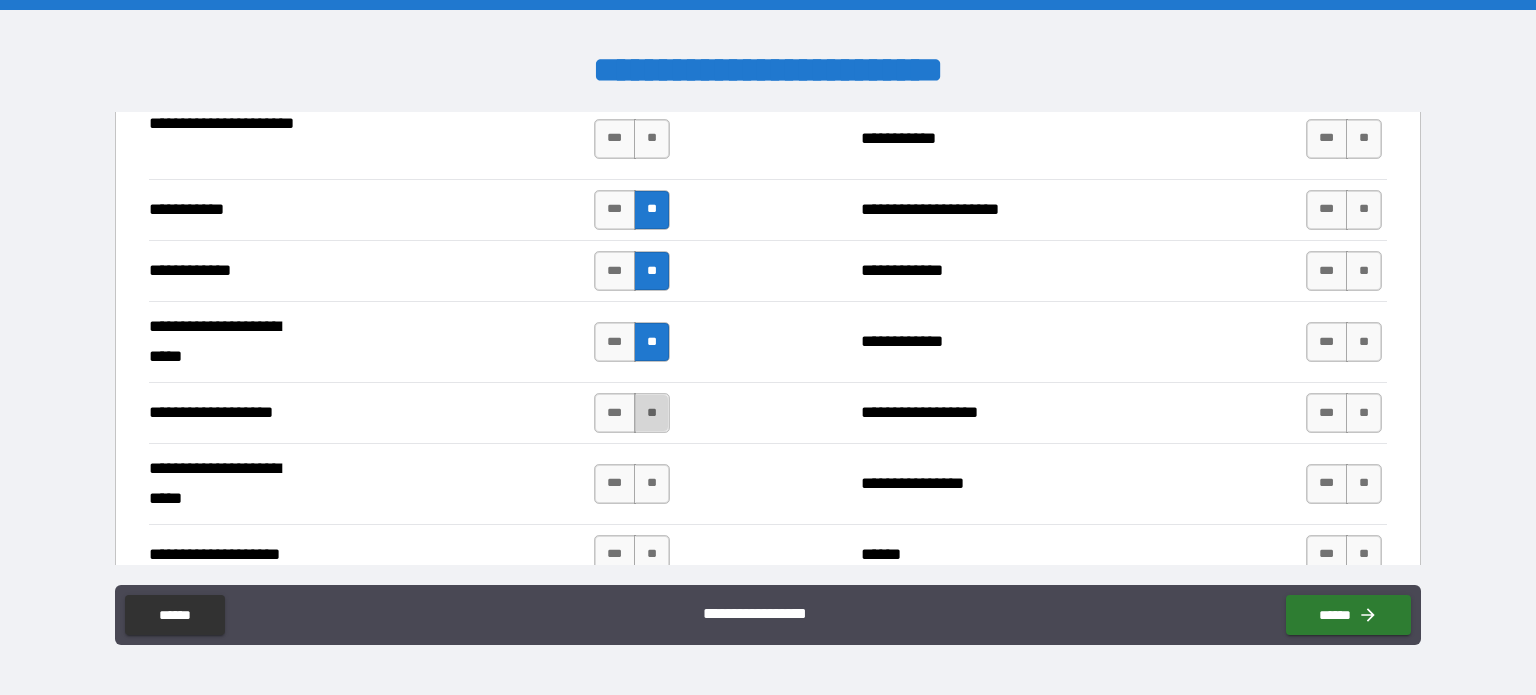 click on "**" at bounding box center [652, 413] 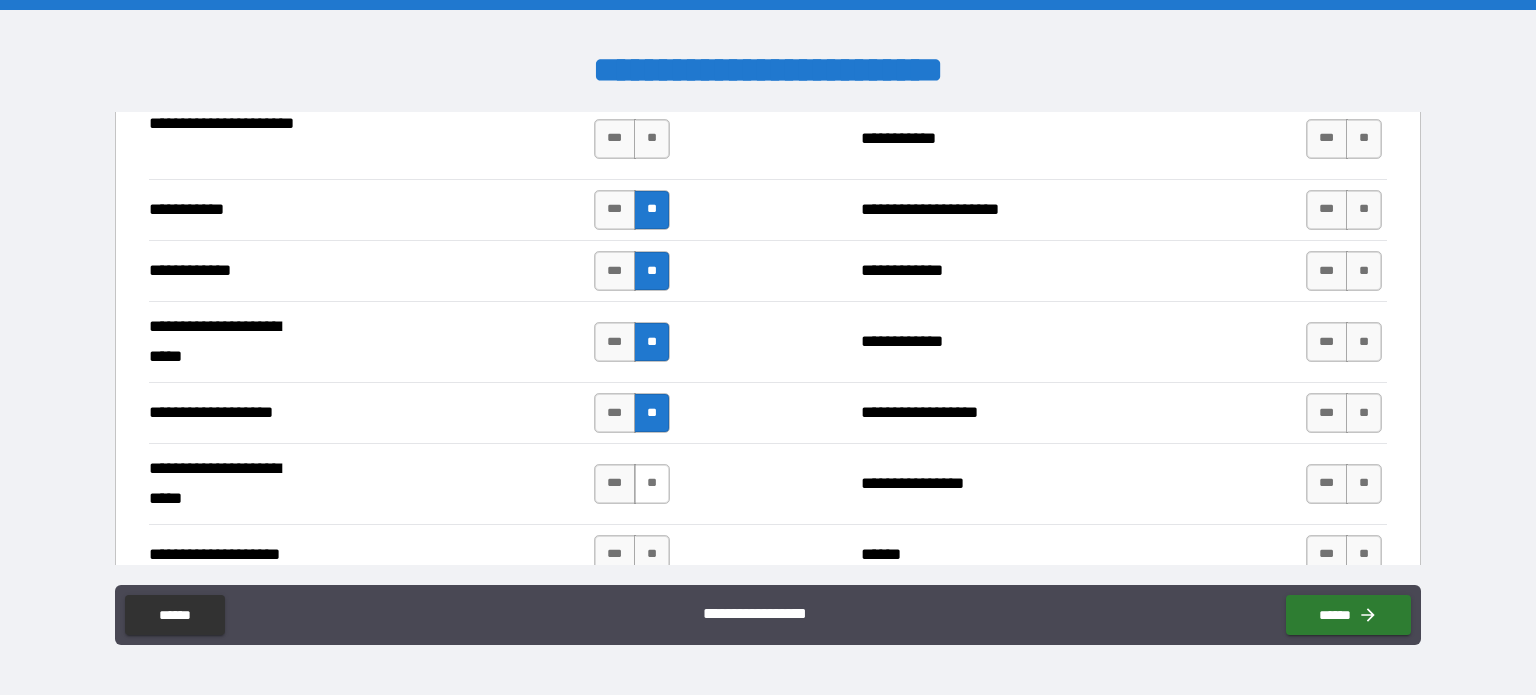 click on "**" at bounding box center [652, 484] 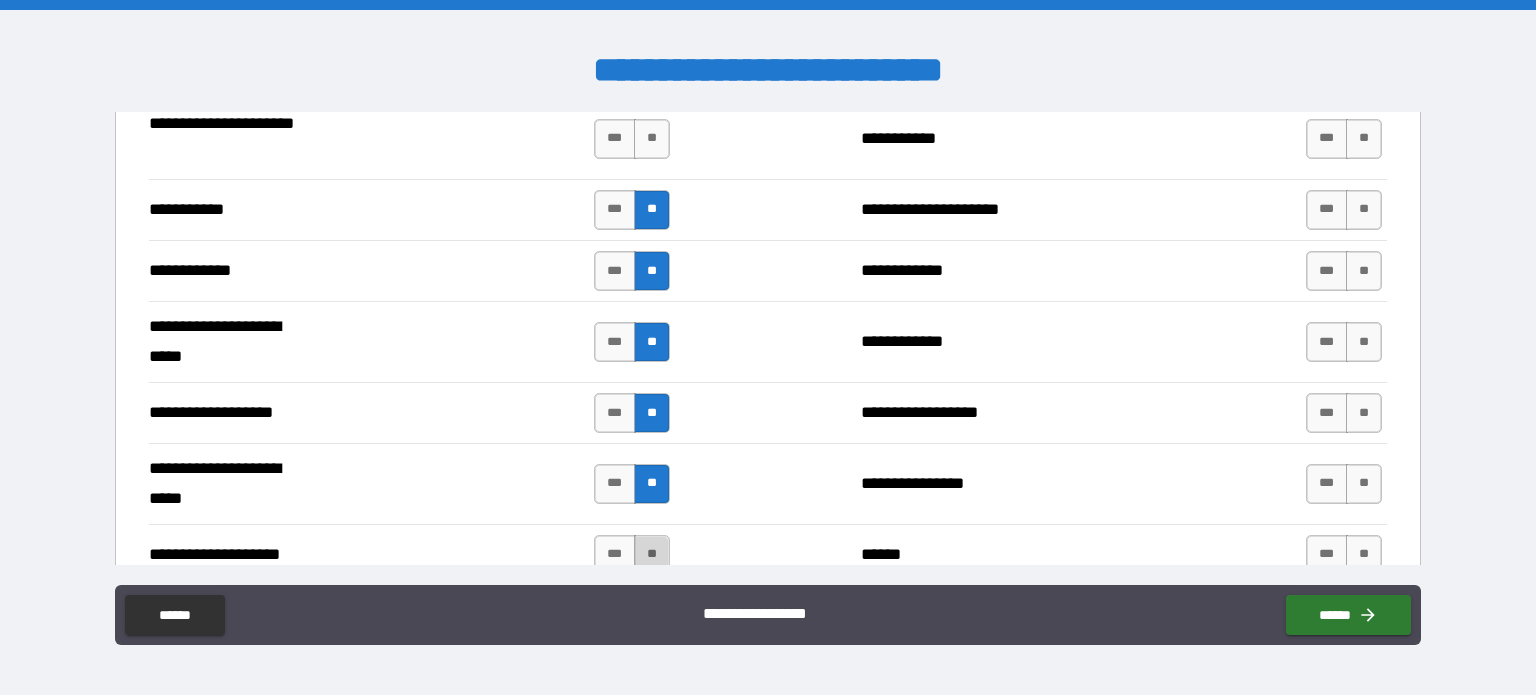 click on "**" at bounding box center (652, 555) 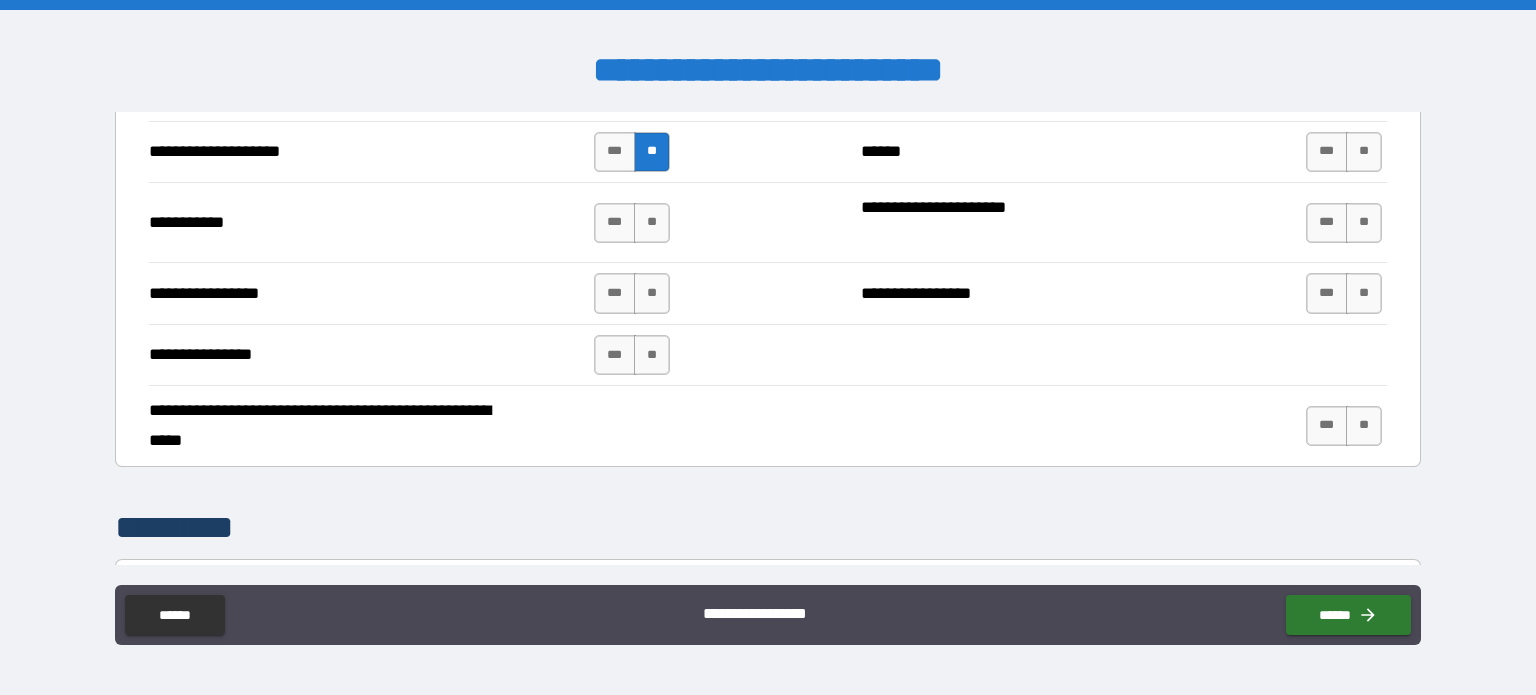 scroll, scrollTop: 4260, scrollLeft: 0, axis: vertical 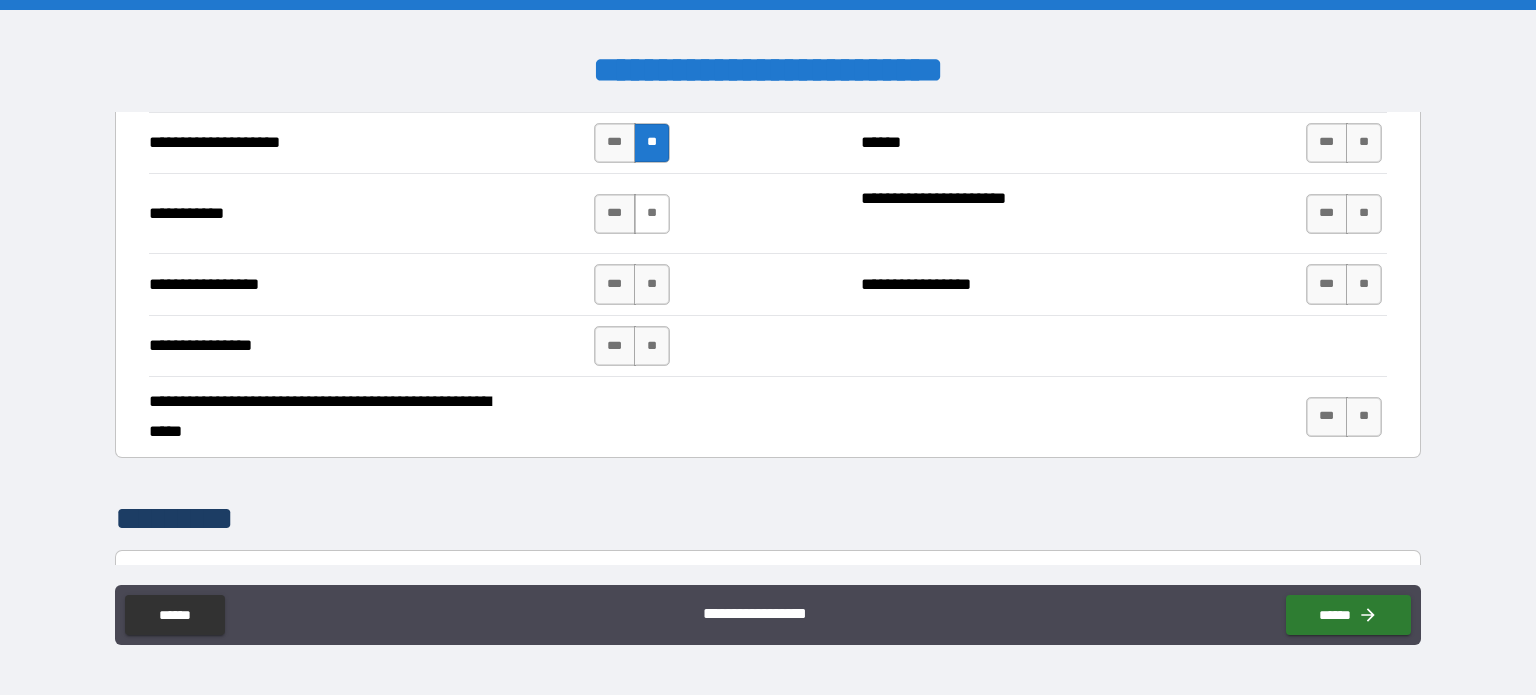 click on "**" at bounding box center [652, 214] 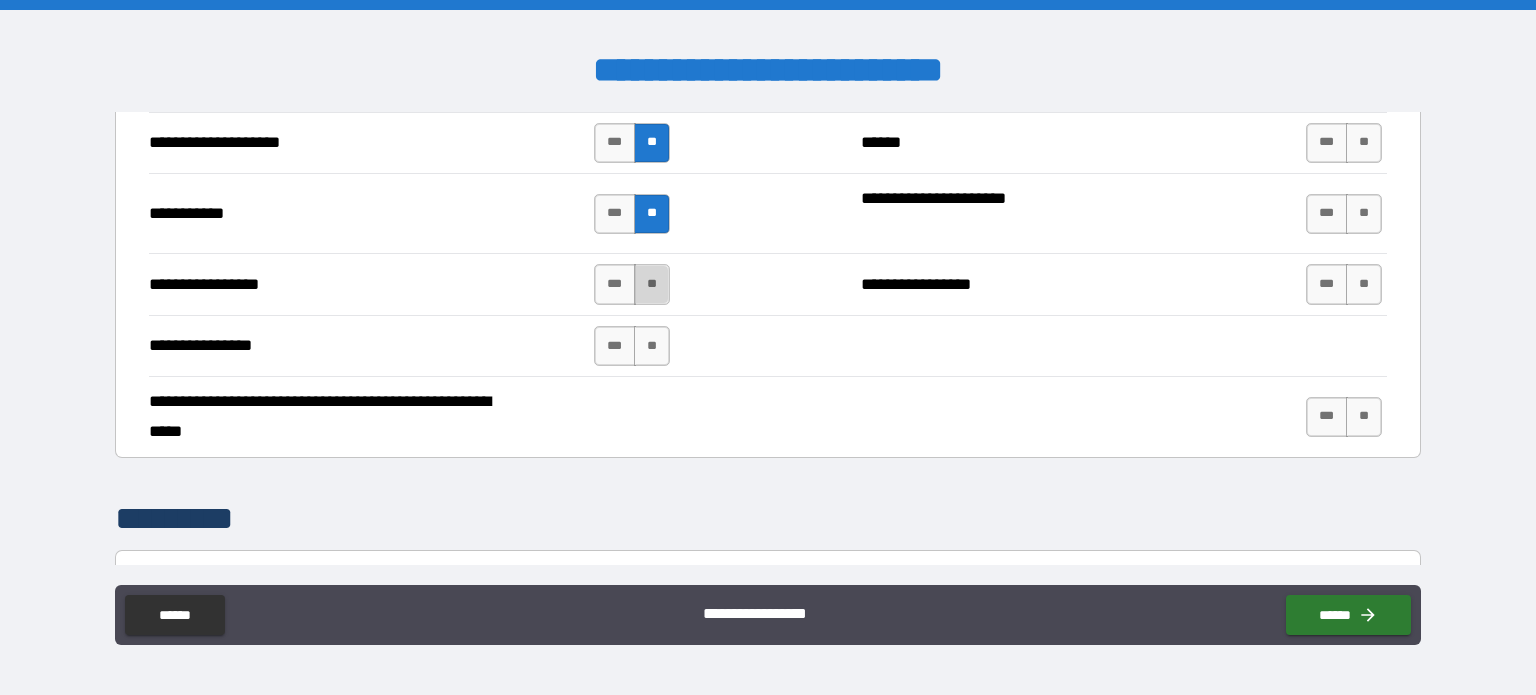 click on "**" at bounding box center [652, 284] 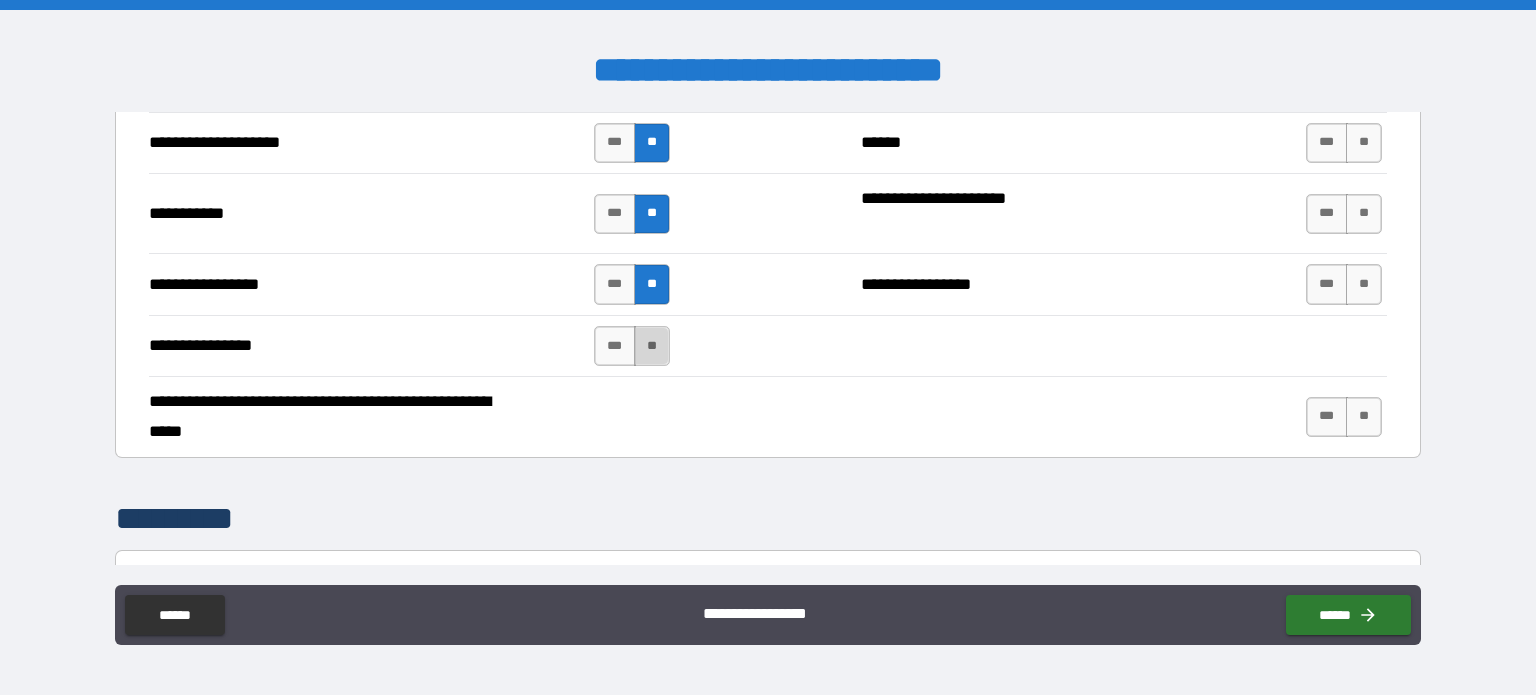 click on "**" at bounding box center (652, 346) 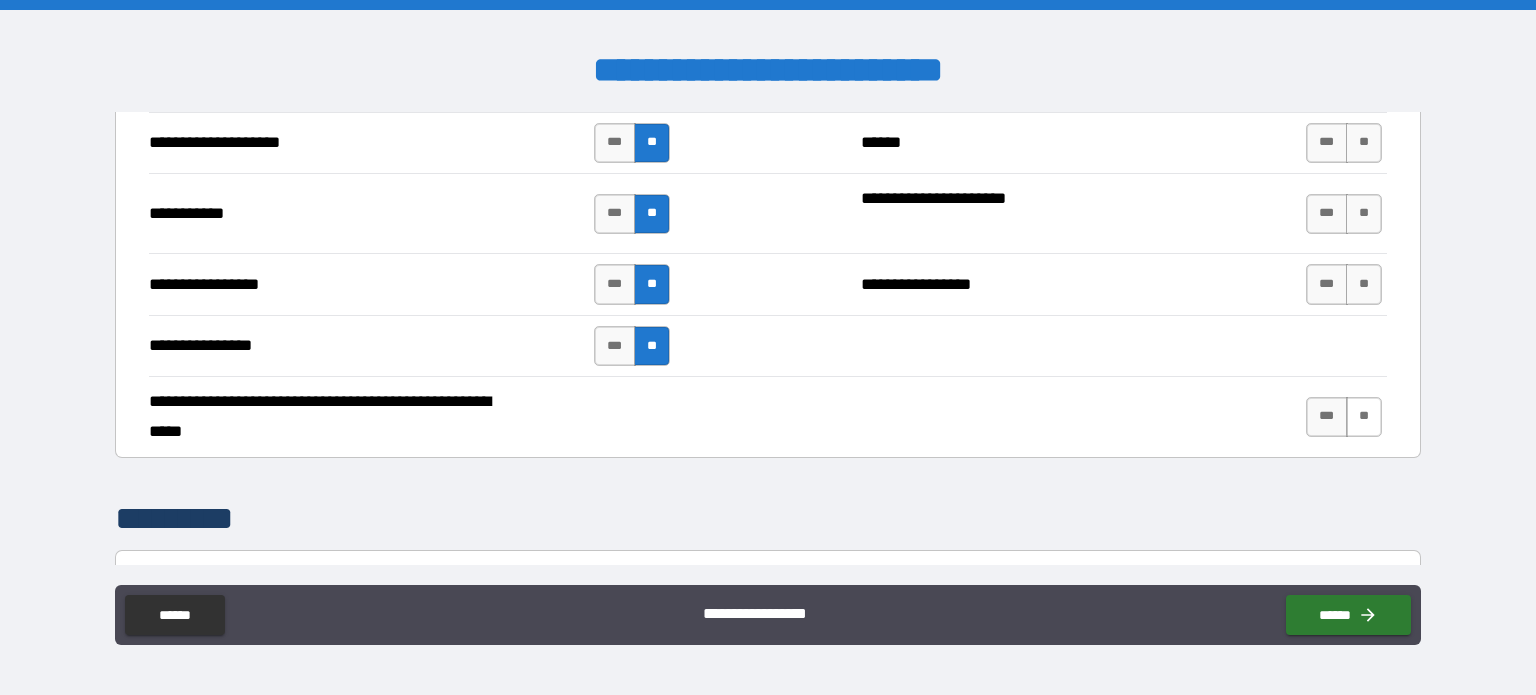 click on "**" at bounding box center [1364, 417] 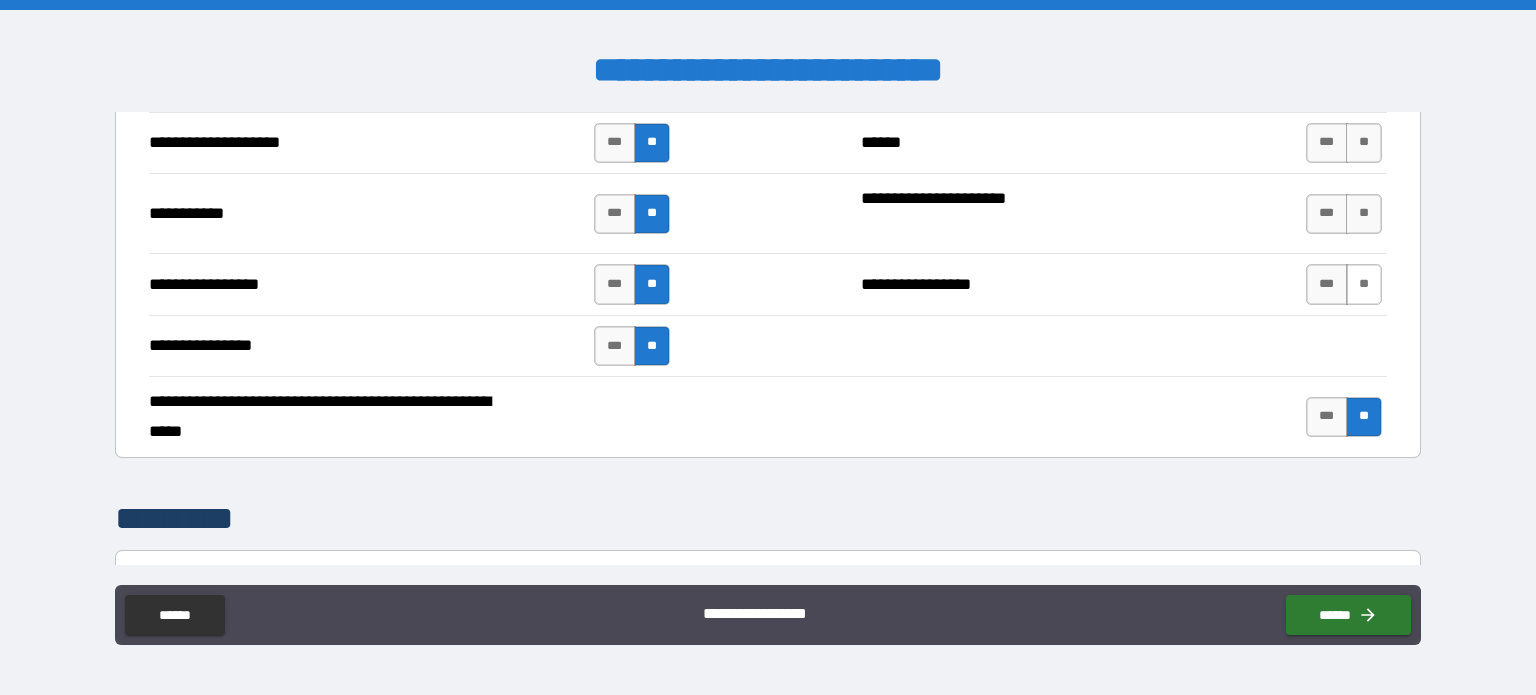 click on "**" at bounding box center (1364, 284) 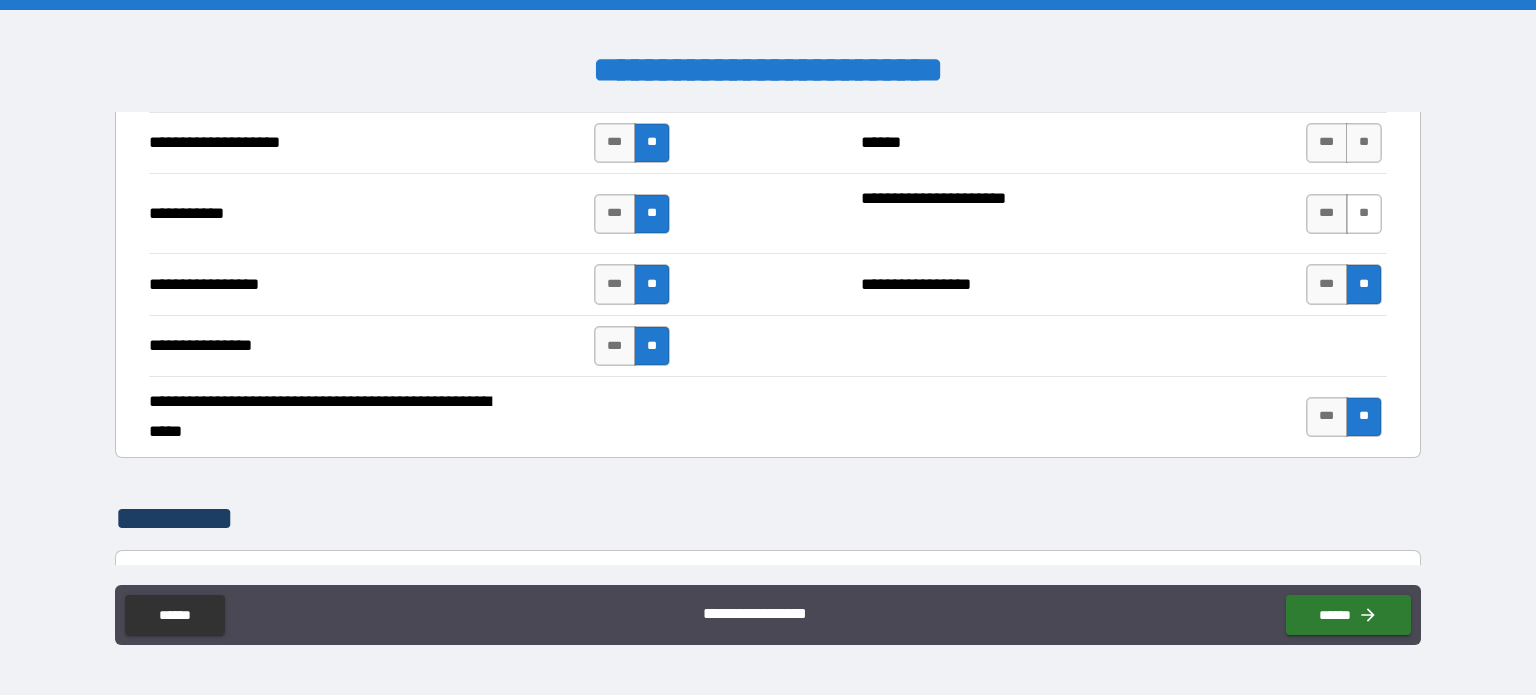 click on "**" at bounding box center (1364, 214) 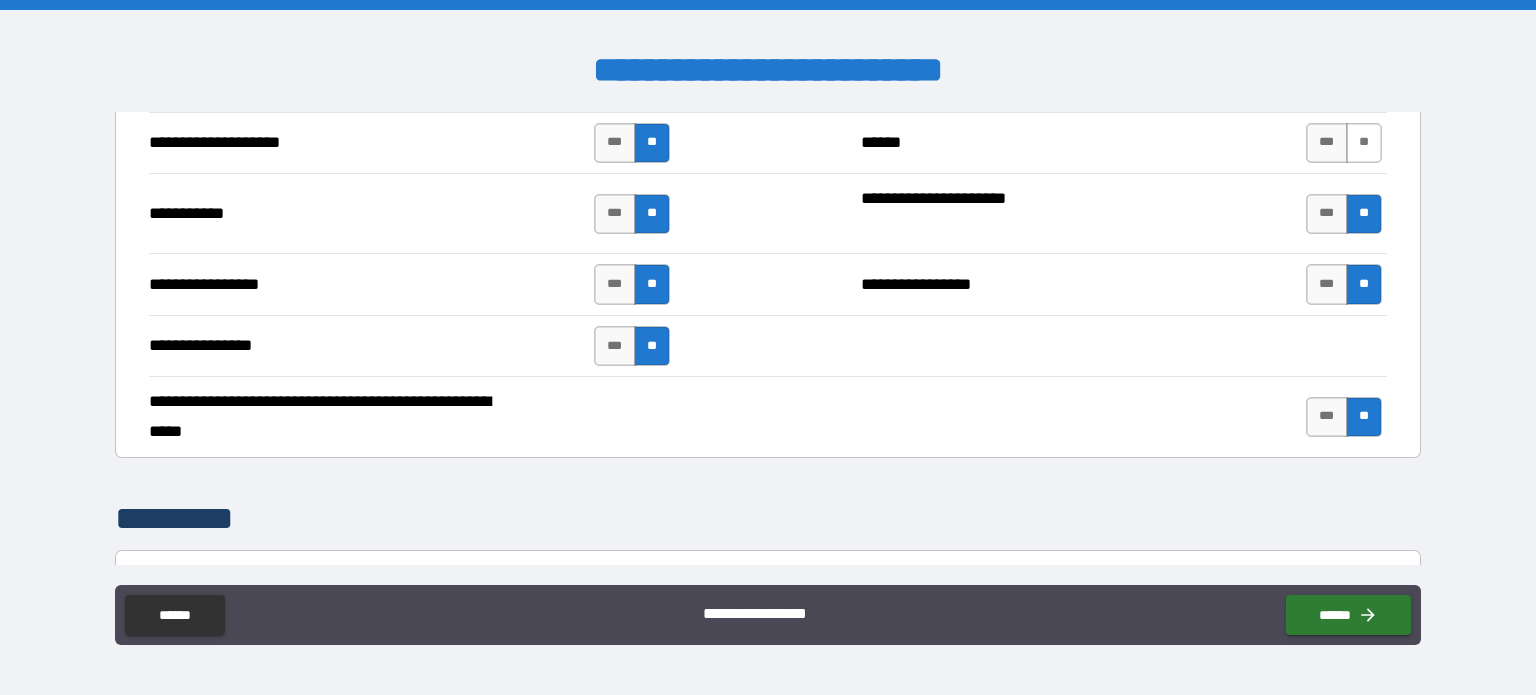 click on "**" at bounding box center (1364, 143) 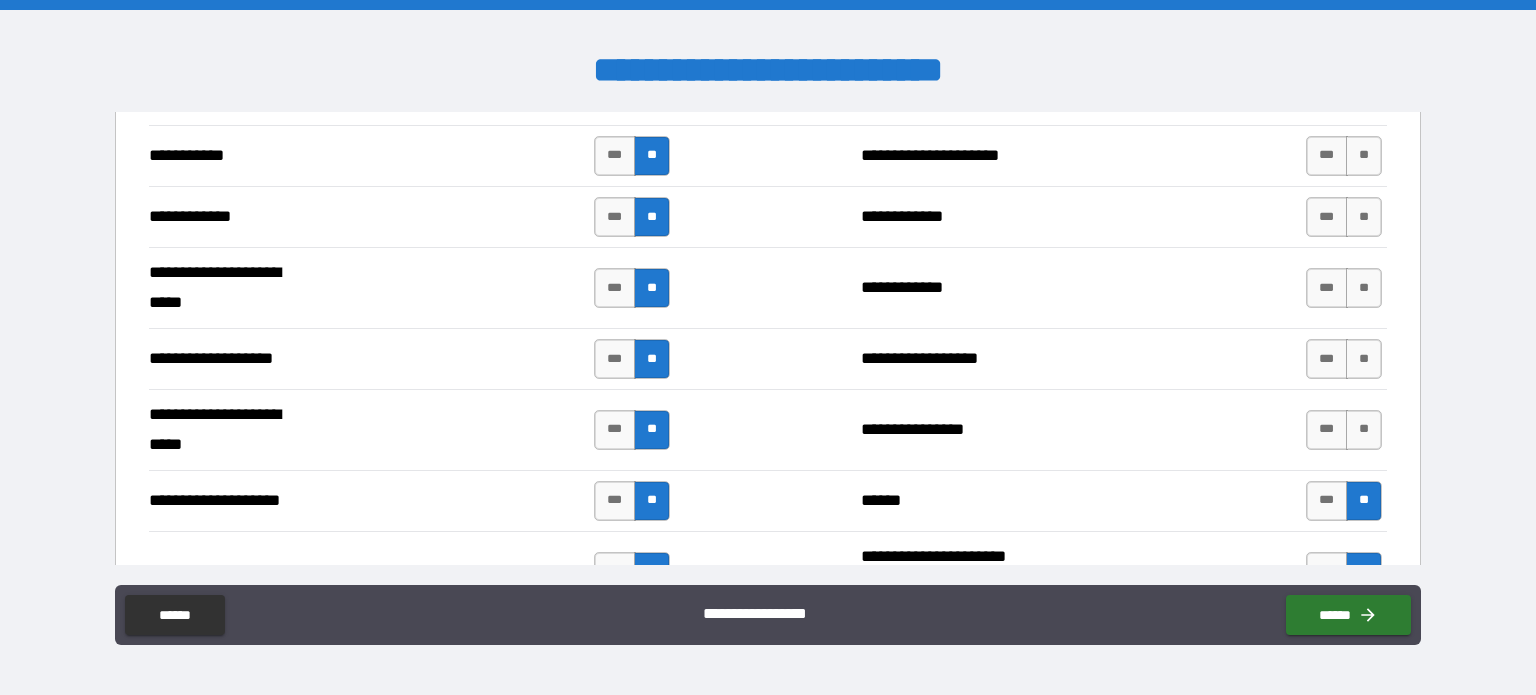 scroll, scrollTop: 3884, scrollLeft: 0, axis: vertical 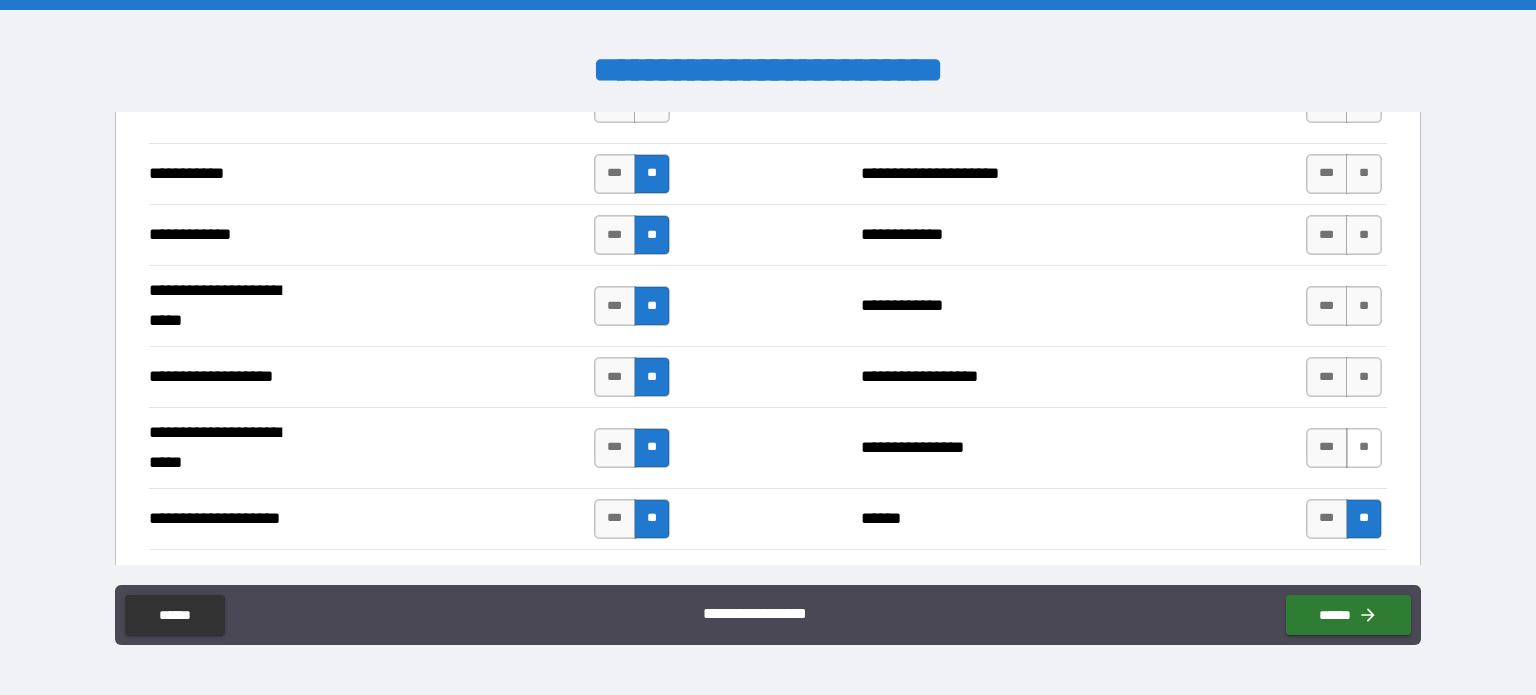 click on "**" at bounding box center (1364, 448) 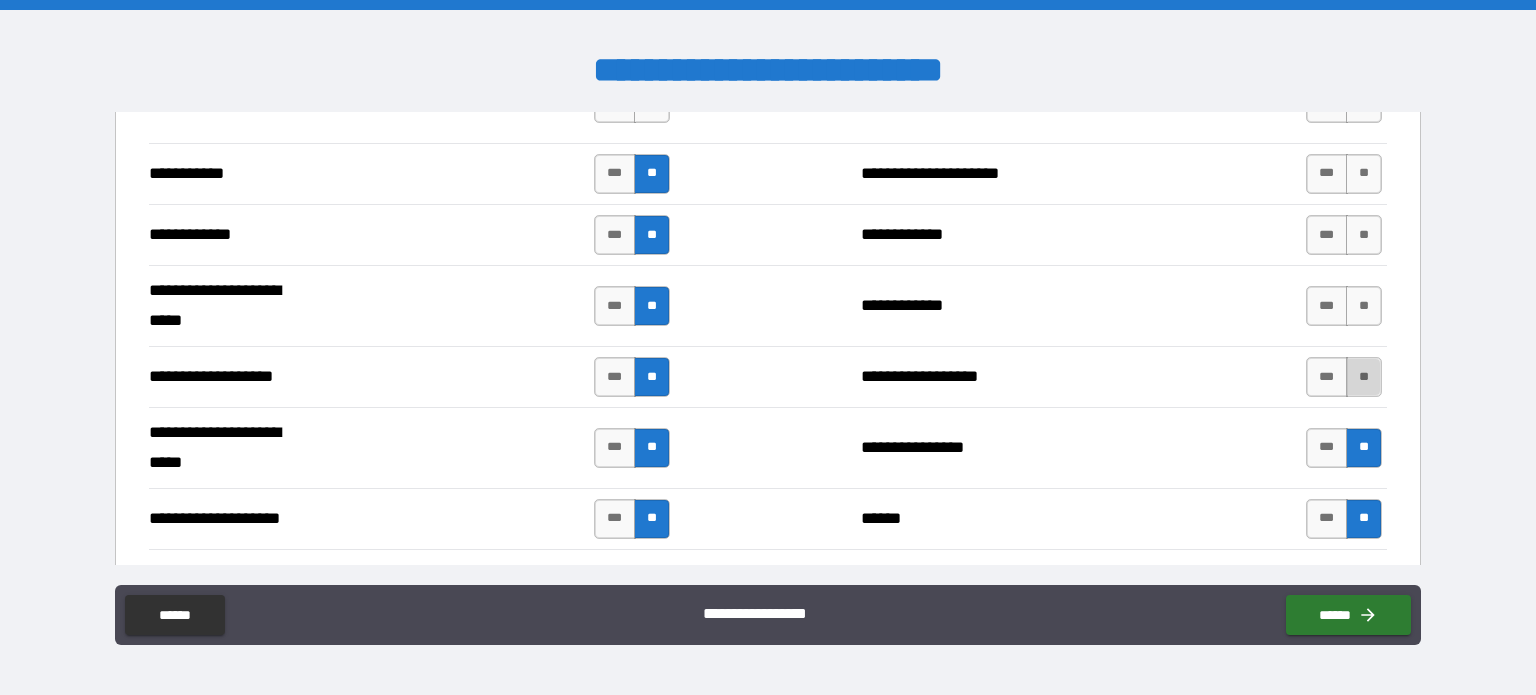 click on "**" at bounding box center (1364, 377) 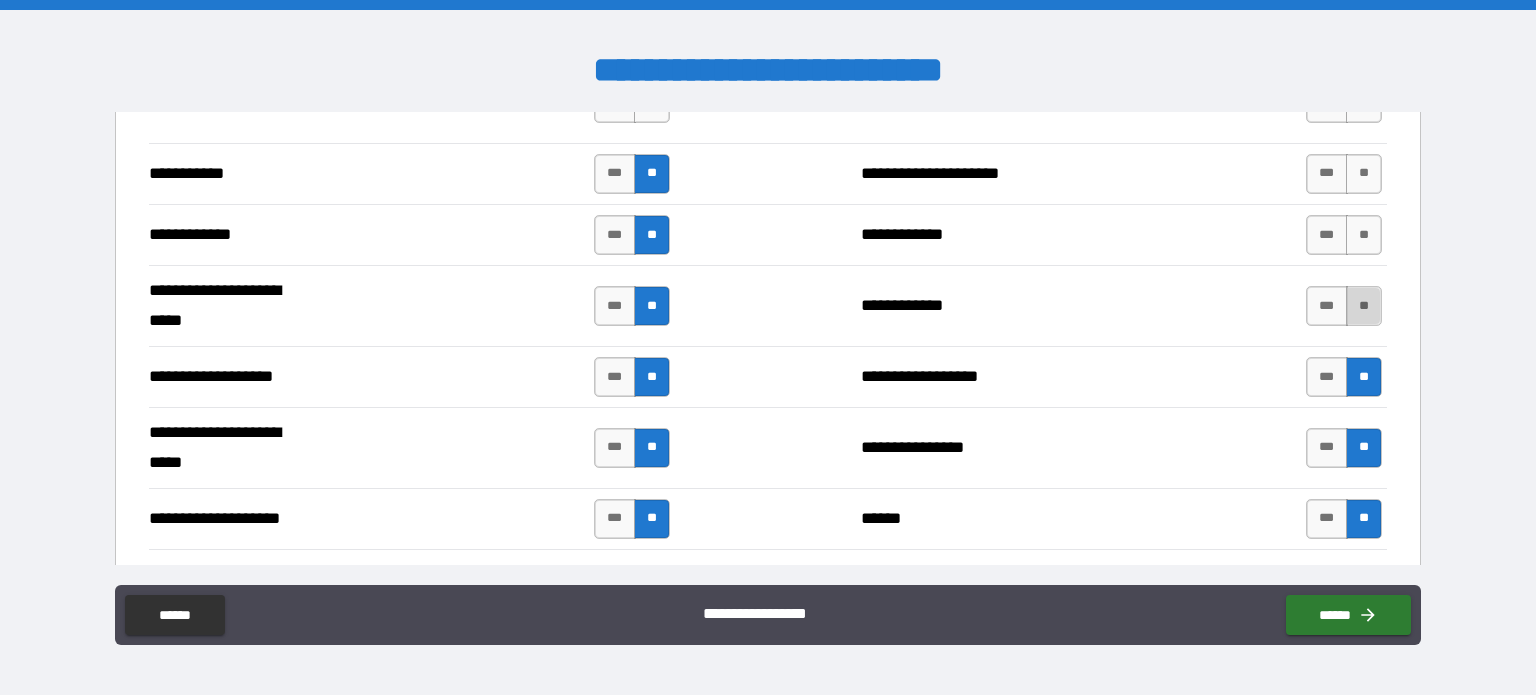 click on "**" at bounding box center (1364, 306) 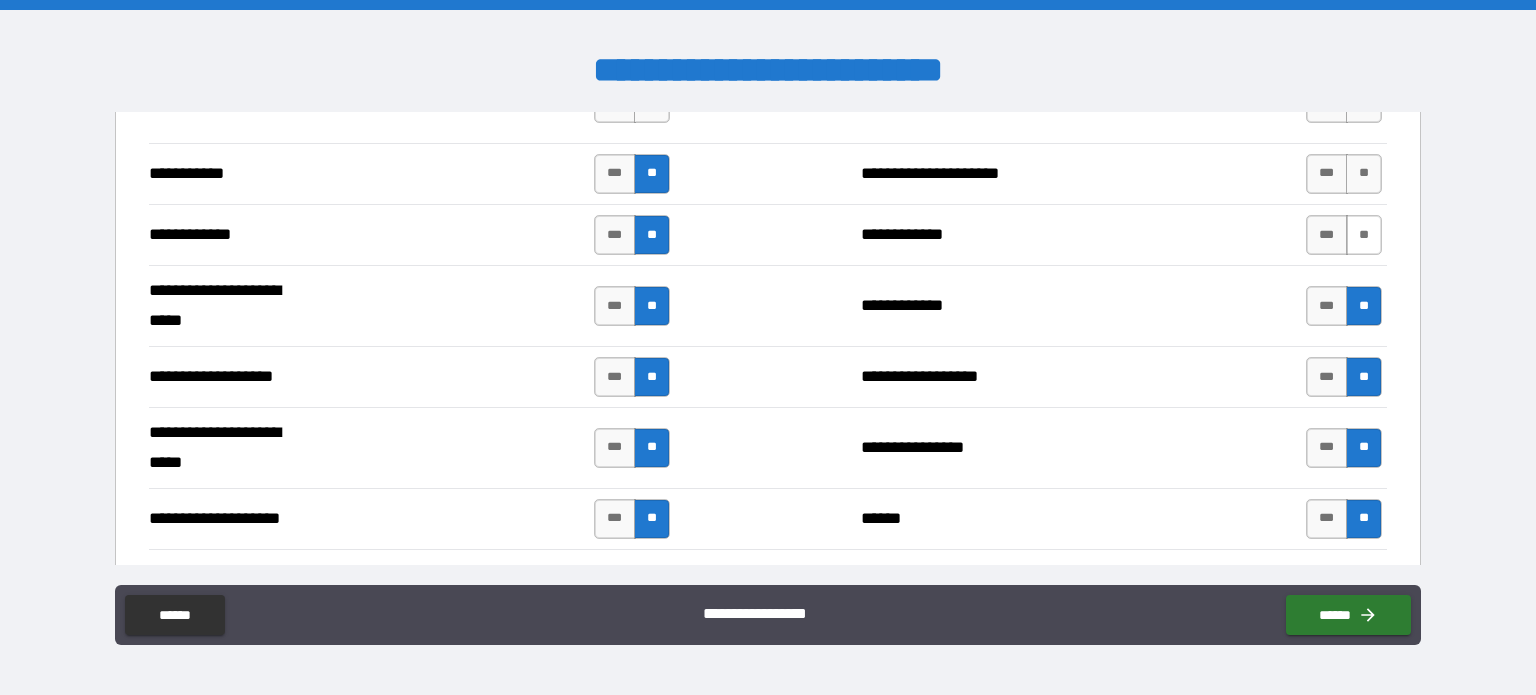 click on "**" at bounding box center [1364, 235] 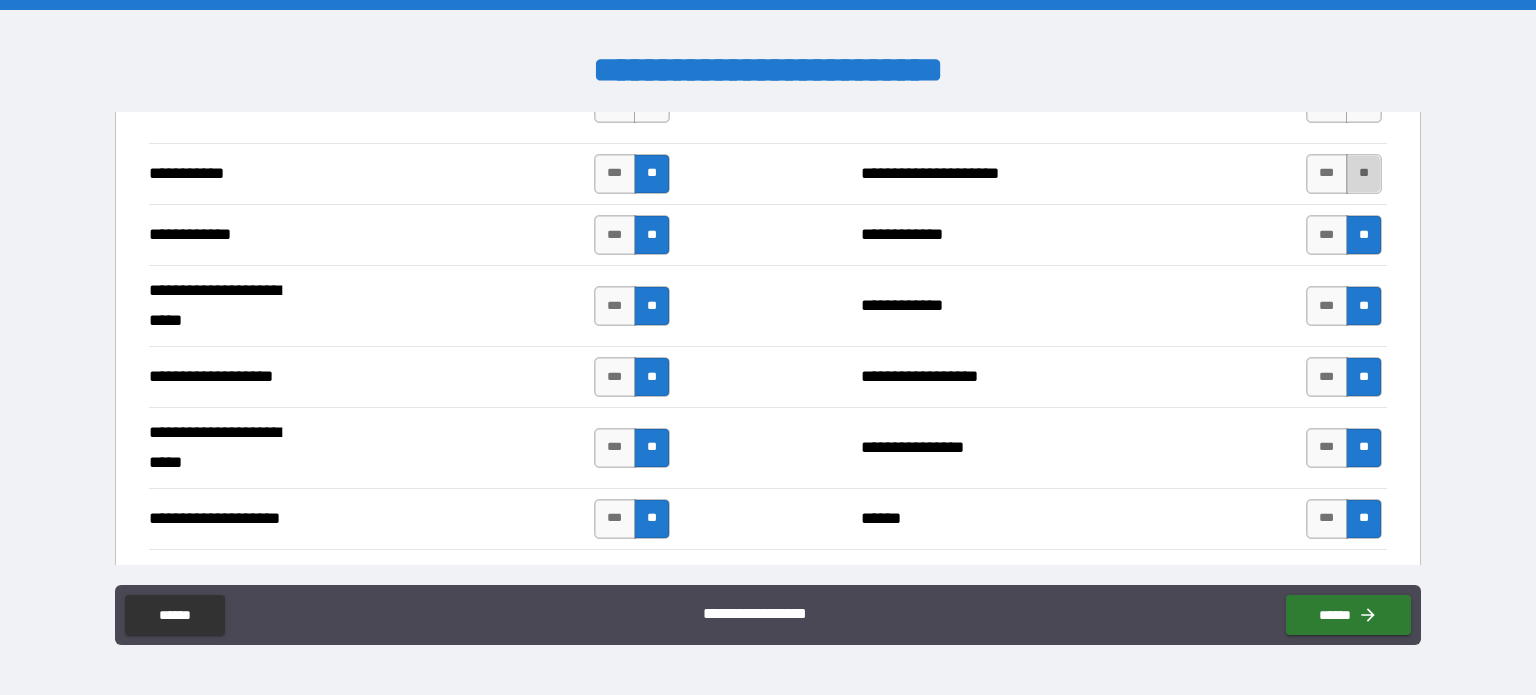 click on "**" at bounding box center [1364, 174] 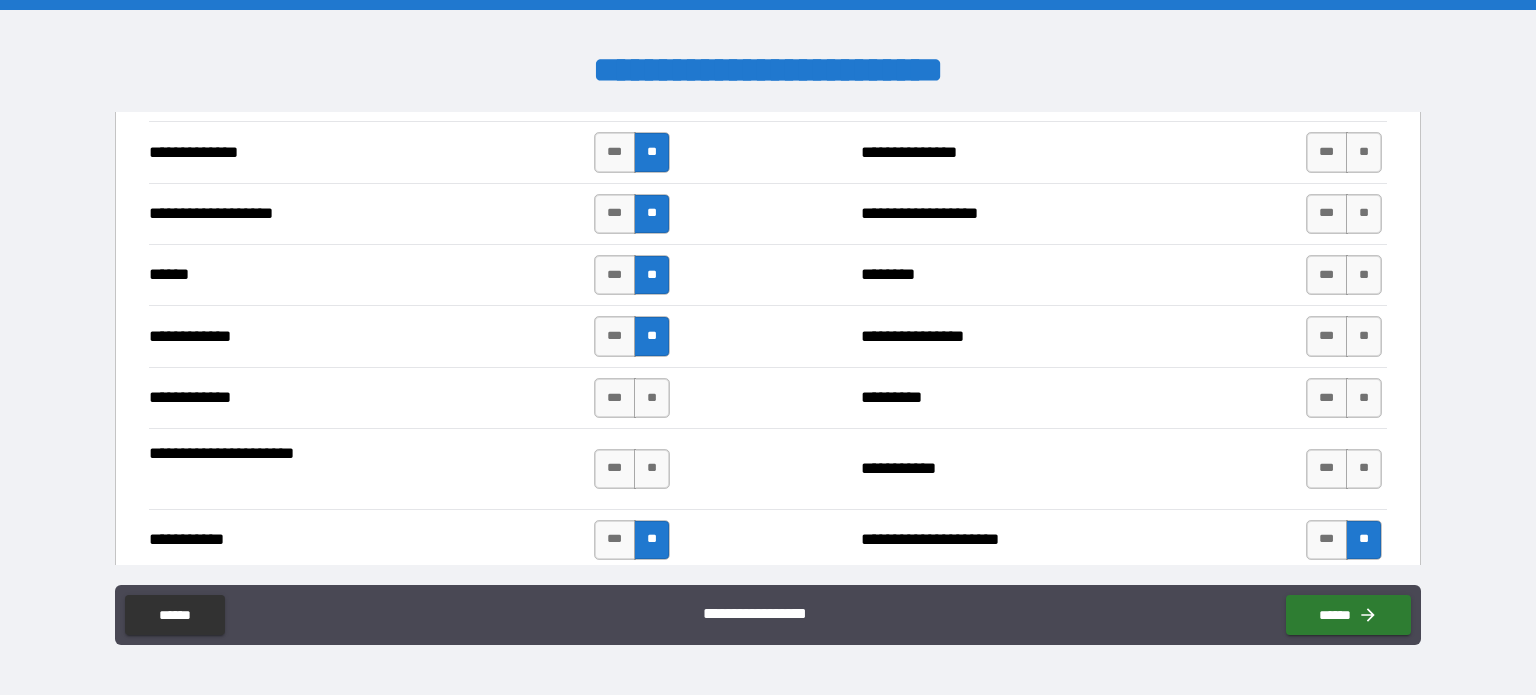 scroll, scrollTop: 3482, scrollLeft: 0, axis: vertical 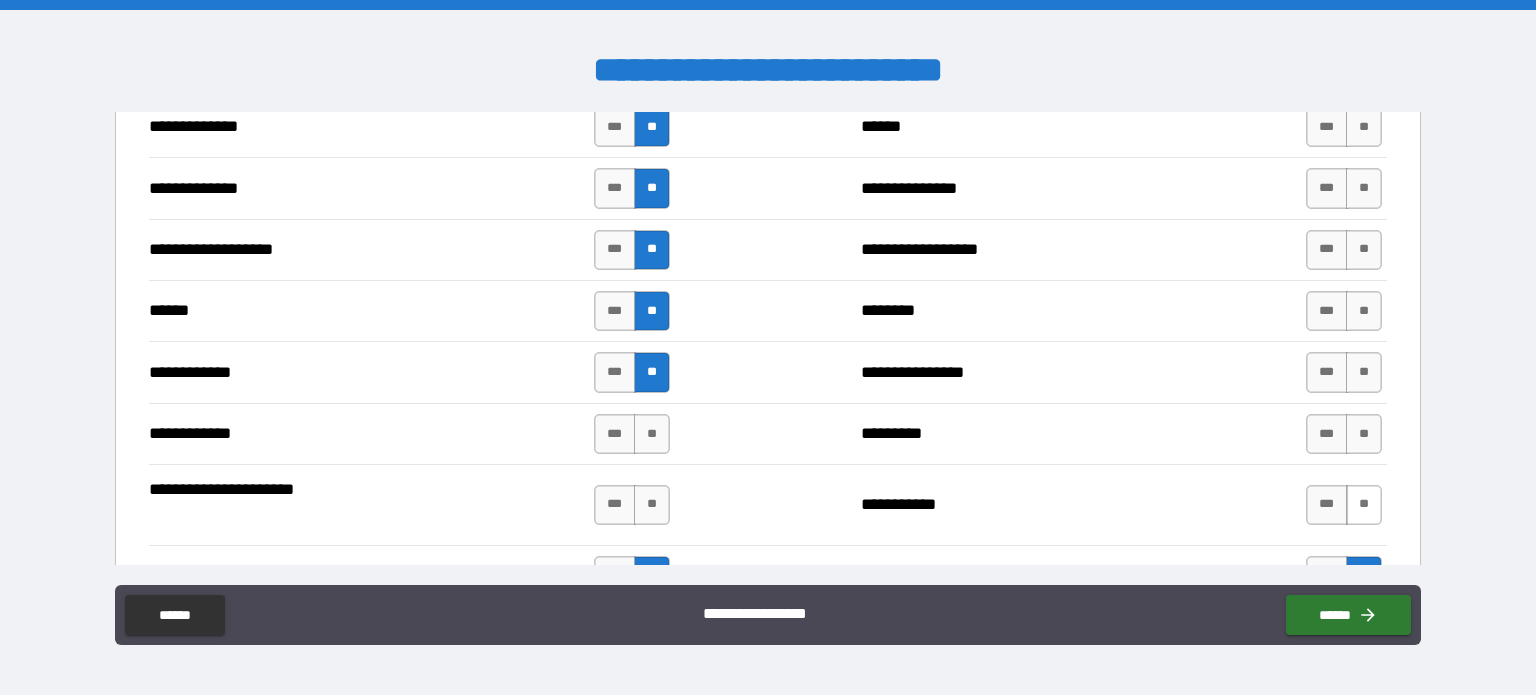 click on "**" at bounding box center [1364, 505] 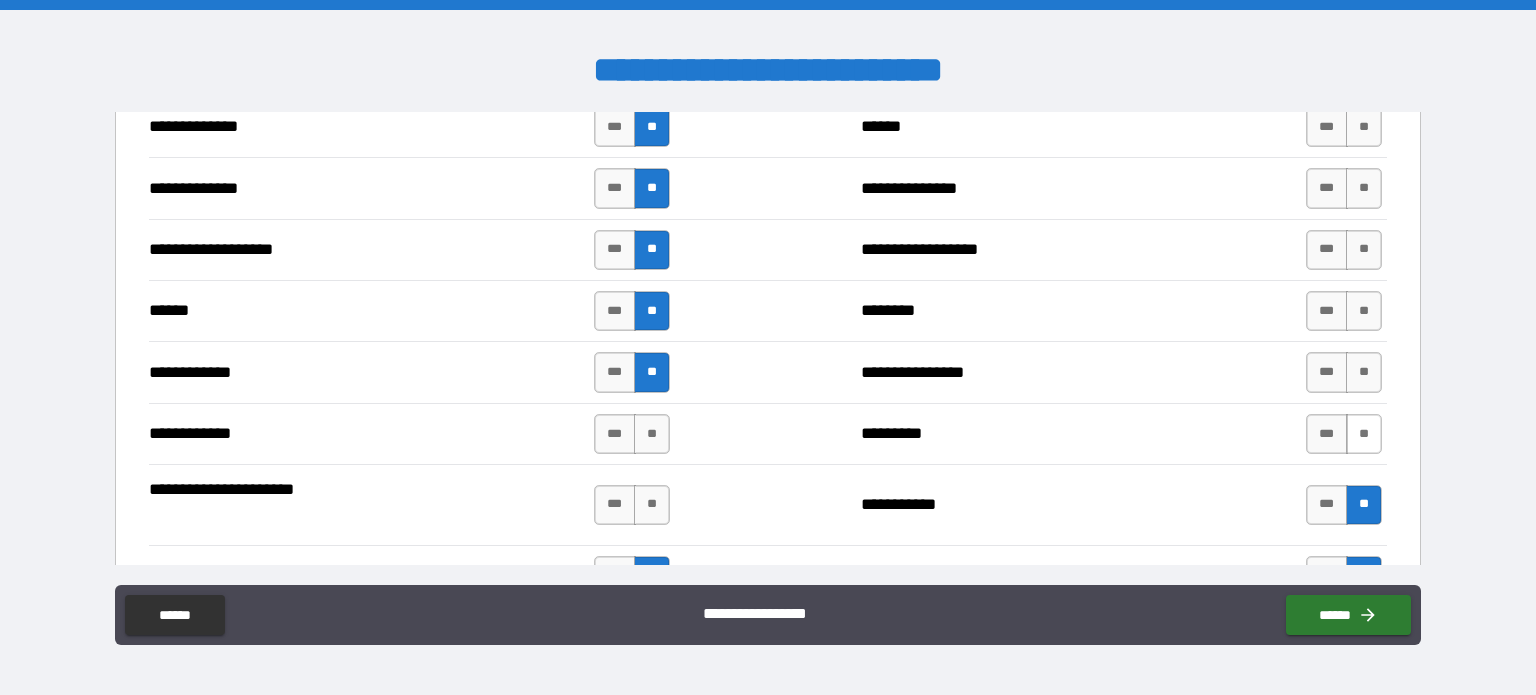 click on "**" at bounding box center (1364, 434) 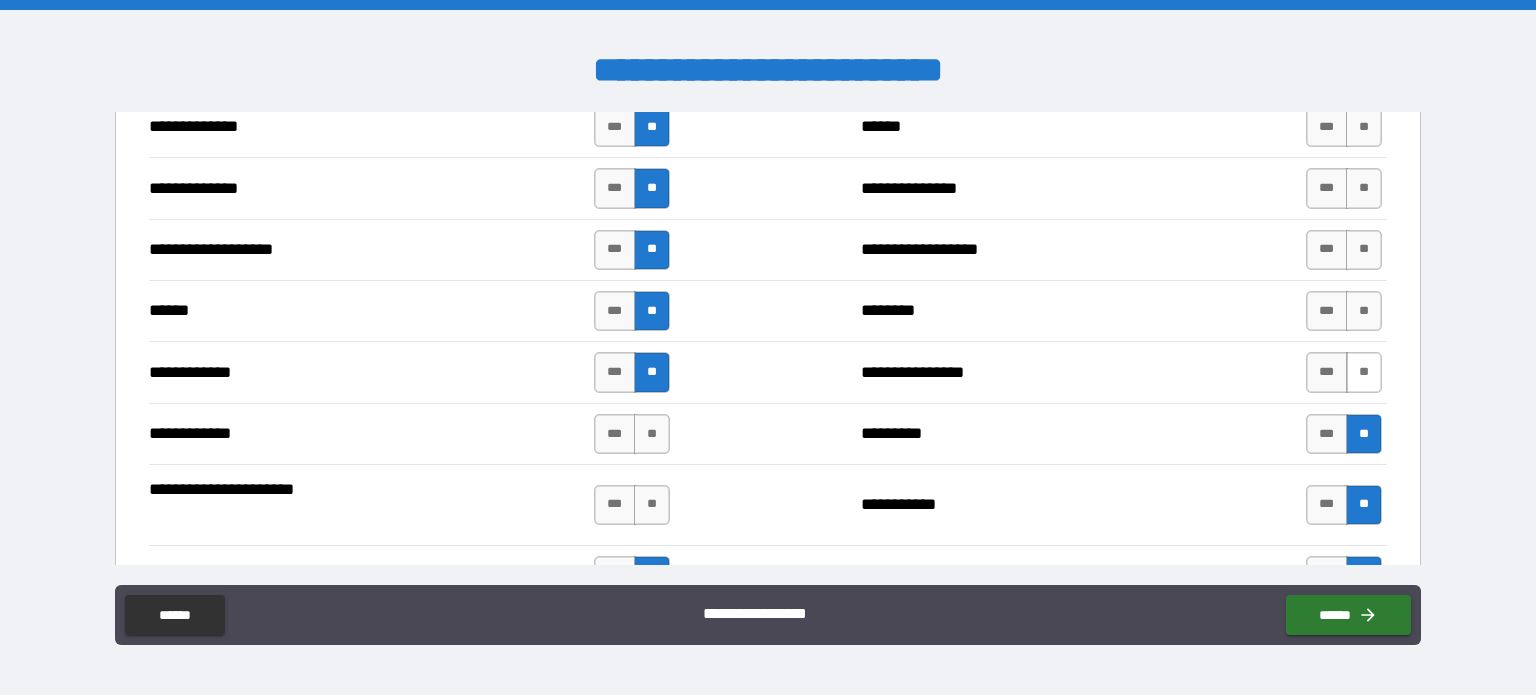 click on "**" at bounding box center (1364, 372) 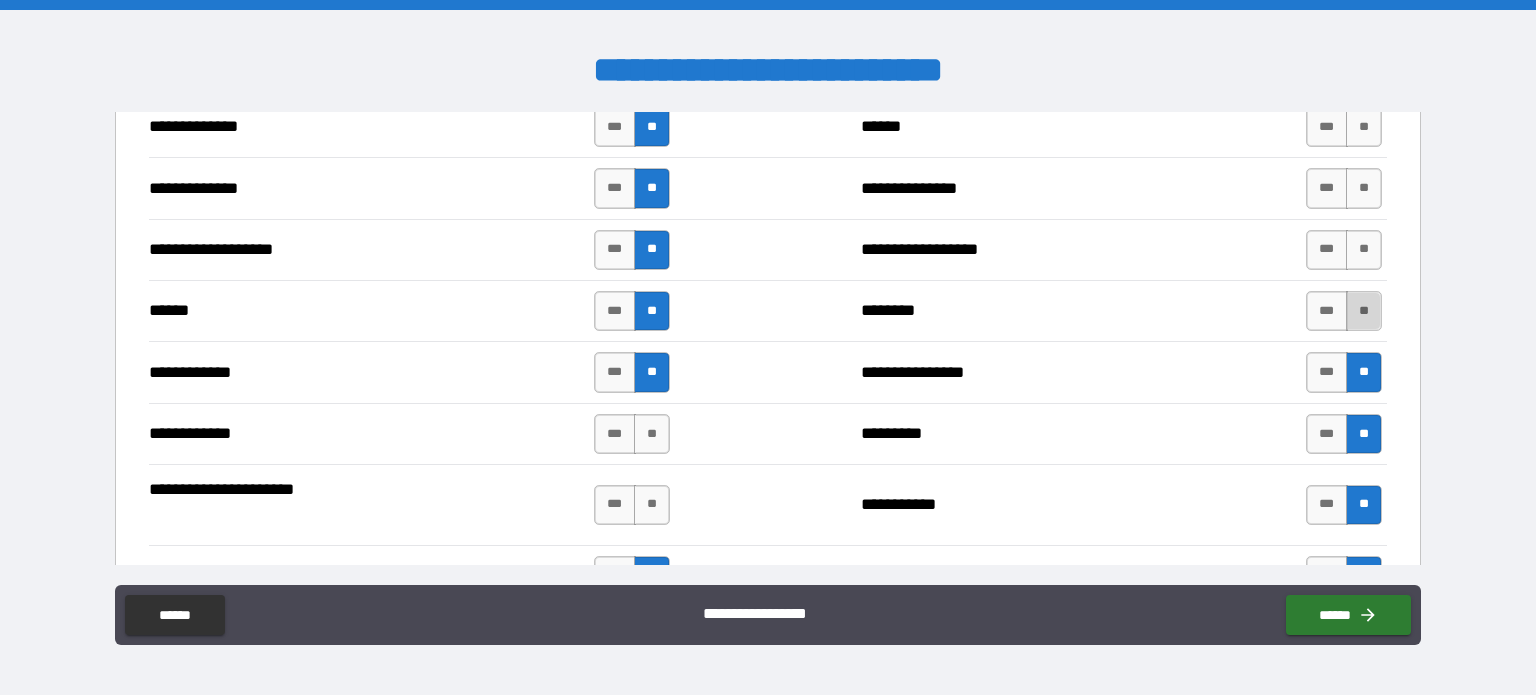 click on "**" at bounding box center [1364, 311] 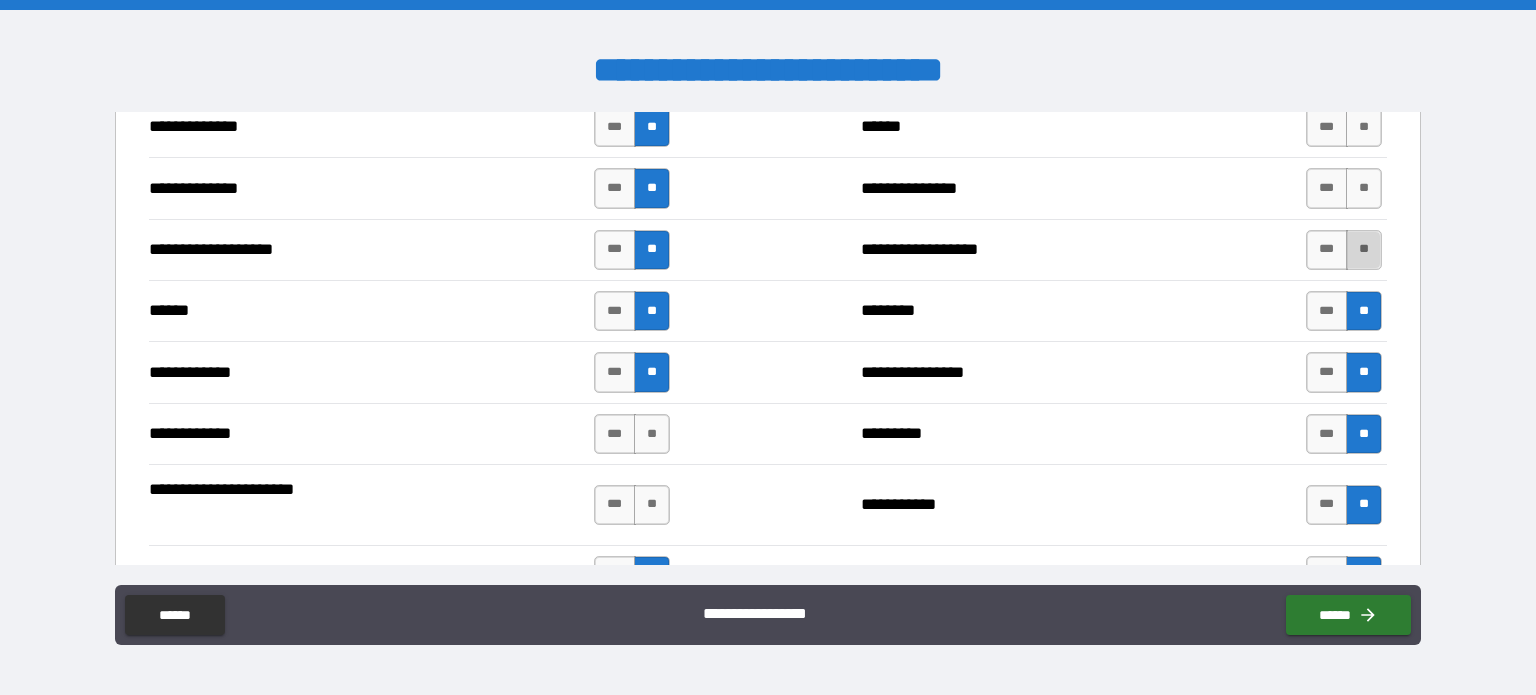 click on "**" at bounding box center [1364, 250] 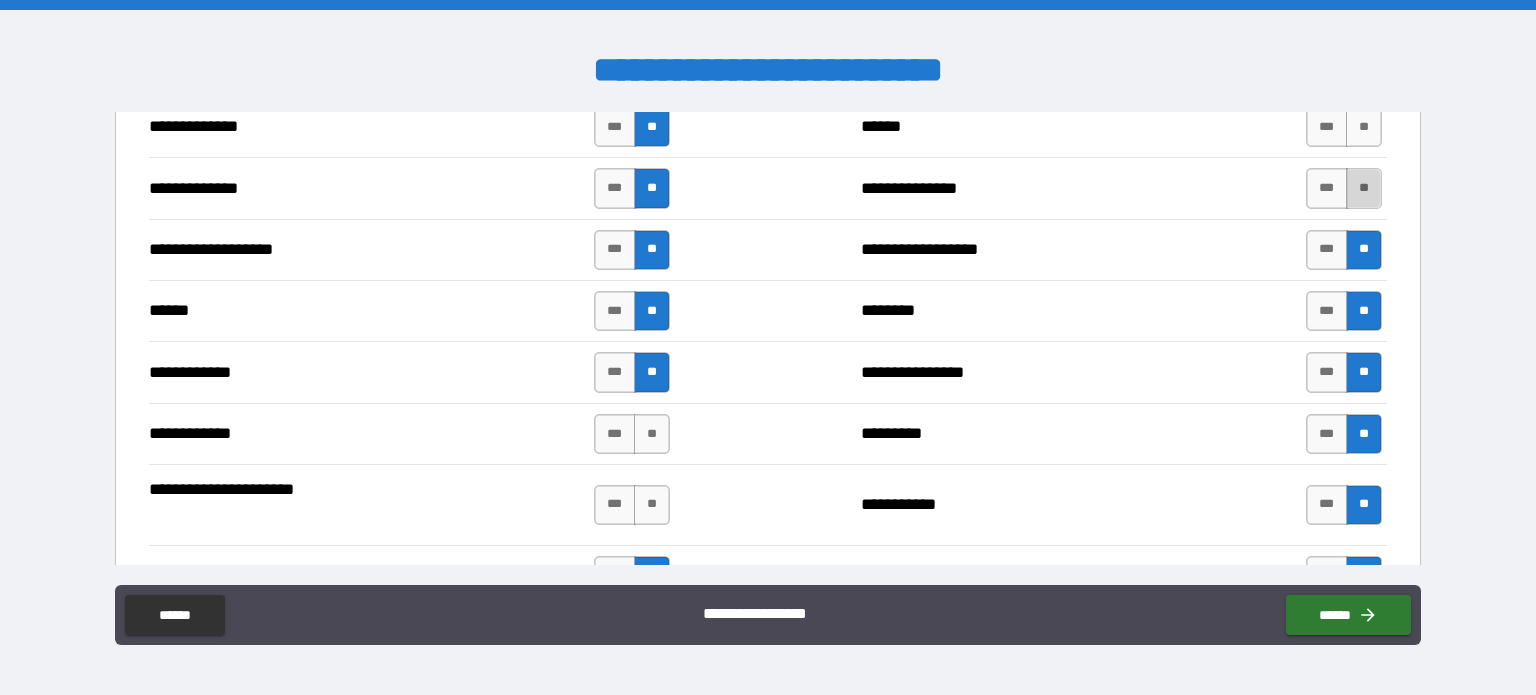 click on "**" at bounding box center [1364, 188] 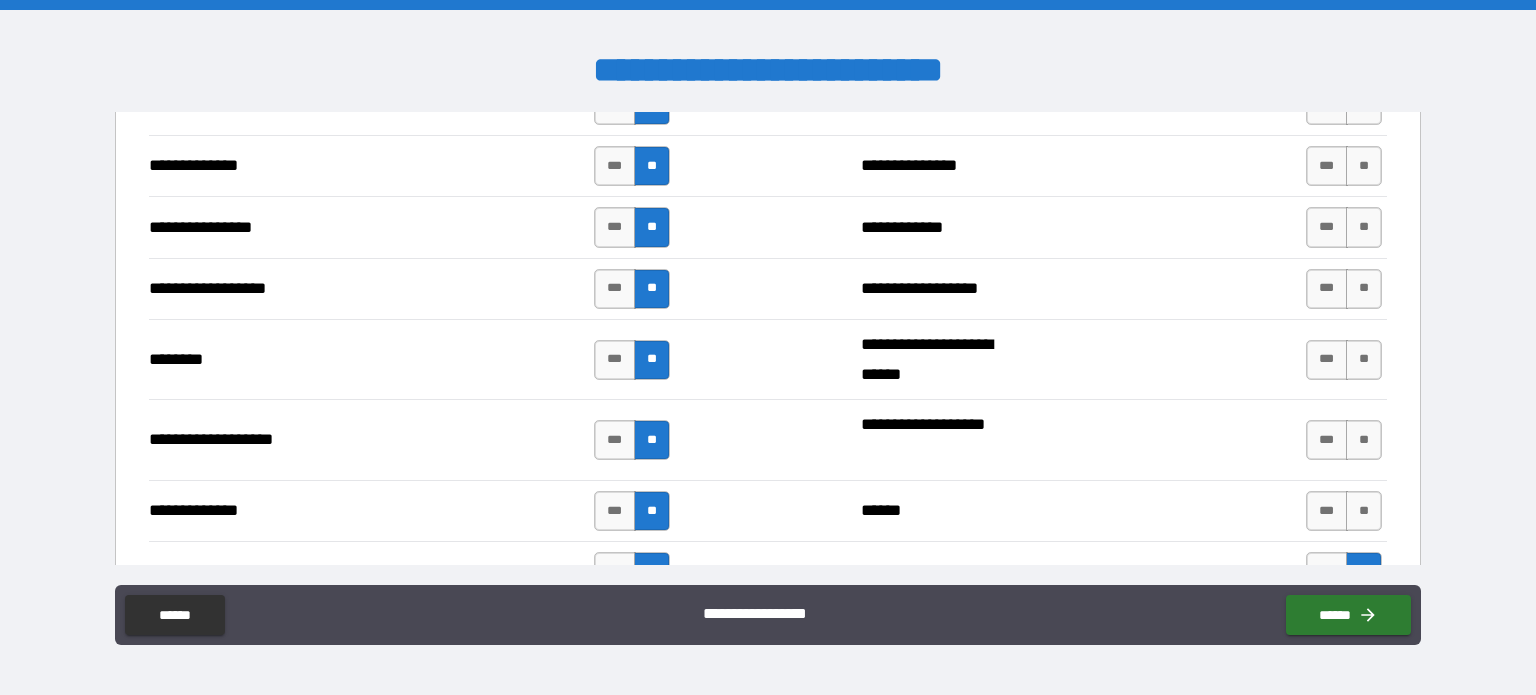 scroll, scrollTop: 3081, scrollLeft: 0, axis: vertical 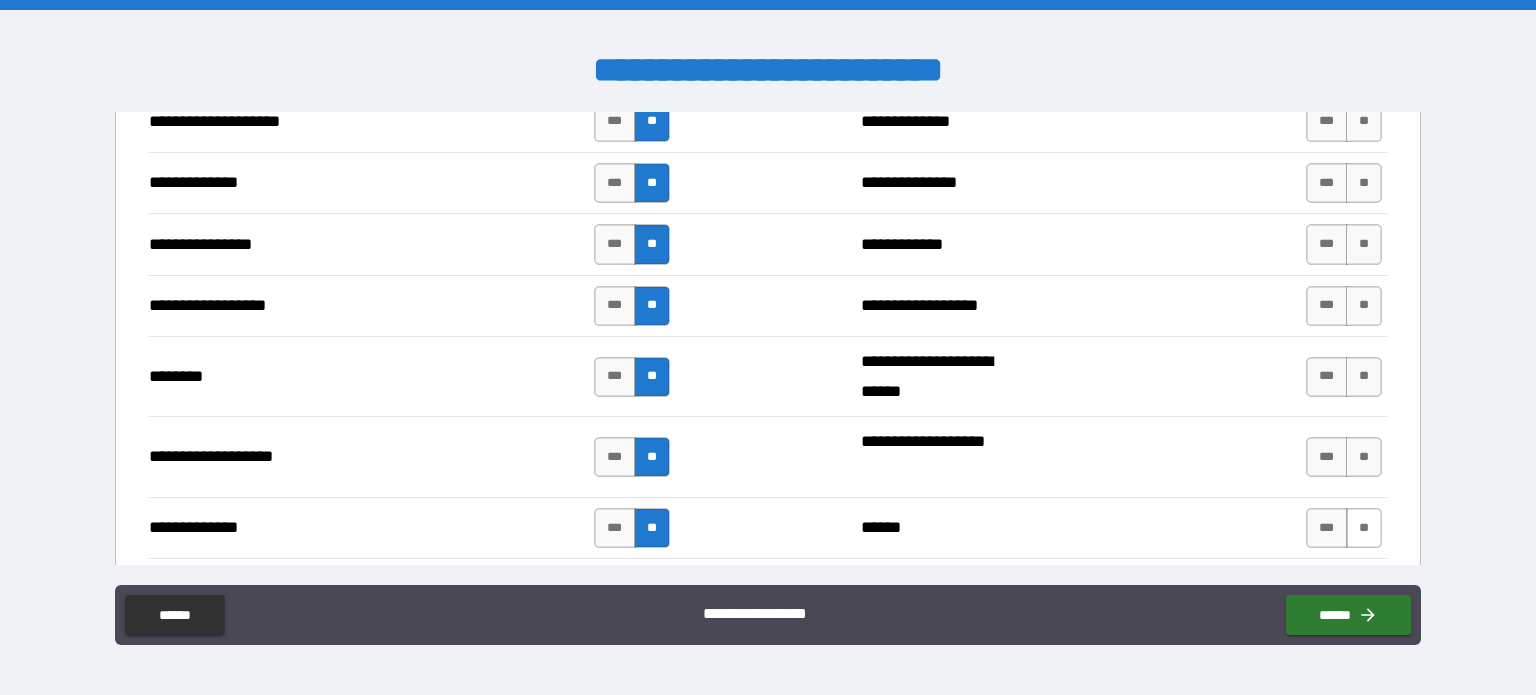 click on "**" at bounding box center (1364, 528) 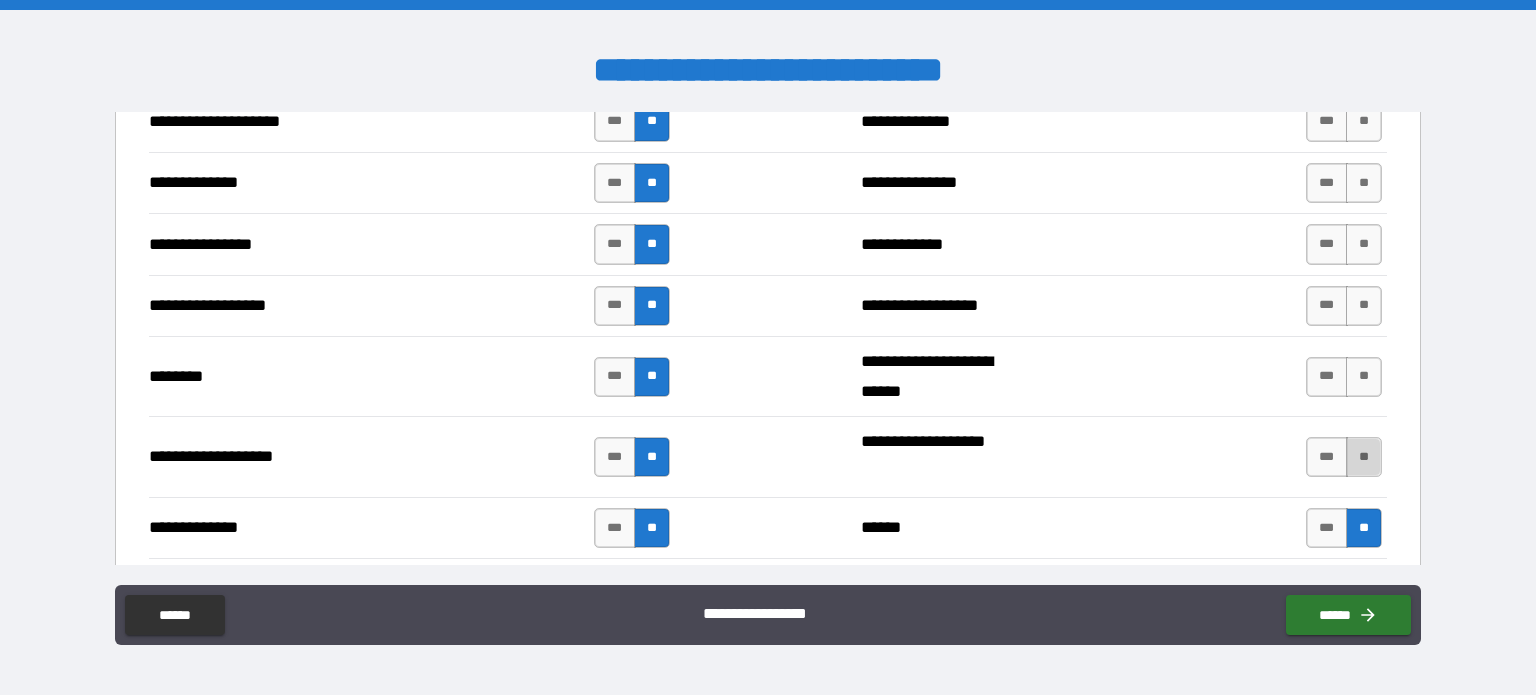 click on "**" at bounding box center (1364, 457) 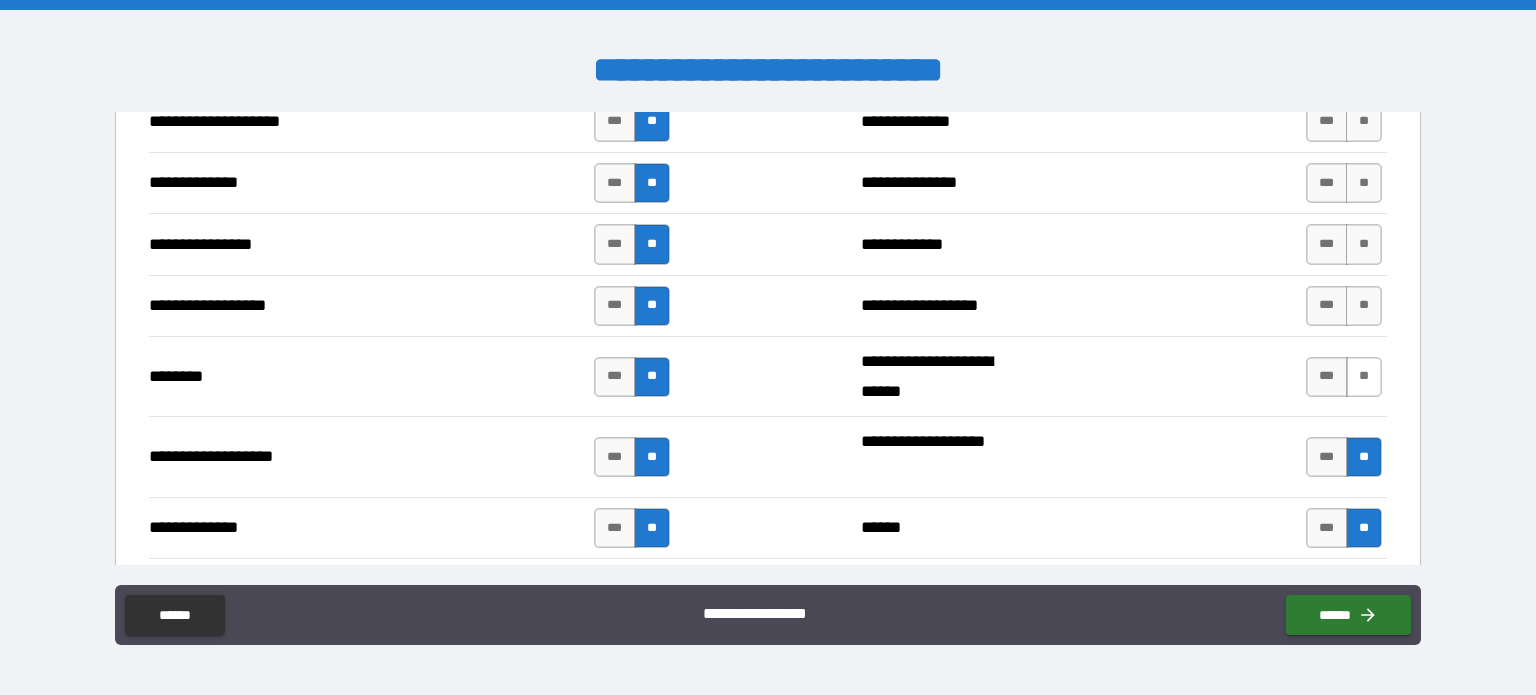 click on "**" at bounding box center [1364, 377] 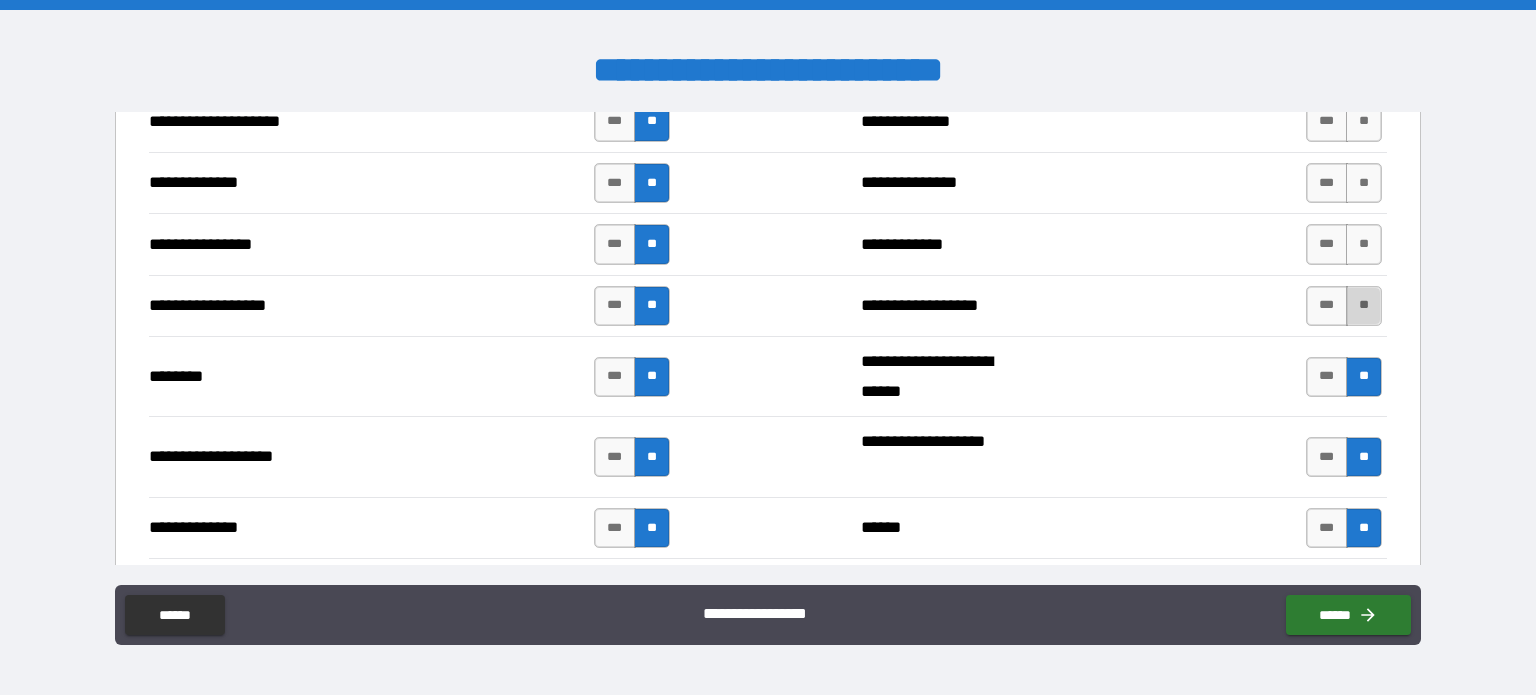 click on "**" at bounding box center (1364, 306) 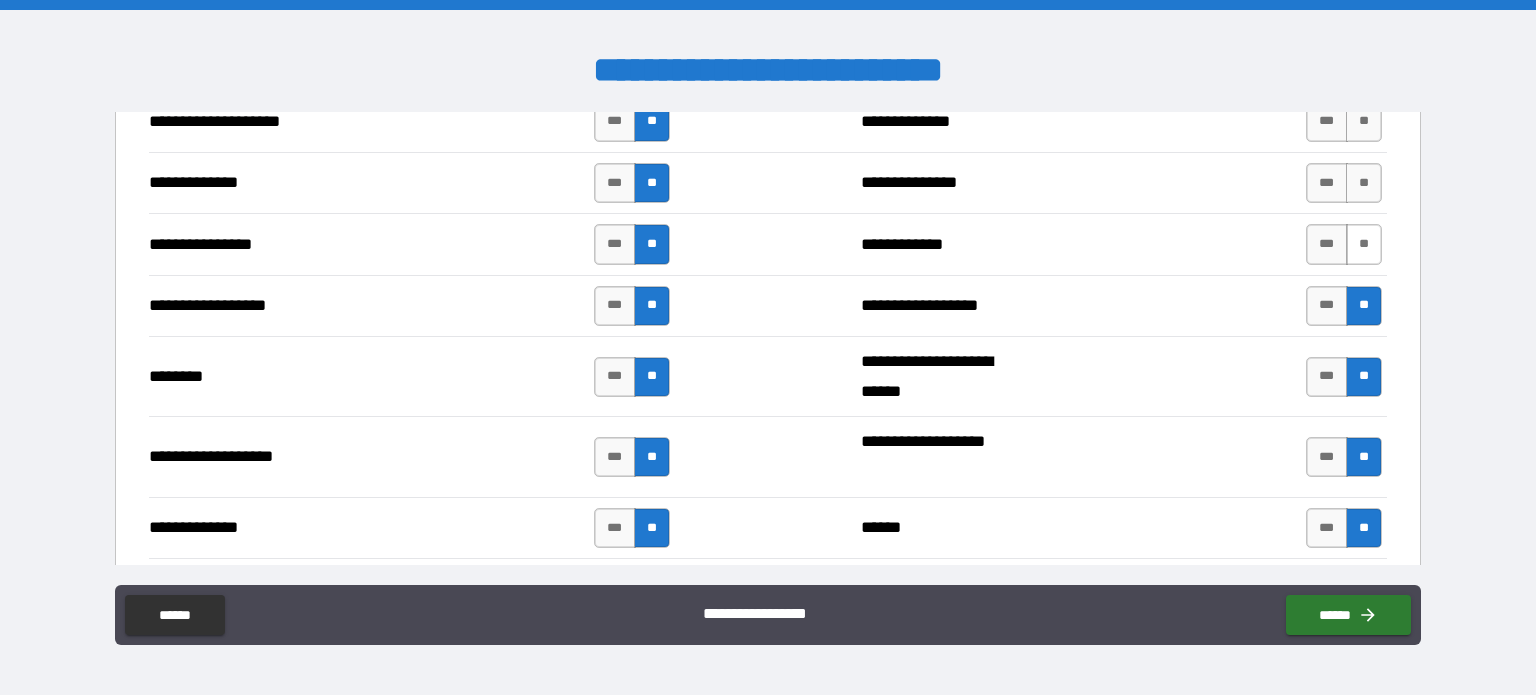 click on "**" at bounding box center (1364, 244) 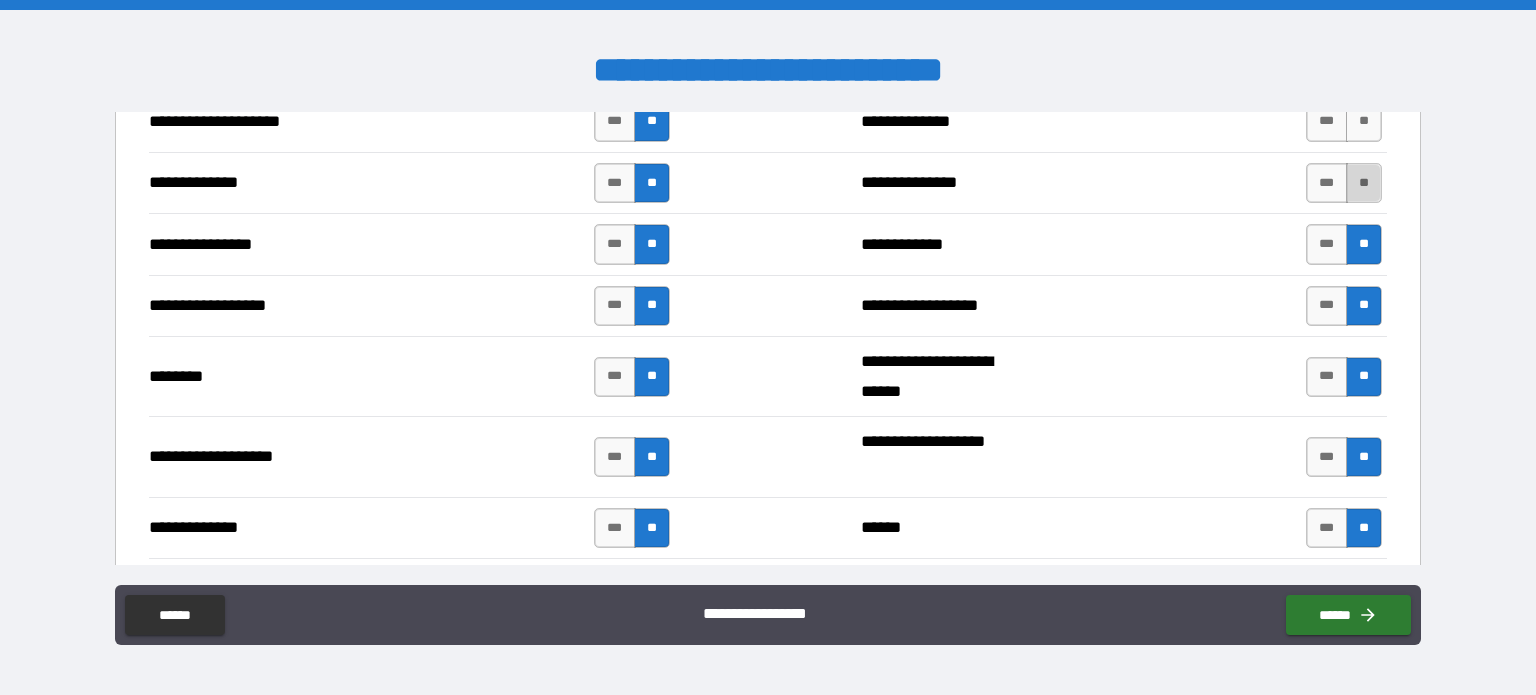 click on "**" at bounding box center (1364, 183) 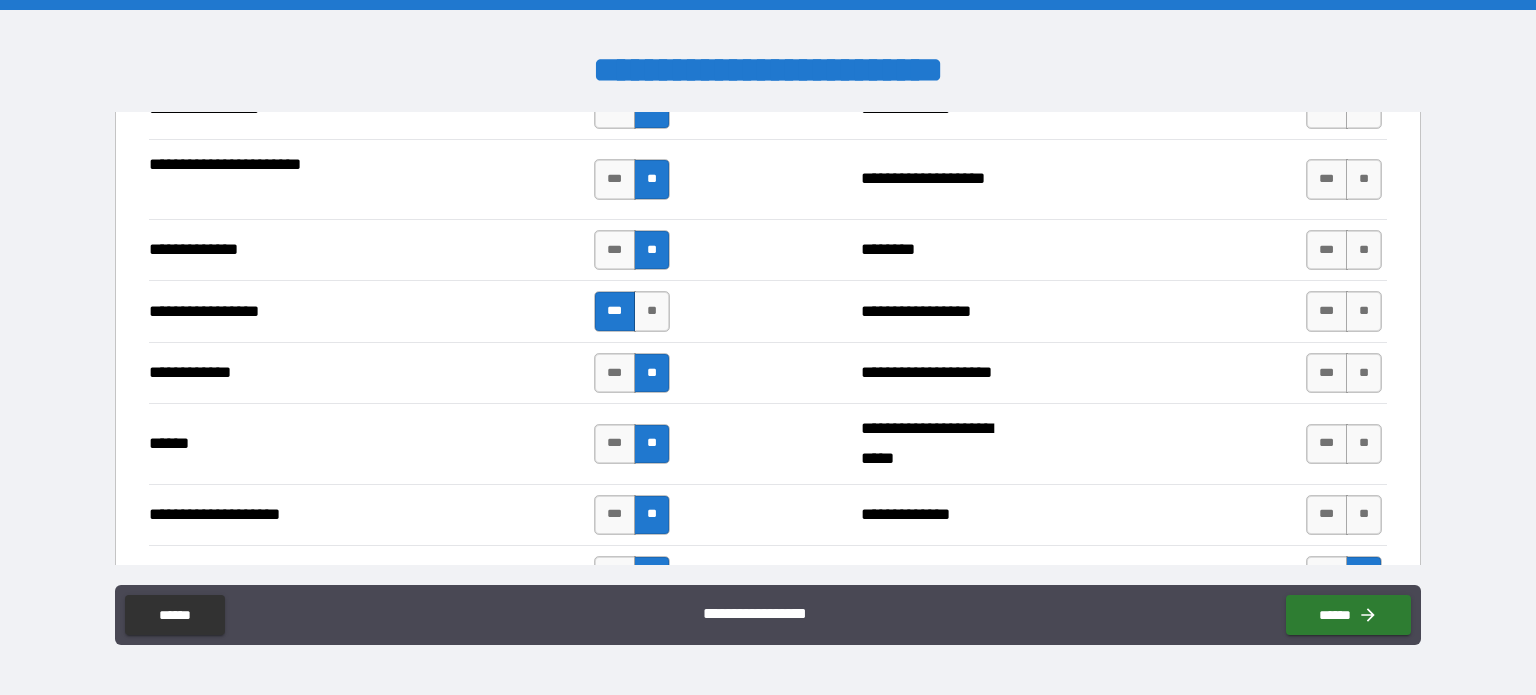 scroll, scrollTop: 2660, scrollLeft: 0, axis: vertical 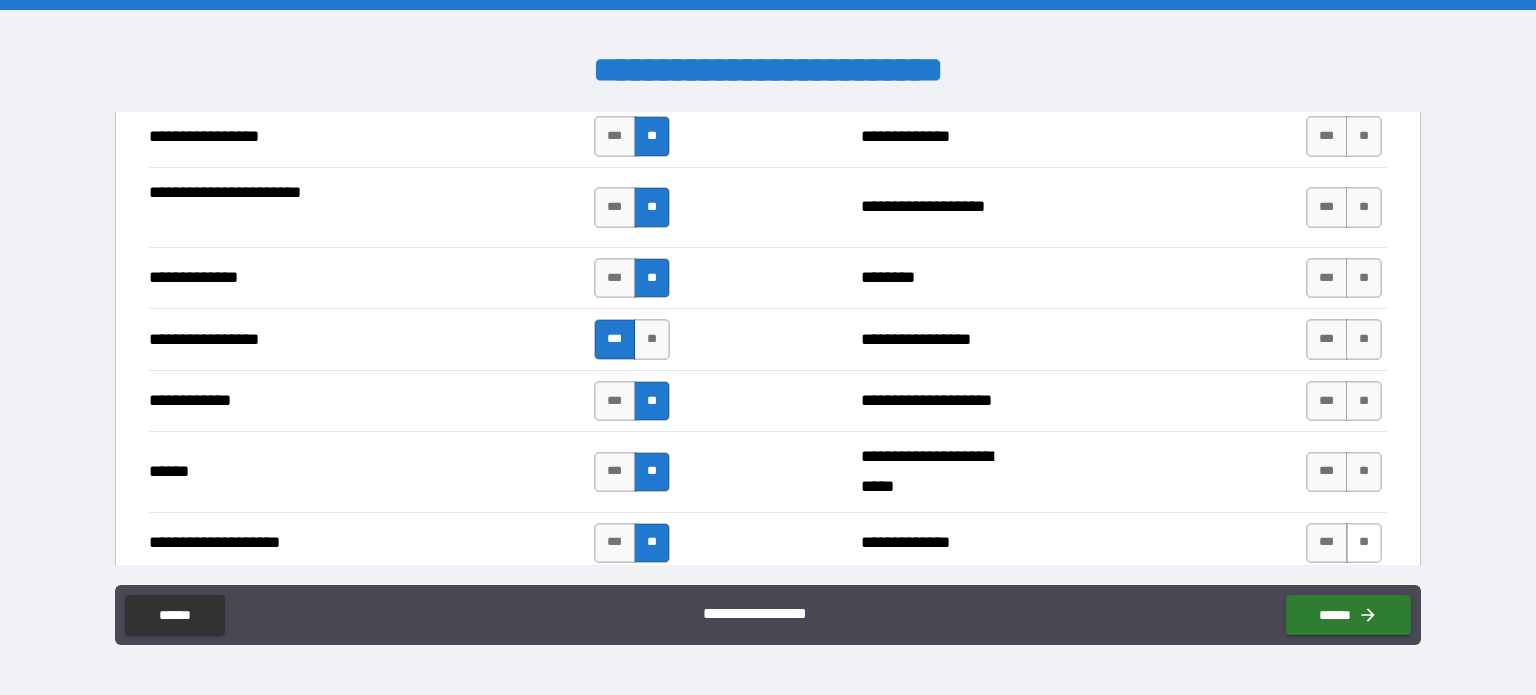 click on "**" at bounding box center (1364, 543) 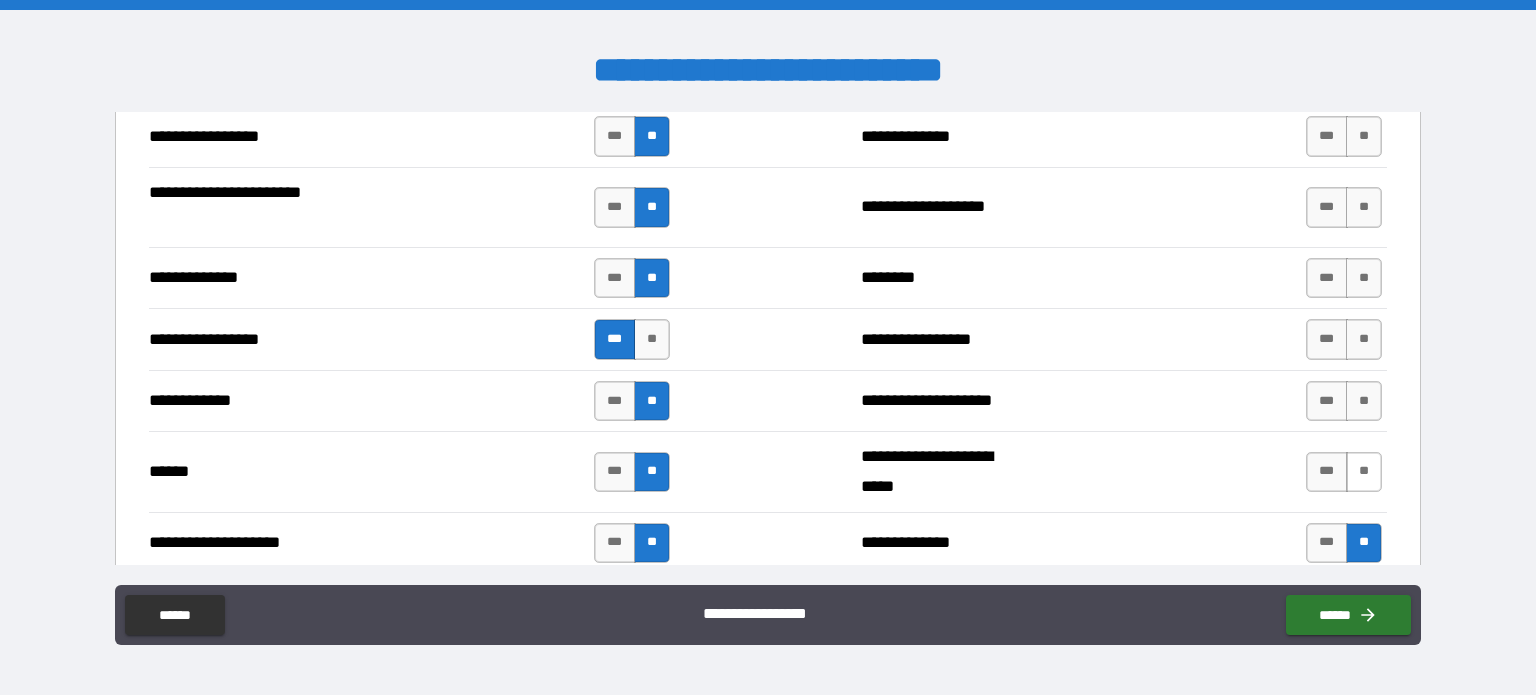 click on "**" at bounding box center (1364, 472) 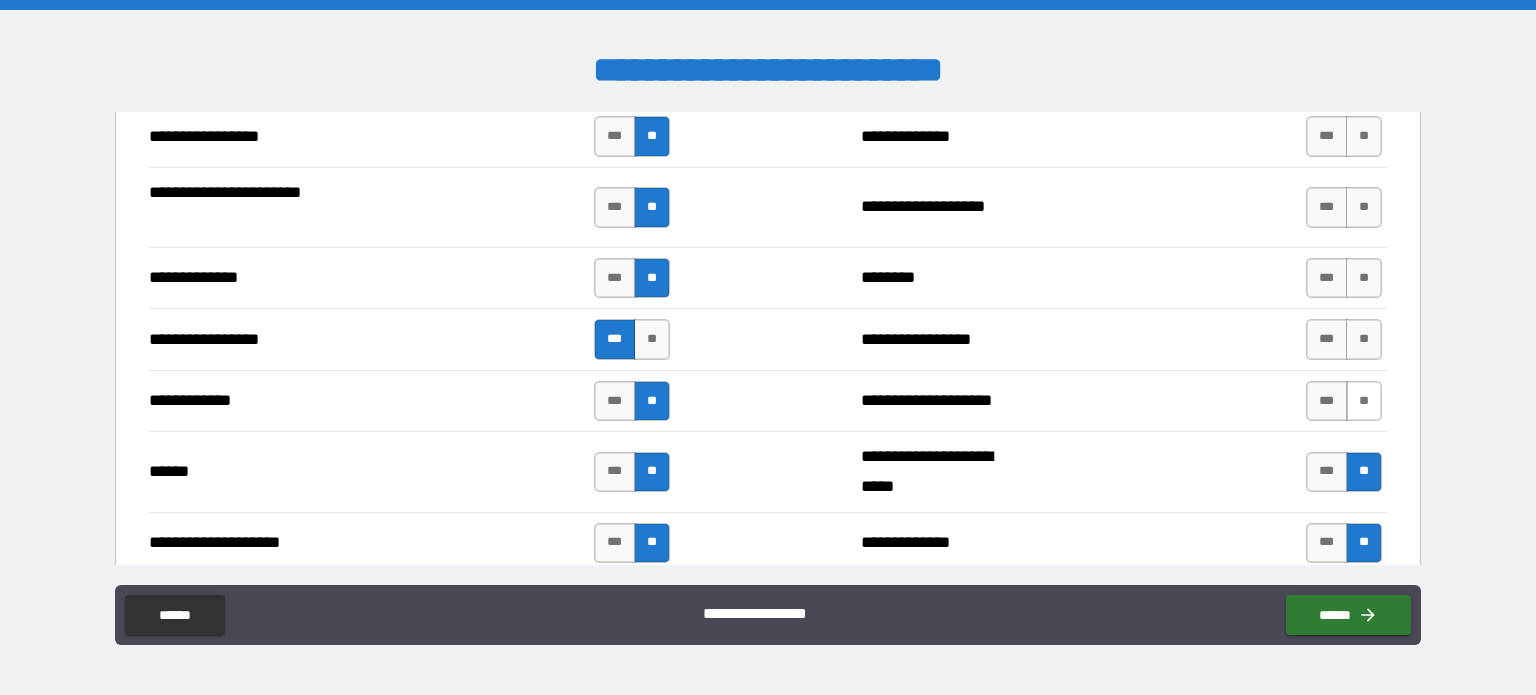 click on "**" at bounding box center (1364, 401) 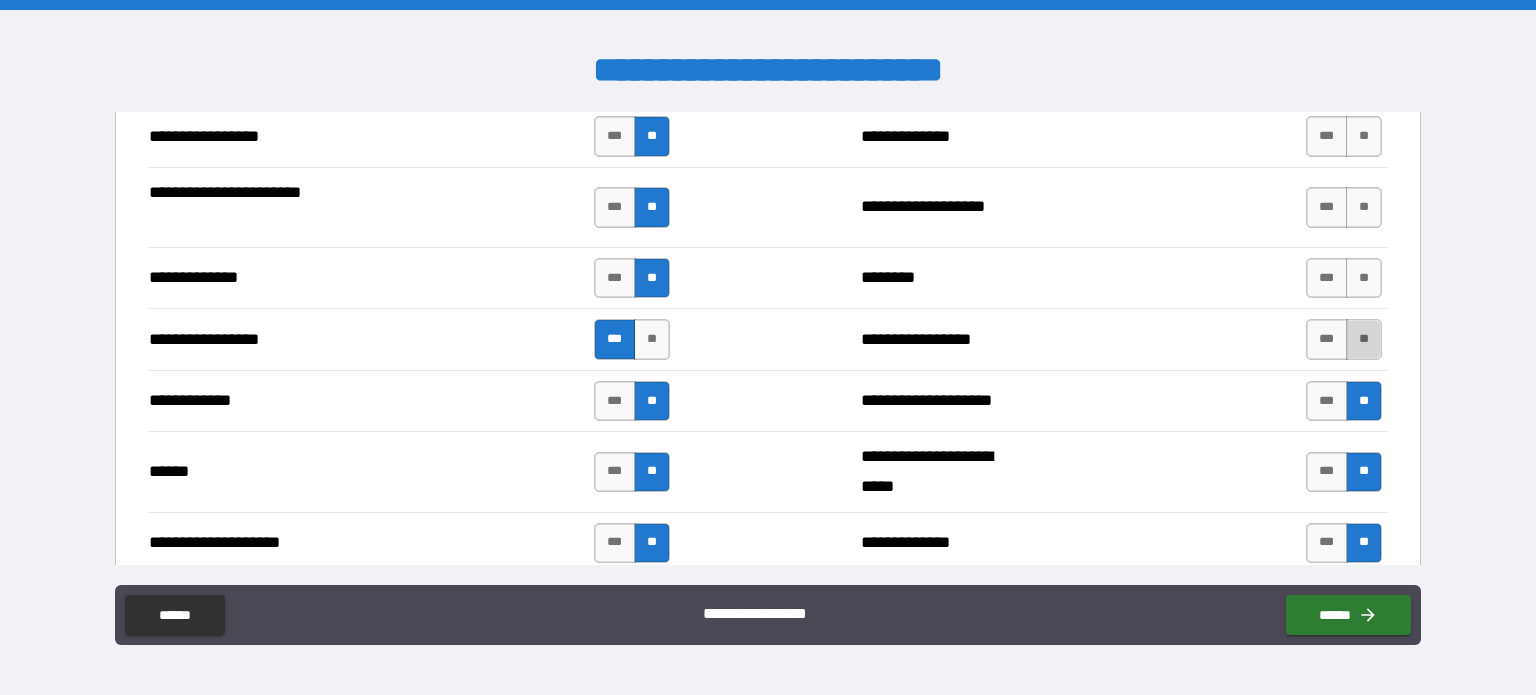 click on "**" at bounding box center (1364, 339) 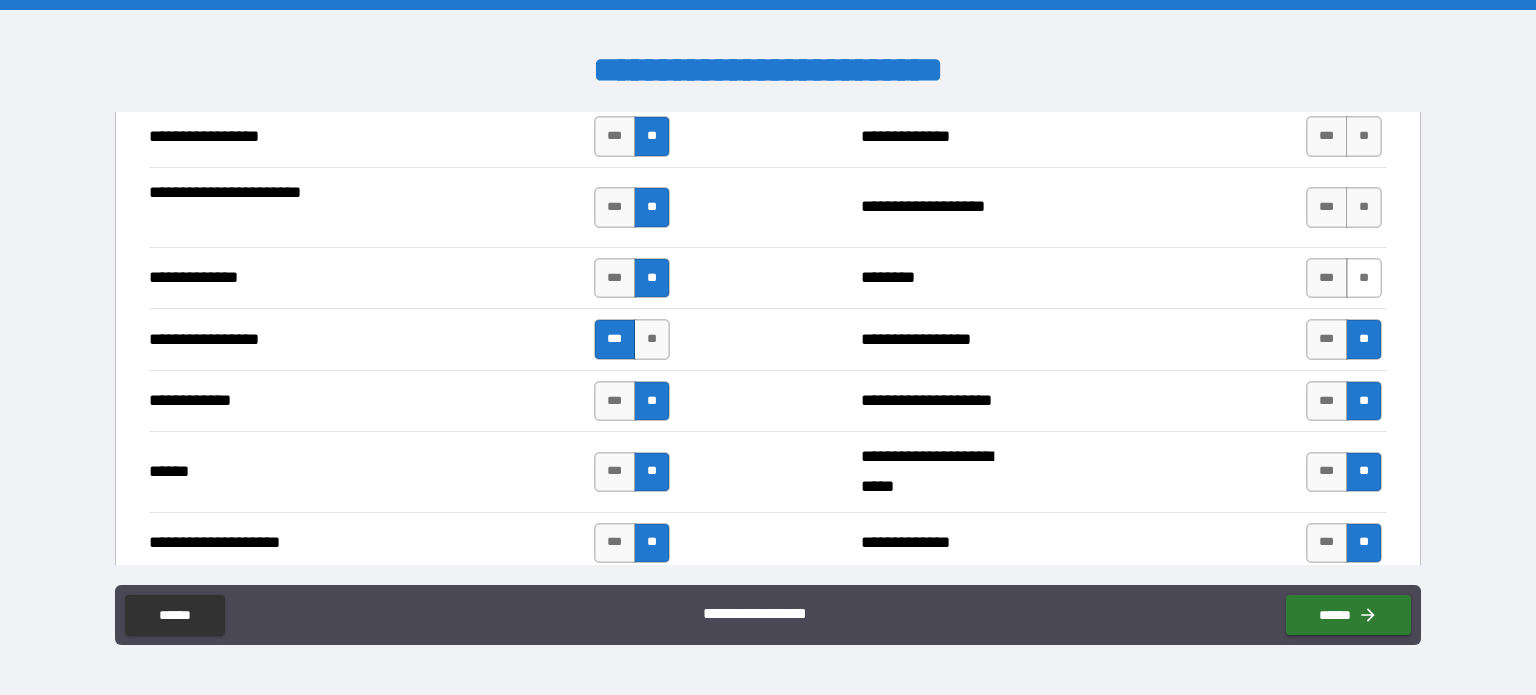 click on "**" at bounding box center (1364, 278) 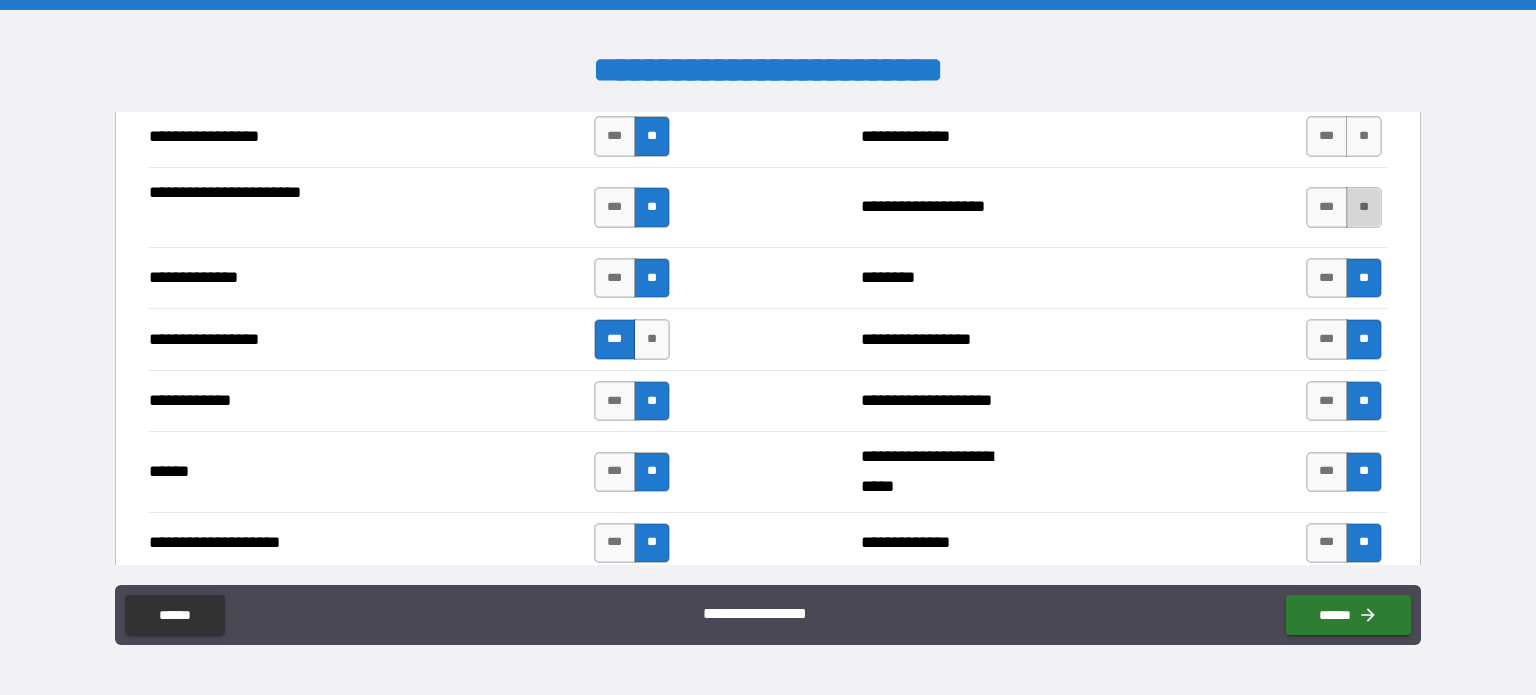 click on "**" at bounding box center (1364, 207) 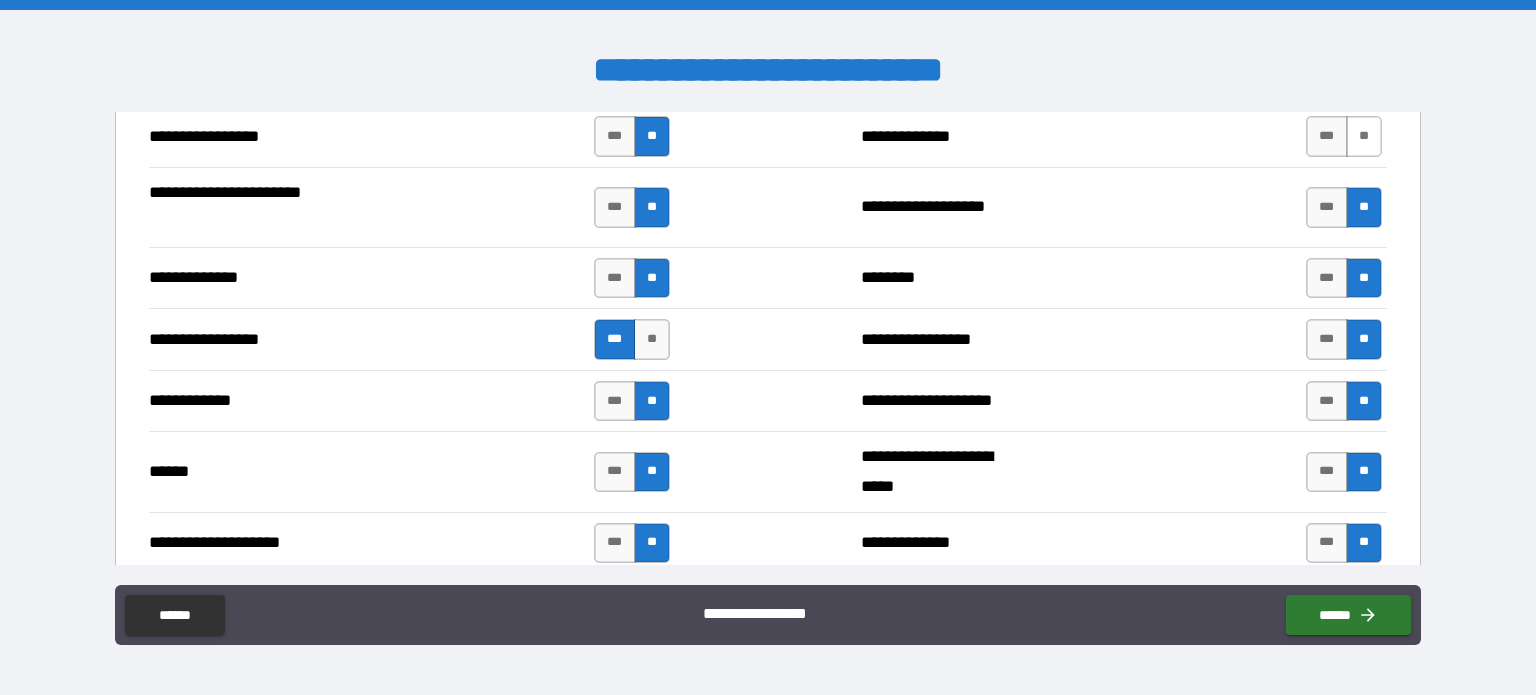 click on "**" at bounding box center [1364, 136] 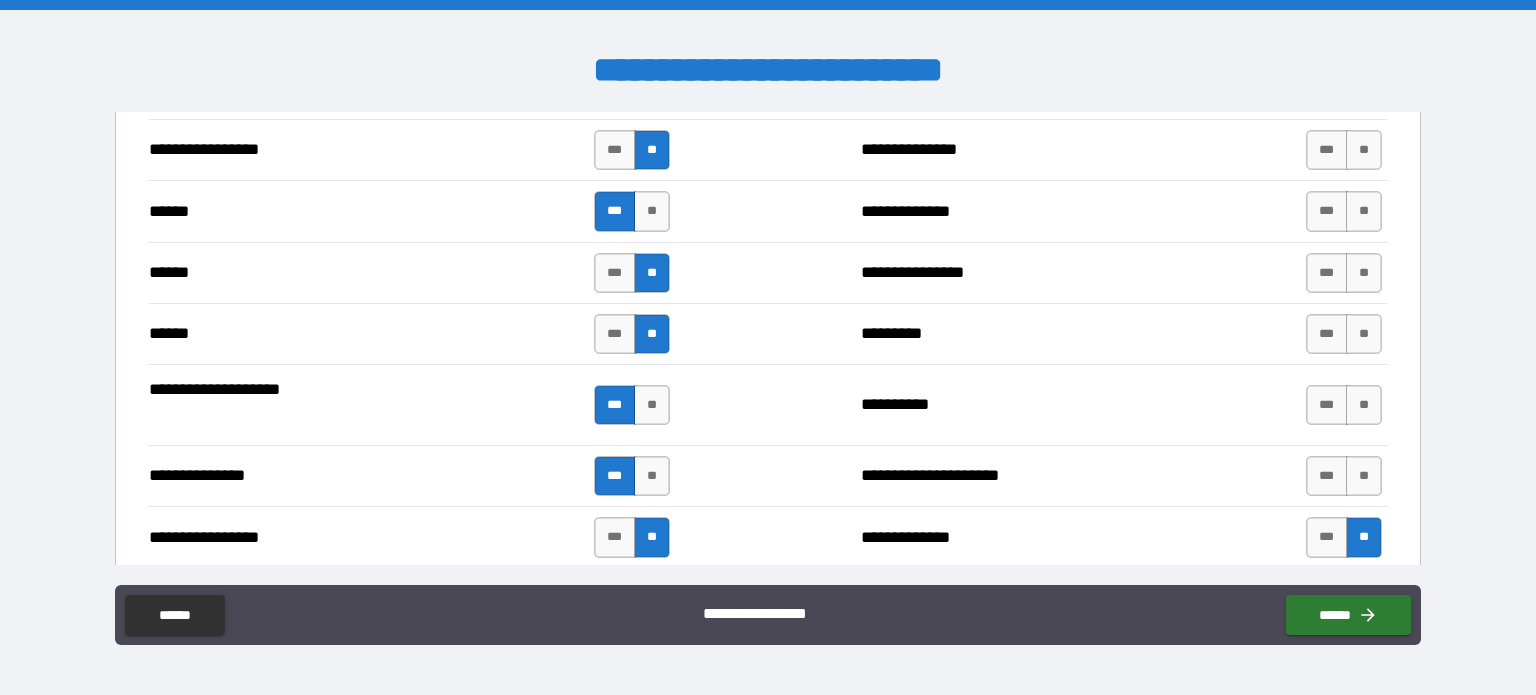 scroll, scrollTop: 2241, scrollLeft: 0, axis: vertical 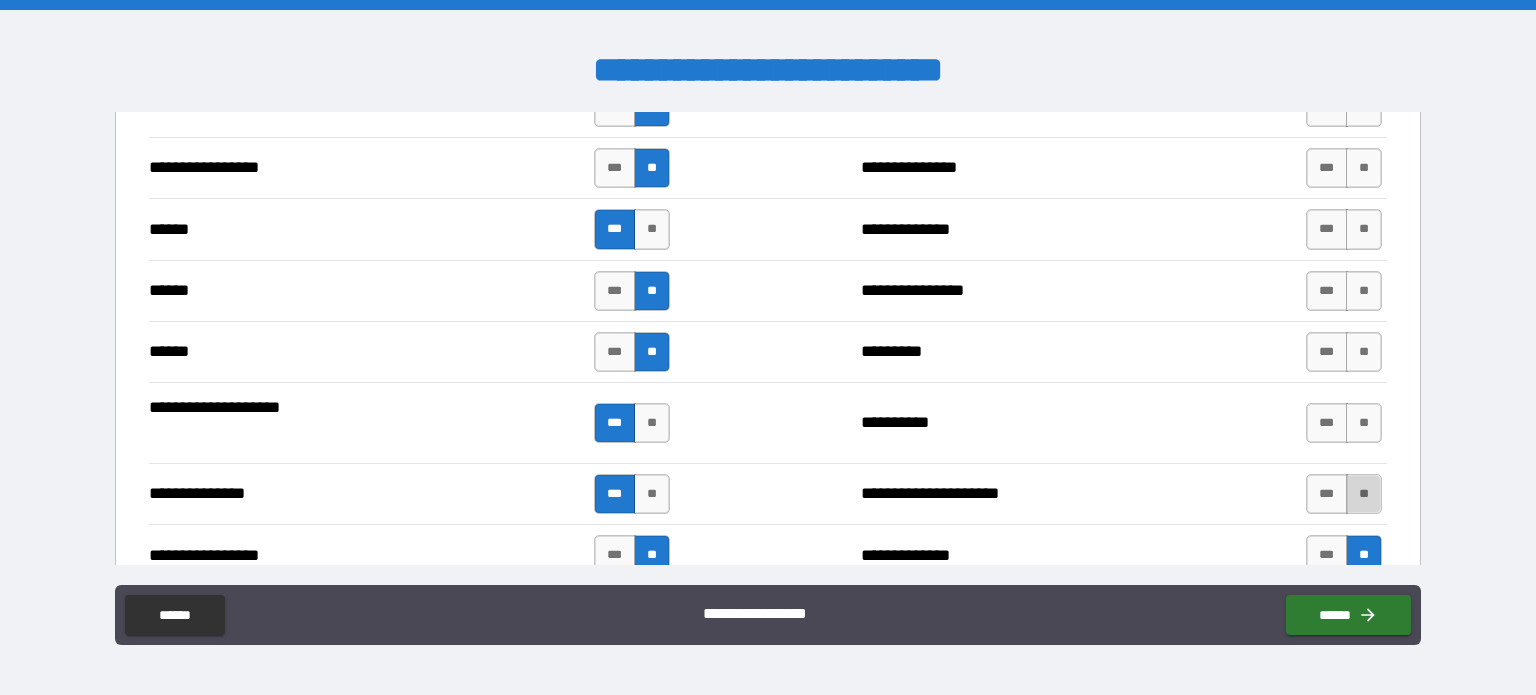 click on "**" at bounding box center [1364, 494] 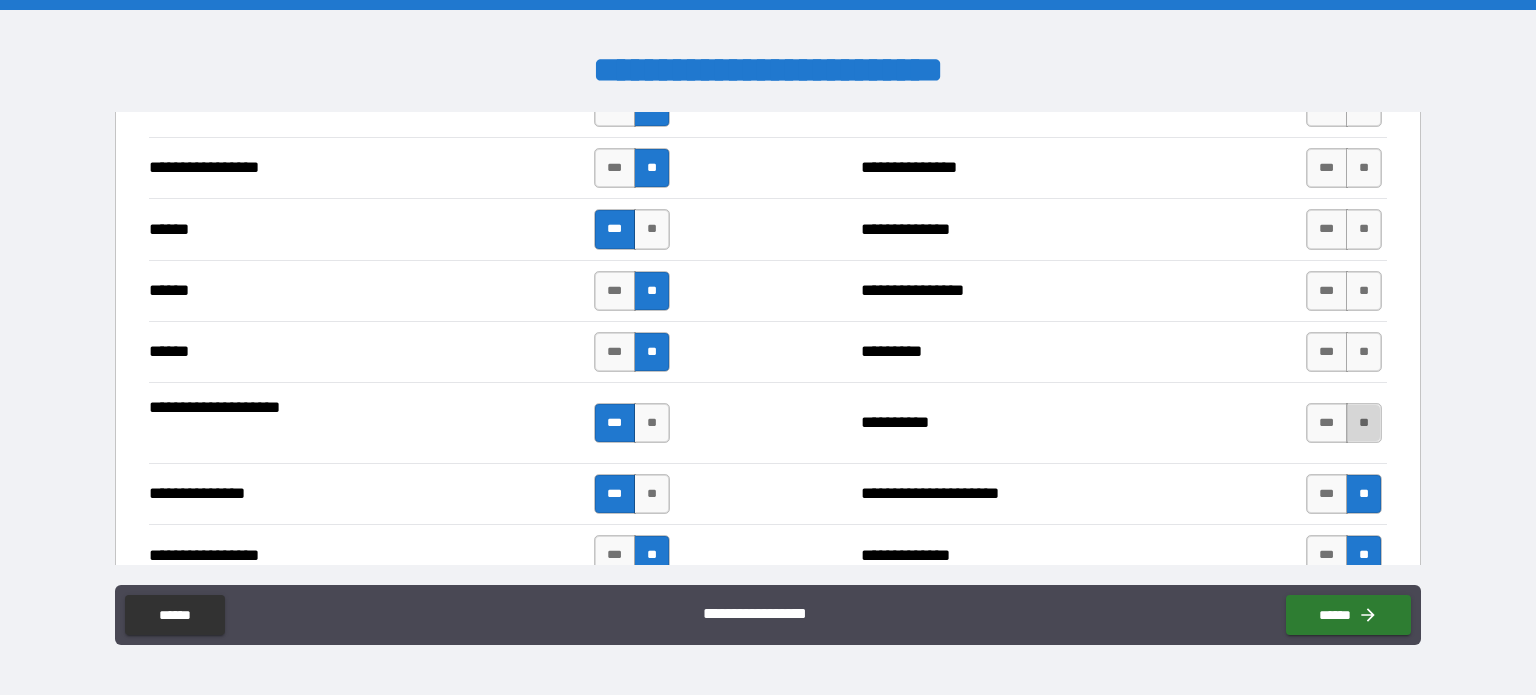 click on "**" at bounding box center [1364, 423] 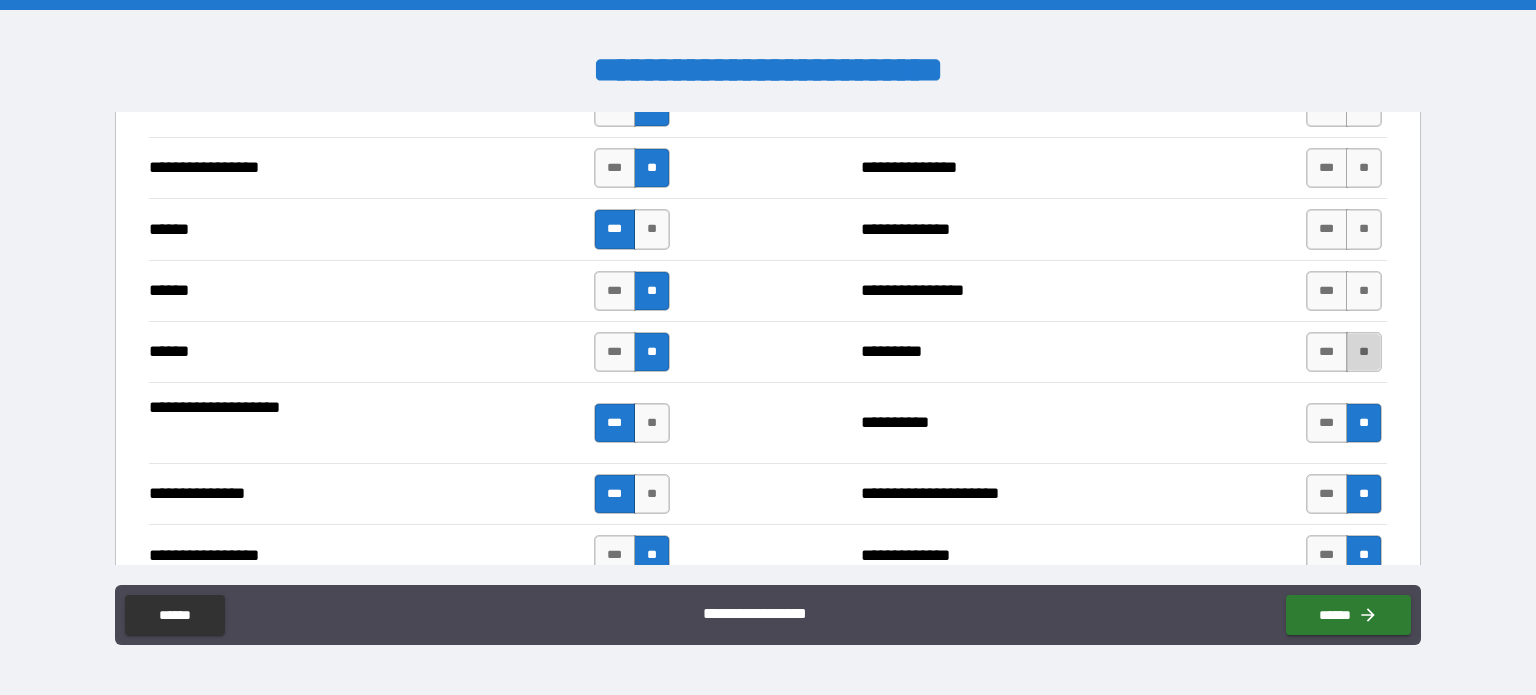 click on "**" at bounding box center [1364, 352] 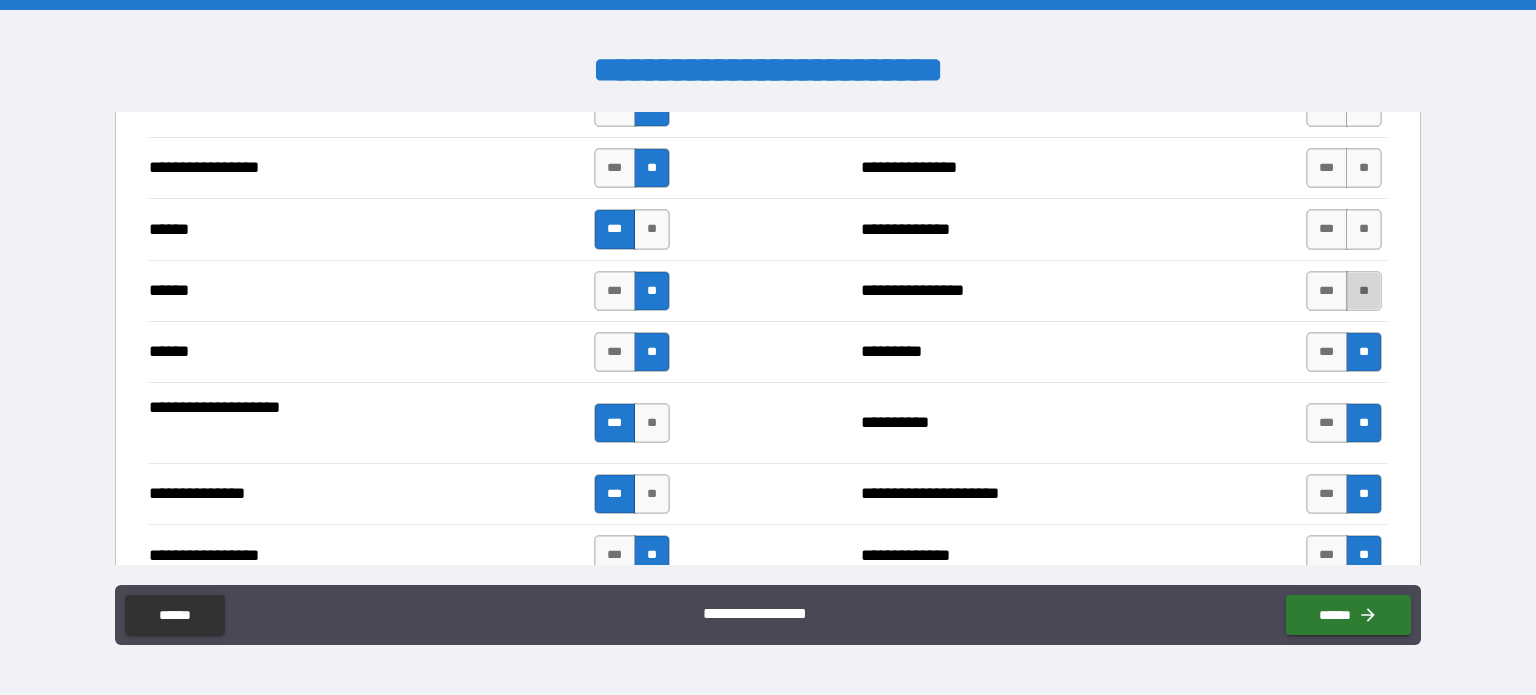 click on "**" at bounding box center (1364, 291) 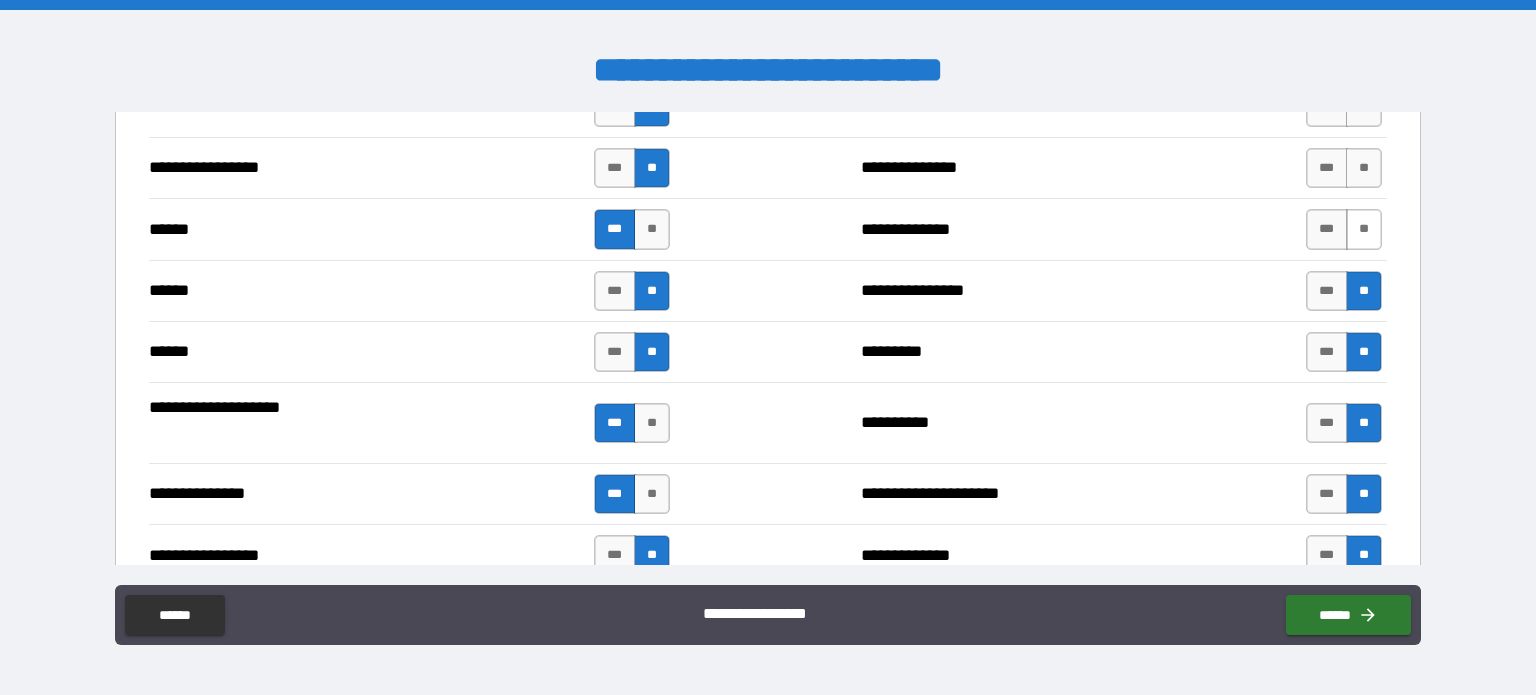 click on "**" at bounding box center (1364, 229) 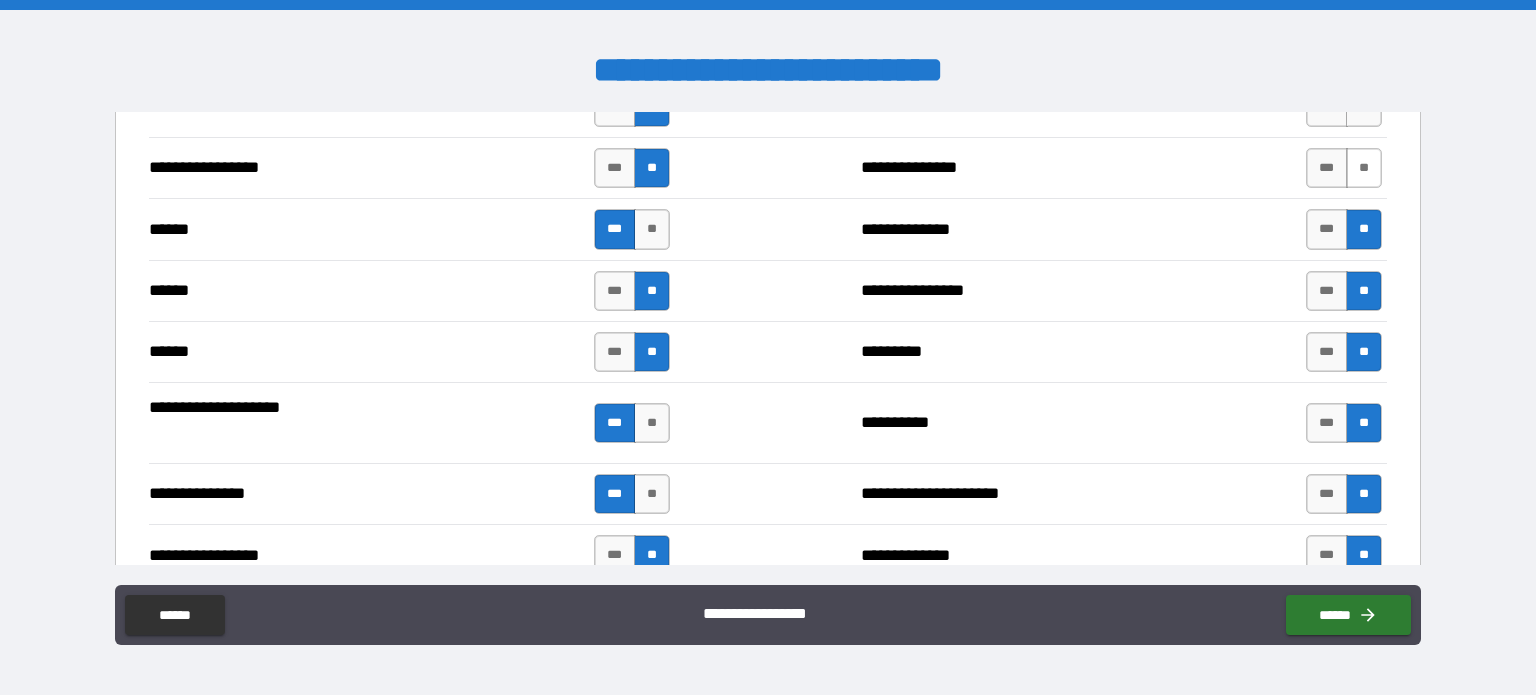 click on "**" at bounding box center [1364, 168] 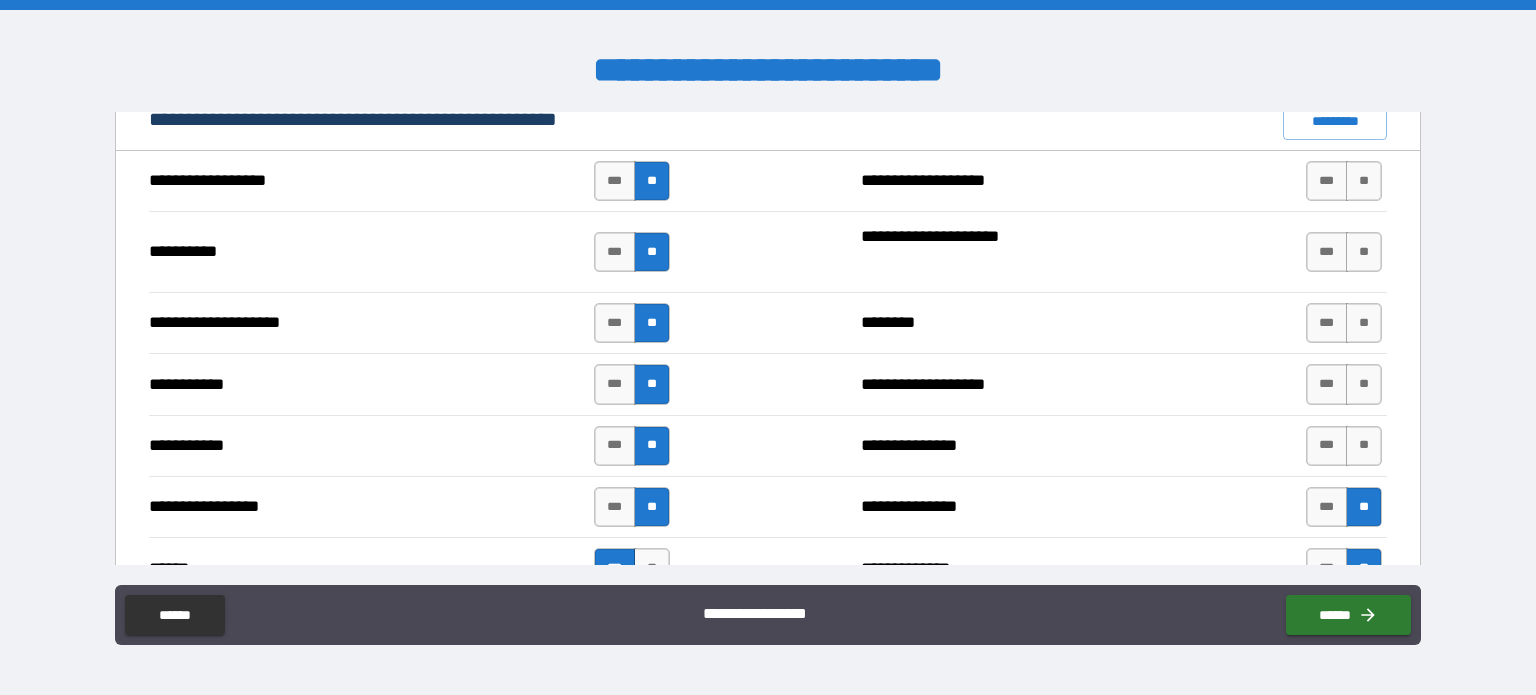 scroll, scrollTop: 1892, scrollLeft: 0, axis: vertical 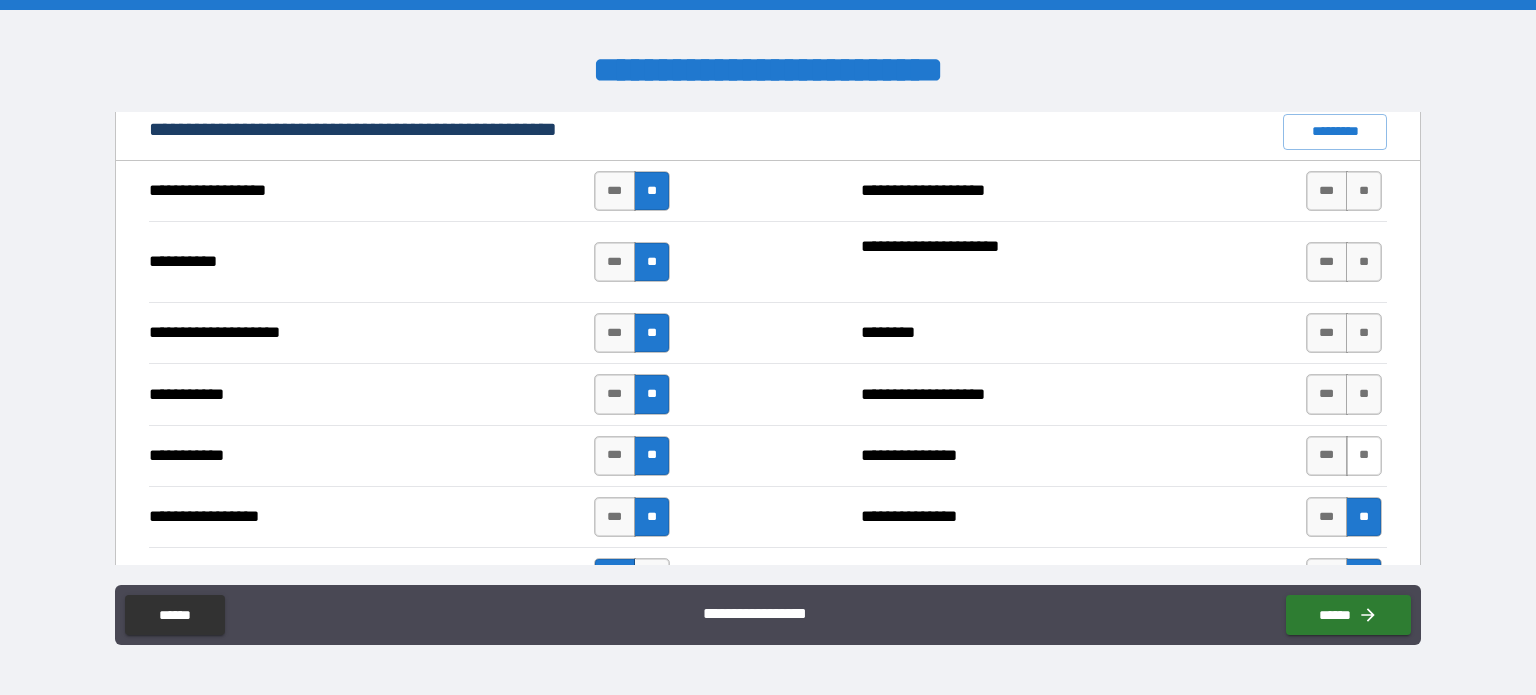 click on "**" at bounding box center [1364, 456] 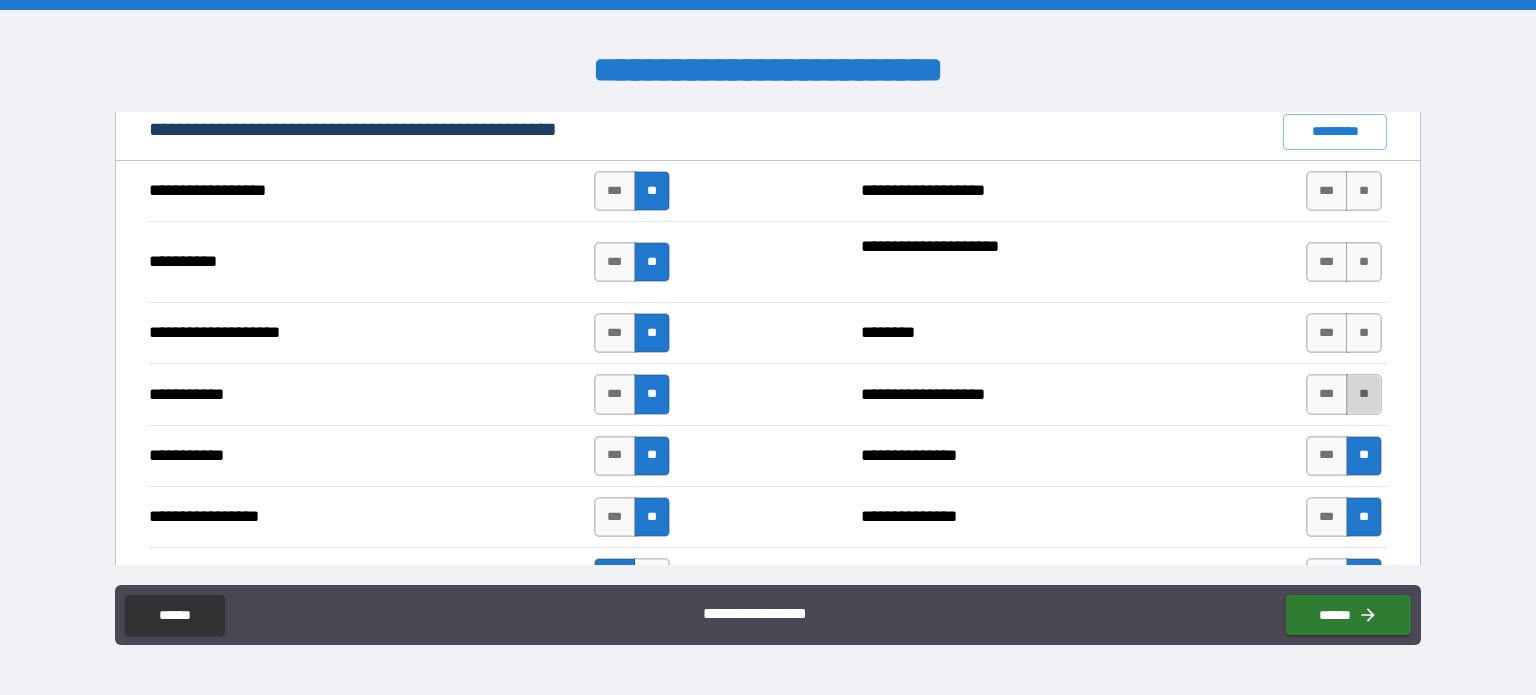 click on "**" at bounding box center (1364, 394) 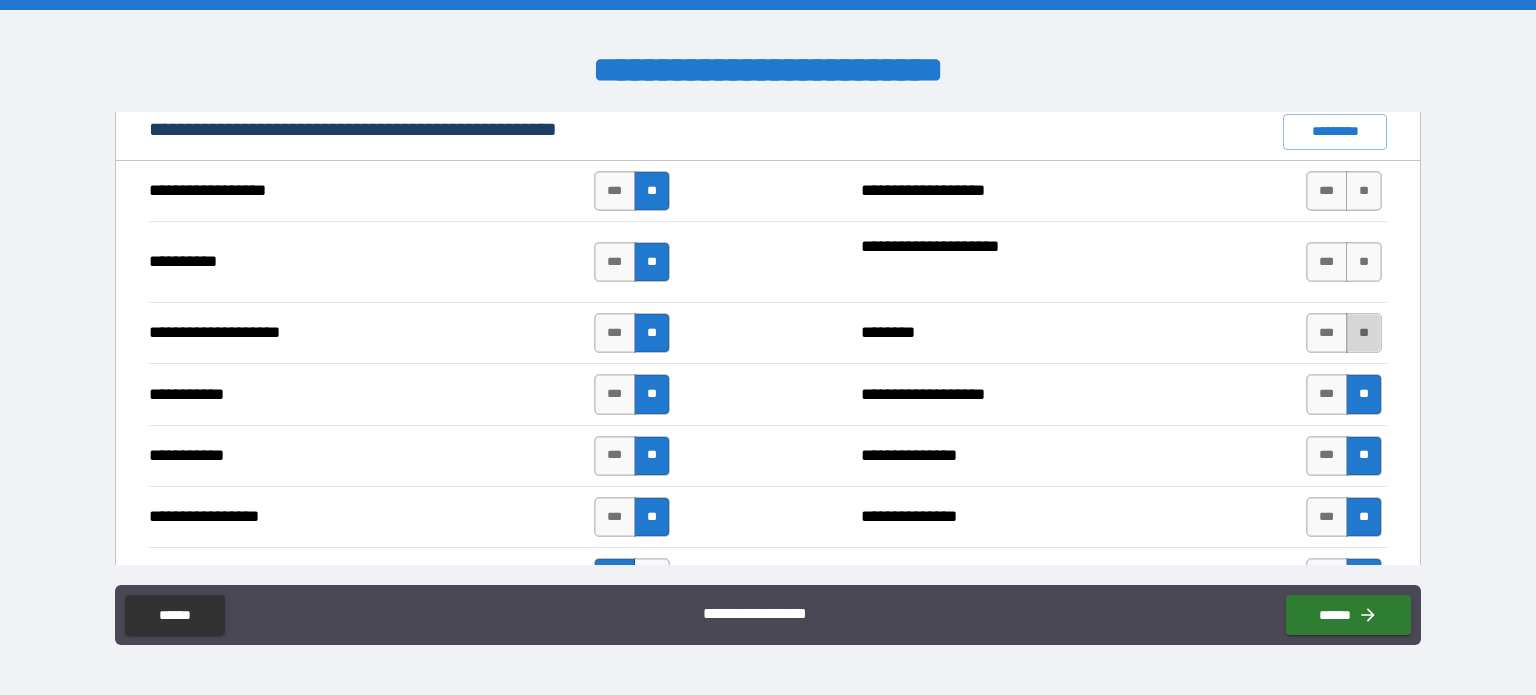 click on "**" at bounding box center (1364, 333) 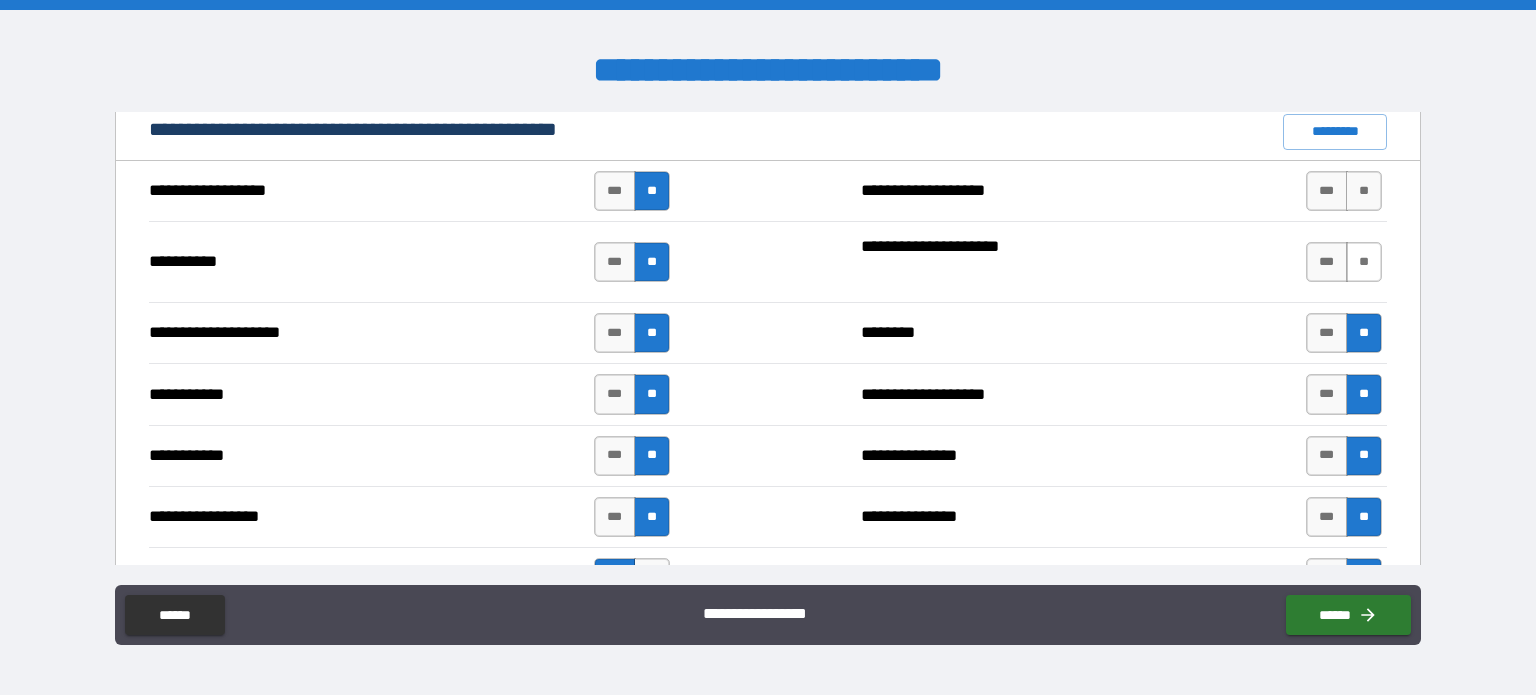 click on "**" at bounding box center (1364, 262) 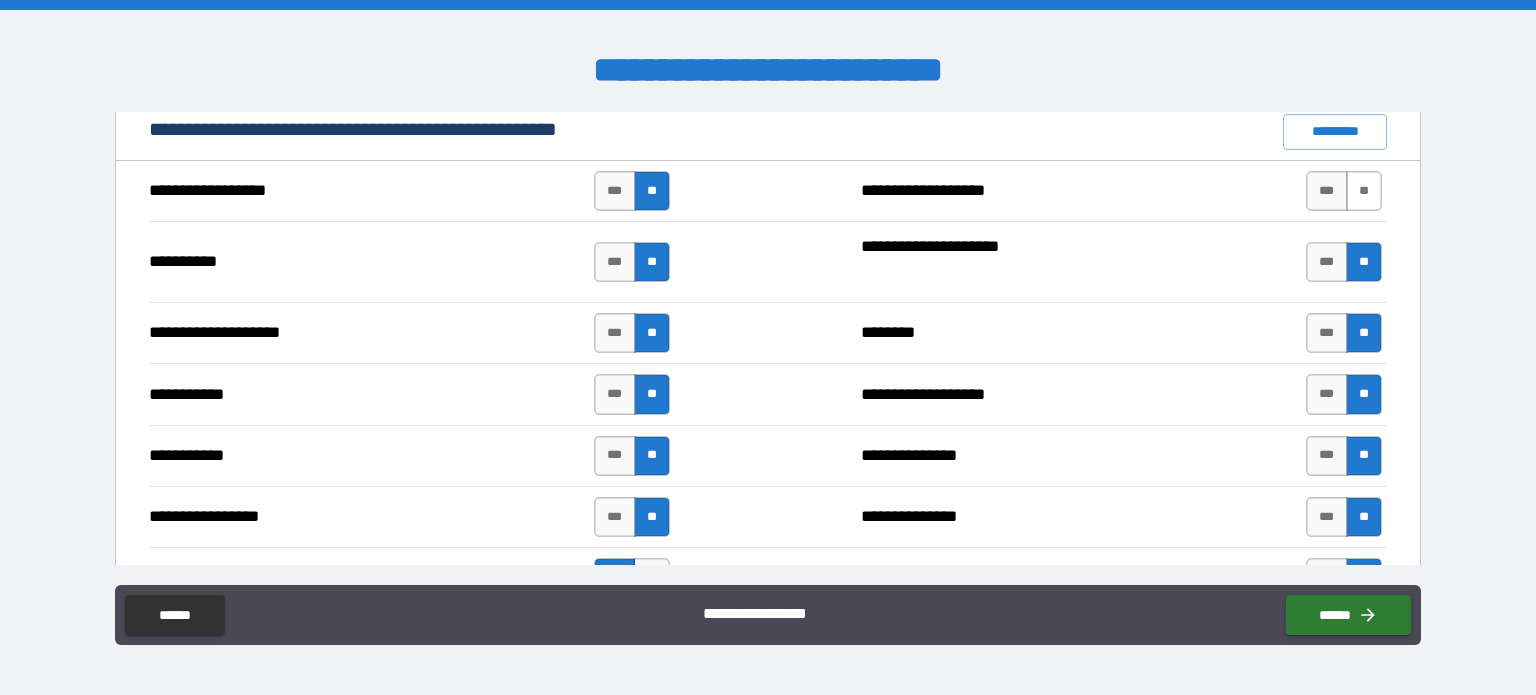 click on "**" at bounding box center (1364, 191) 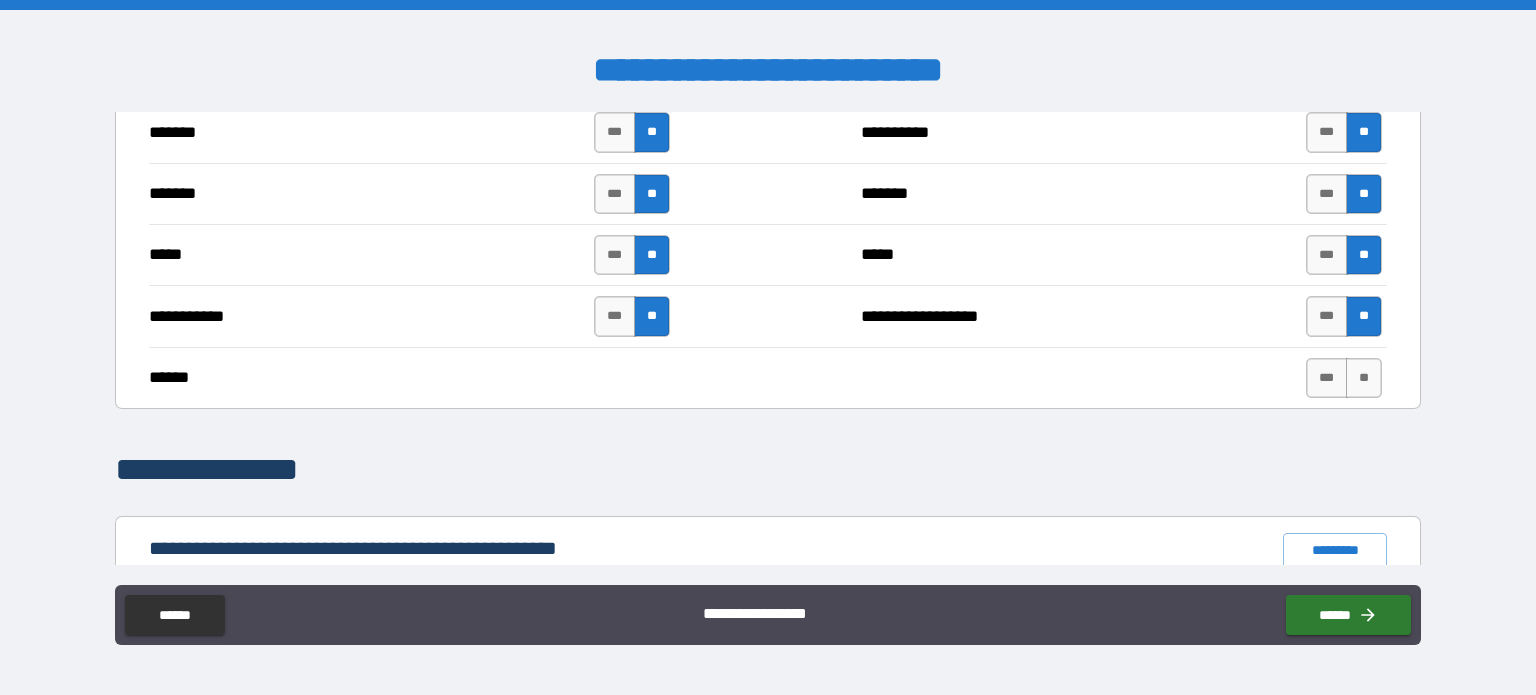 scroll, scrollTop: 1509, scrollLeft: 0, axis: vertical 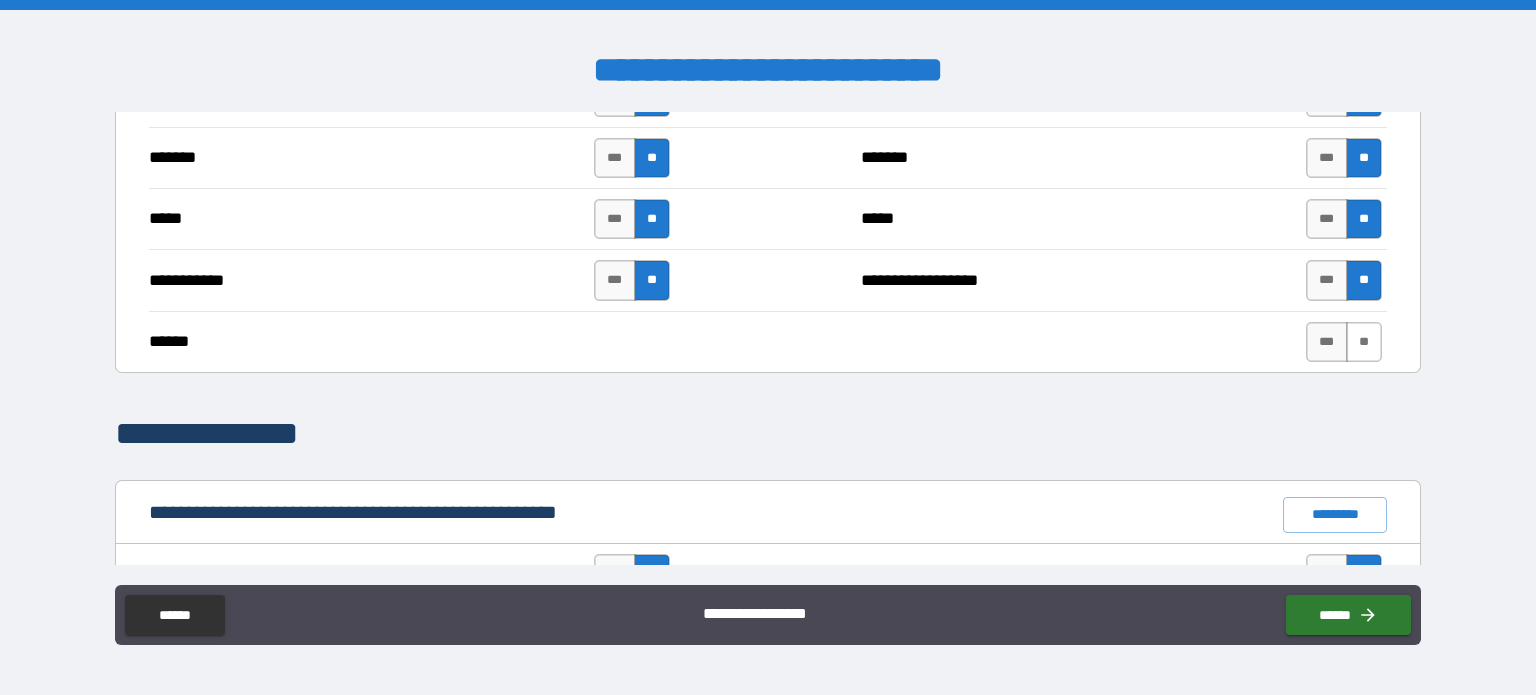 click on "**" at bounding box center [1364, 342] 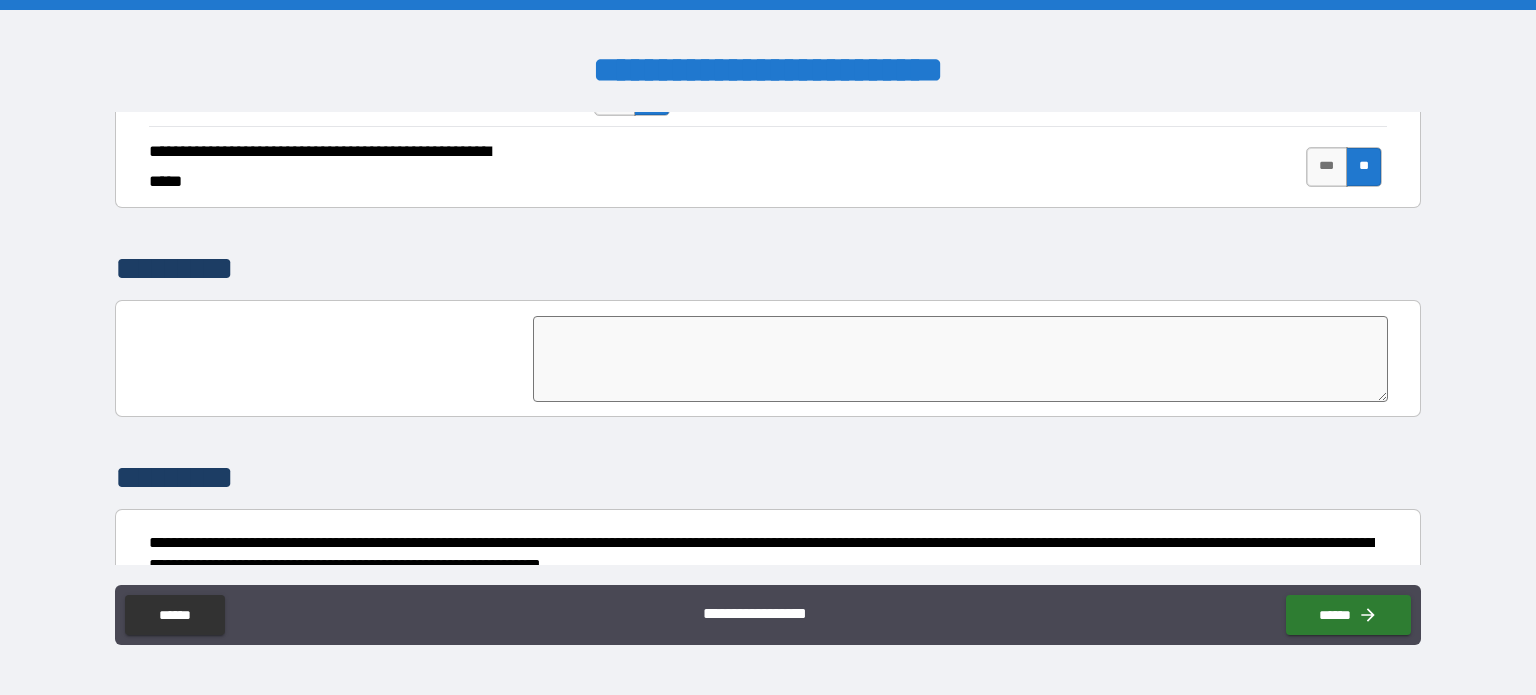 scroll, scrollTop: 4598, scrollLeft: 0, axis: vertical 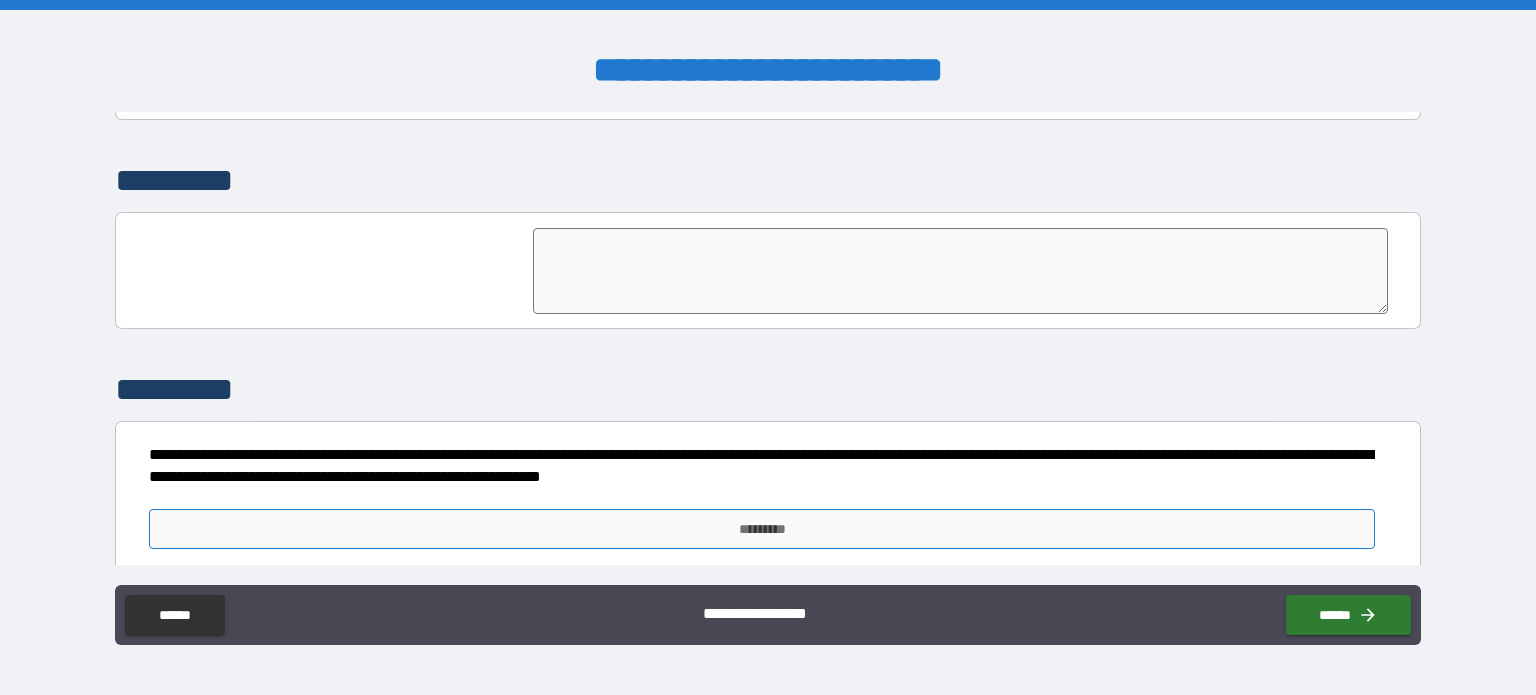 click on "*********" at bounding box center (762, 529) 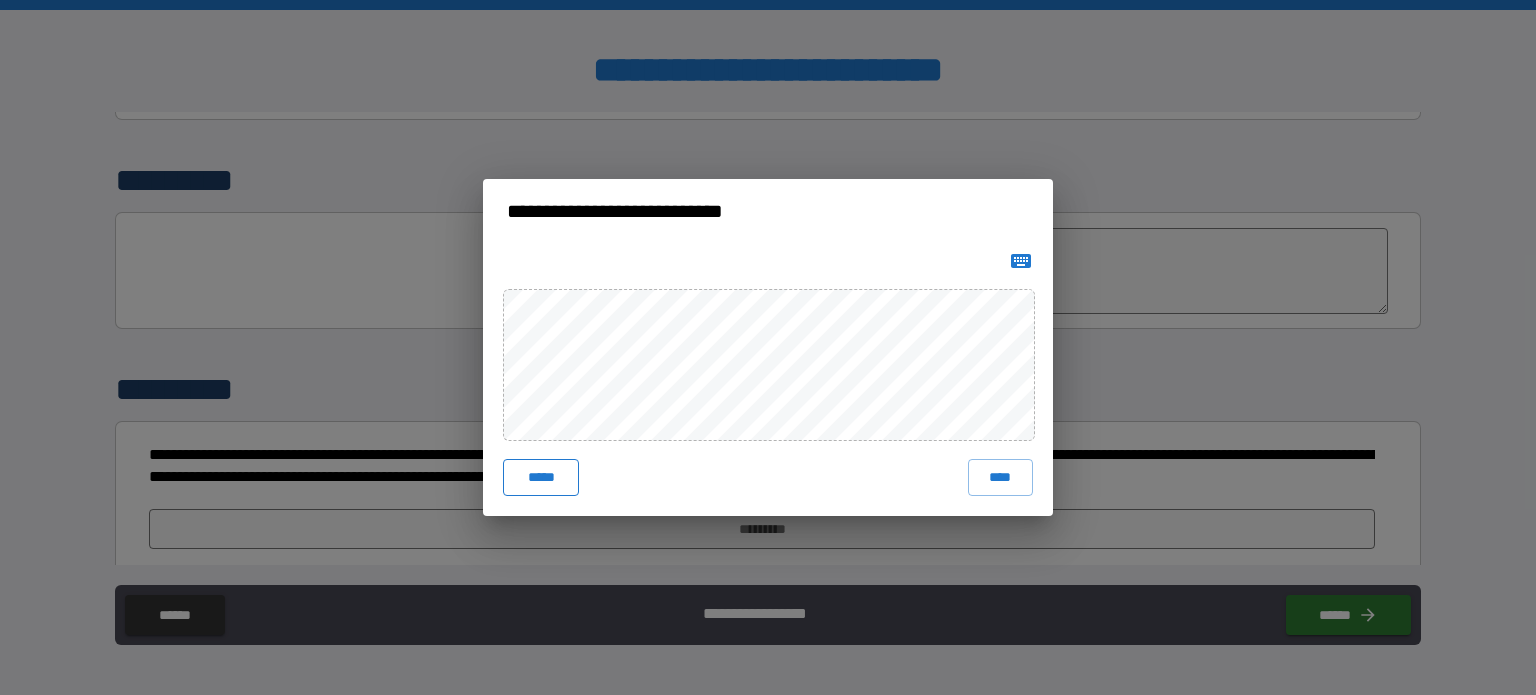 click on "*****" at bounding box center (541, 477) 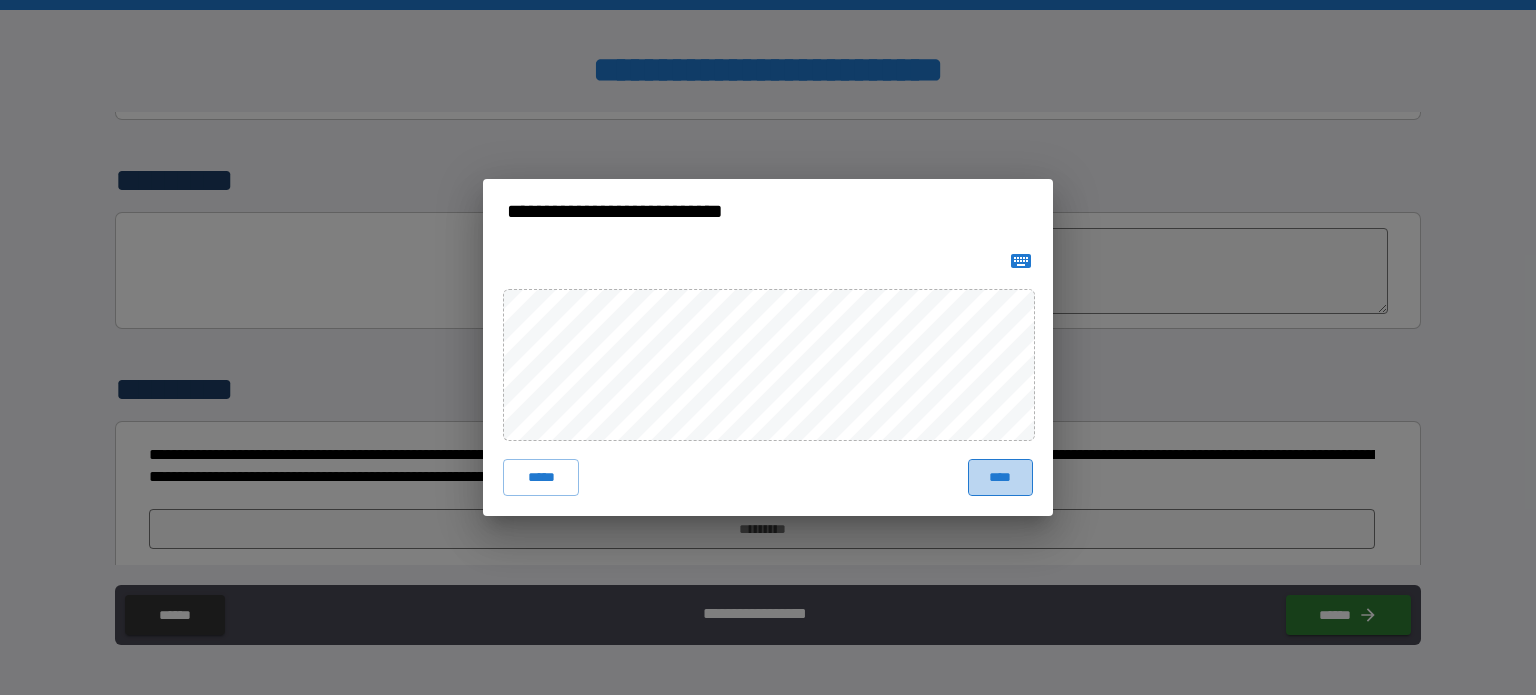 click on "****" at bounding box center (1000, 477) 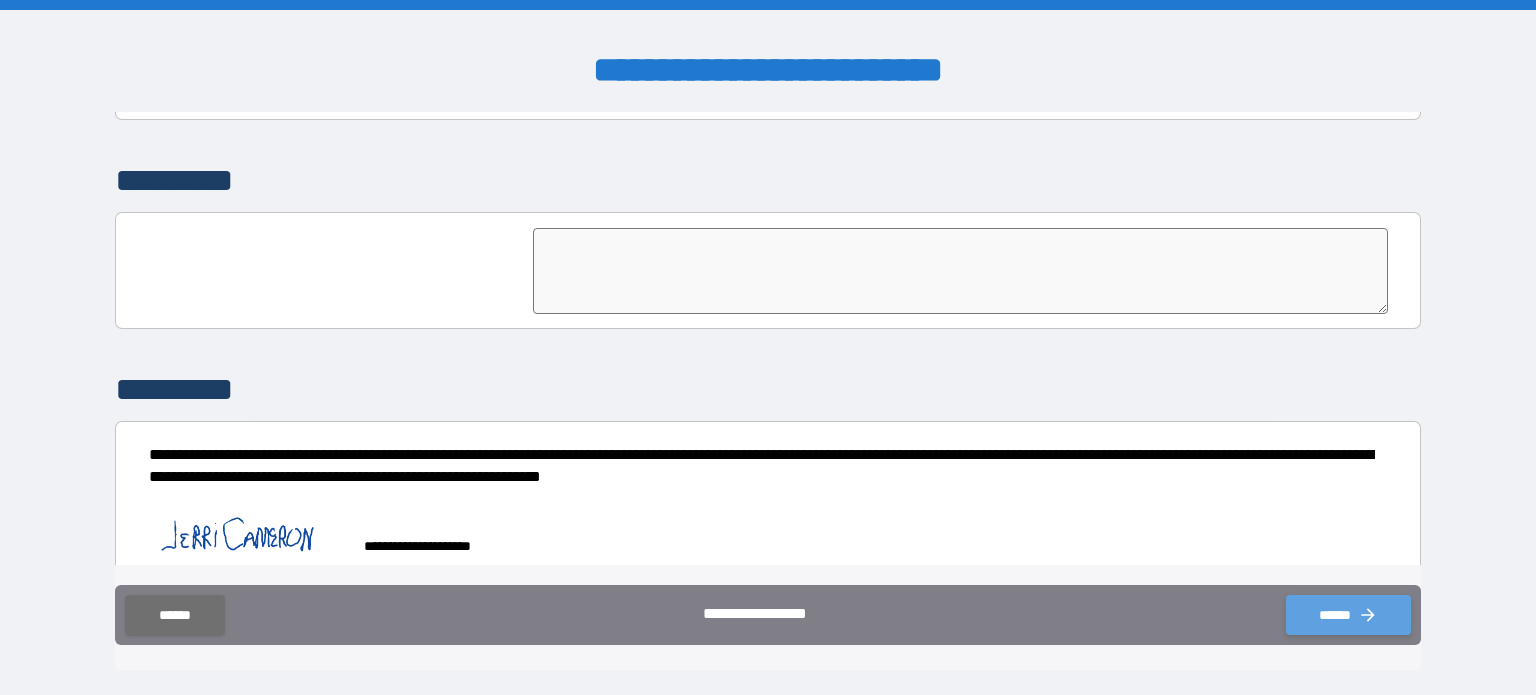click on "******" at bounding box center [1348, 615] 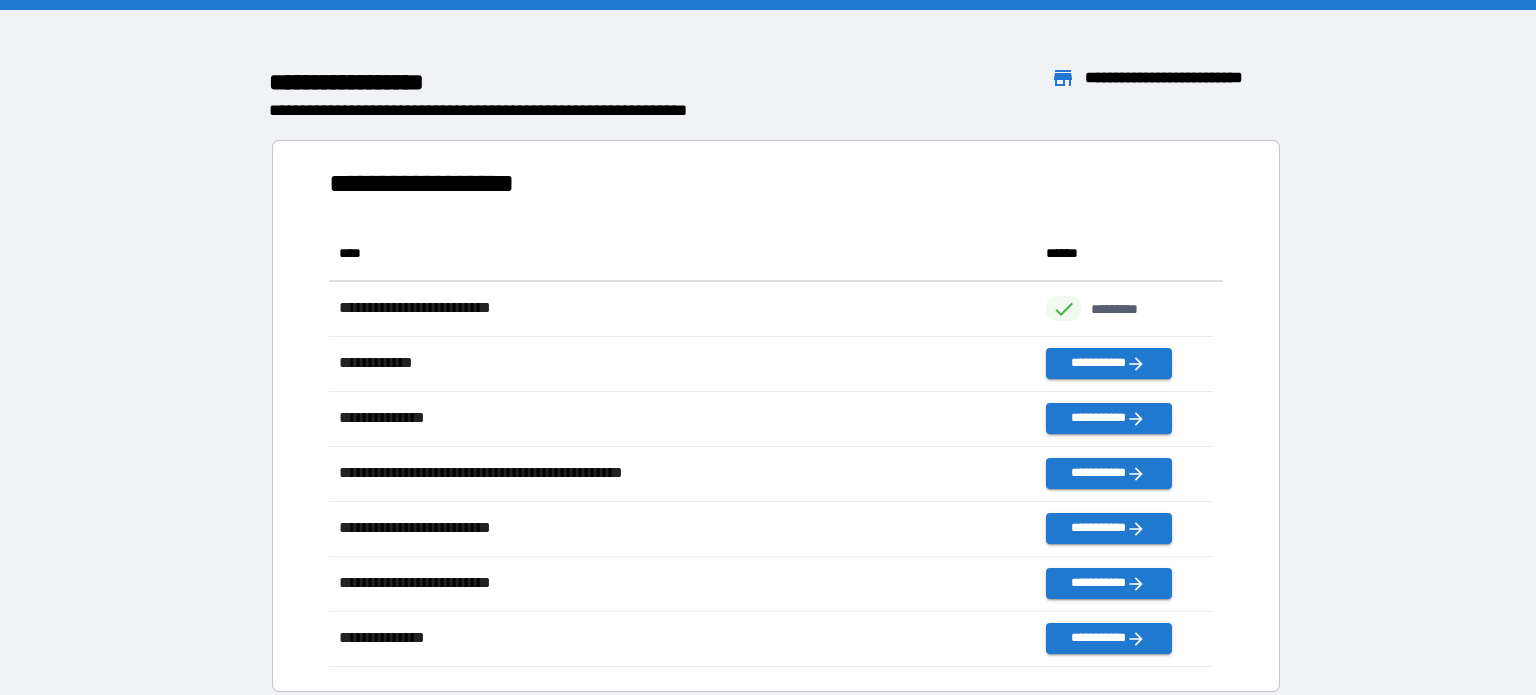 scroll, scrollTop: 16, scrollLeft: 16, axis: both 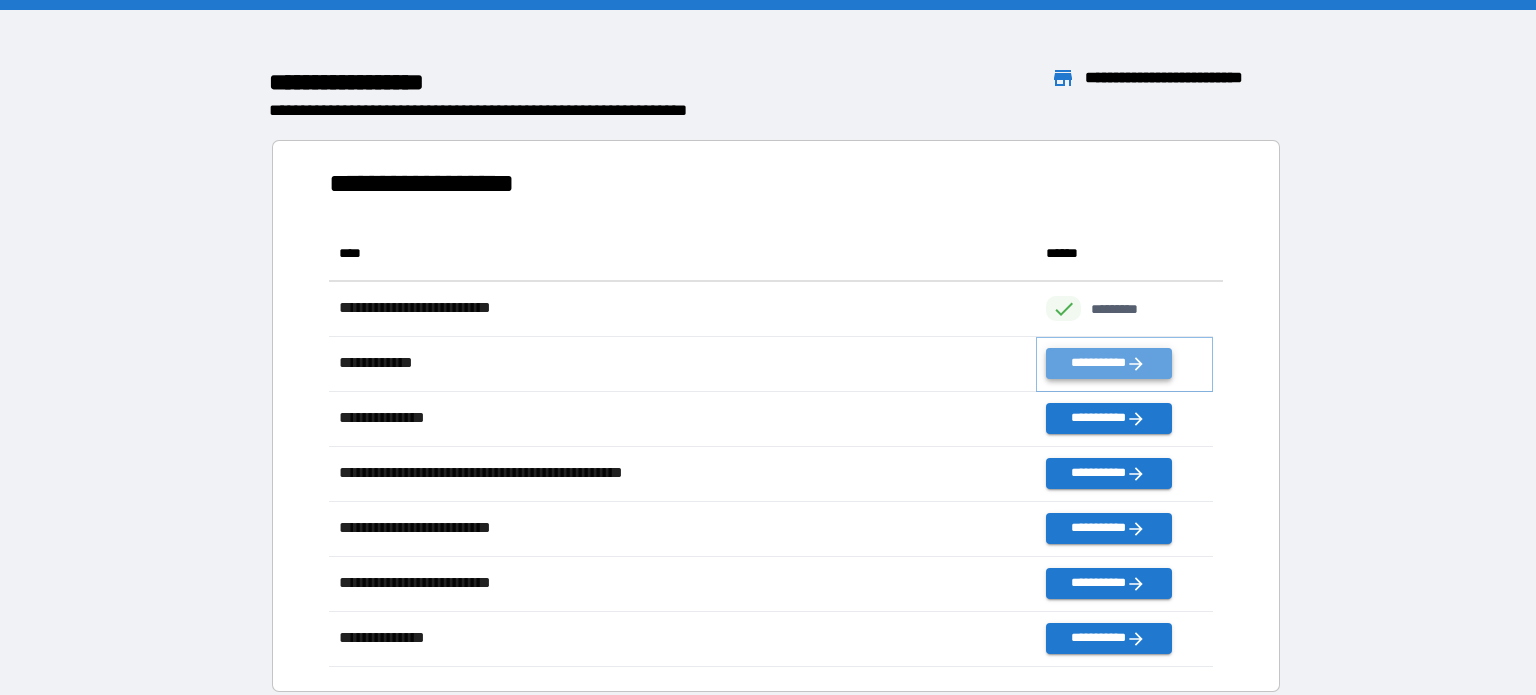 click on "**********" at bounding box center (1108, 363) 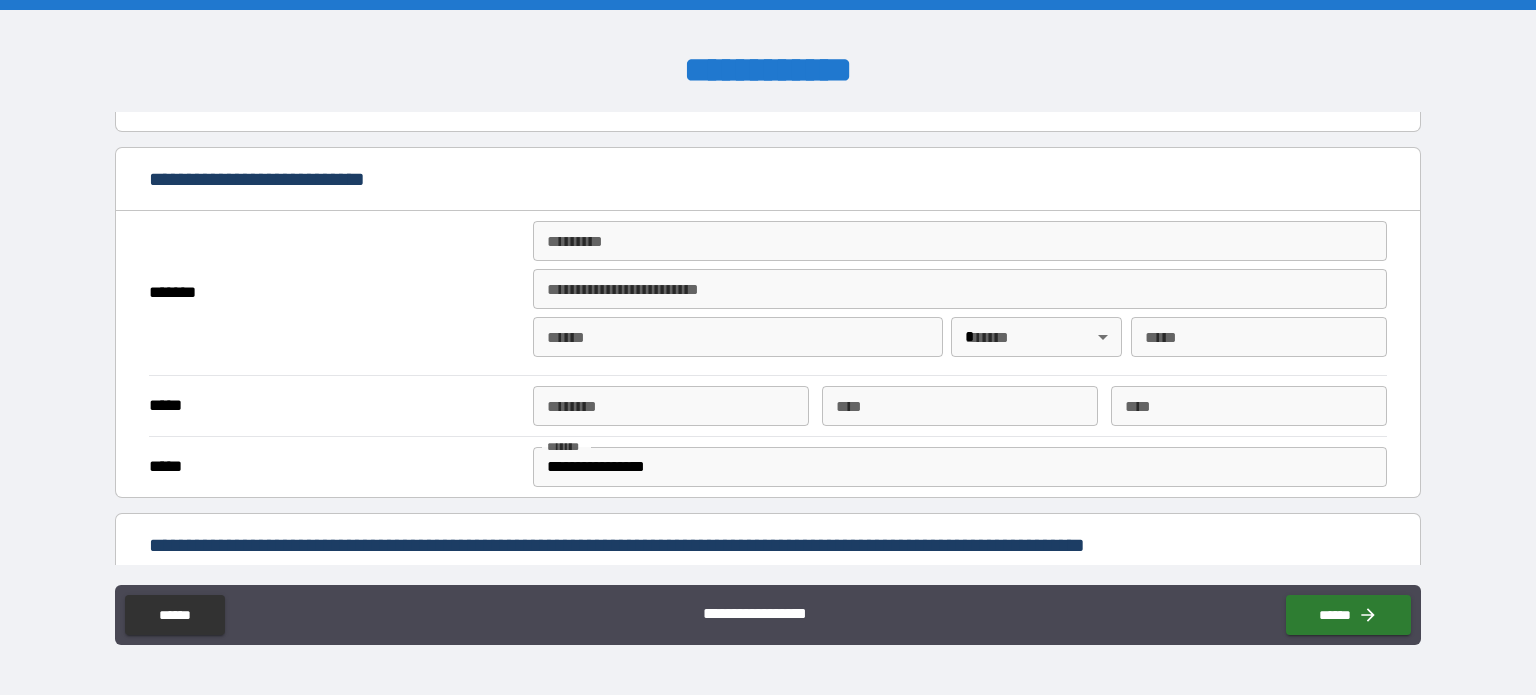 scroll, scrollTop: 353, scrollLeft: 0, axis: vertical 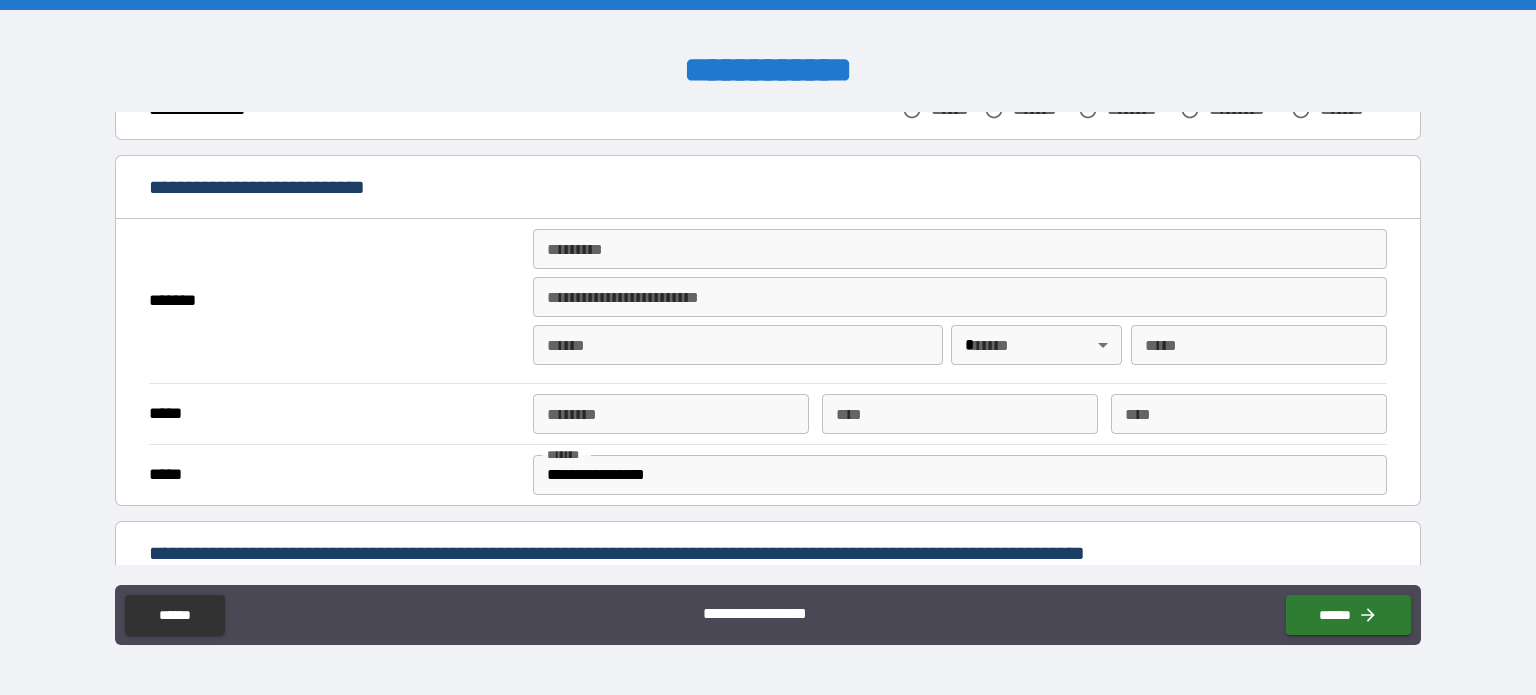 click on "*******   *" at bounding box center (960, 249) 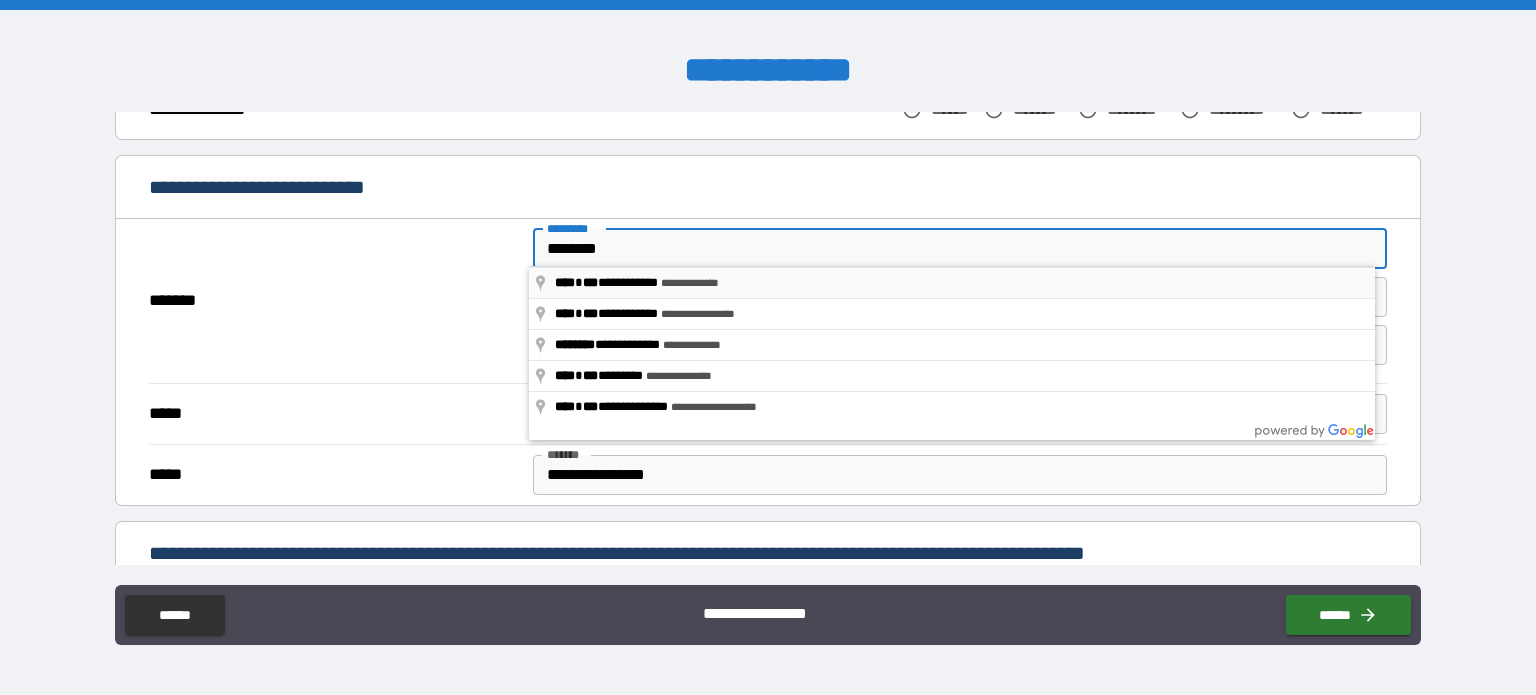 type on "**********" 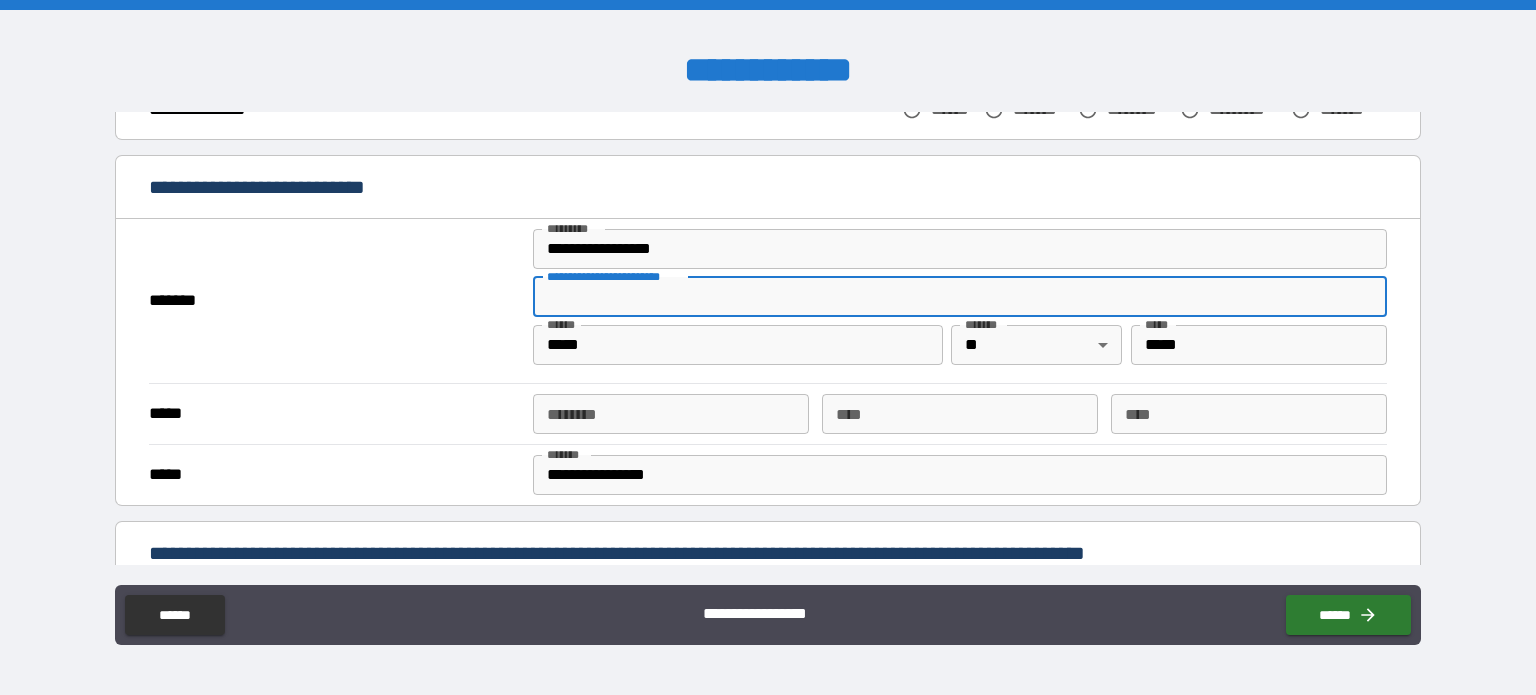 click on "**********" at bounding box center [960, 297] 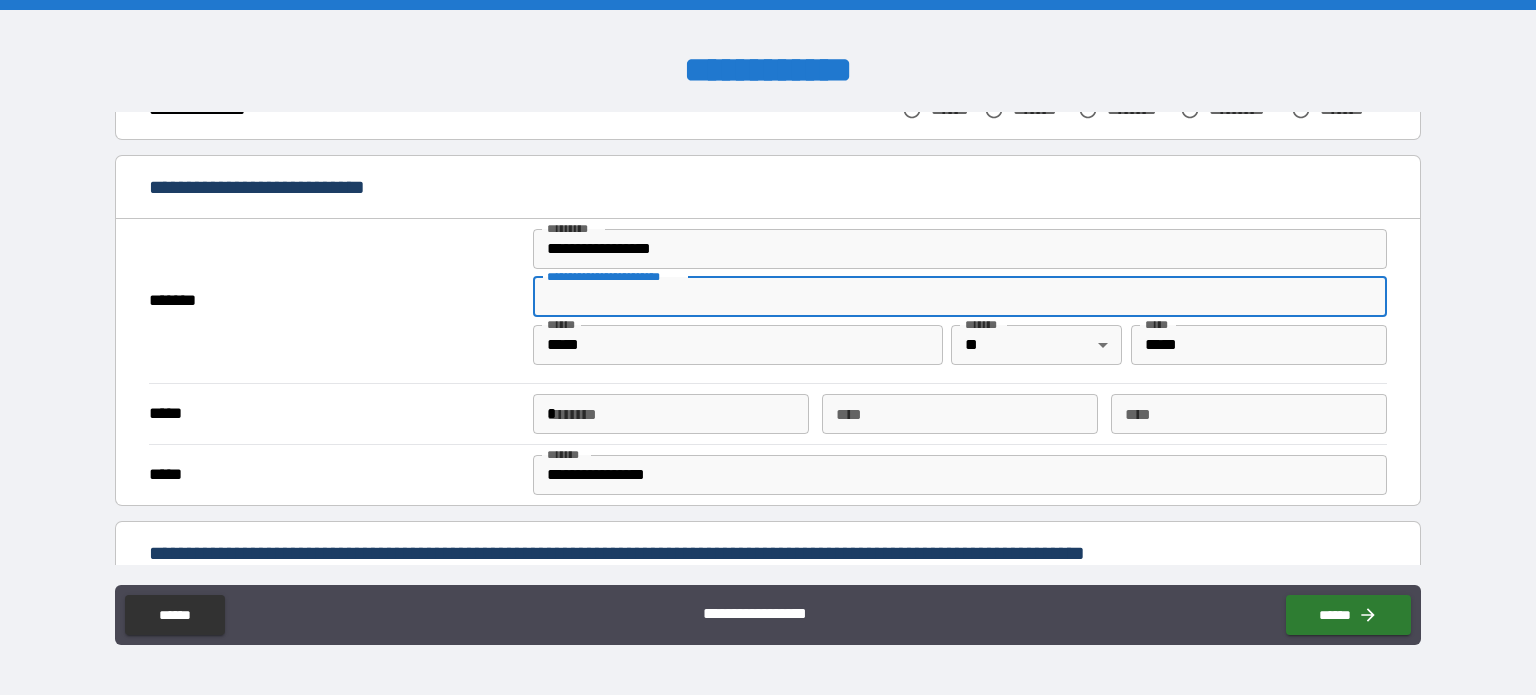 click on "*" at bounding box center (671, 414) 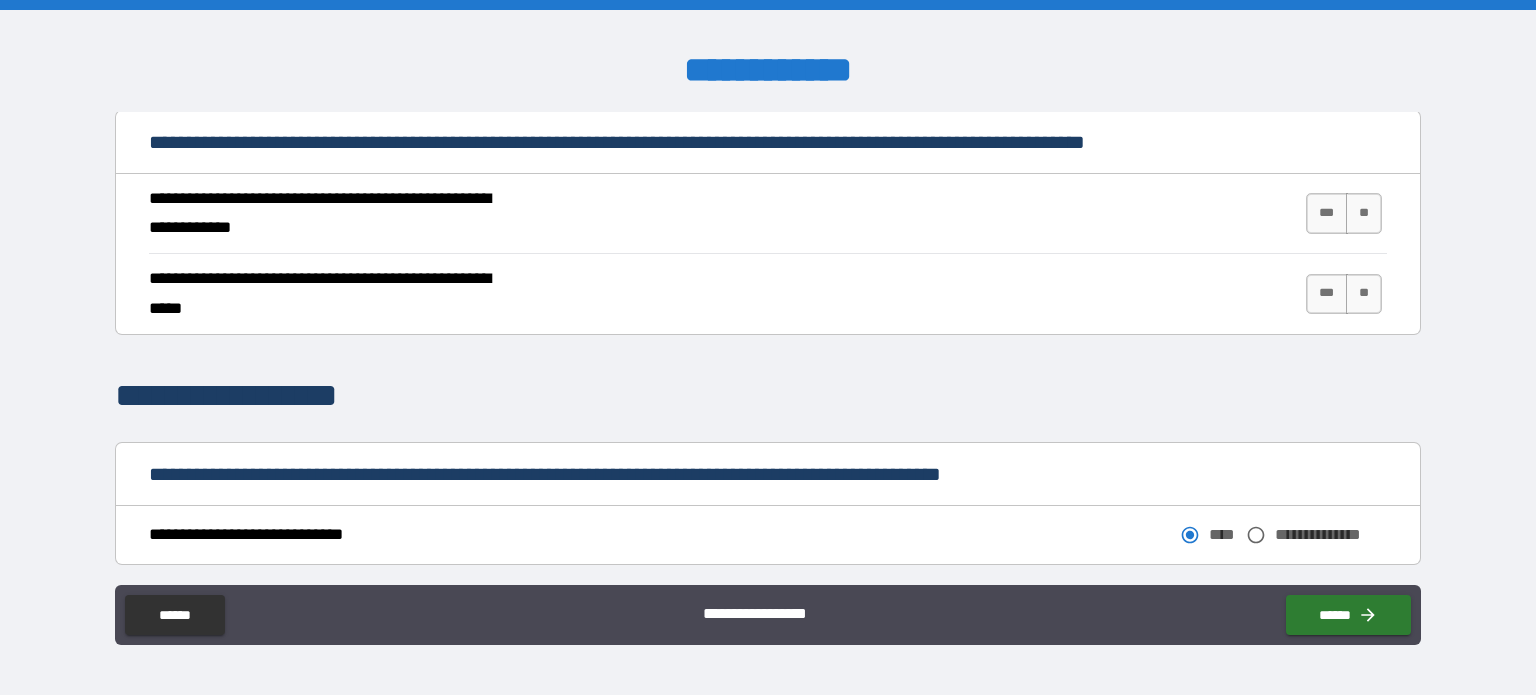 scroll, scrollTop: 769, scrollLeft: 0, axis: vertical 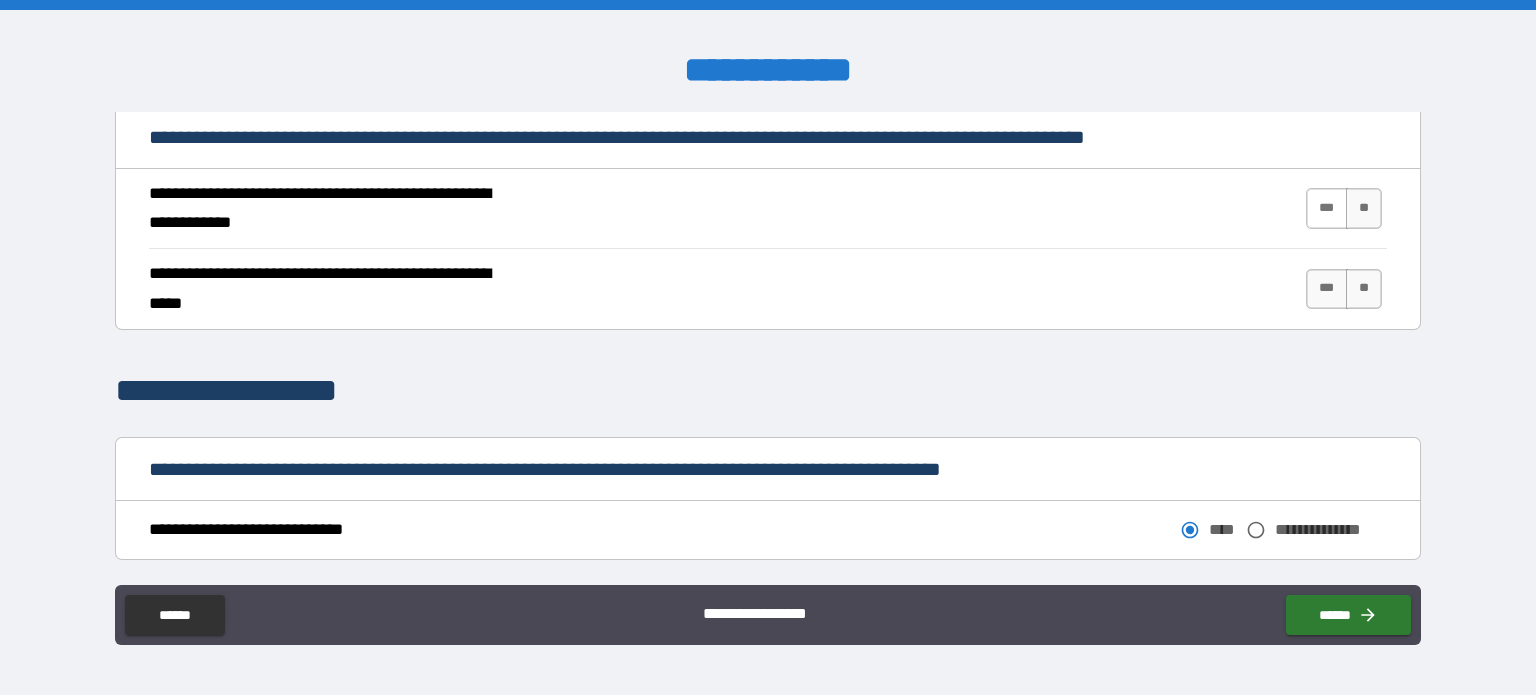 type on "**********" 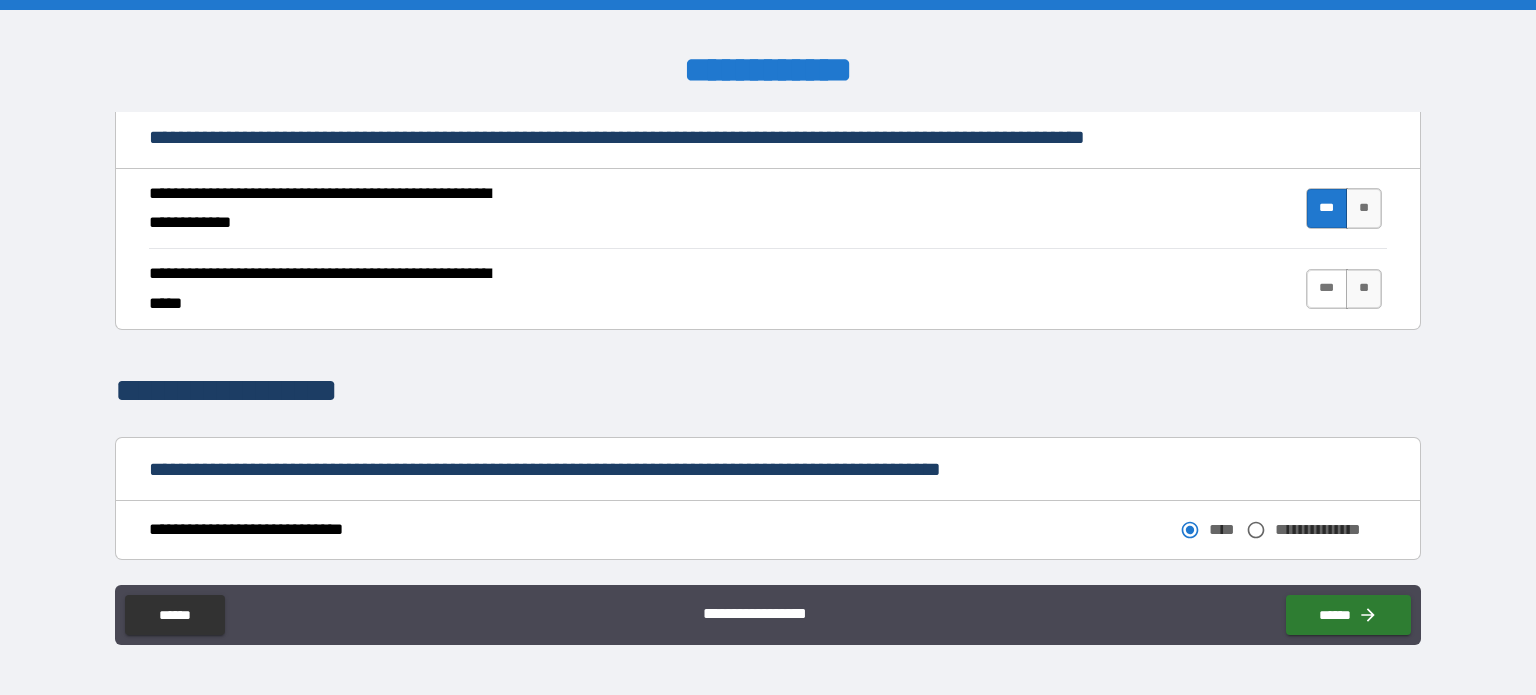 click on "***" at bounding box center [1327, 289] 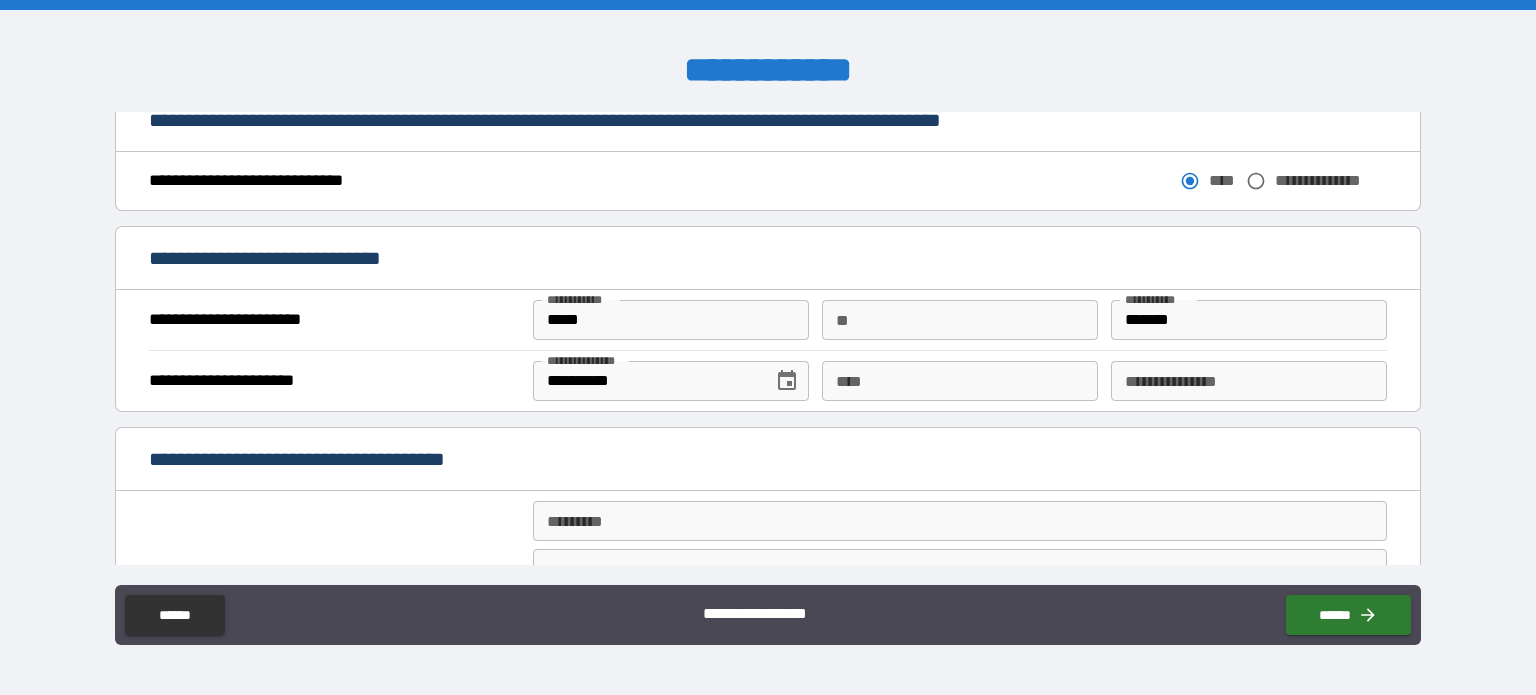 scroll, scrollTop: 1122, scrollLeft: 0, axis: vertical 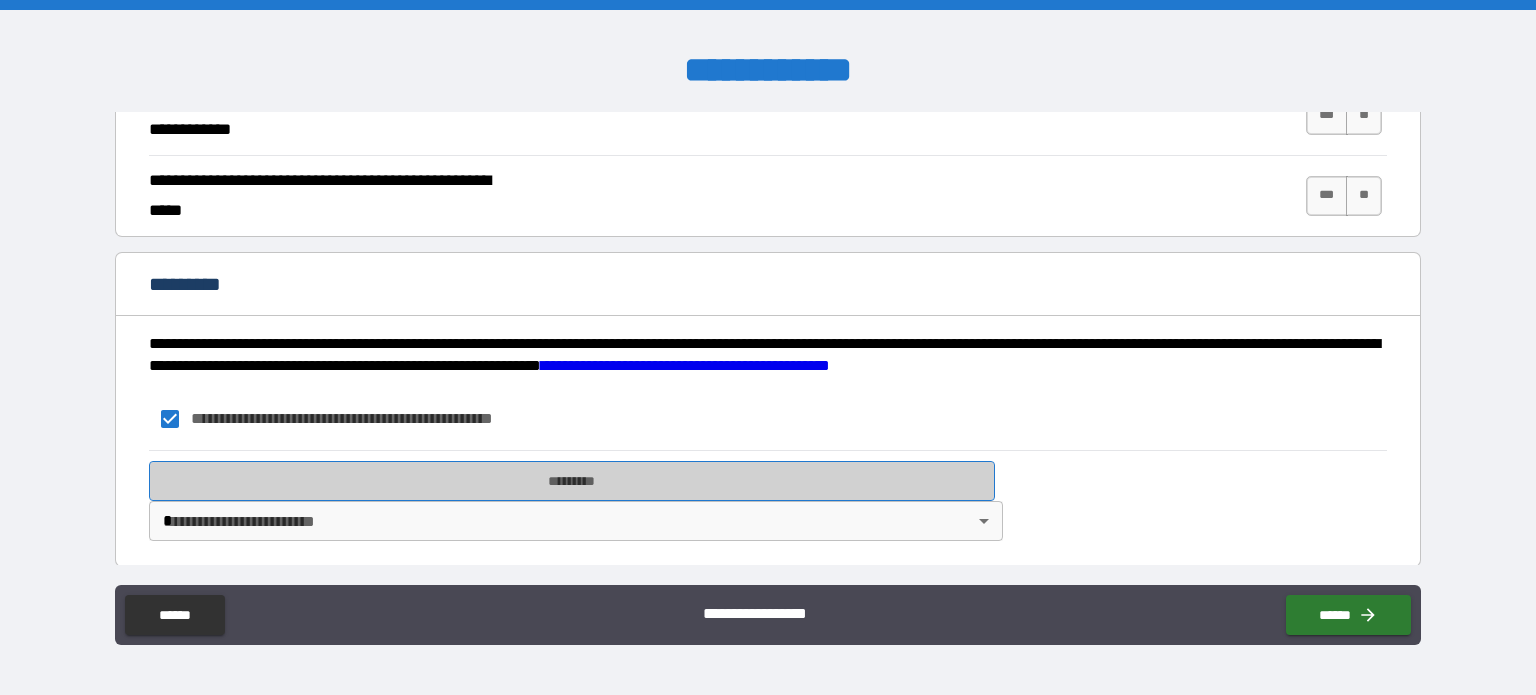click on "*********" at bounding box center (572, 481) 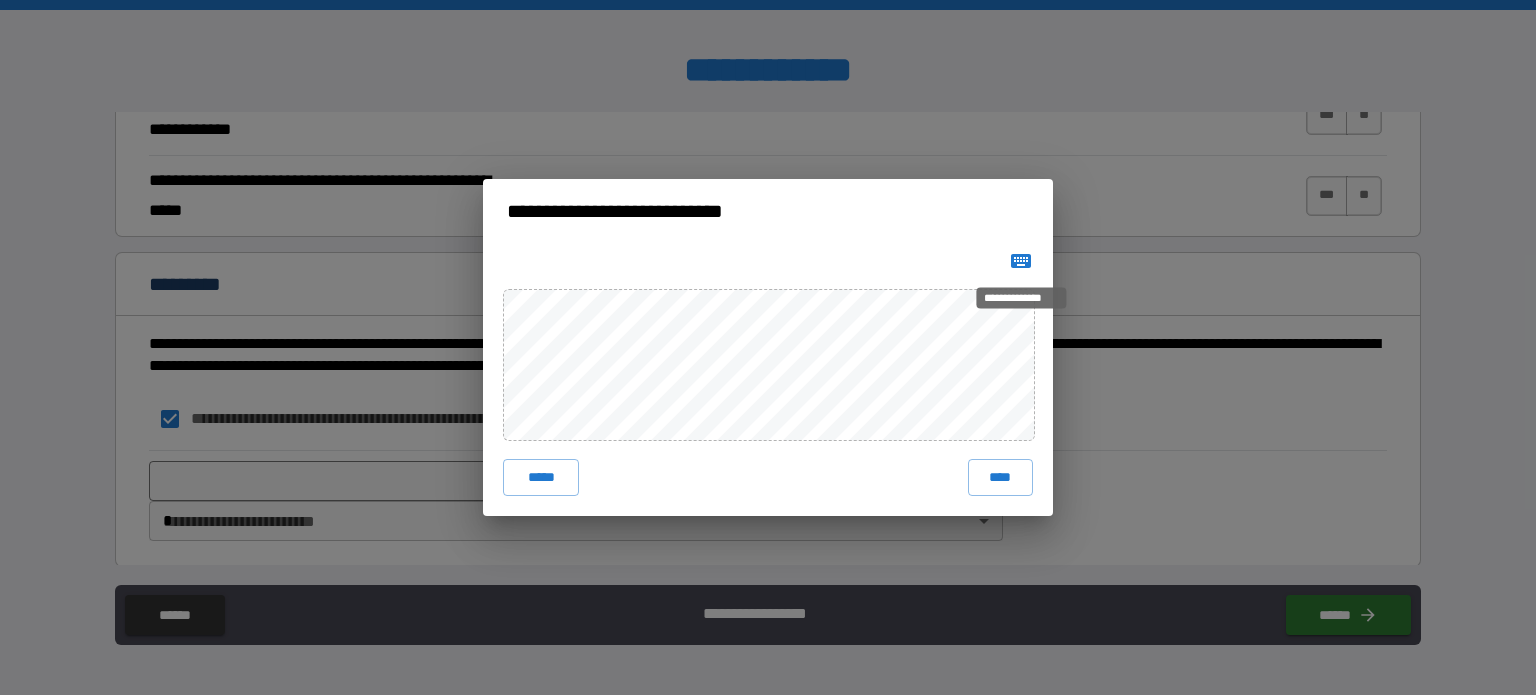 click 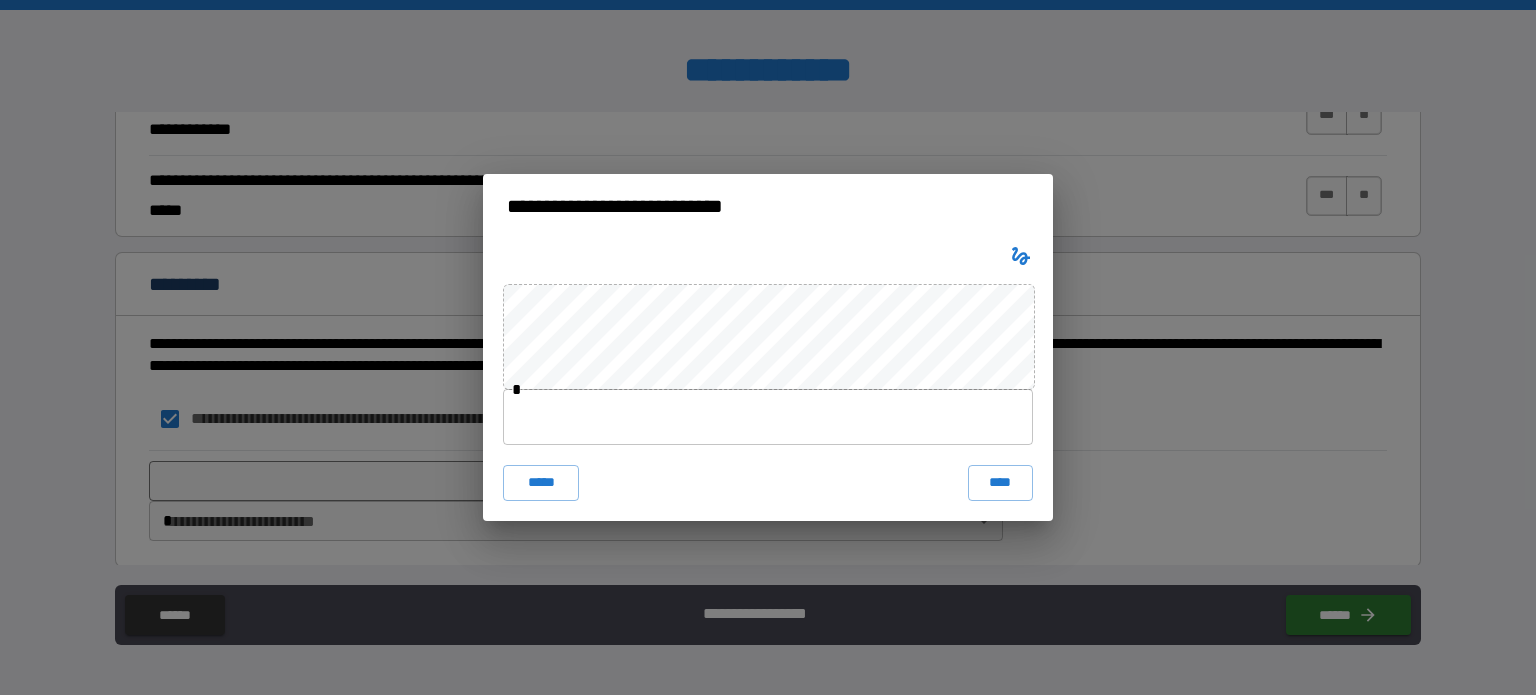 click at bounding box center (768, 417) 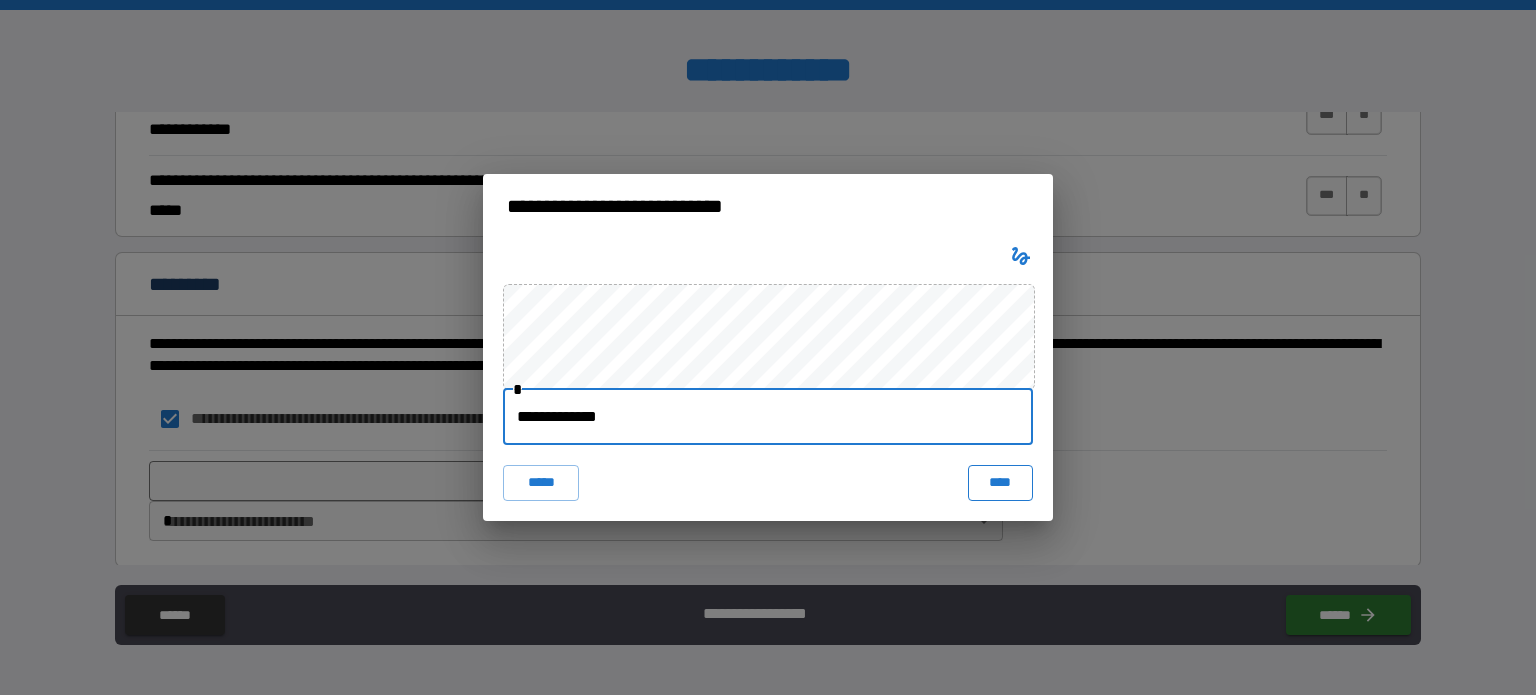 type on "**********" 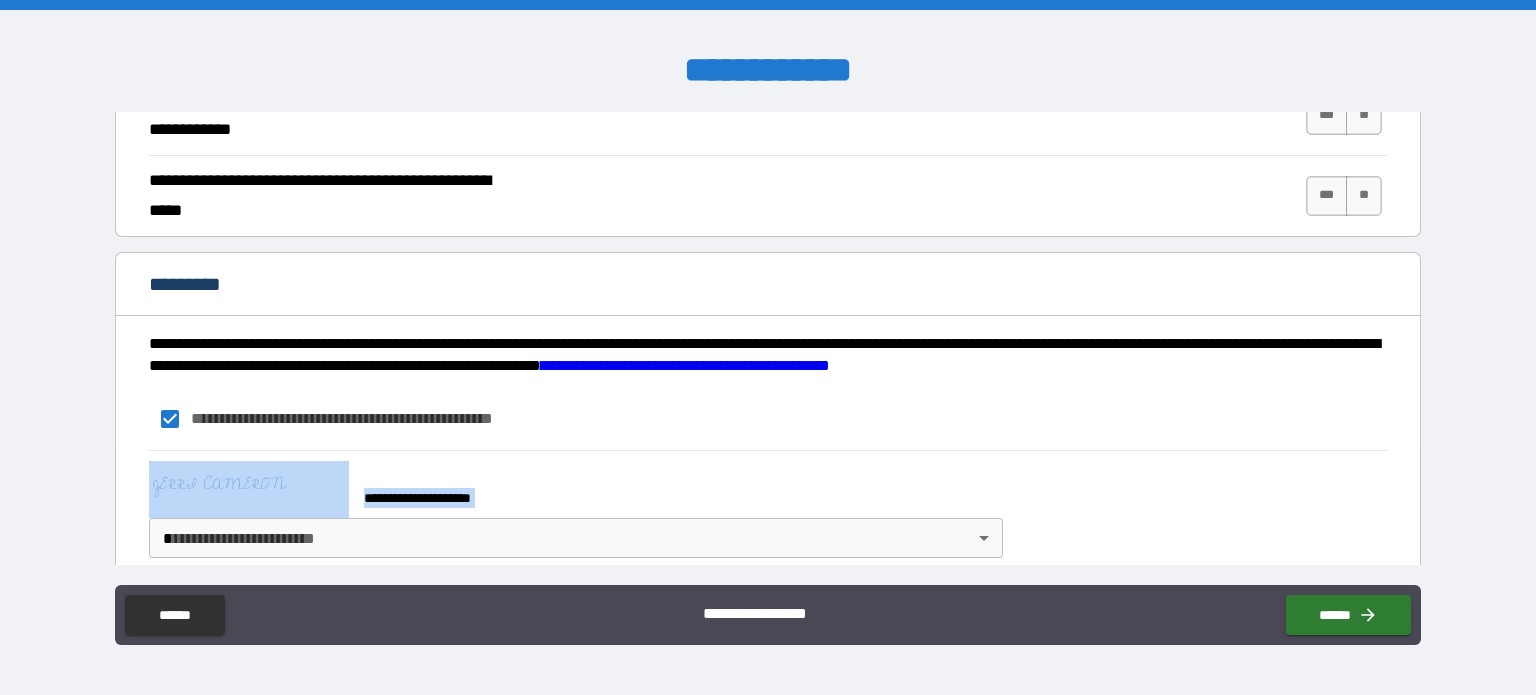 click on "**********" at bounding box center (768, 509) 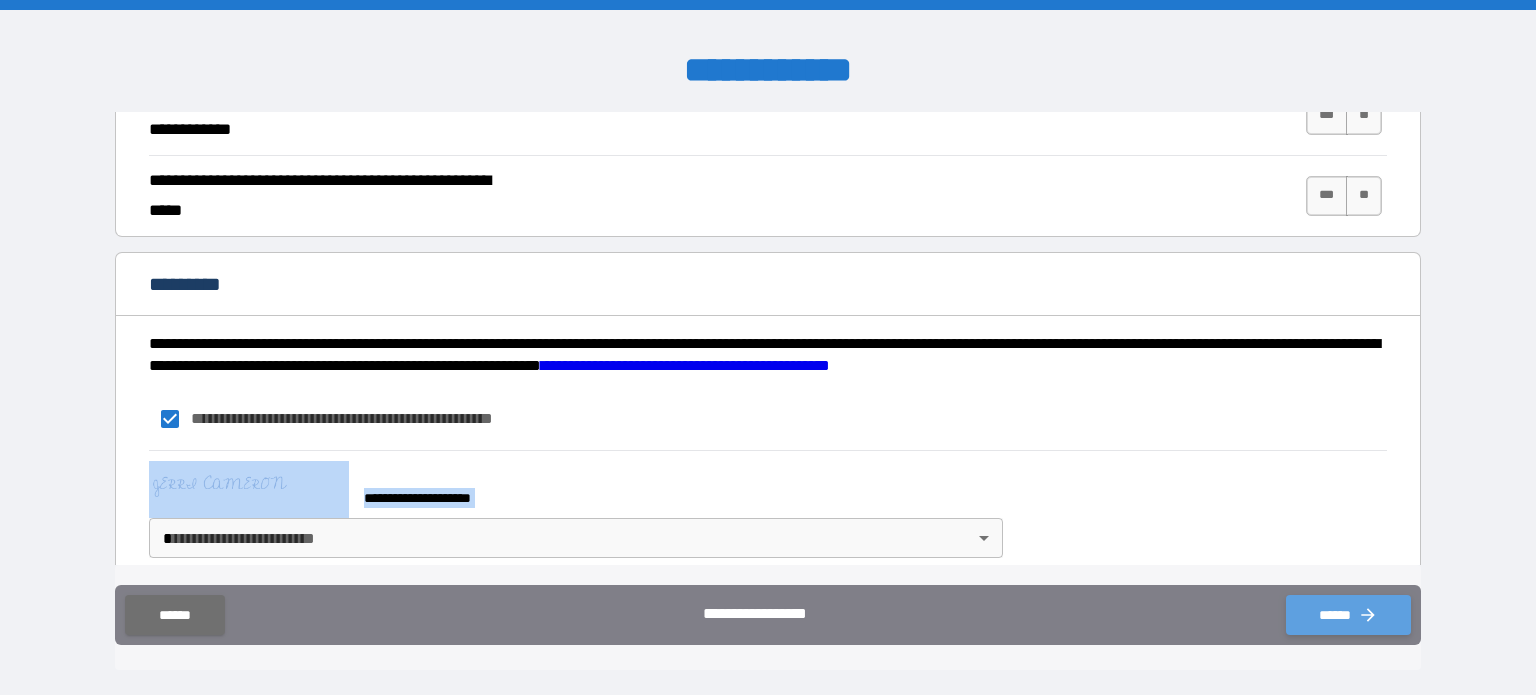 click on "******" at bounding box center [1348, 615] 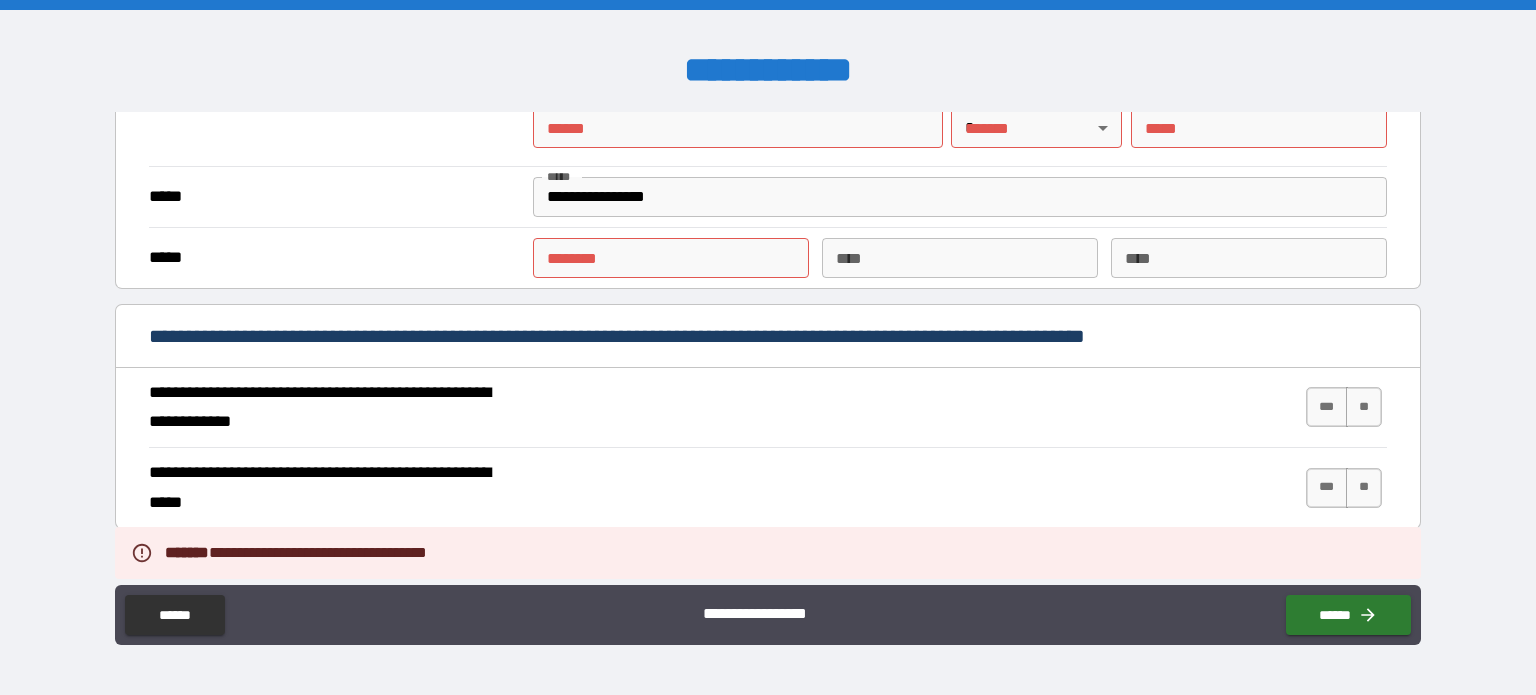 scroll, scrollTop: 1602, scrollLeft: 0, axis: vertical 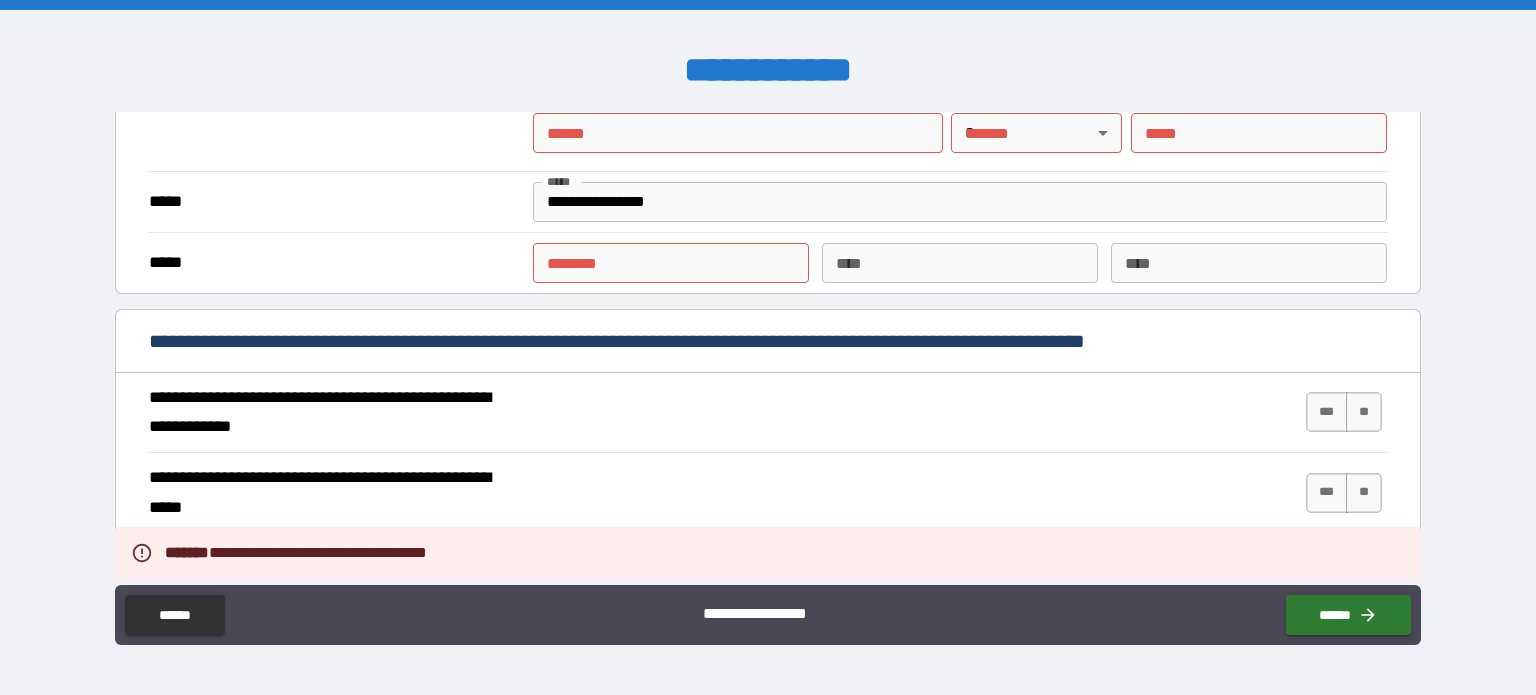 drag, startPoint x: 1399, startPoint y: 442, endPoint x: 1400, endPoint y: 391, distance: 51.009804 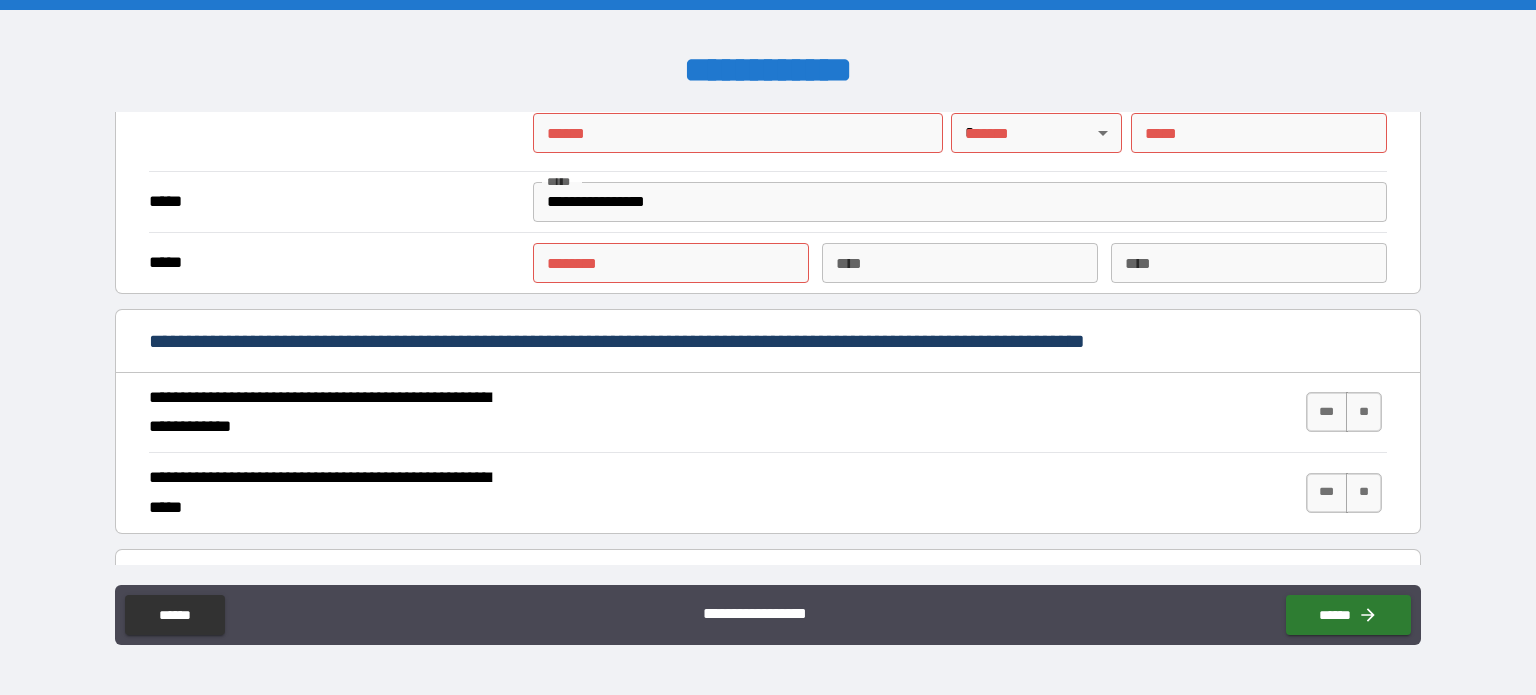 click on "***** ******   * ******   * **** **** **** ****" at bounding box center (768, 262) 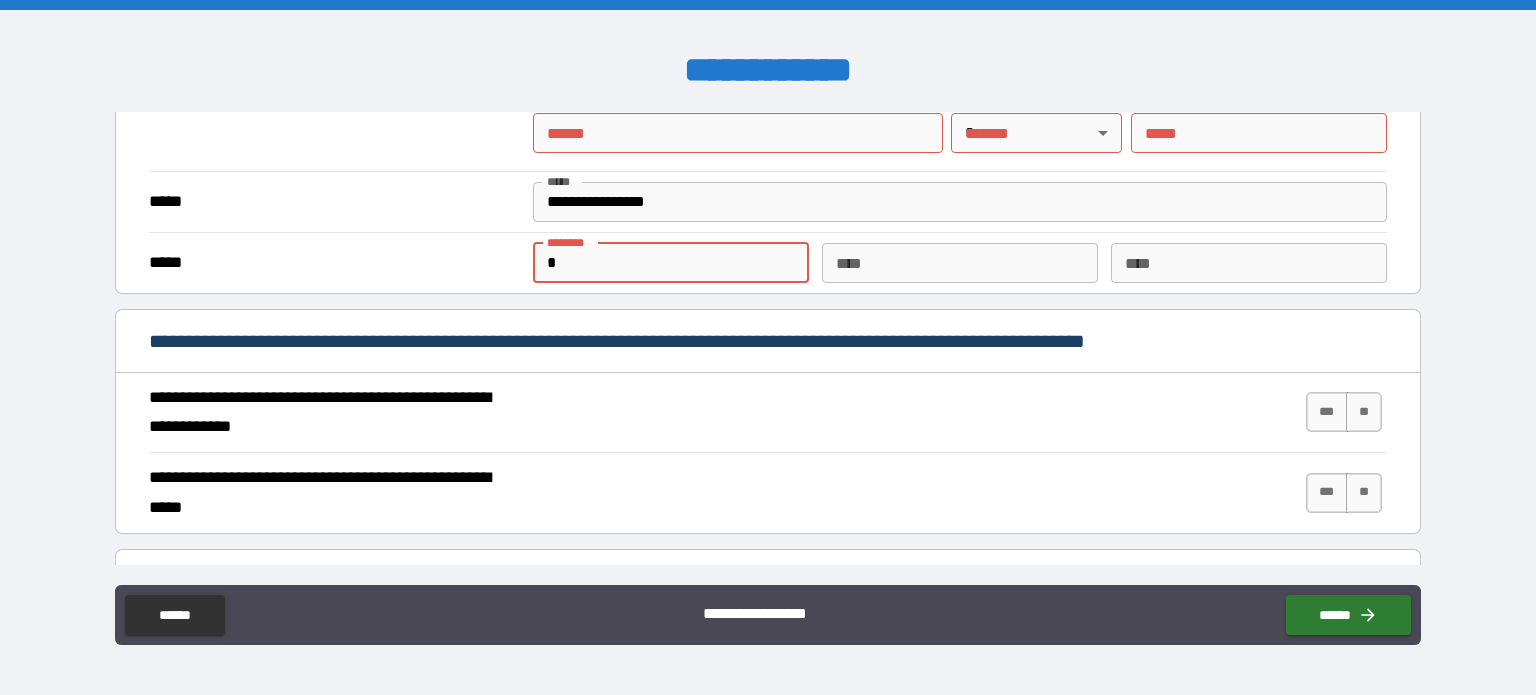 click on "*" at bounding box center (671, 263) 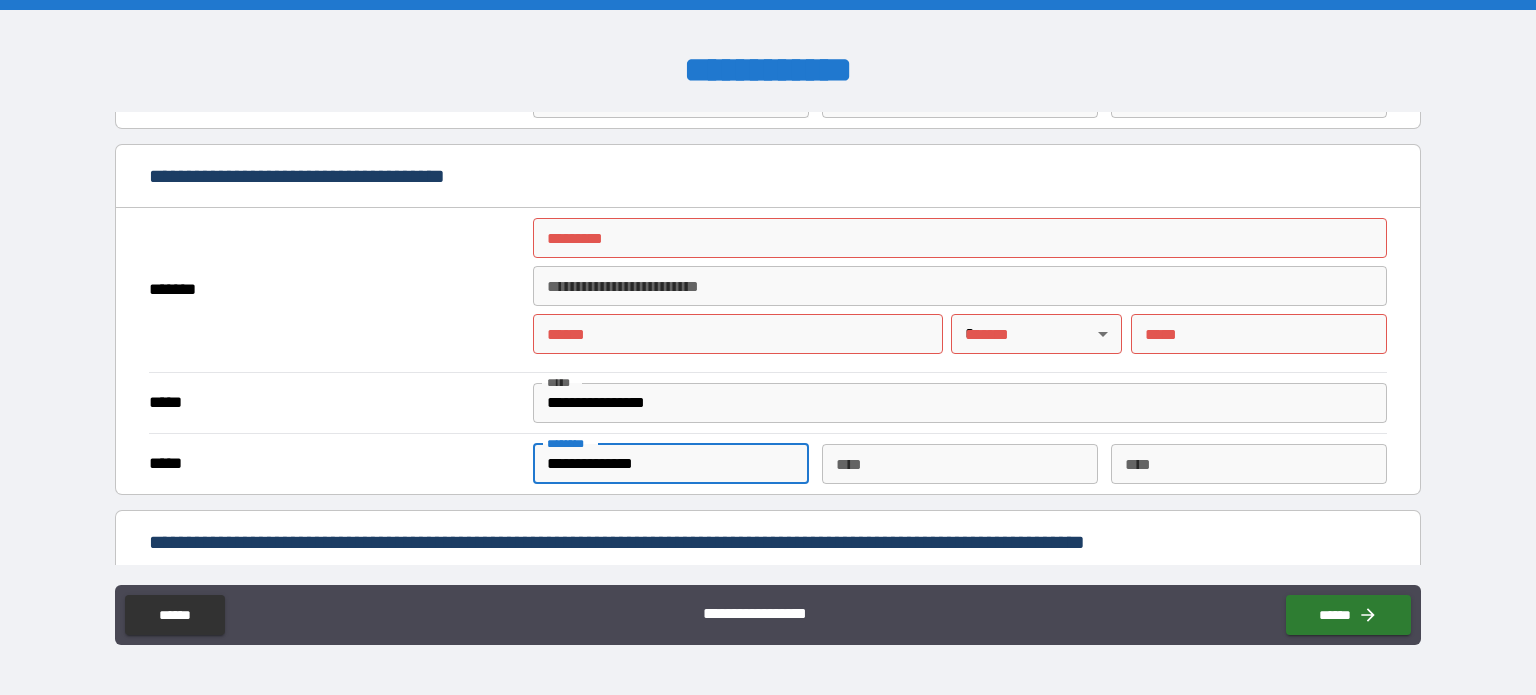 scroll, scrollTop: 1394, scrollLeft: 0, axis: vertical 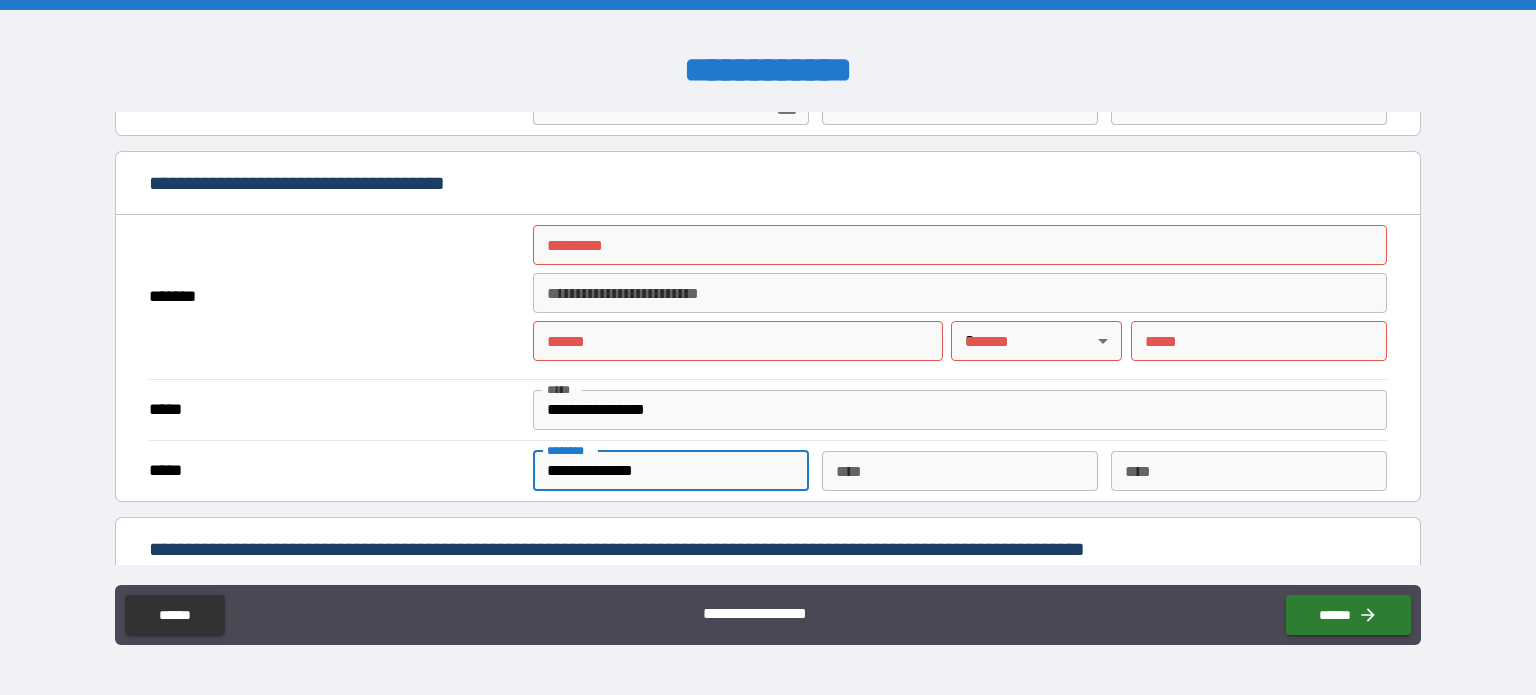 type on "**********" 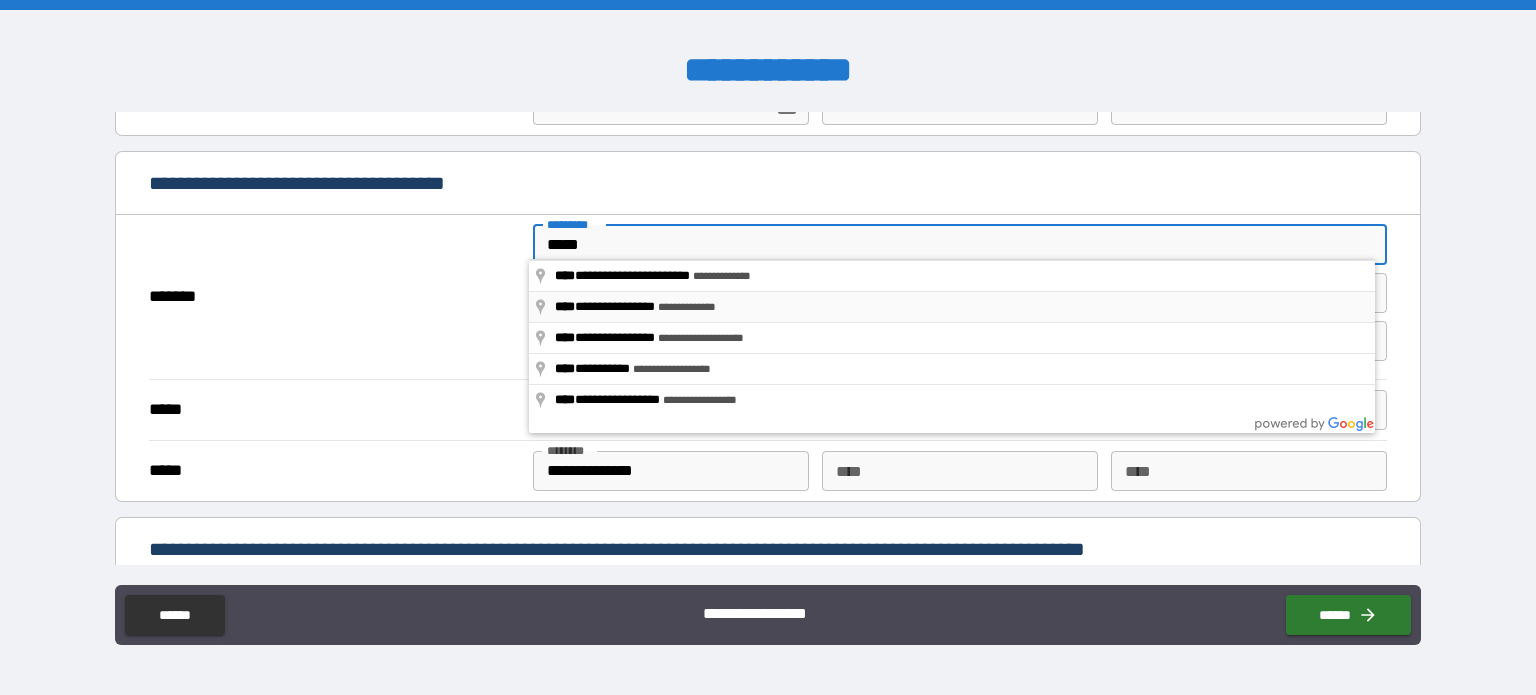type on "**********" 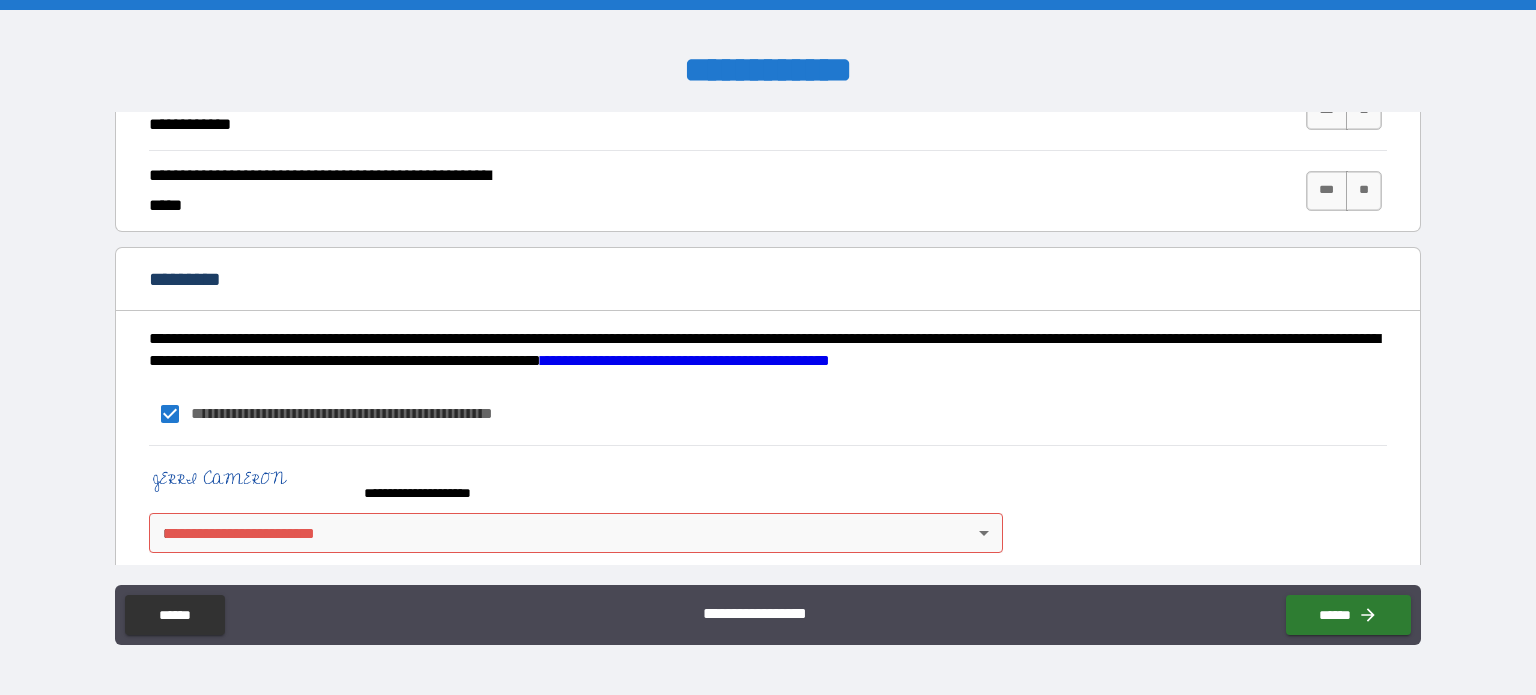 scroll, scrollTop: 1916, scrollLeft: 0, axis: vertical 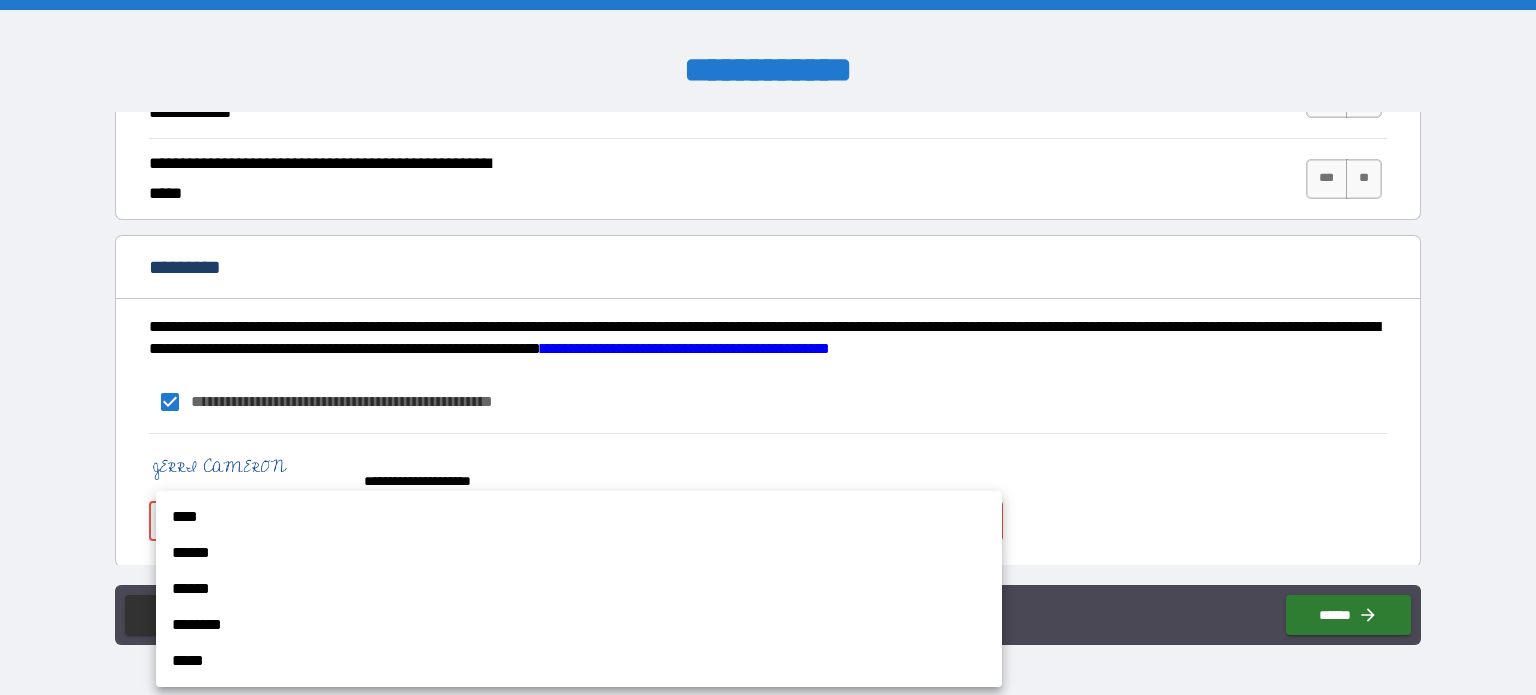 click on "**********" at bounding box center [768, 347] 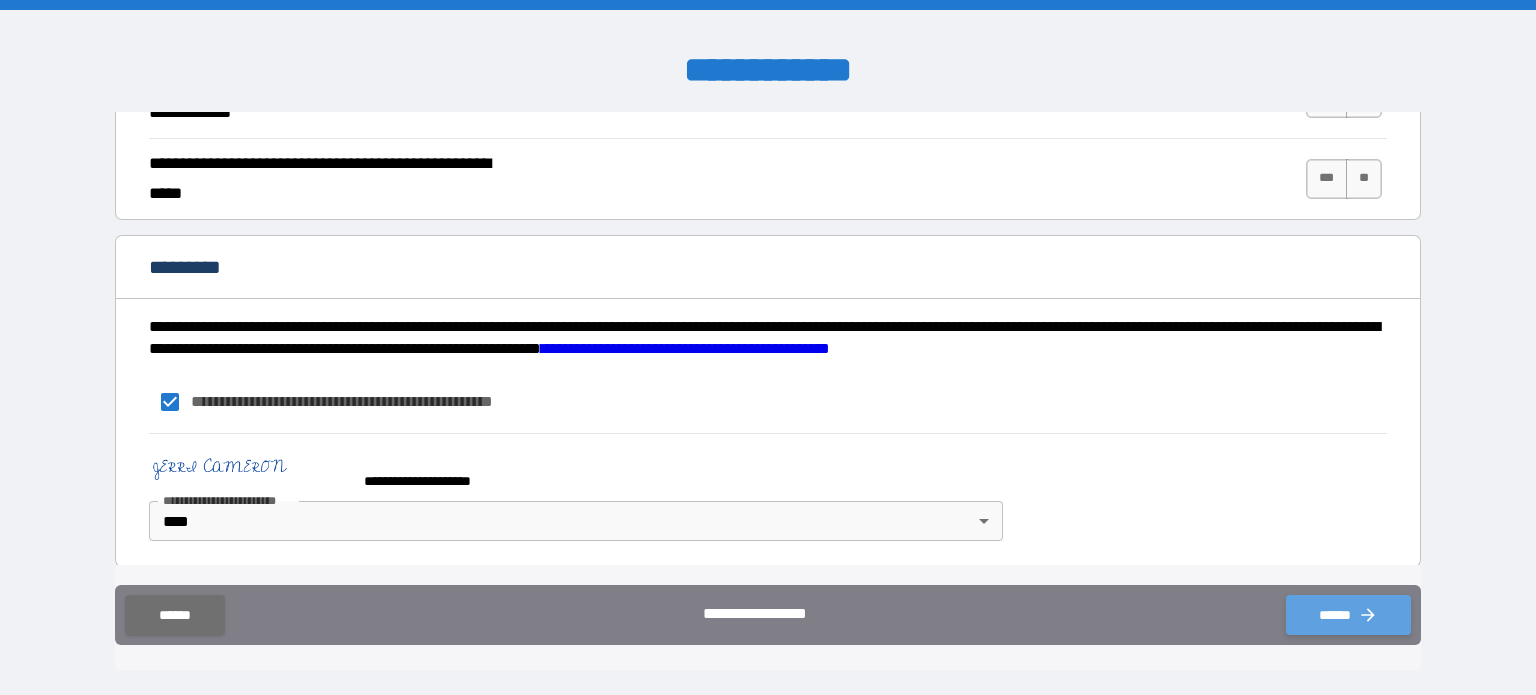 click on "******" at bounding box center (1348, 615) 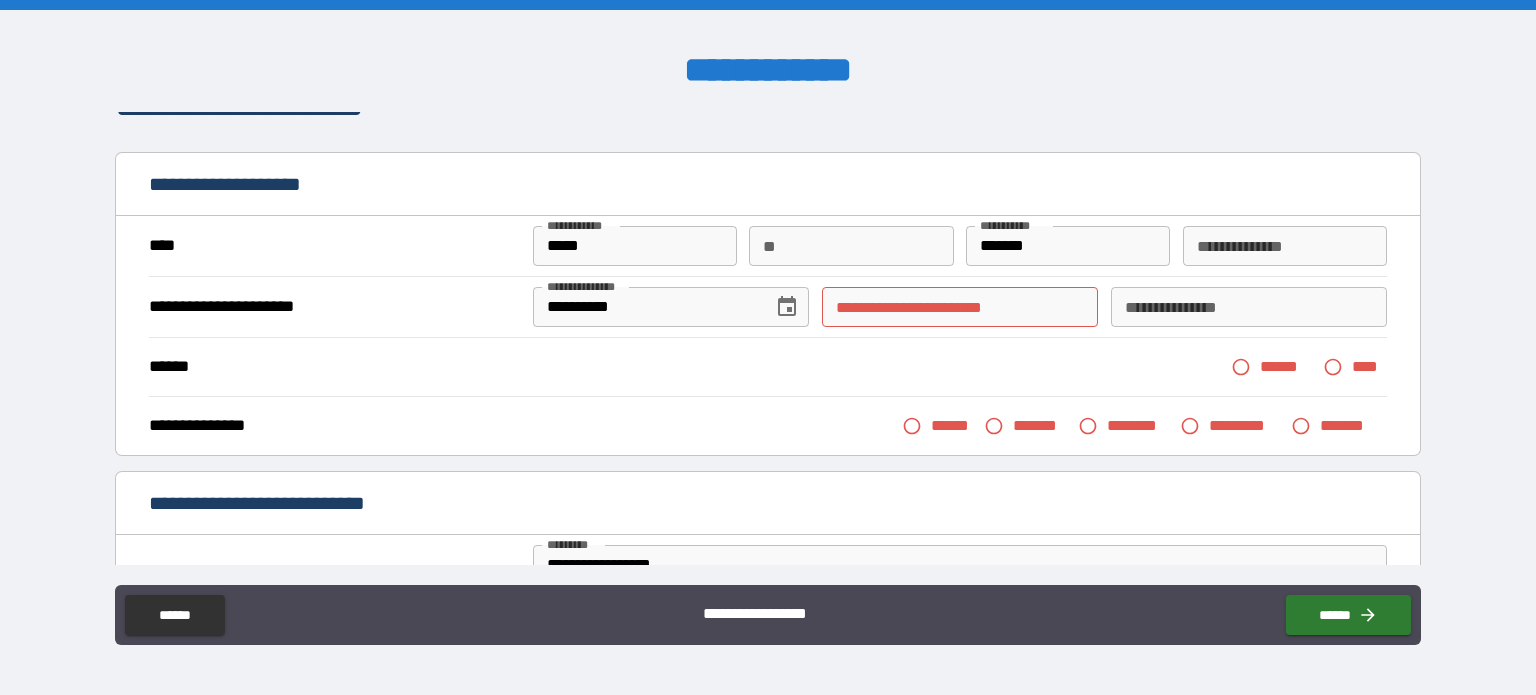 scroll, scrollTop: 29, scrollLeft: 0, axis: vertical 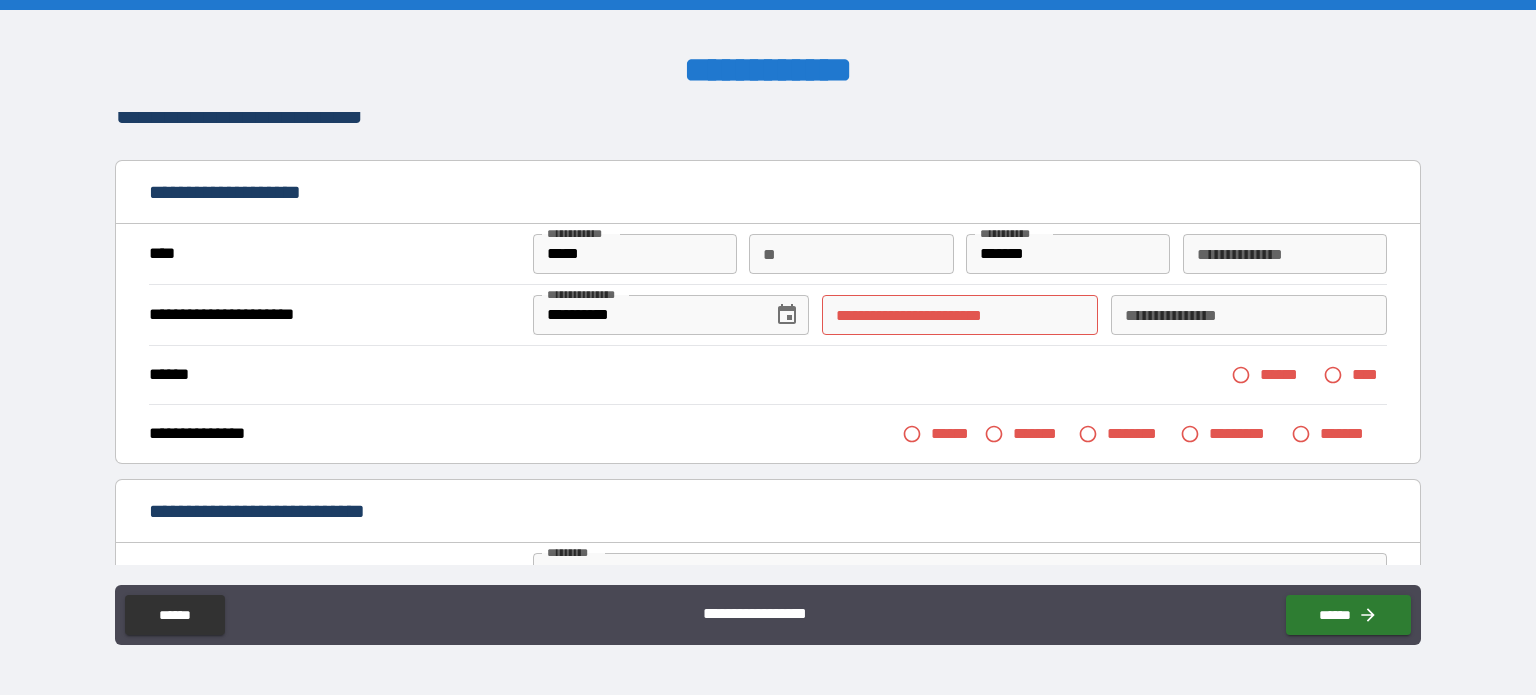 click on "**********" at bounding box center [960, 315] 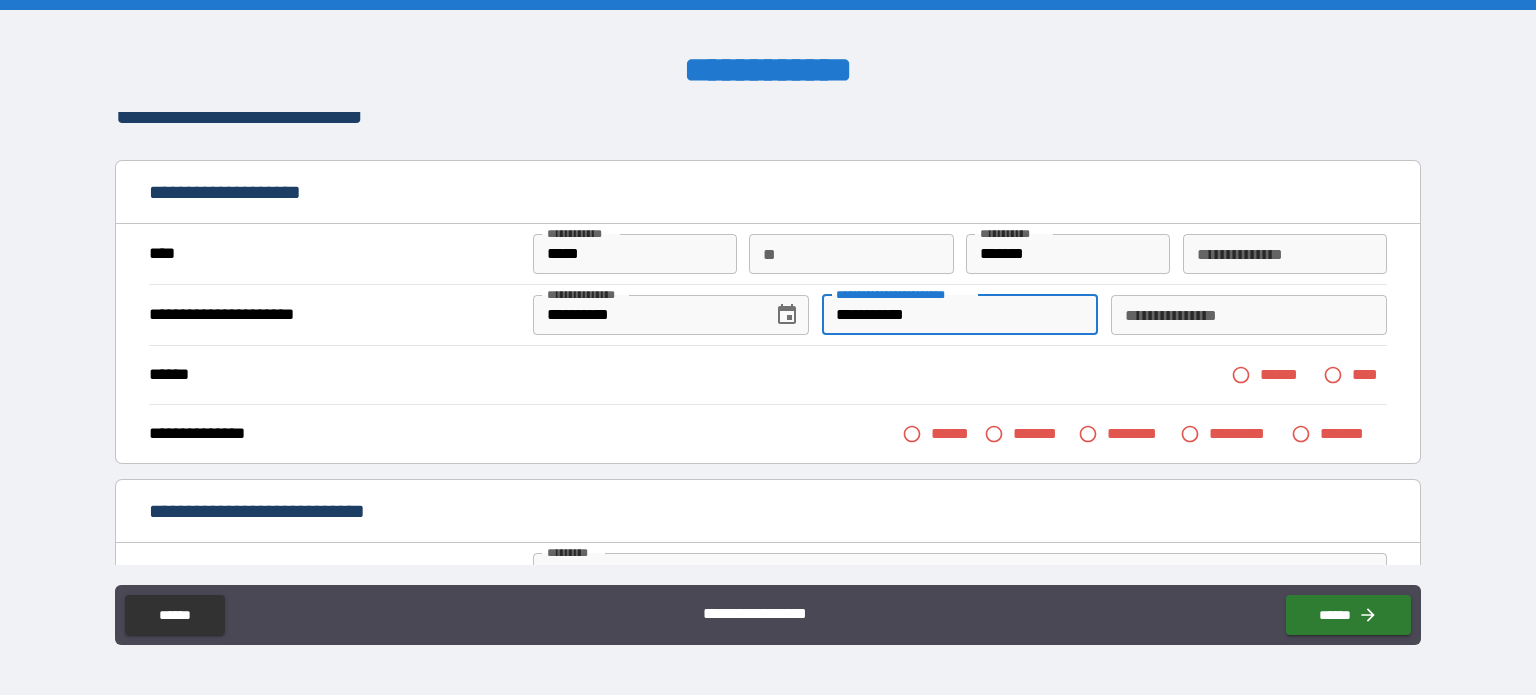 type on "**********" 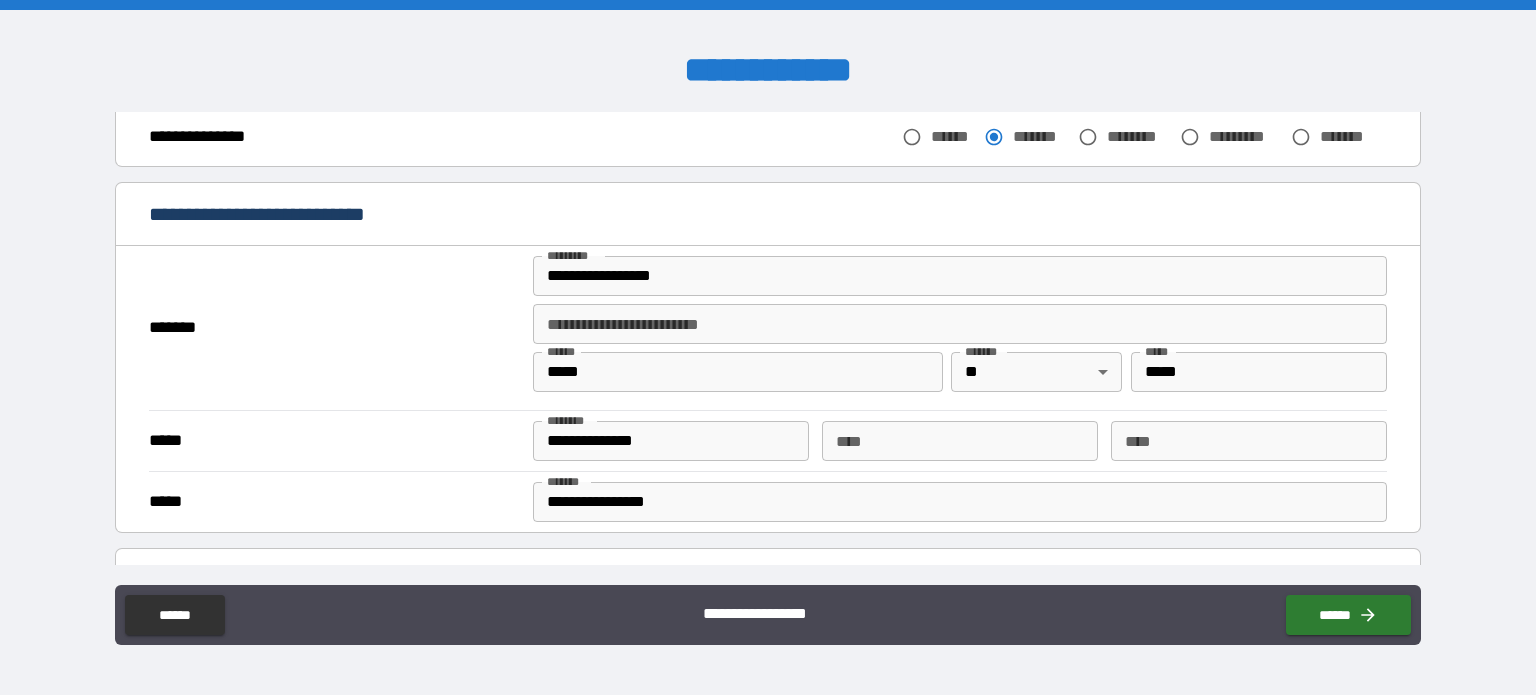 scroll, scrollTop: 331, scrollLeft: 0, axis: vertical 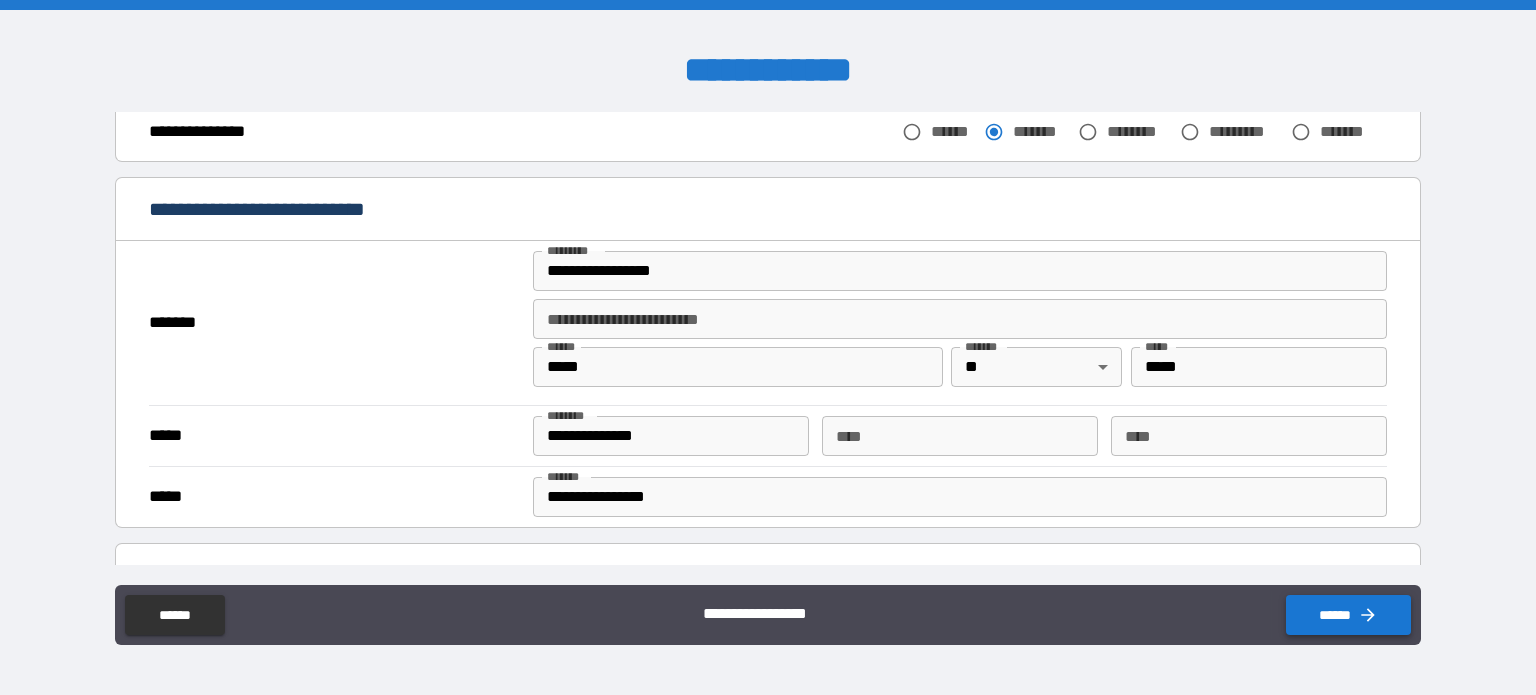 click on "******" at bounding box center [1348, 615] 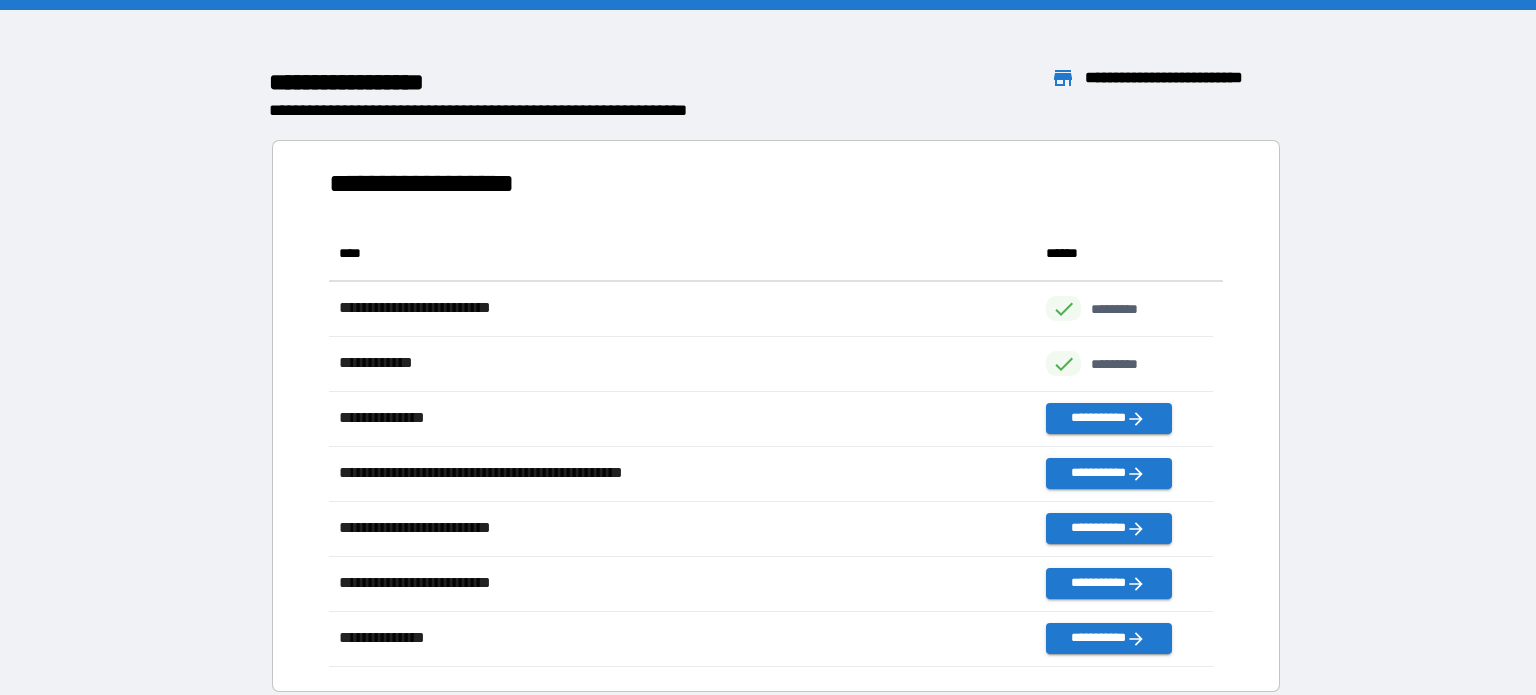 scroll, scrollTop: 16, scrollLeft: 16, axis: both 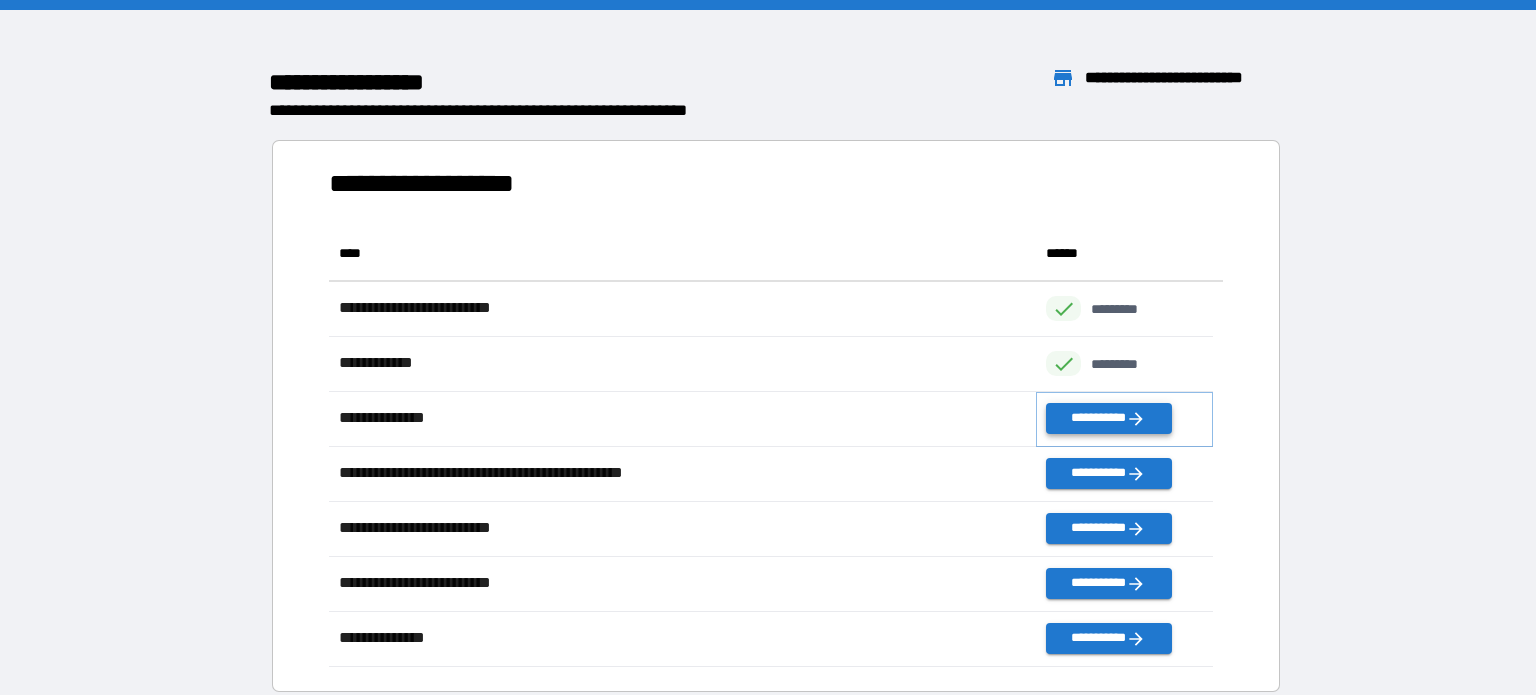 click on "**********" at bounding box center [1108, 418] 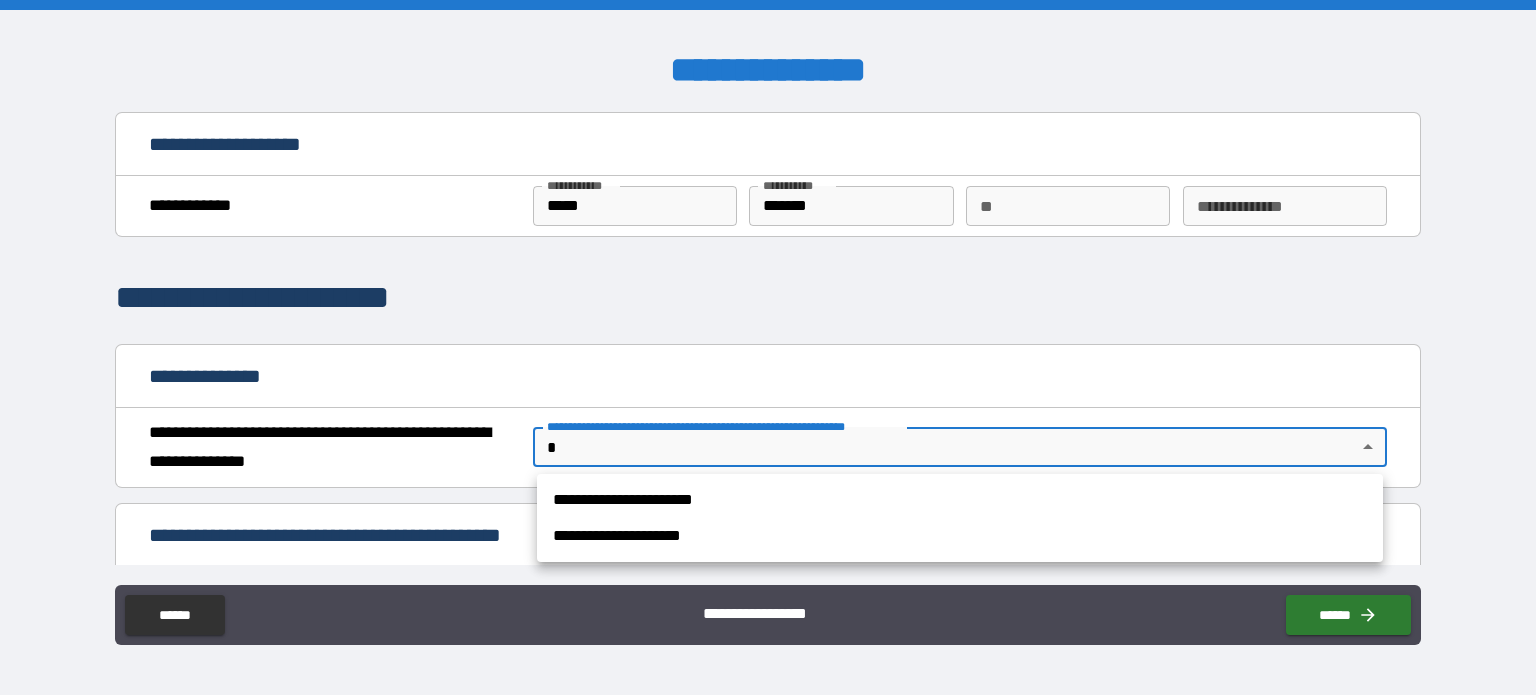 click on "**********" at bounding box center (768, 347) 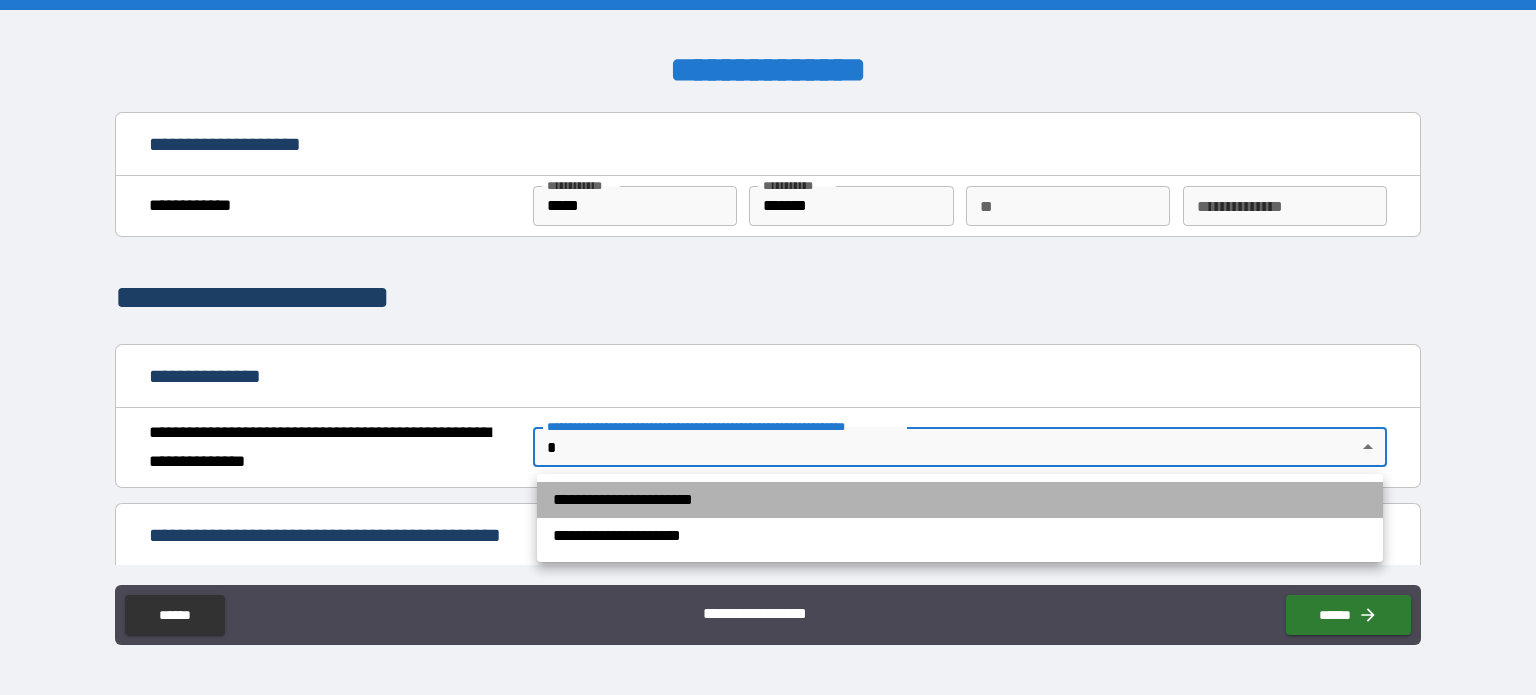 click on "**********" at bounding box center (960, 500) 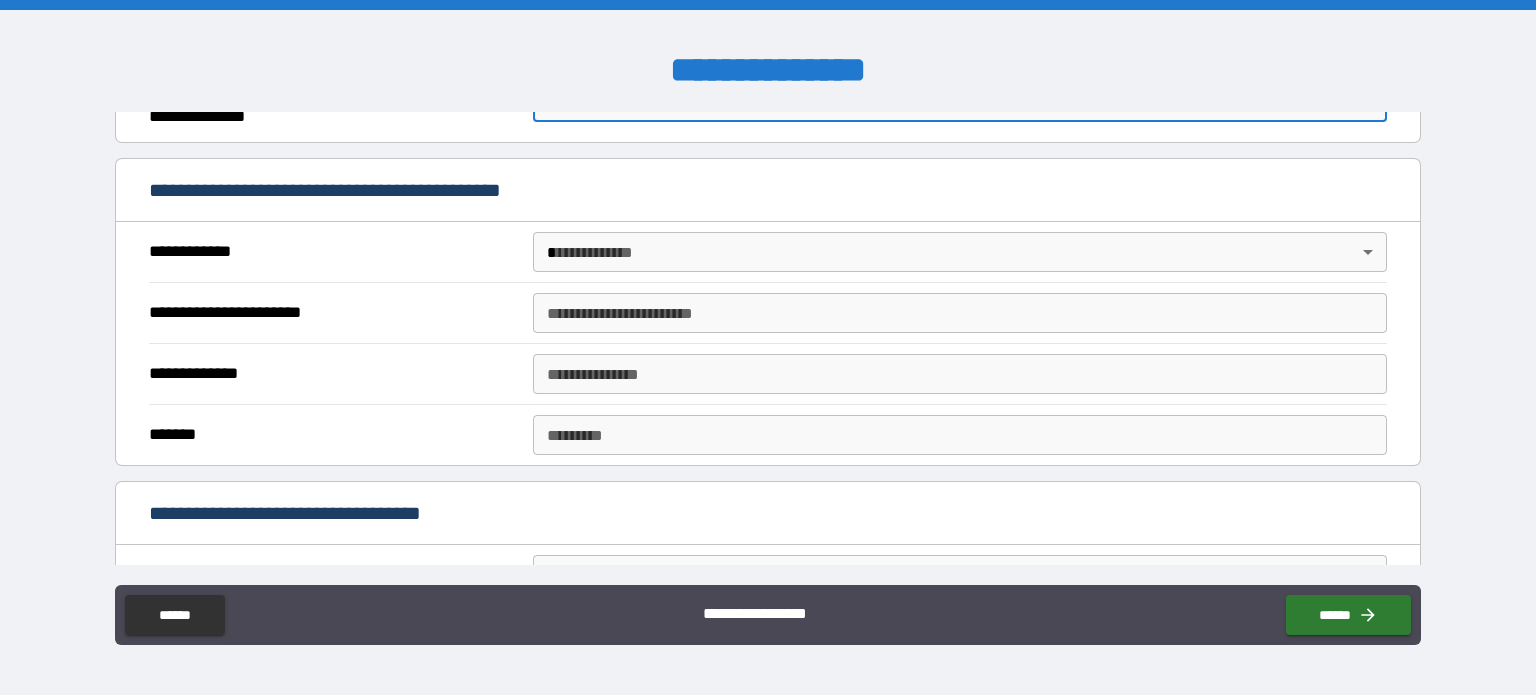 scroll, scrollTop: 372, scrollLeft: 0, axis: vertical 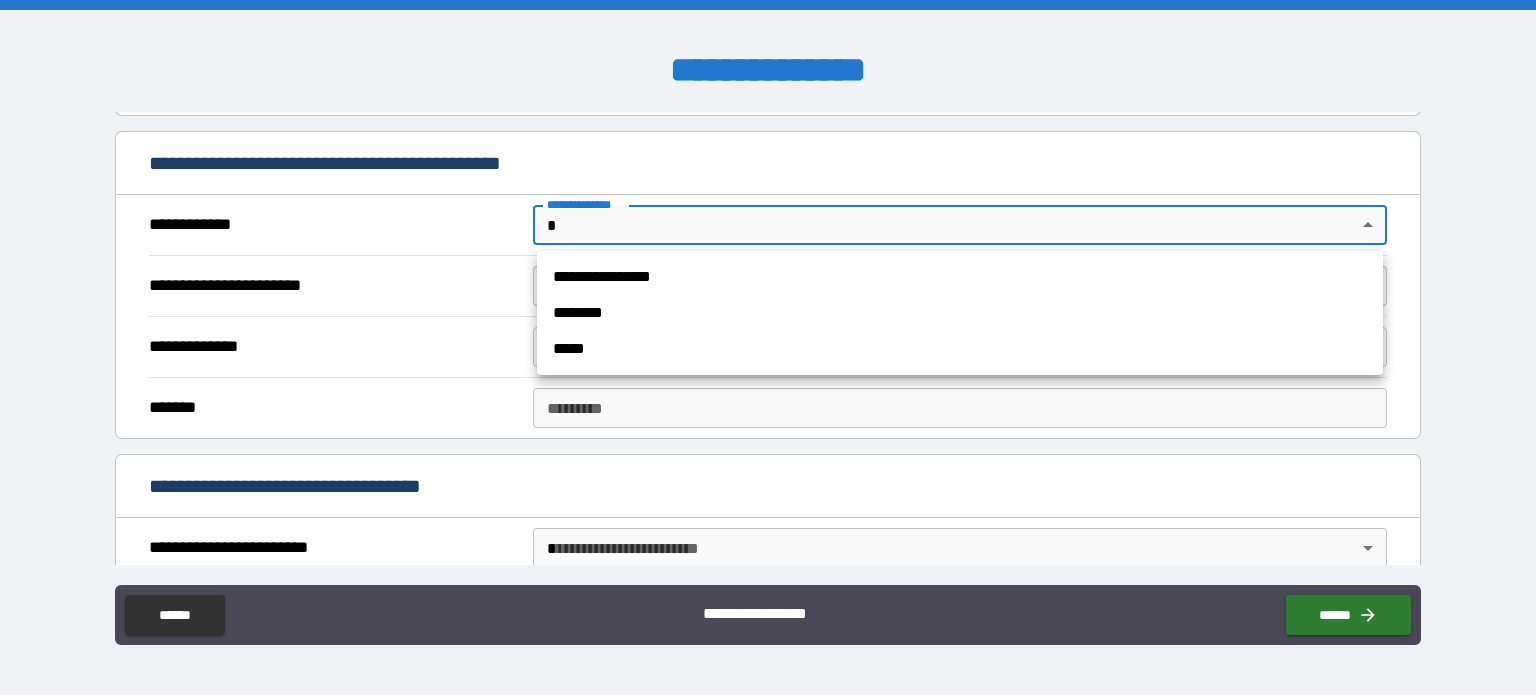 click on "**********" at bounding box center [768, 347] 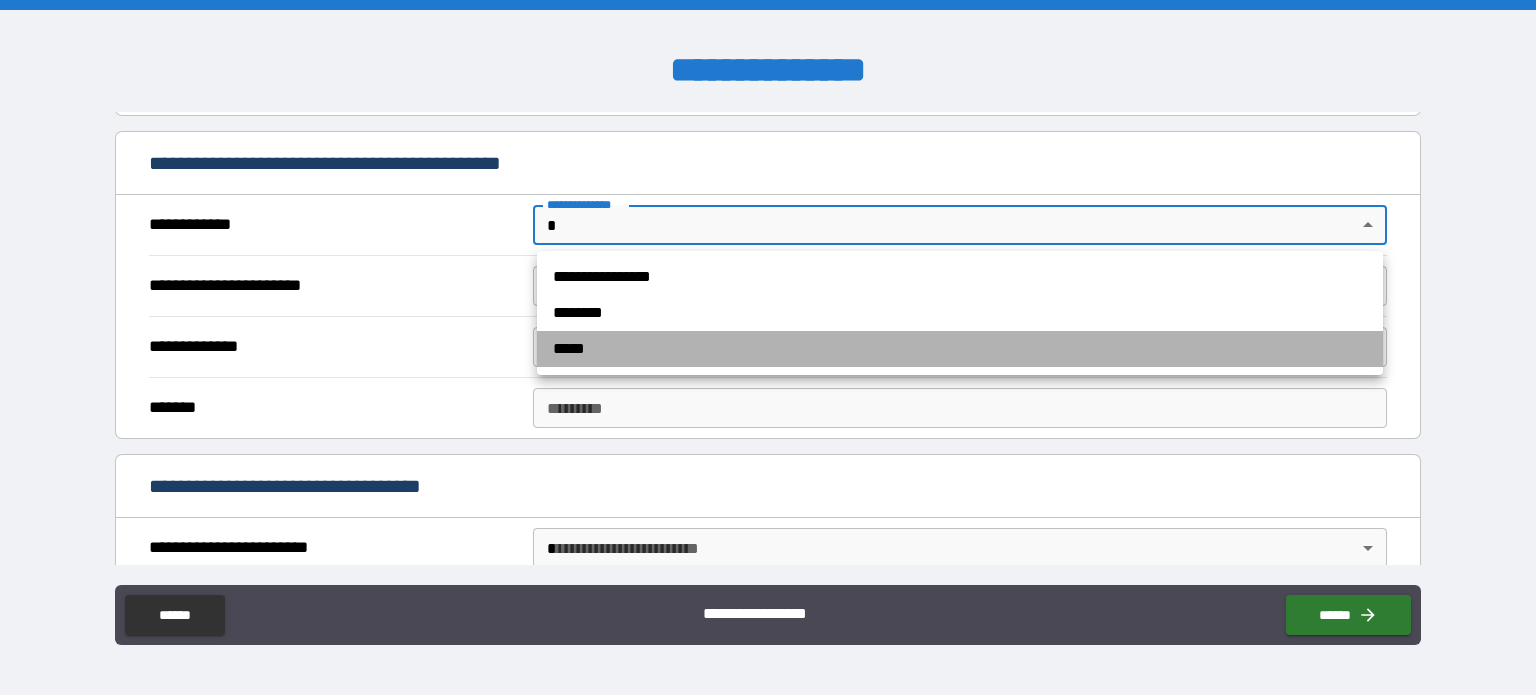 click on "*****" at bounding box center (960, 349) 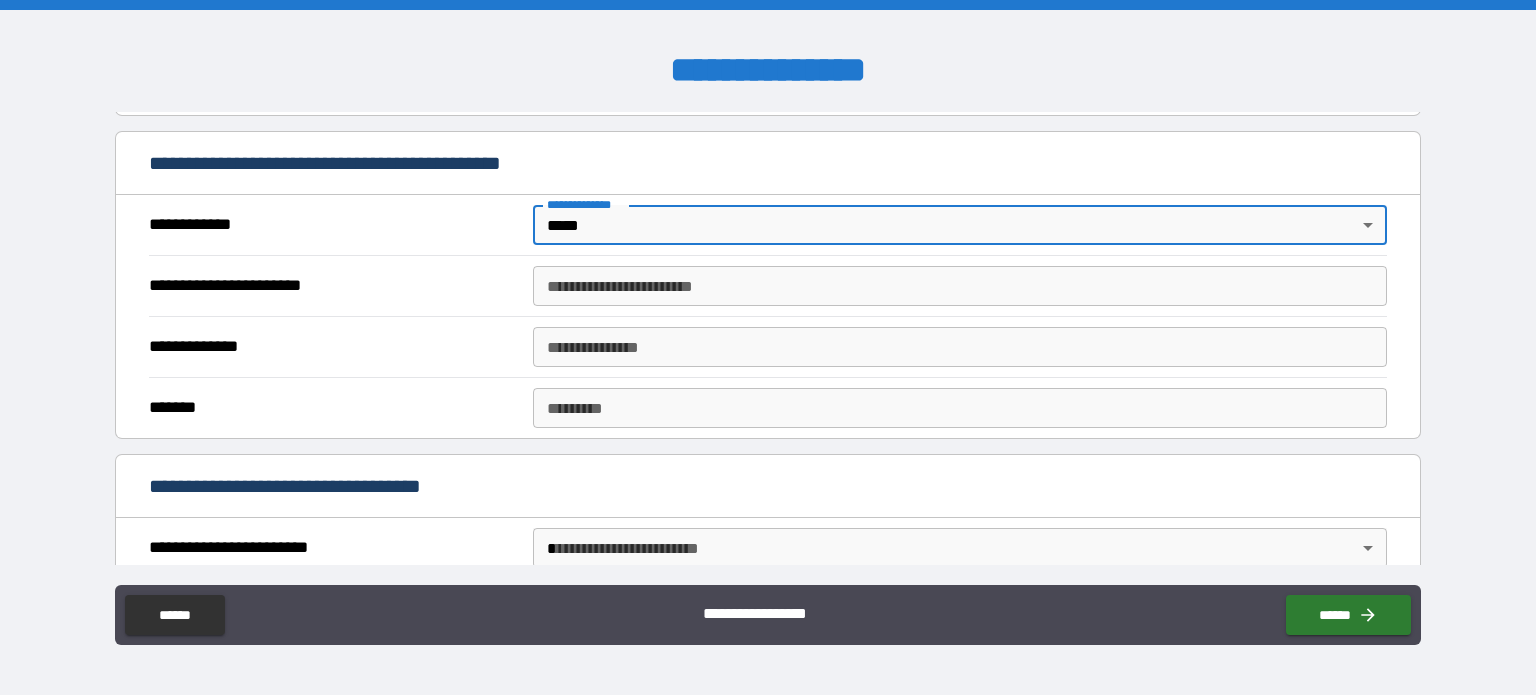 click on "**********" at bounding box center [584, 204] 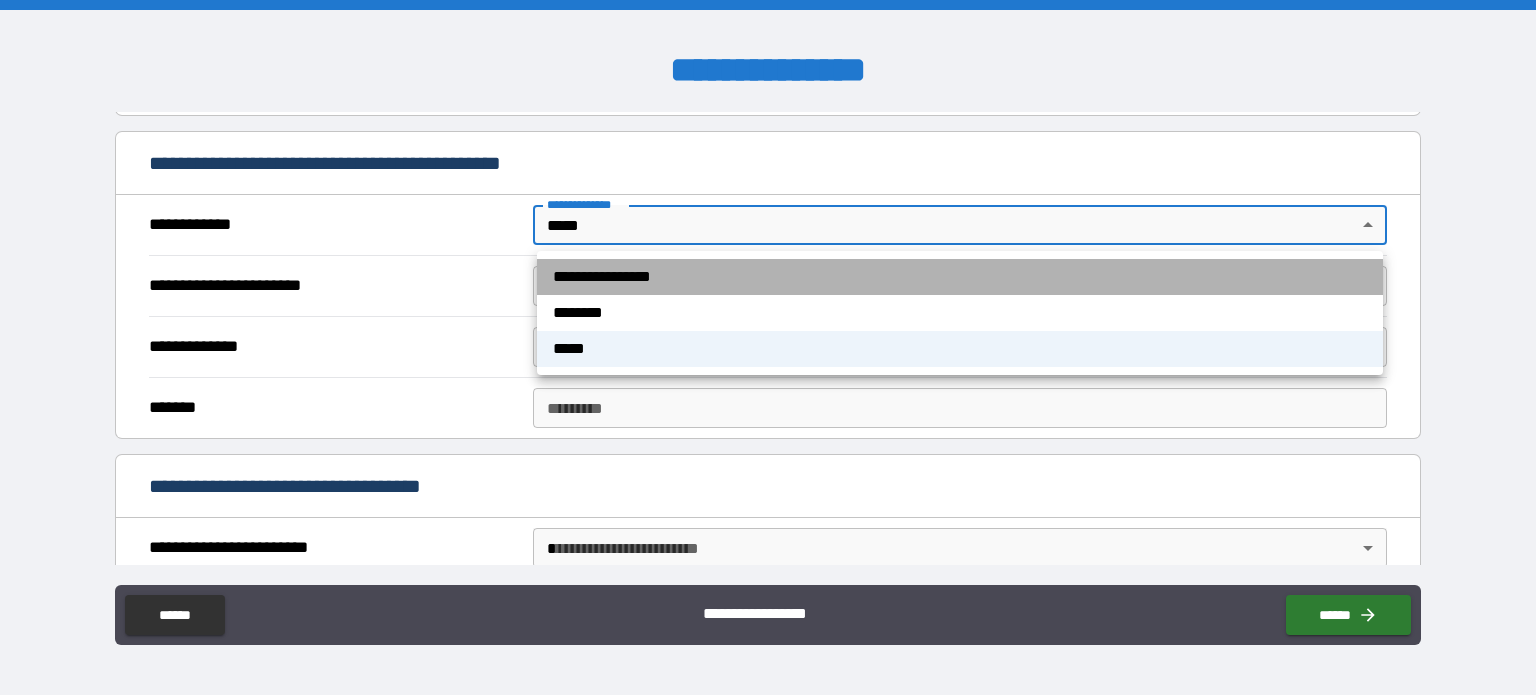 click on "**********" at bounding box center [960, 277] 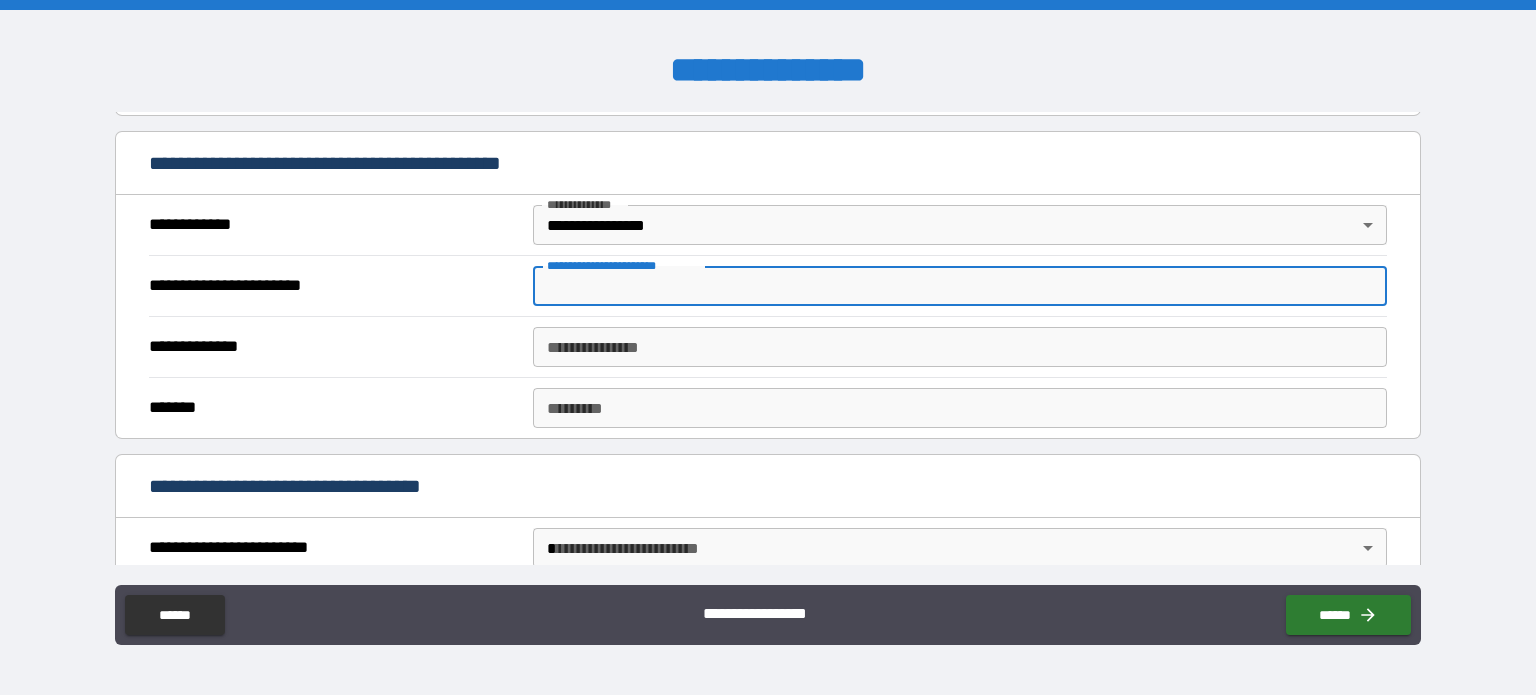 click on "**********" at bounding box center [960, 286] 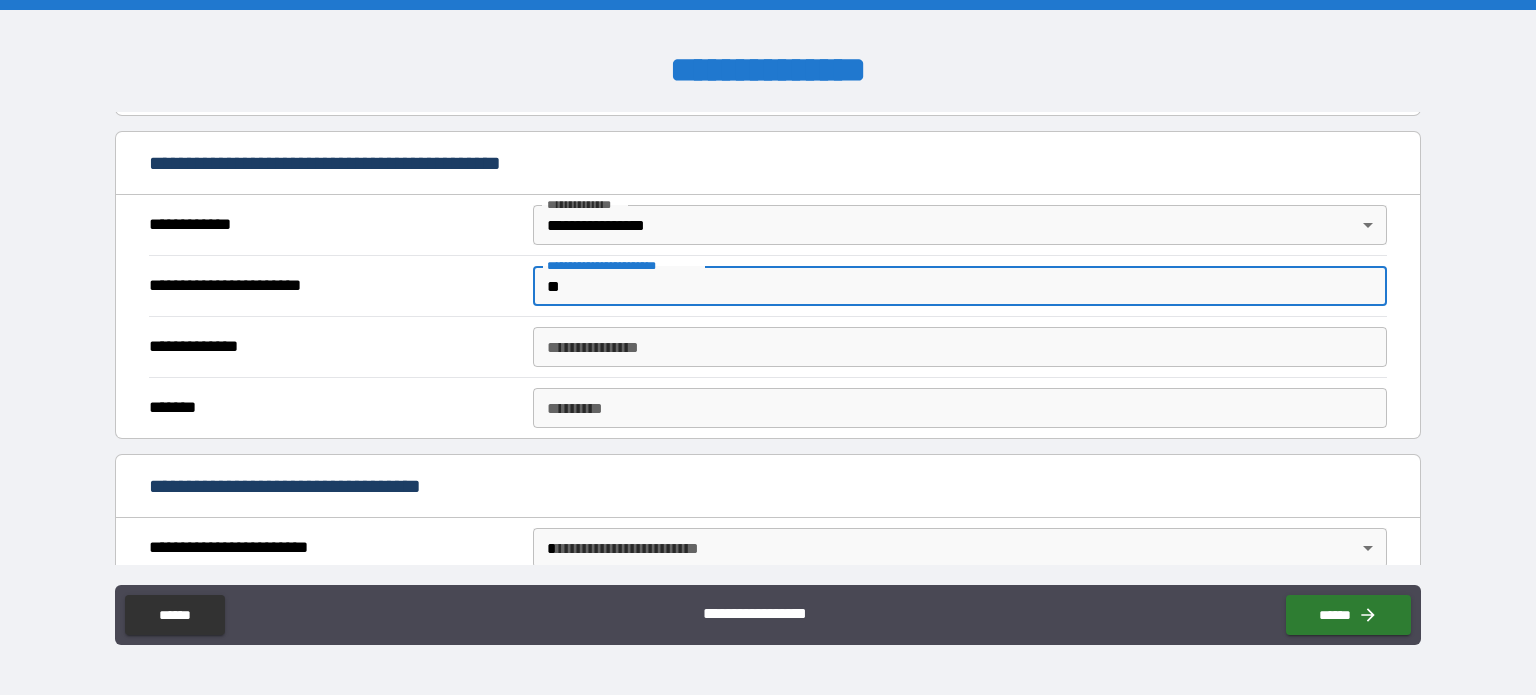 type on "*" 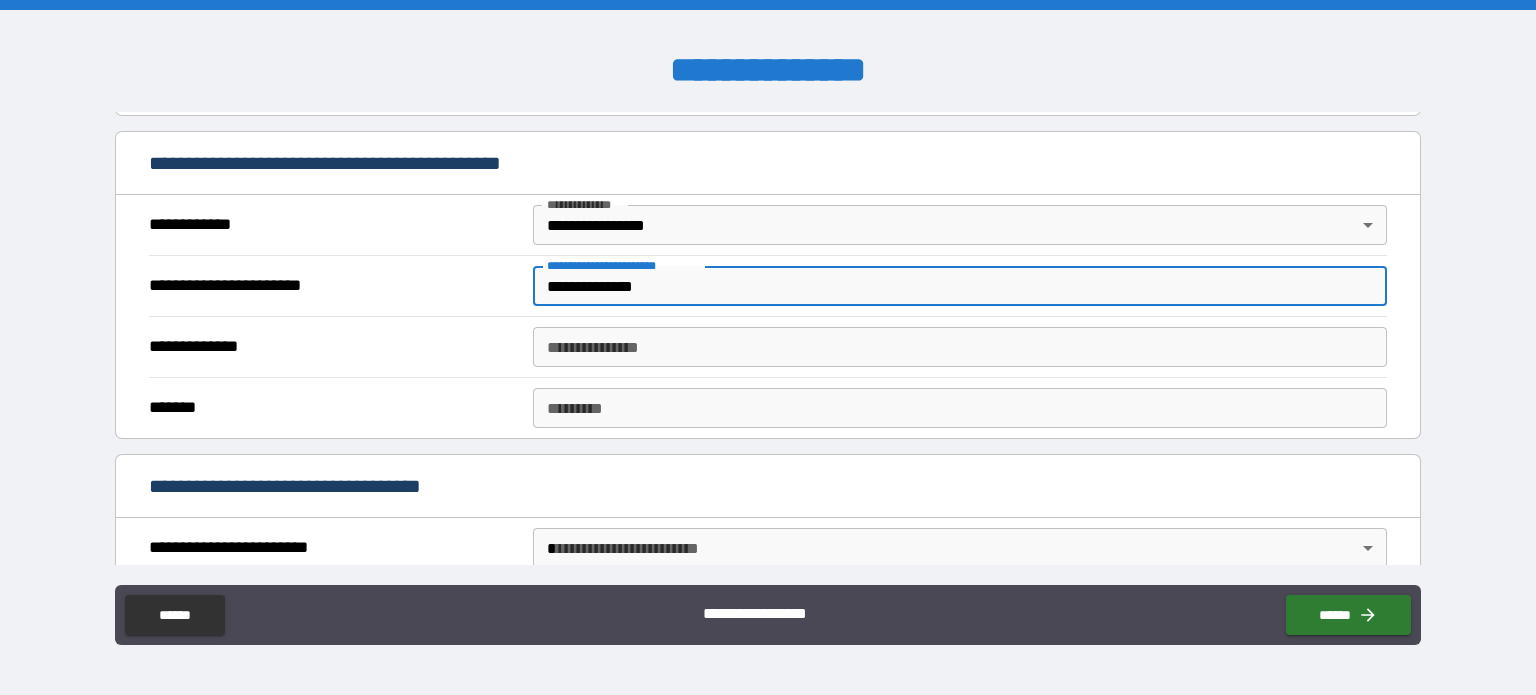 type on "**********" 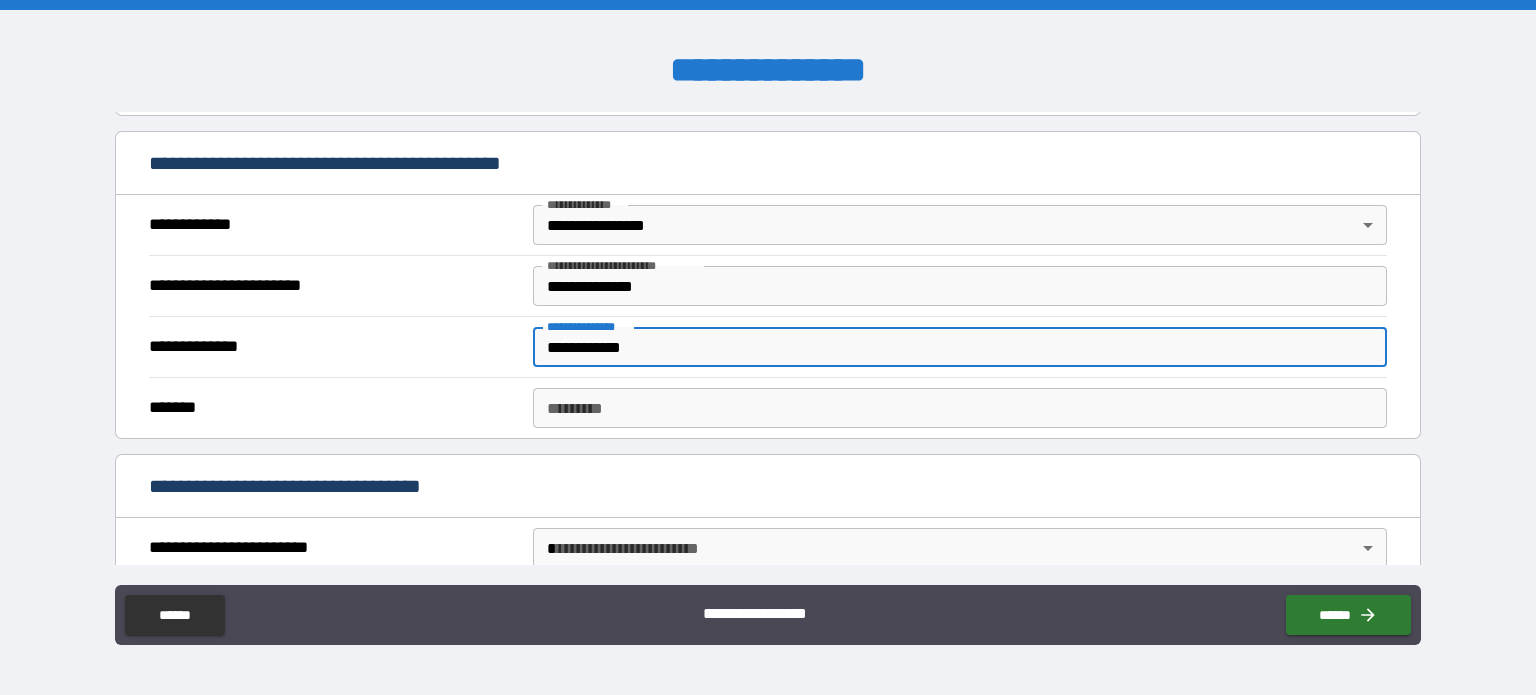 type on "**********" 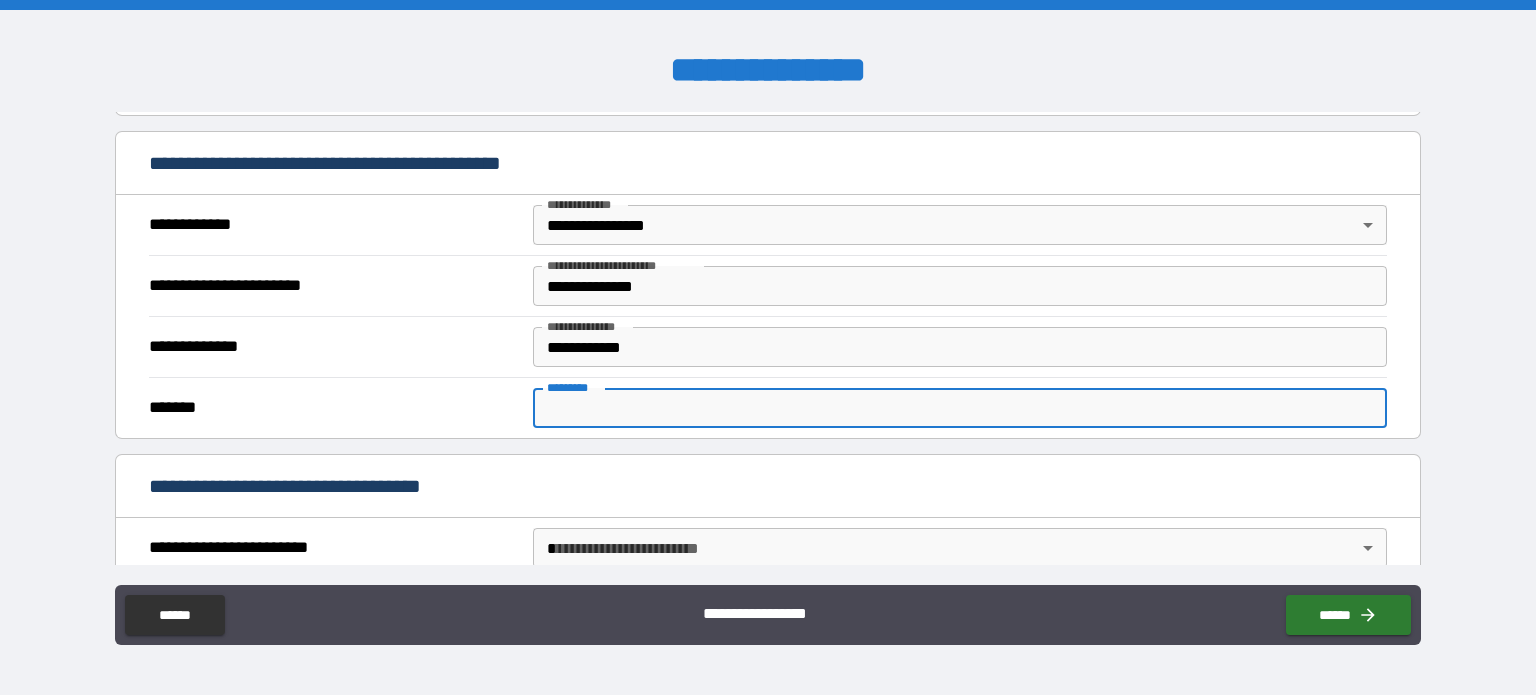 click on "*******   *" at bounding box center (960, 408) 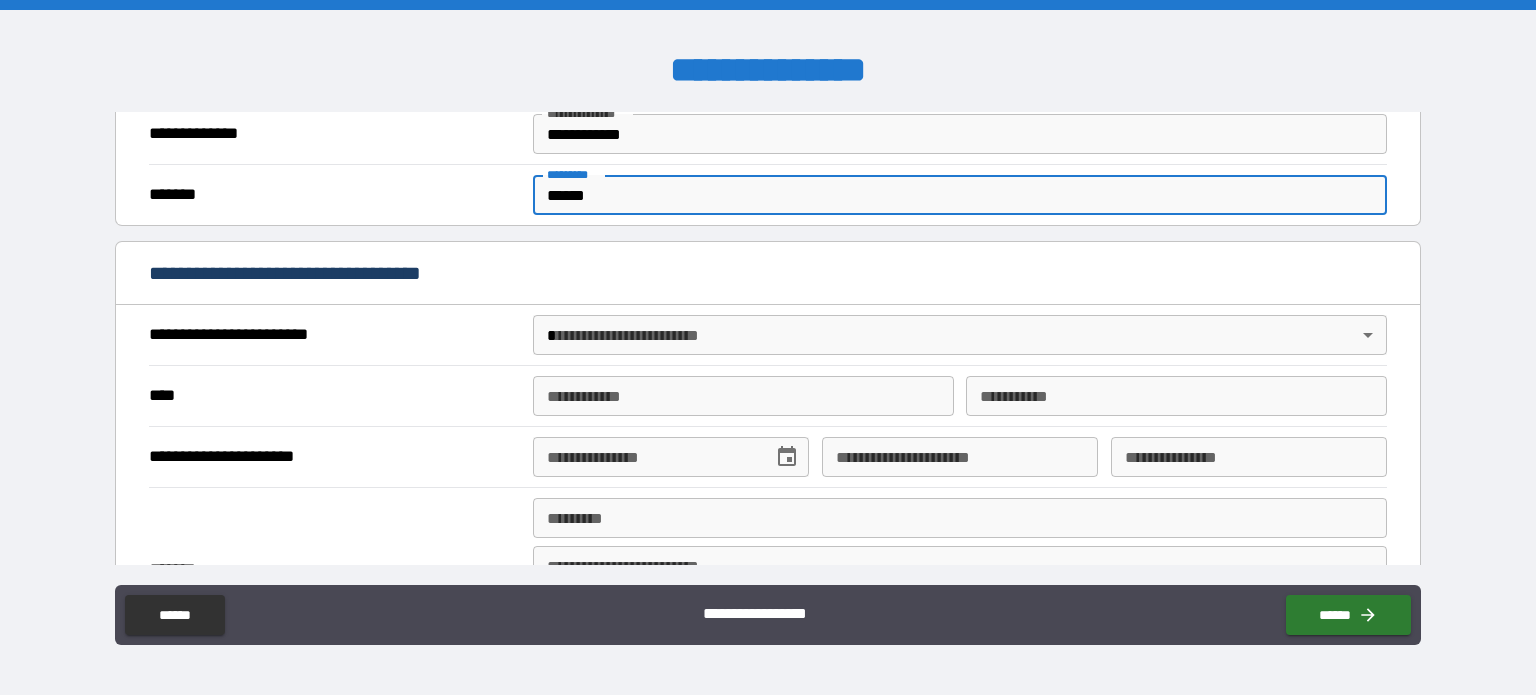 scroll, scrollTop: 607, scrollLeft: 0, axis: vertical 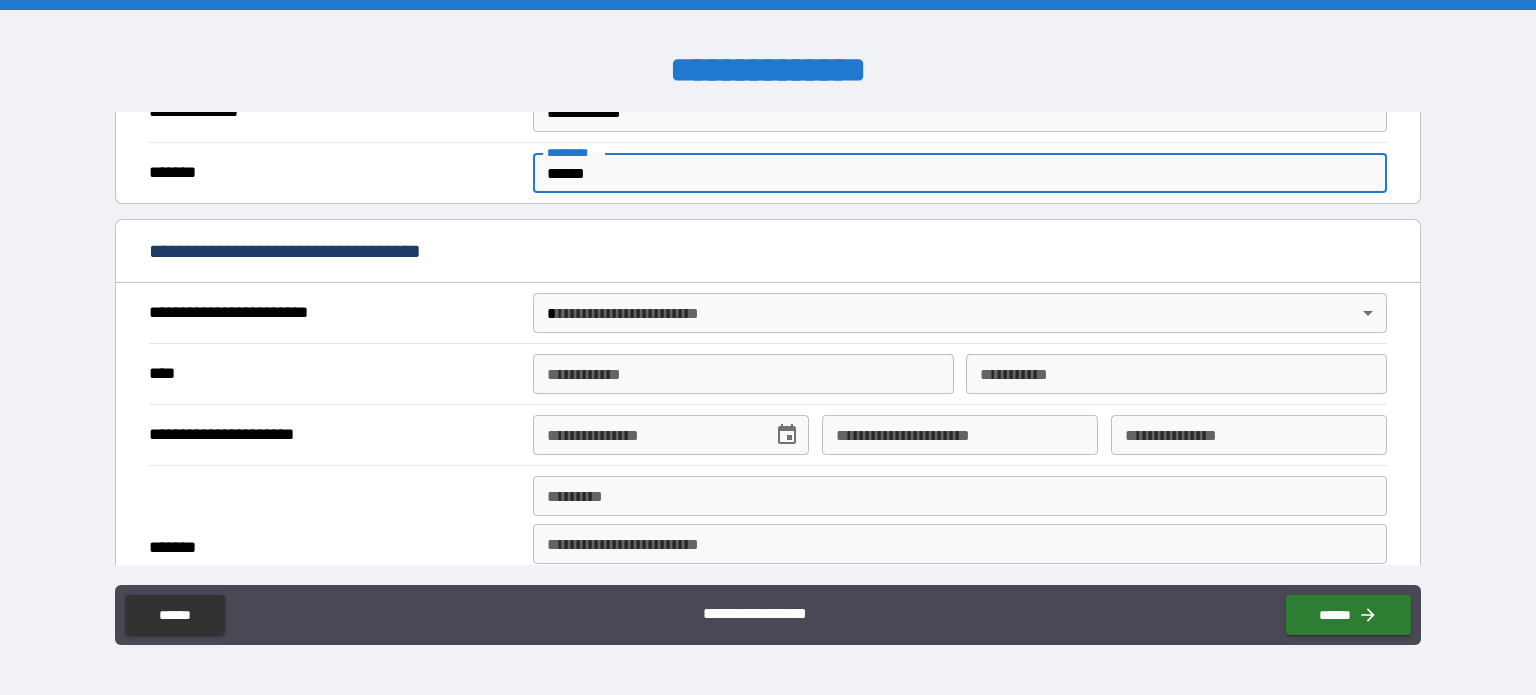 type on "******" 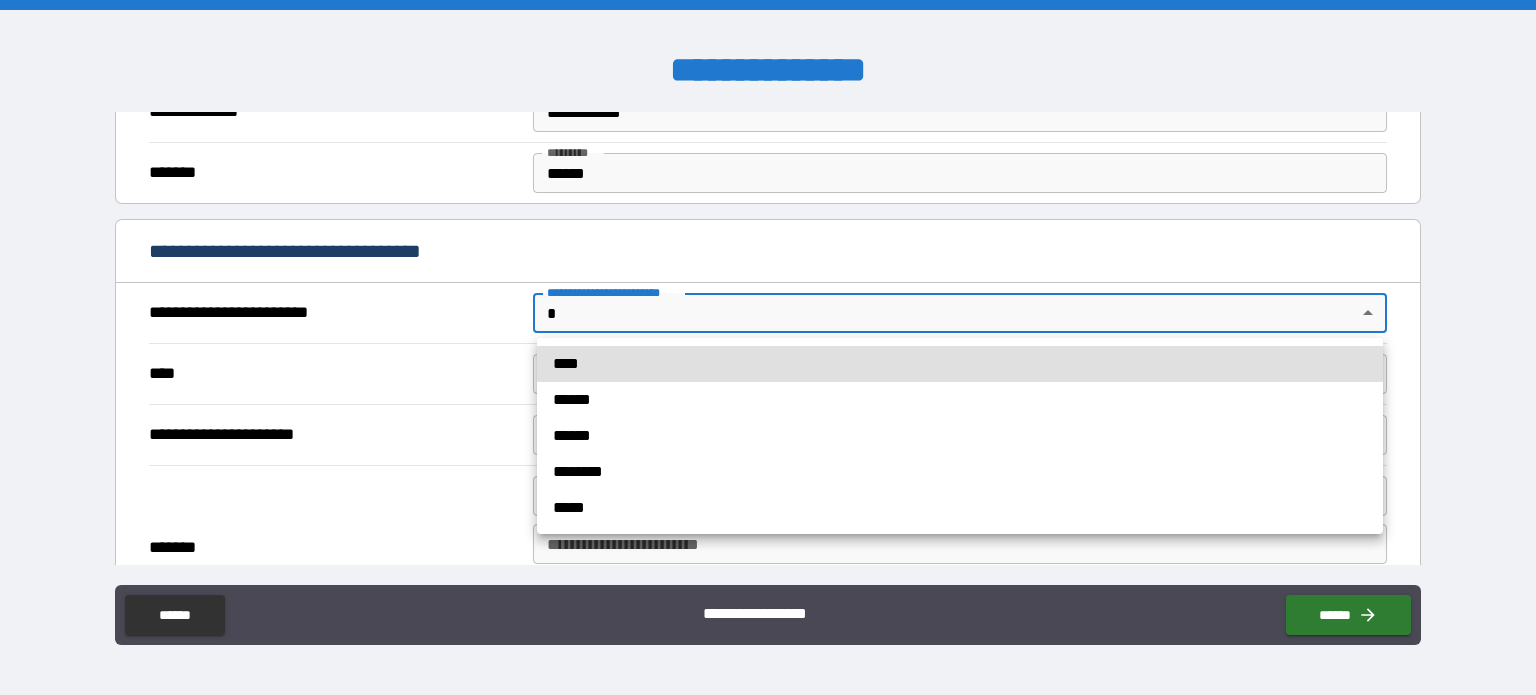 click on "**********" at bounding box center (768, 347) 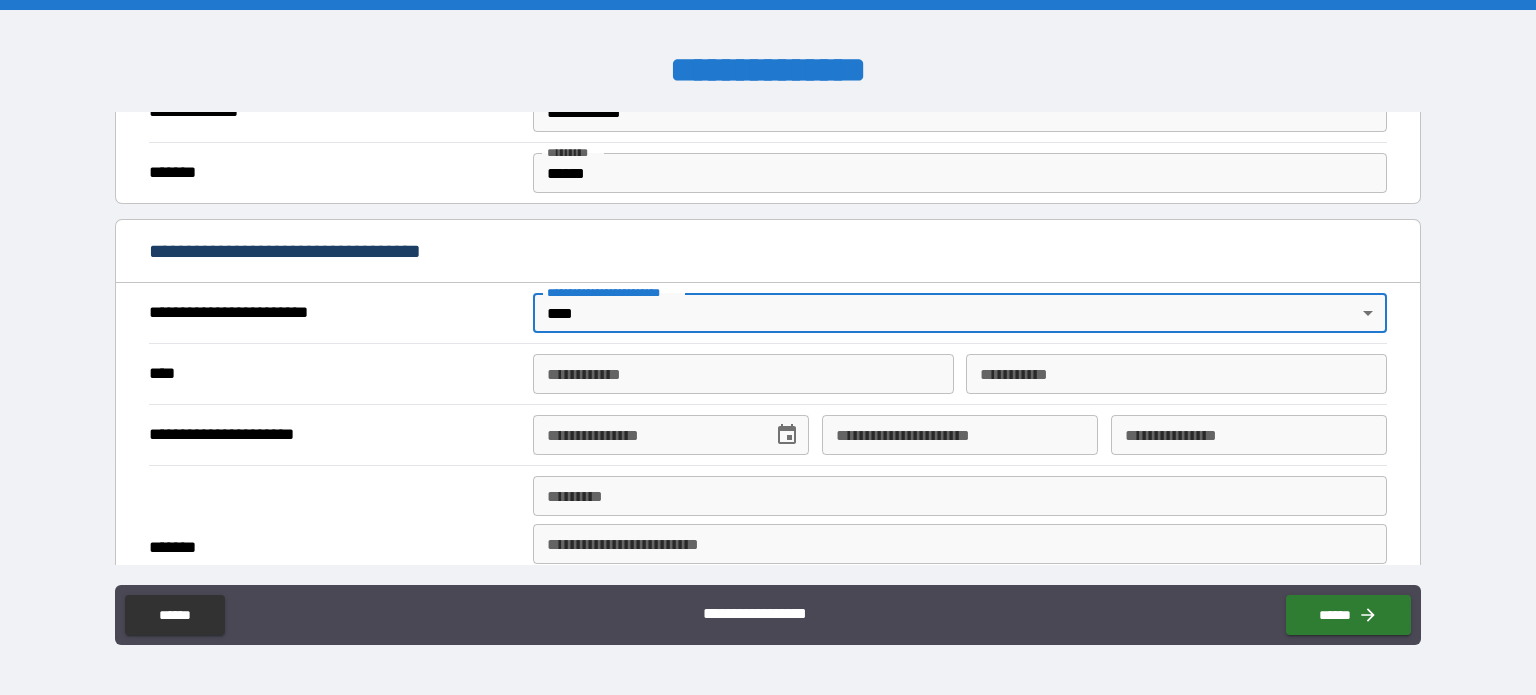 click on "**********" at bounding box center [743, 374] 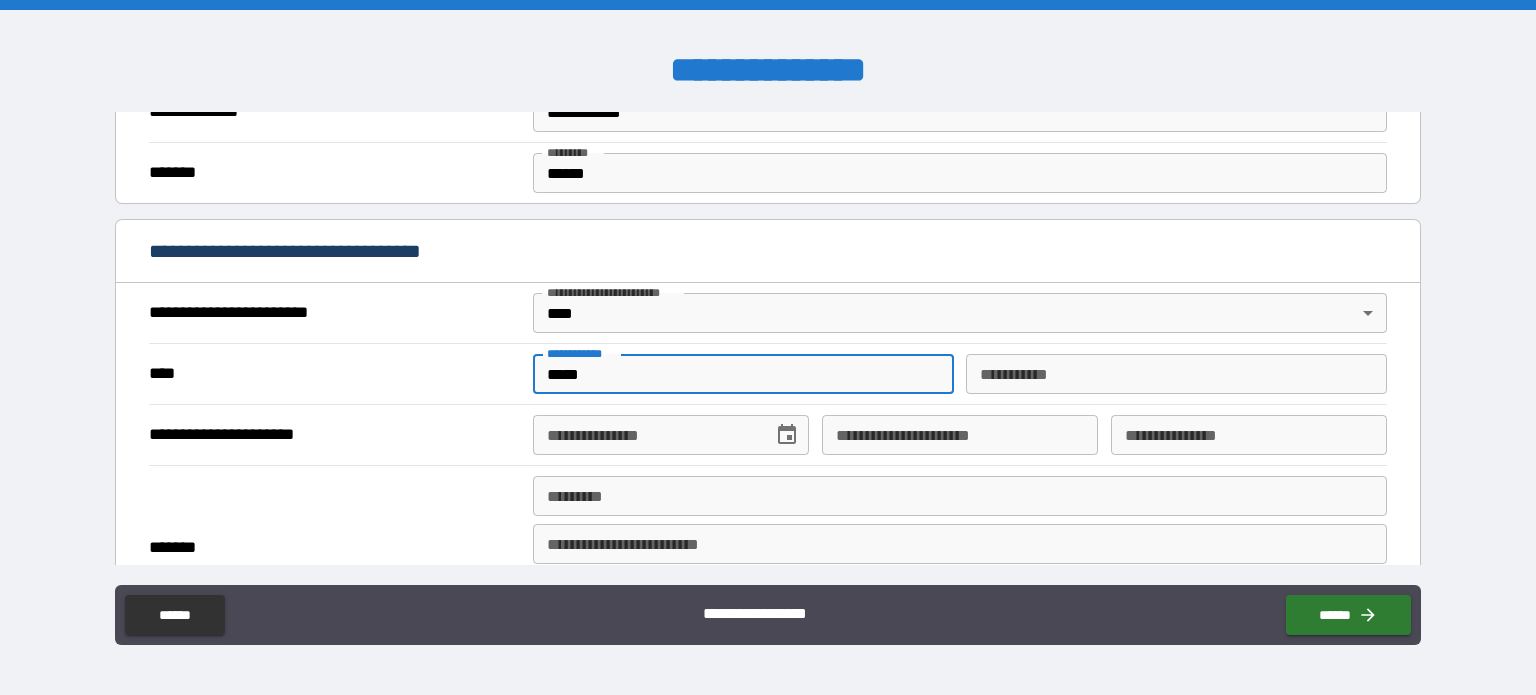 type on "*****" 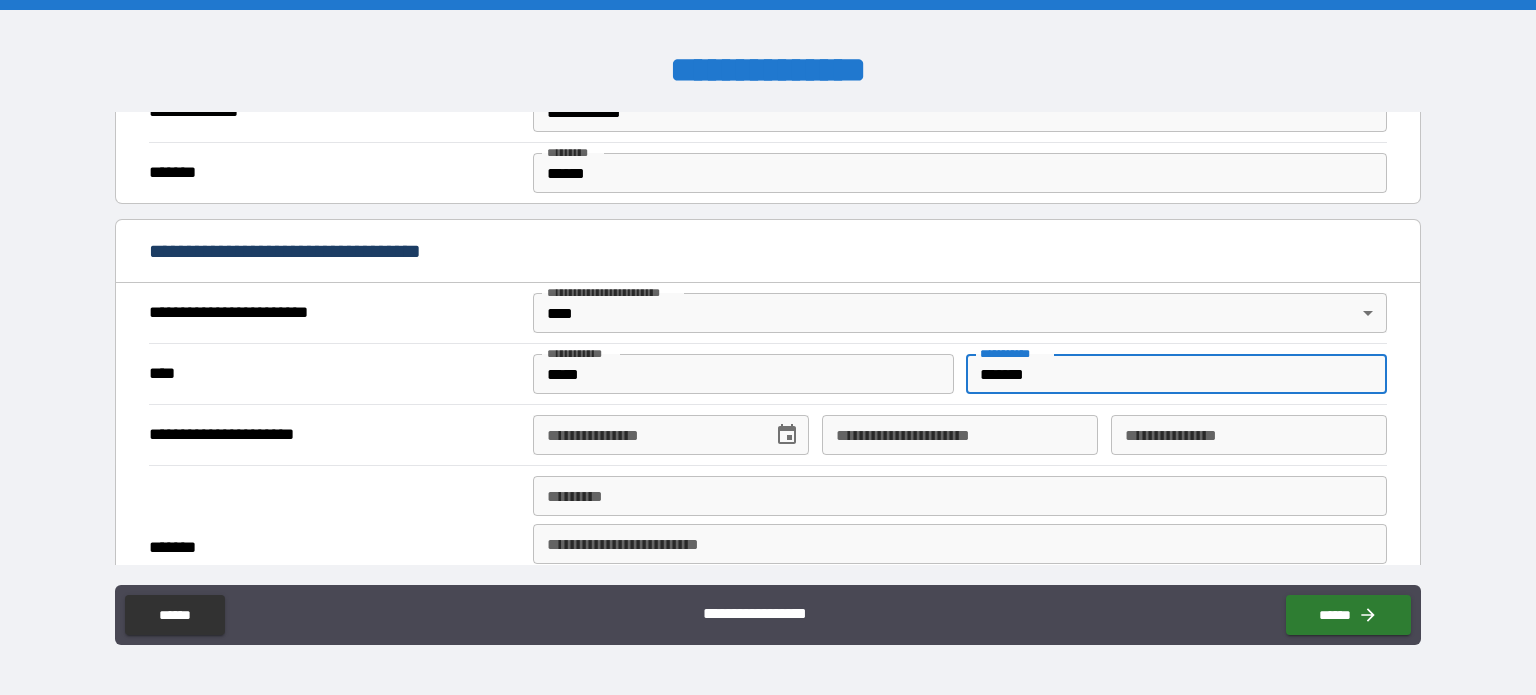 type on "*******" 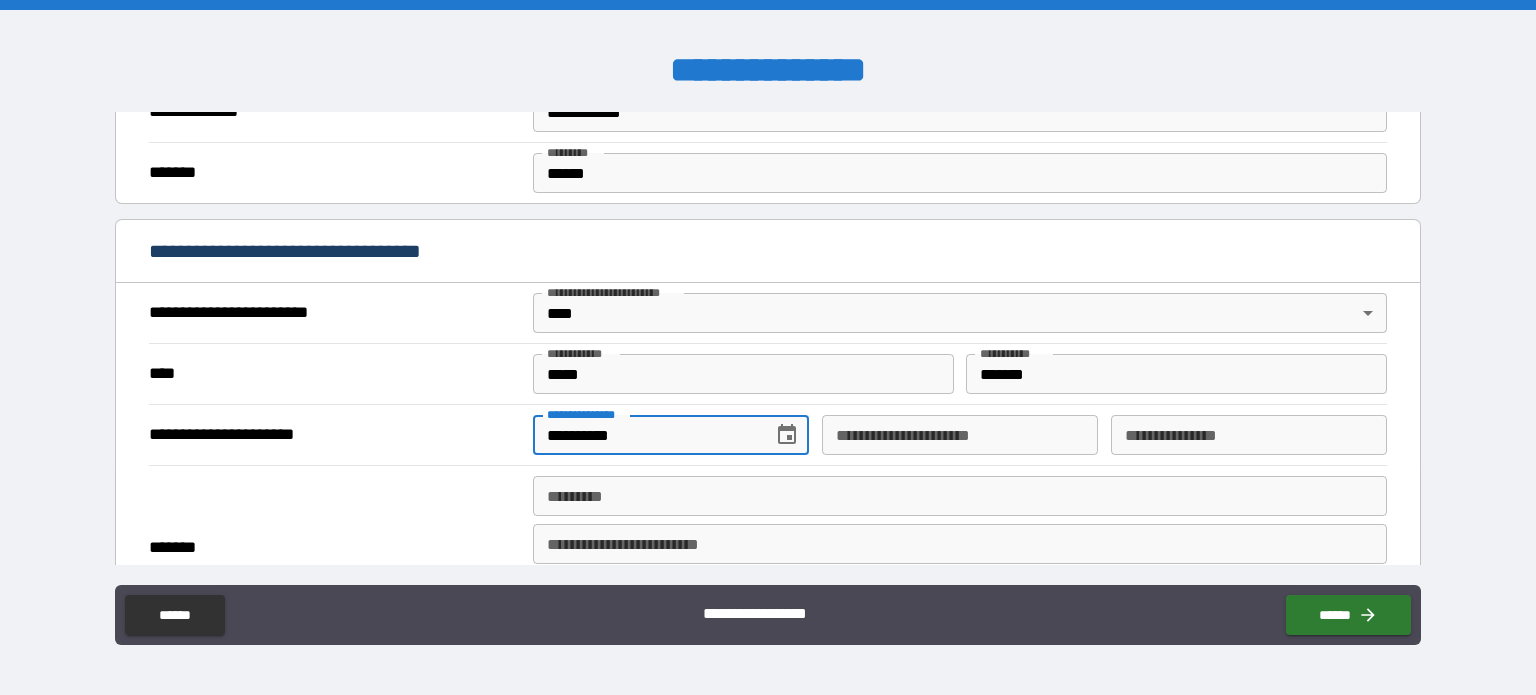 type on "**********" 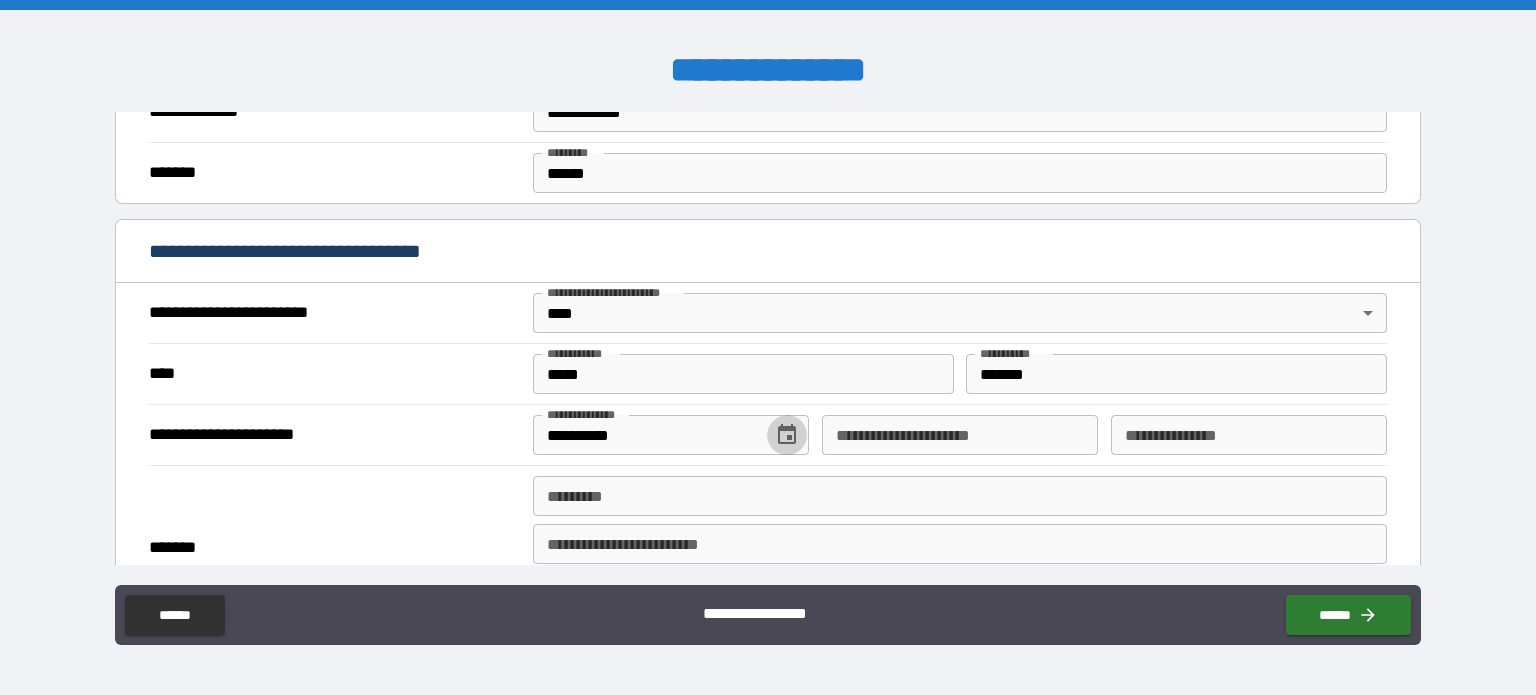 type 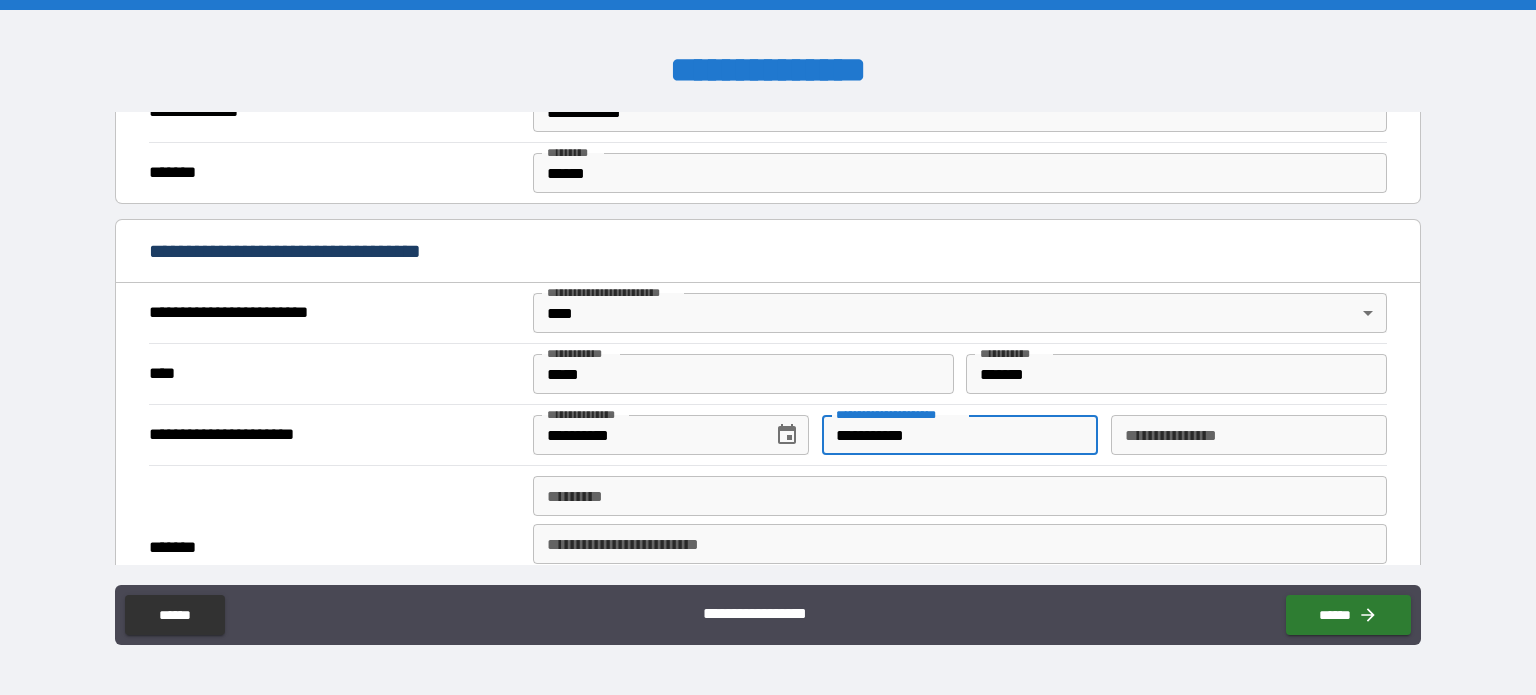 type on "**********" 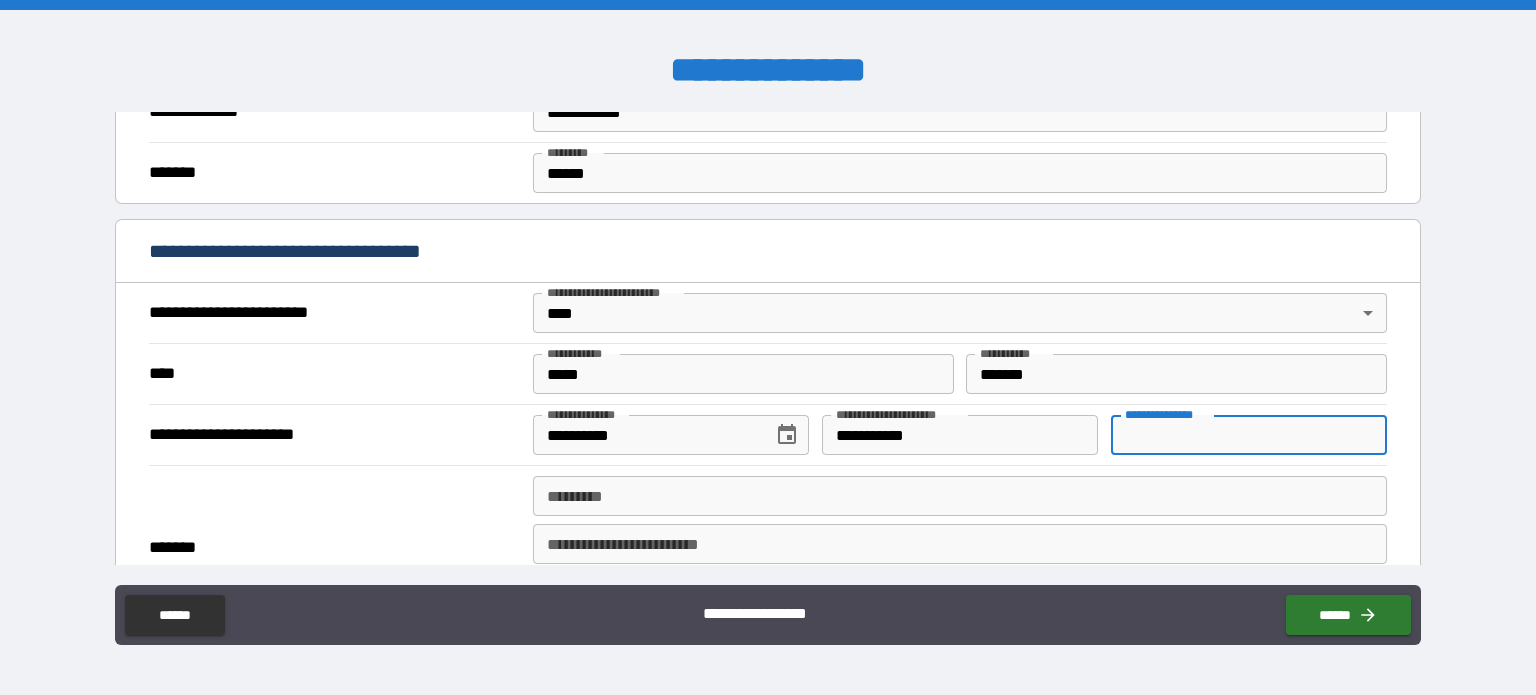 click on "*******   *" at bounding box center [960, 496] 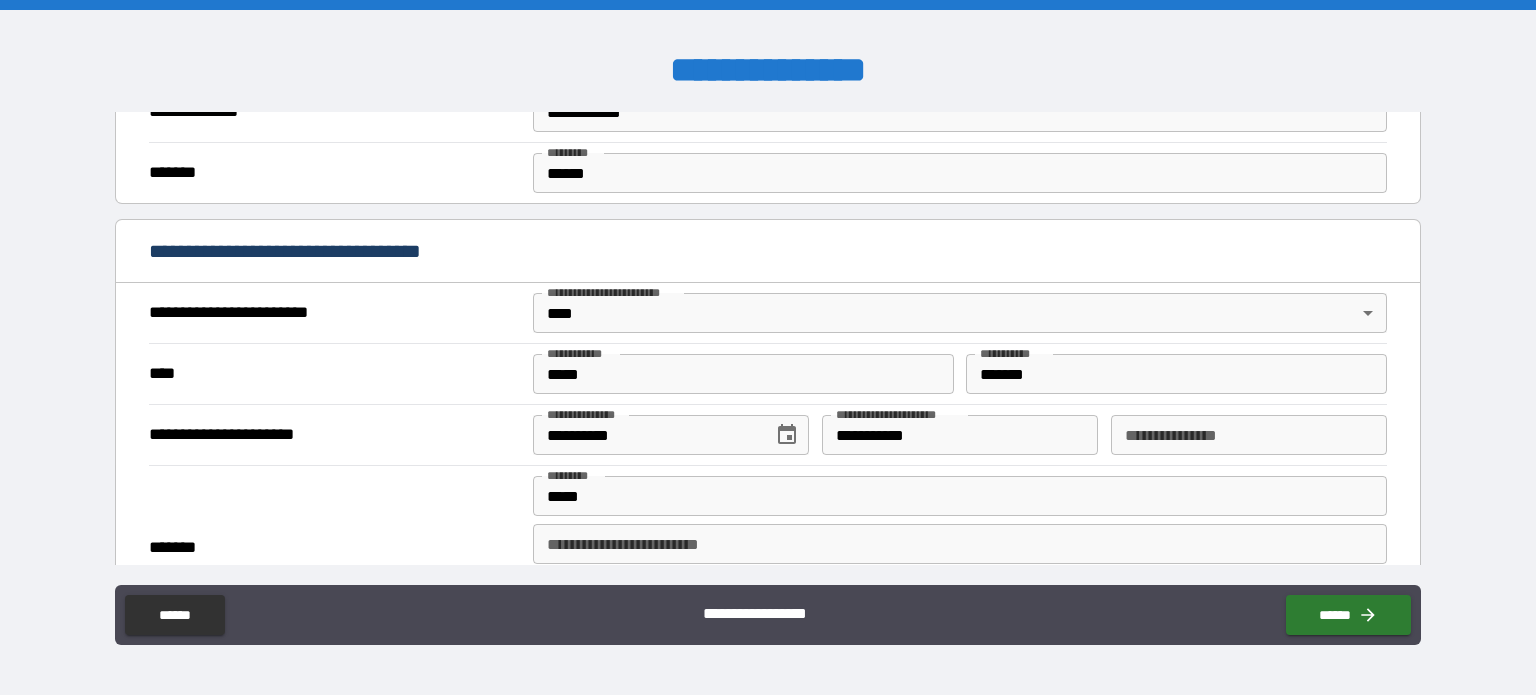 type on "**********" 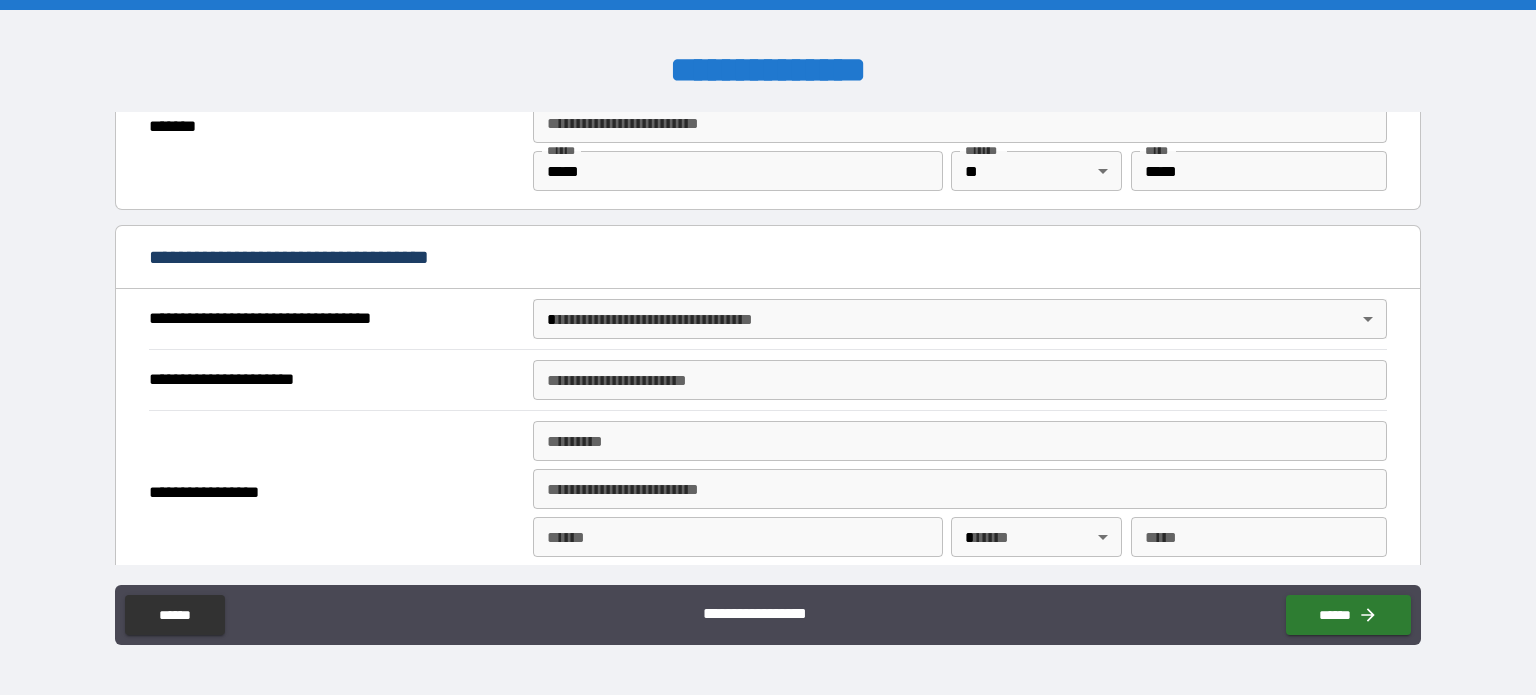 scroll, scrollTop: 1060, scrollLeft: 0, axis: vertical 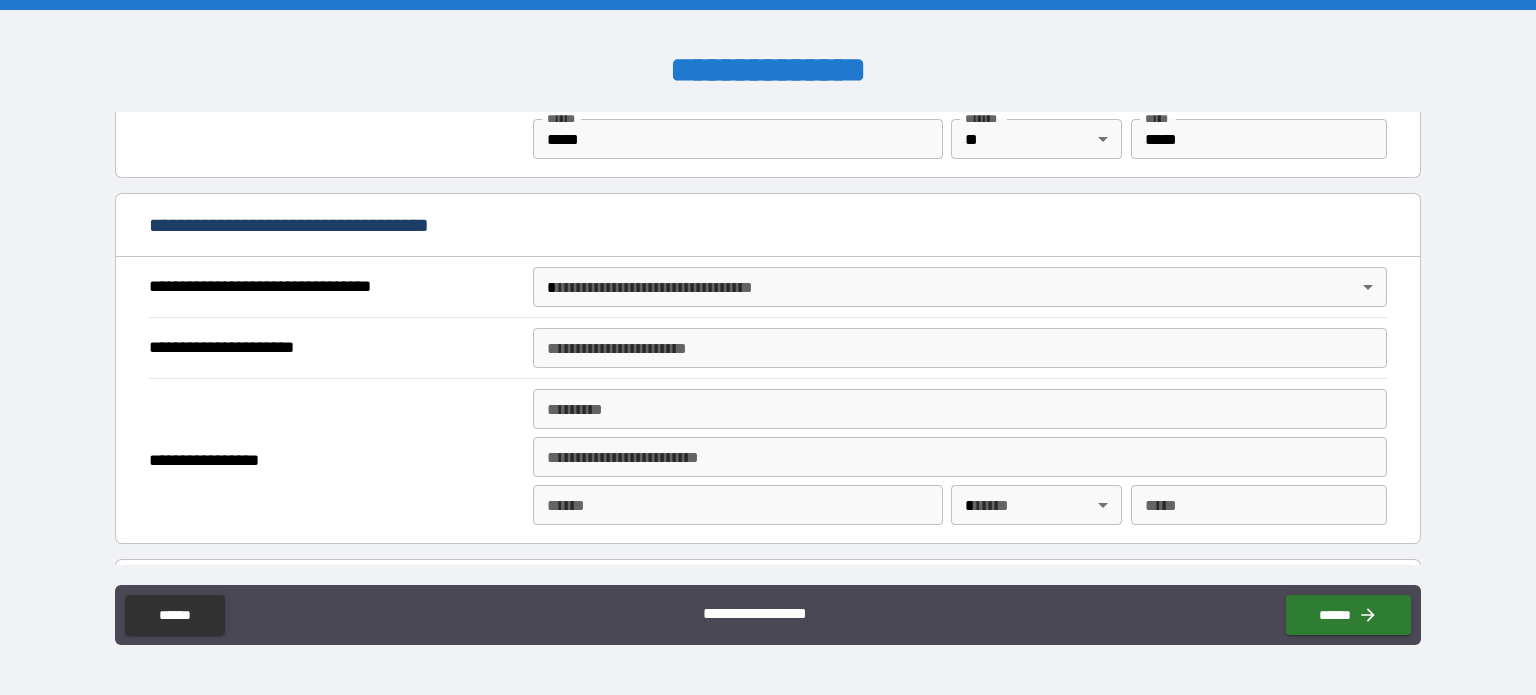 click on "**********" at bounding box center (768, 347) 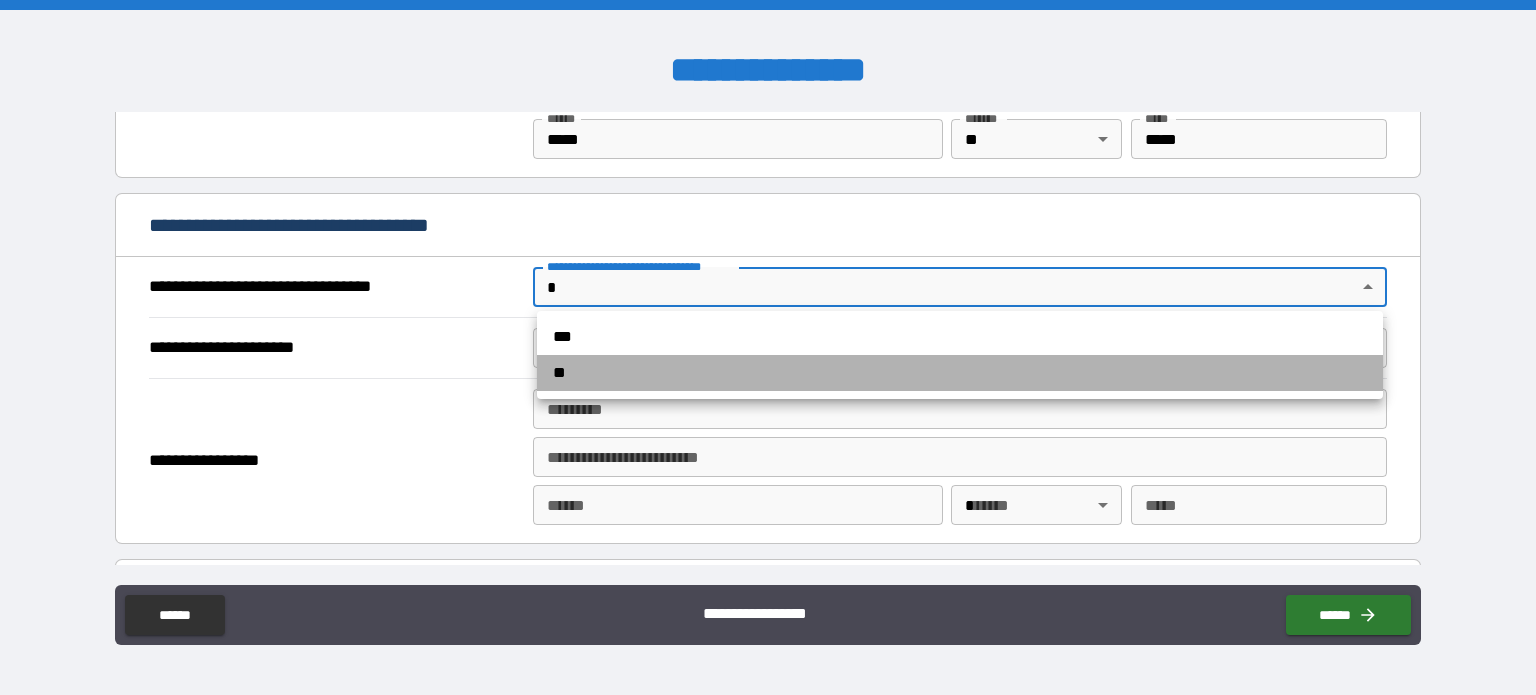 click on "**" at bounding box center [960, 373] 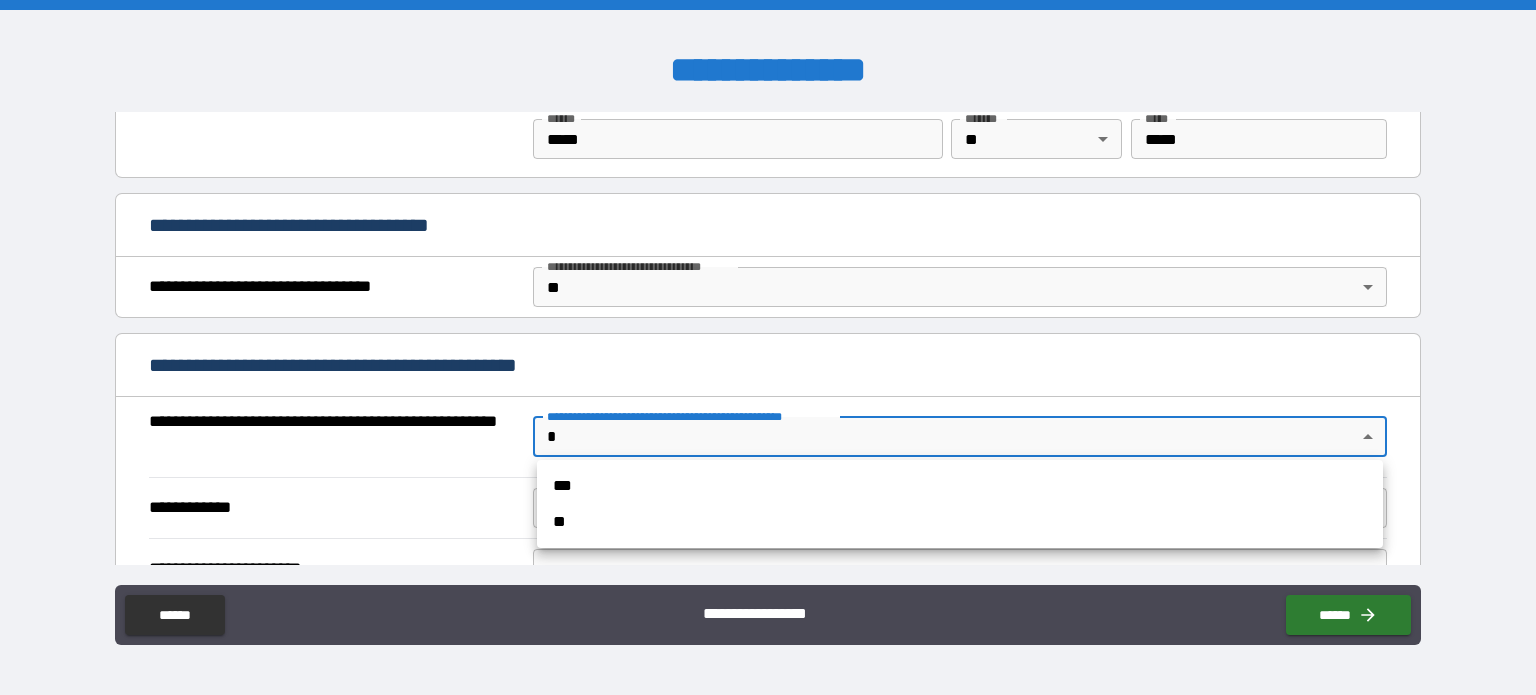 click on "**********" at bounding box center (768, 347) 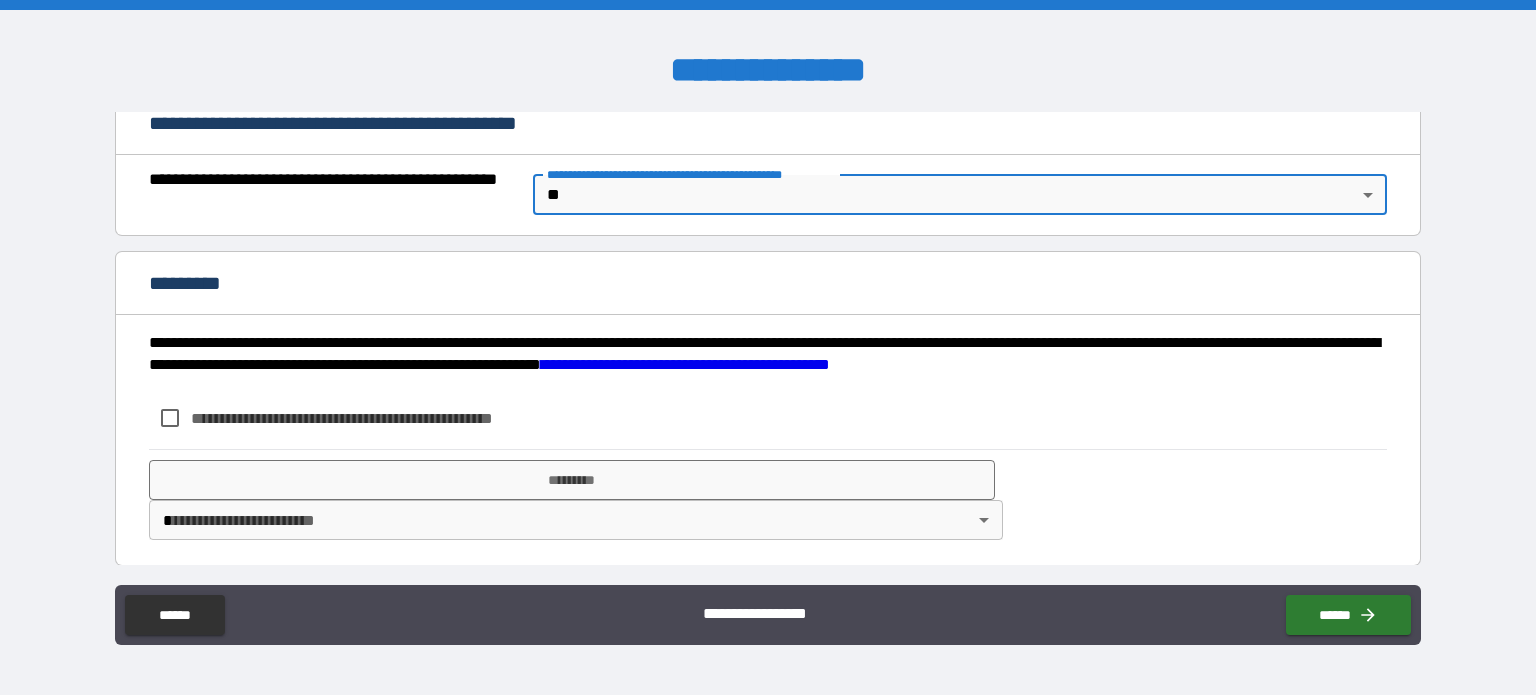 scroll, scrollTop: 1302, scrollLeft: 0, axis: vertical 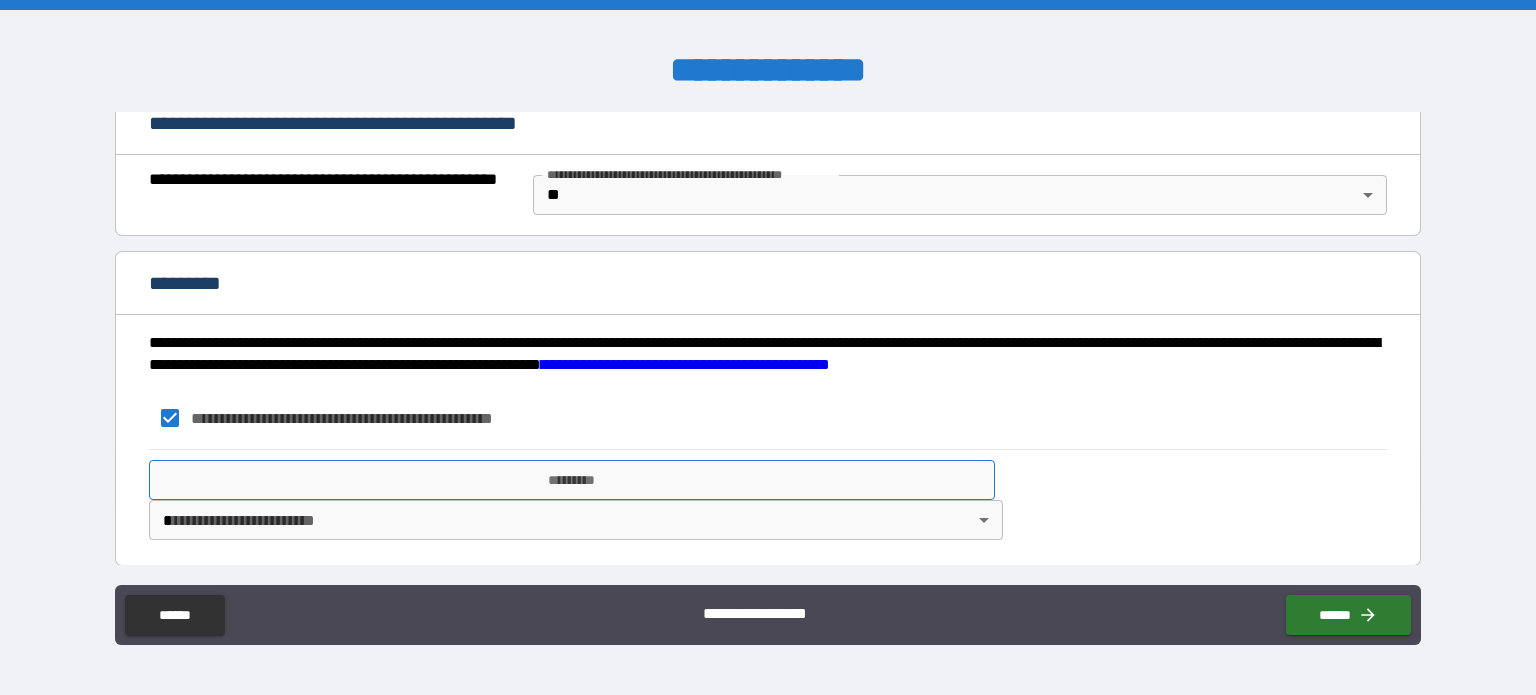 click on "*********" at bounding box center [572, 480] 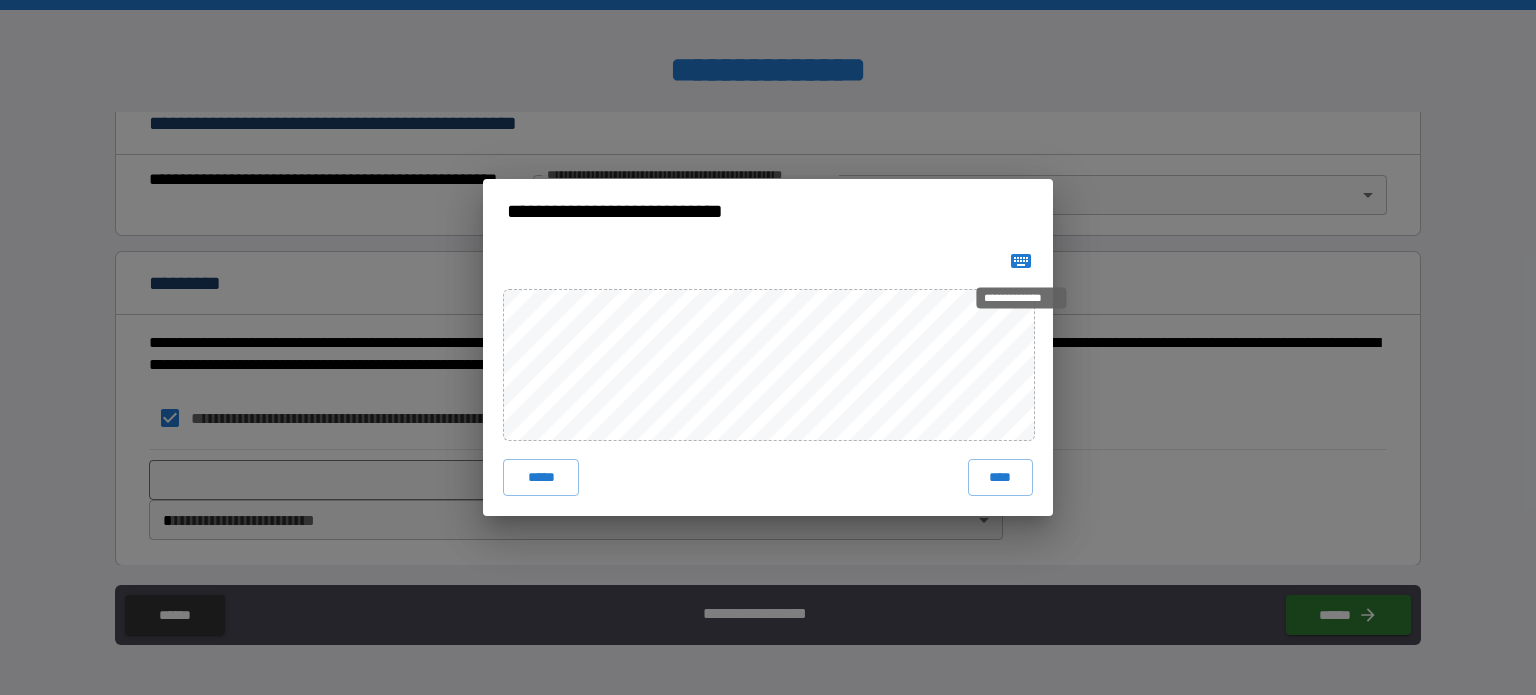 click 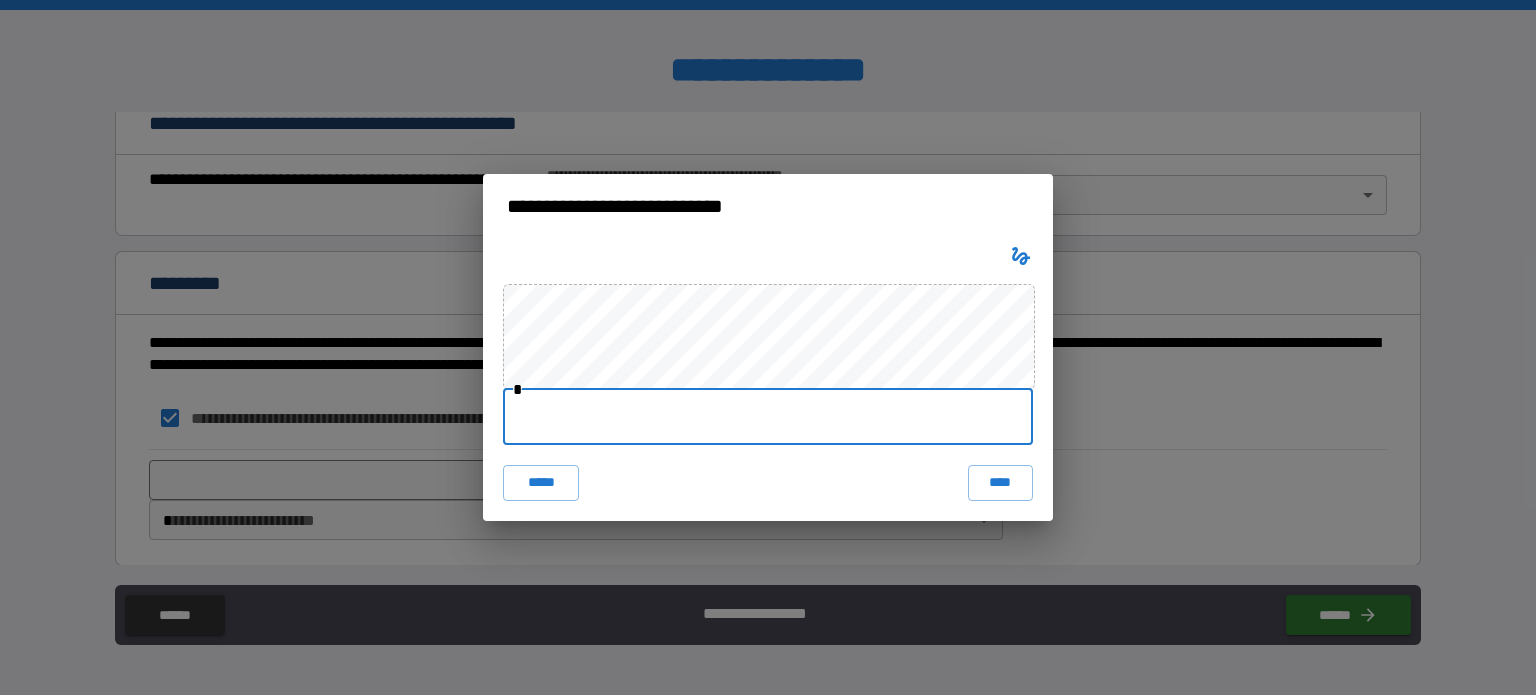 click at bounding box center [768, 417] 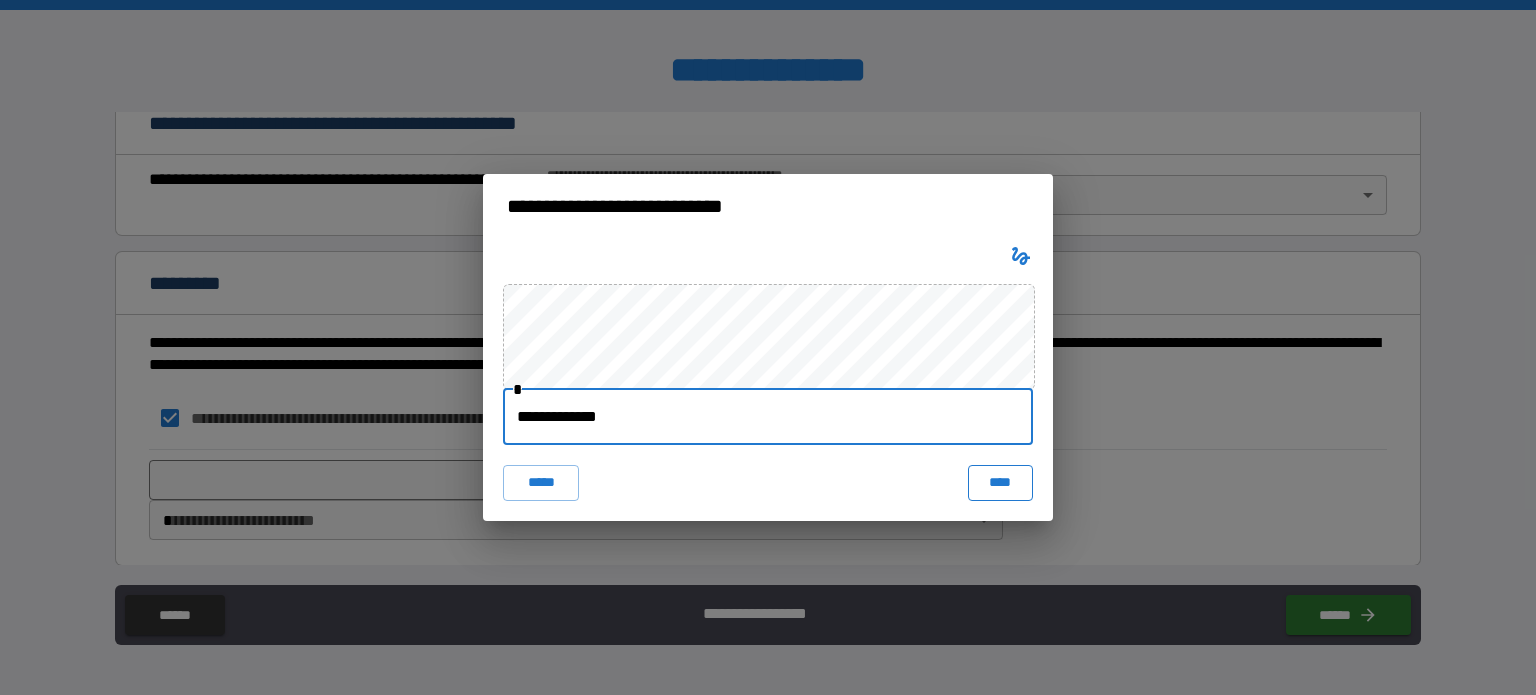 type on "**********" 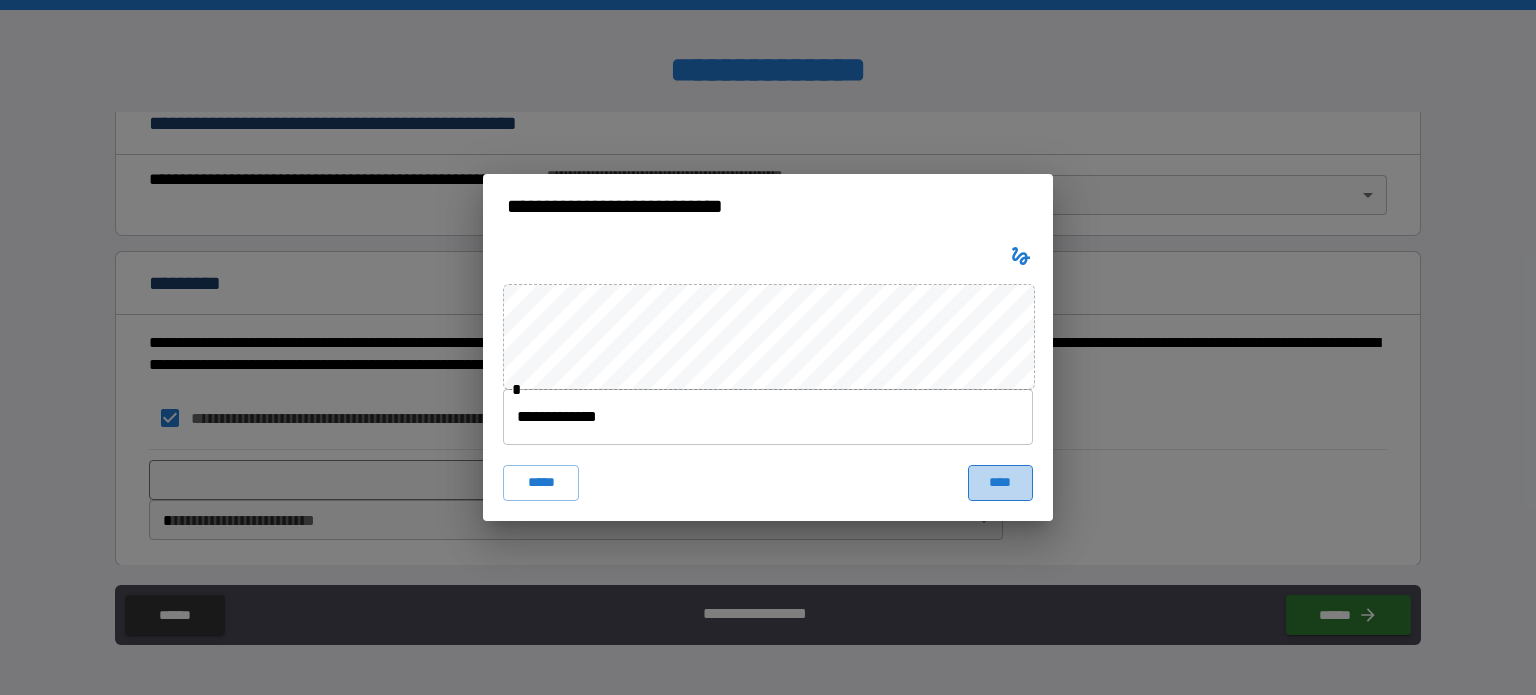 click on "****" at bounding box center [1000, 483] 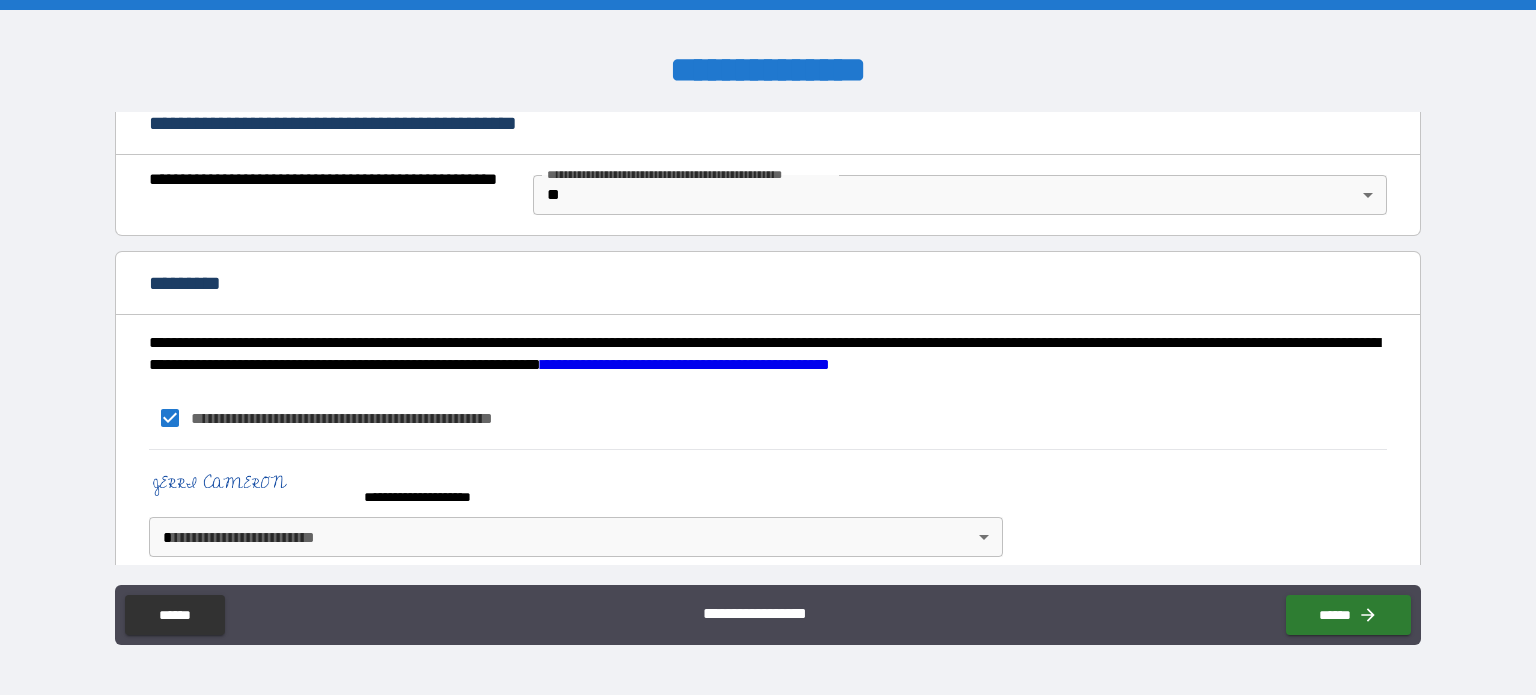 click on "**********" at bounding box center [768, 347] 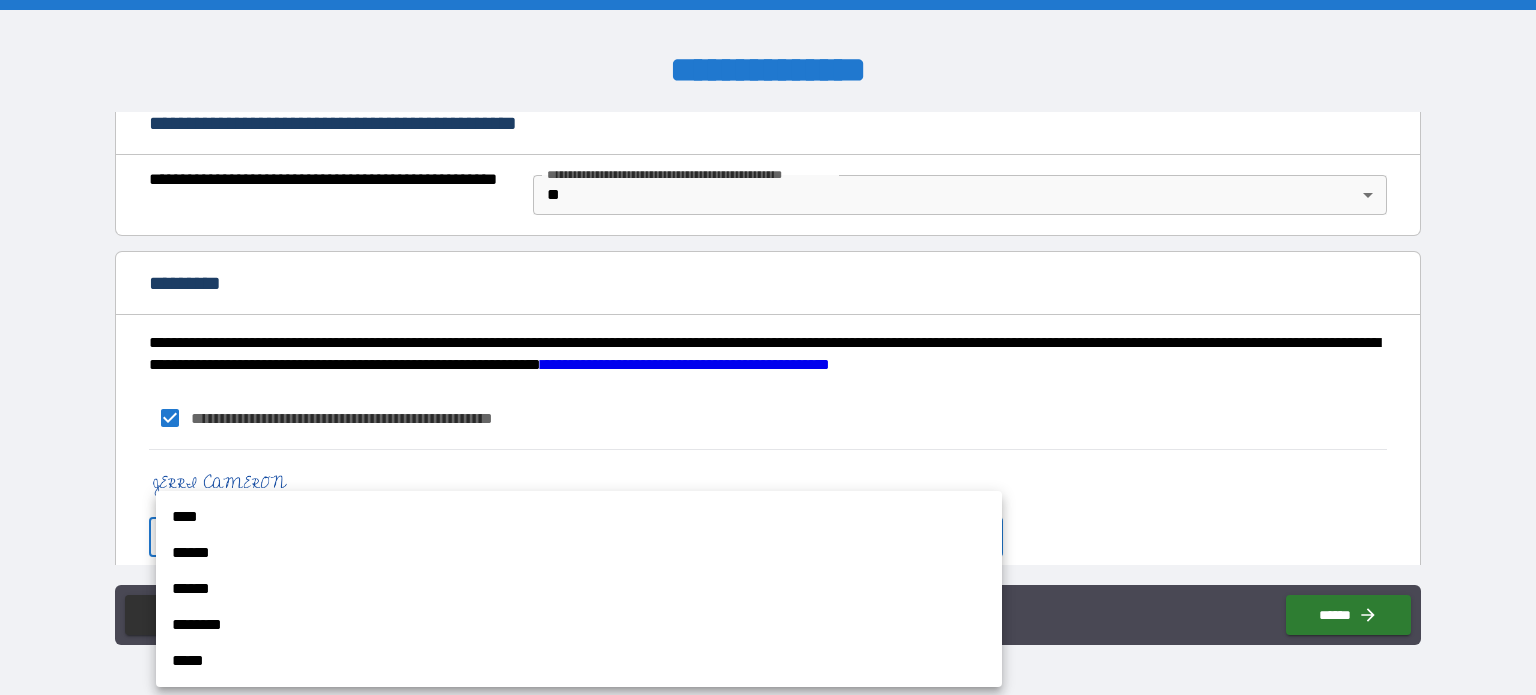 click on "****" at bounding box center [579, 517] 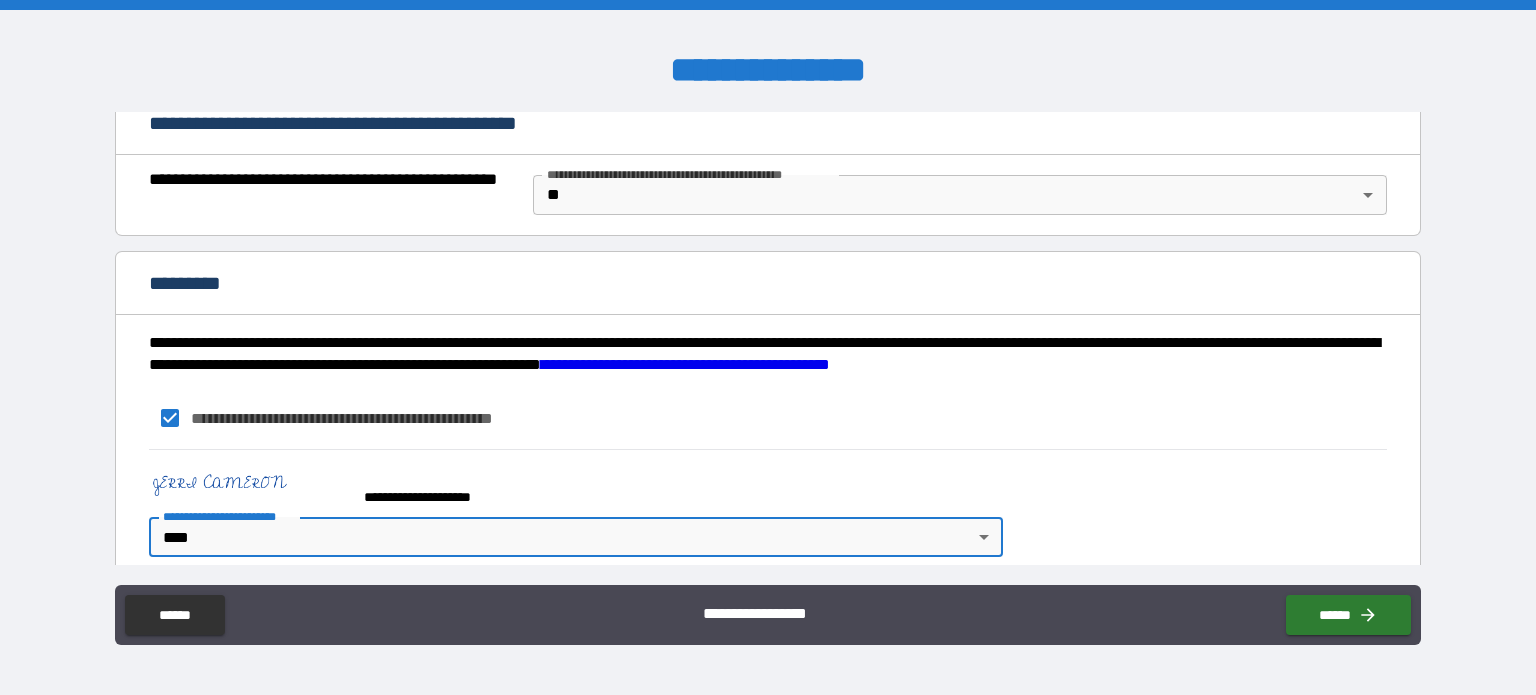 type on "*" 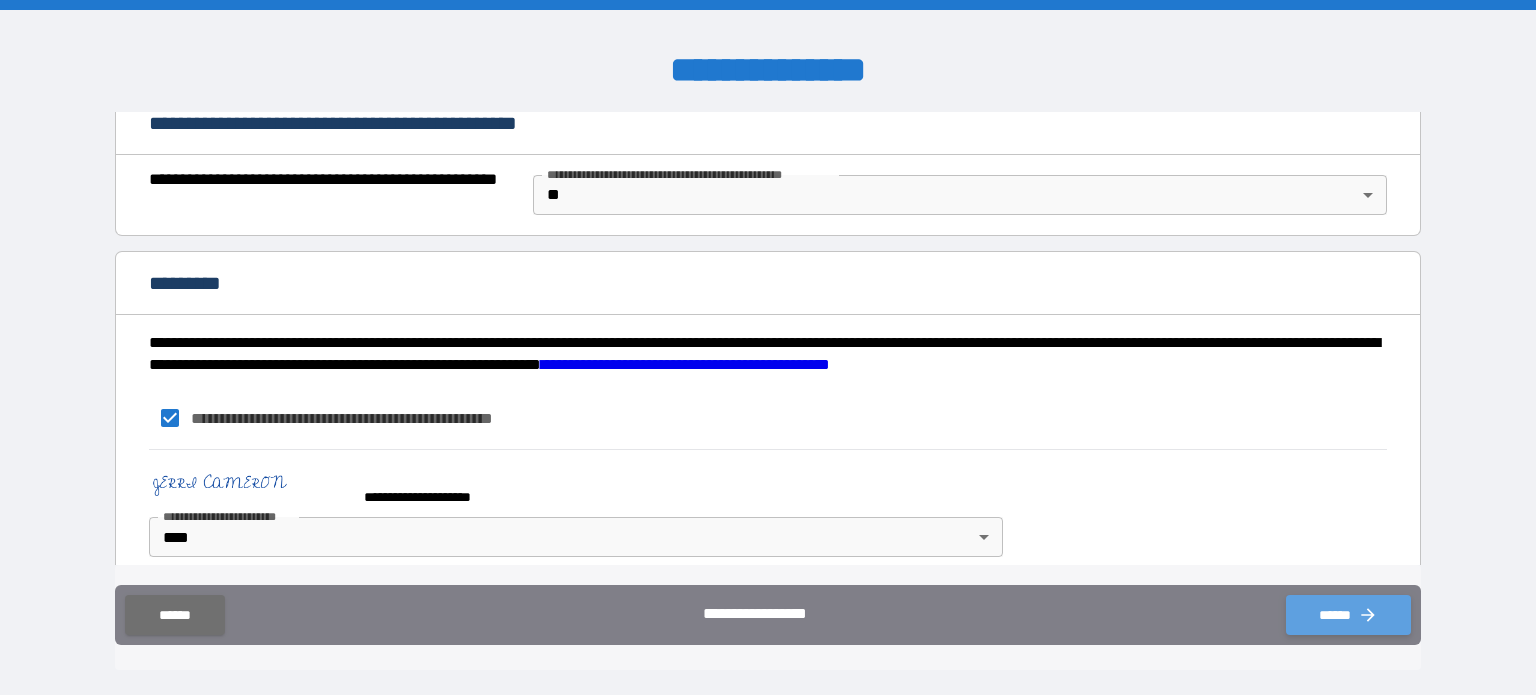 click on "******" at bounding box center [1348, 615] 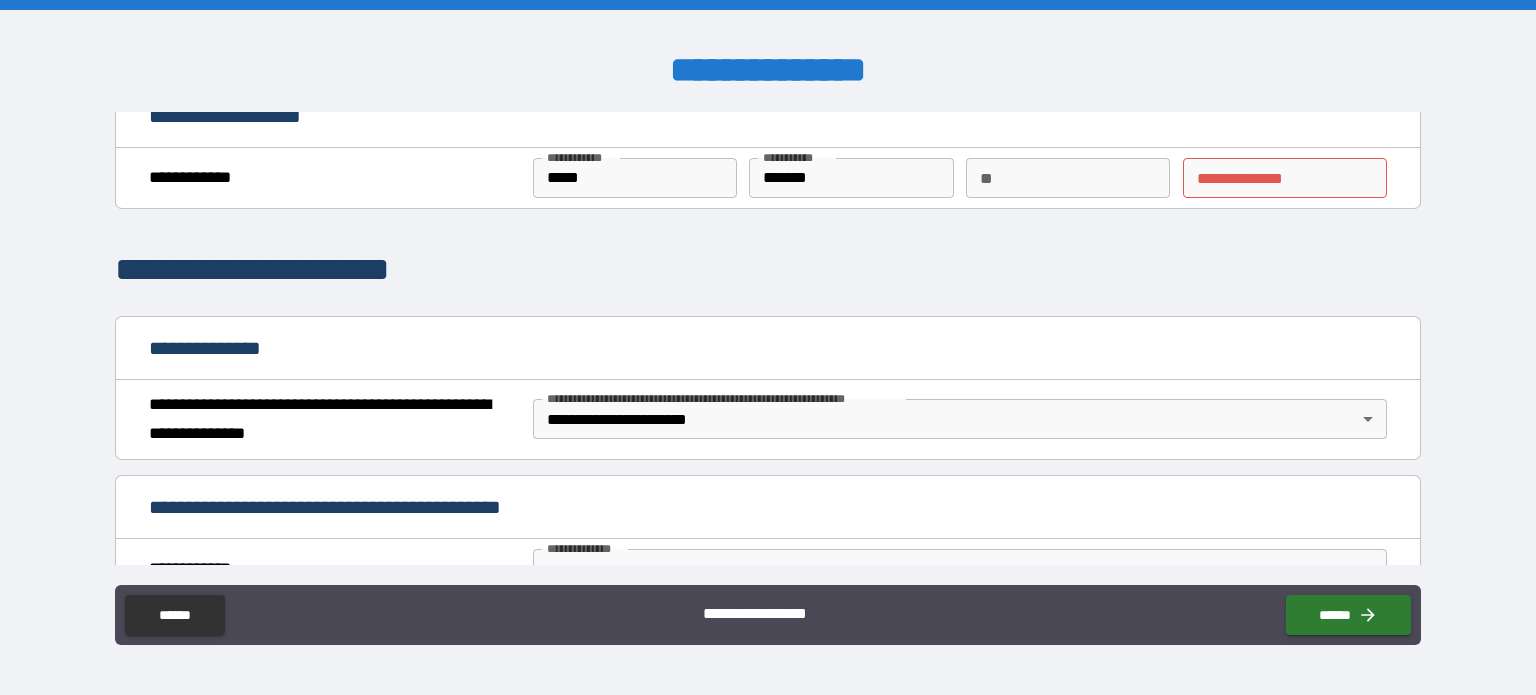 scroll, scrollTop: 0, scrollLeft: 0, axis: both 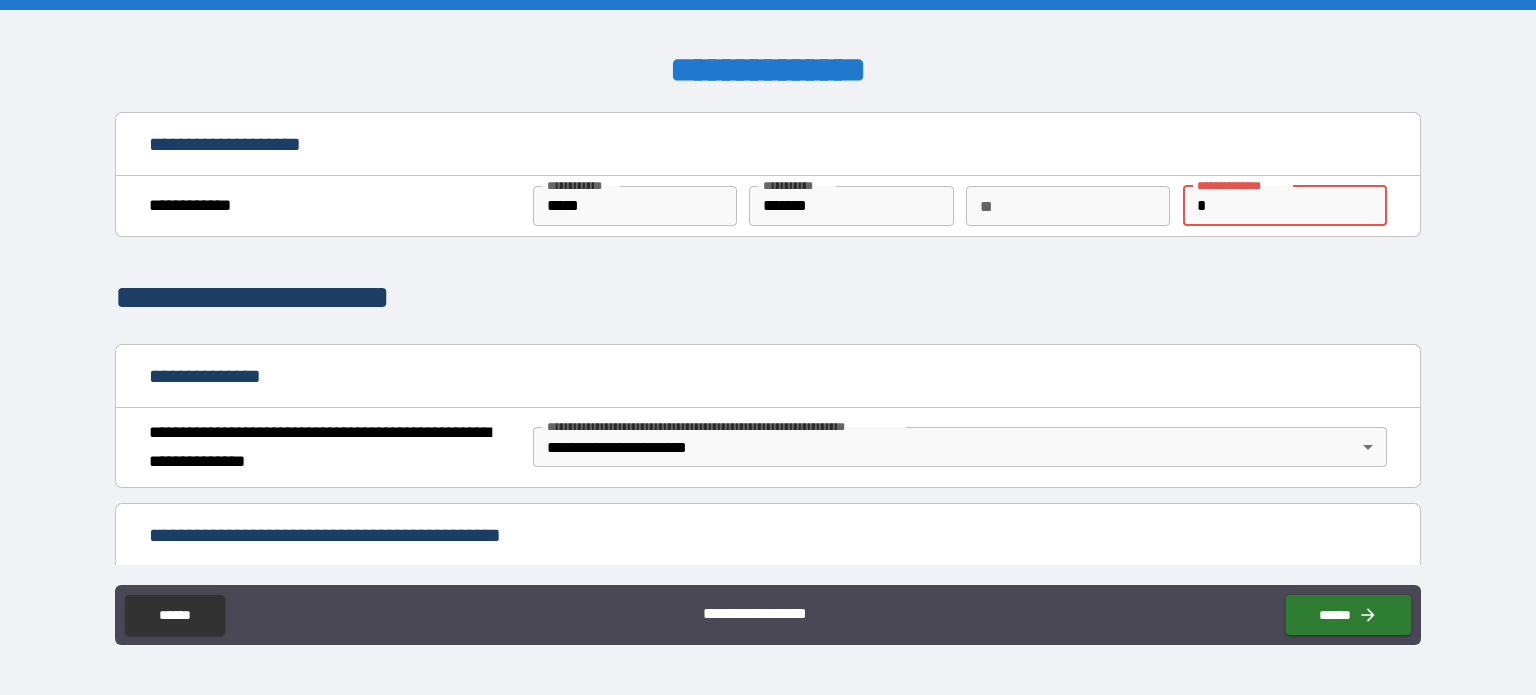 click on "**********" at bounding box center [1285, 206] 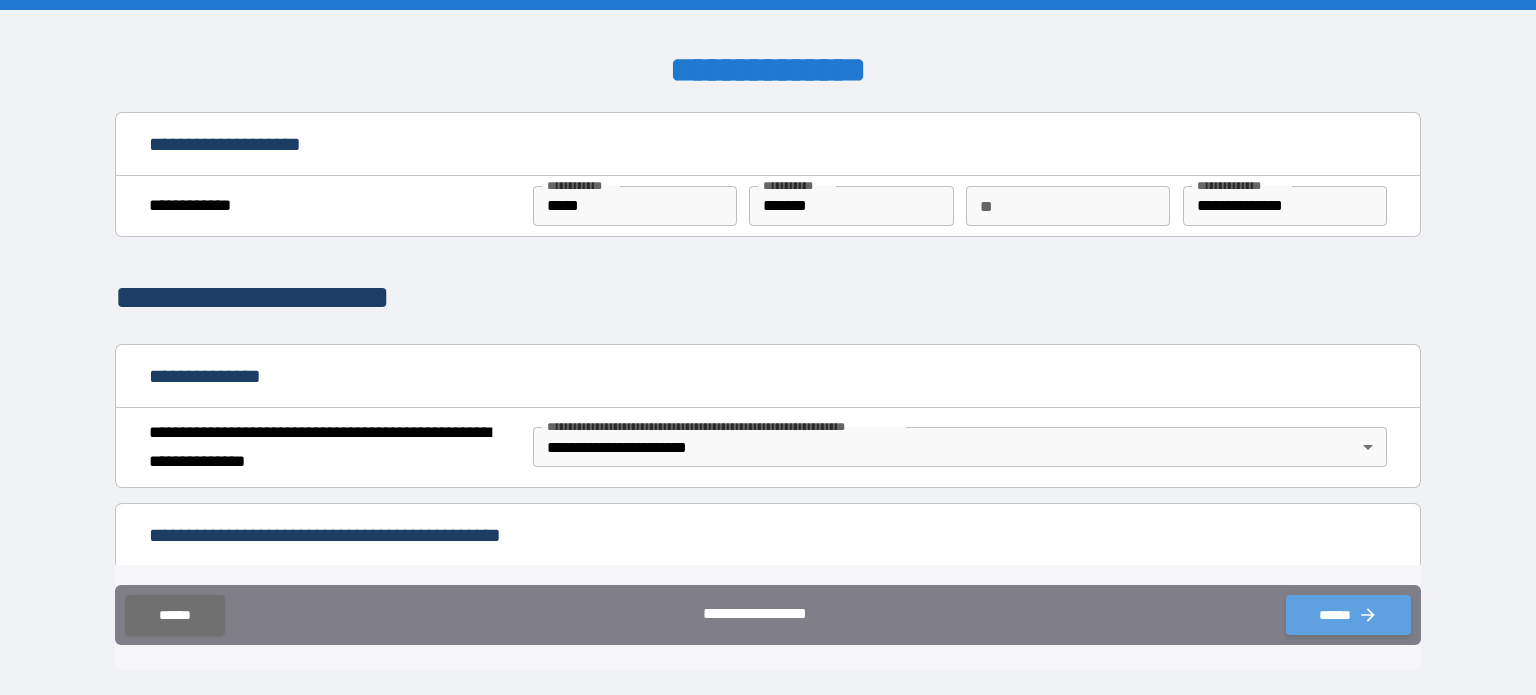 click on "******" at bounding box center [1348, 615] 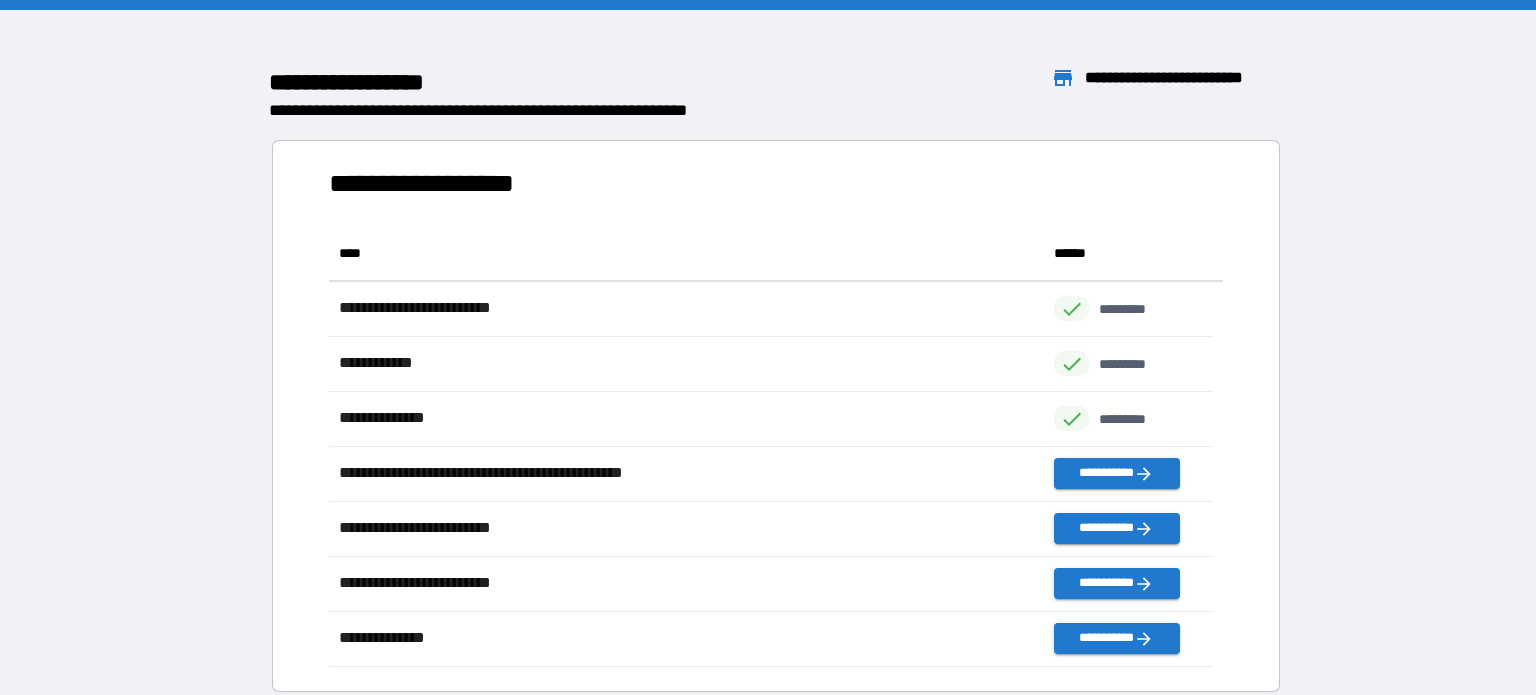 scroll, scrollTop: 16, scrollLeft: 16, axis: both 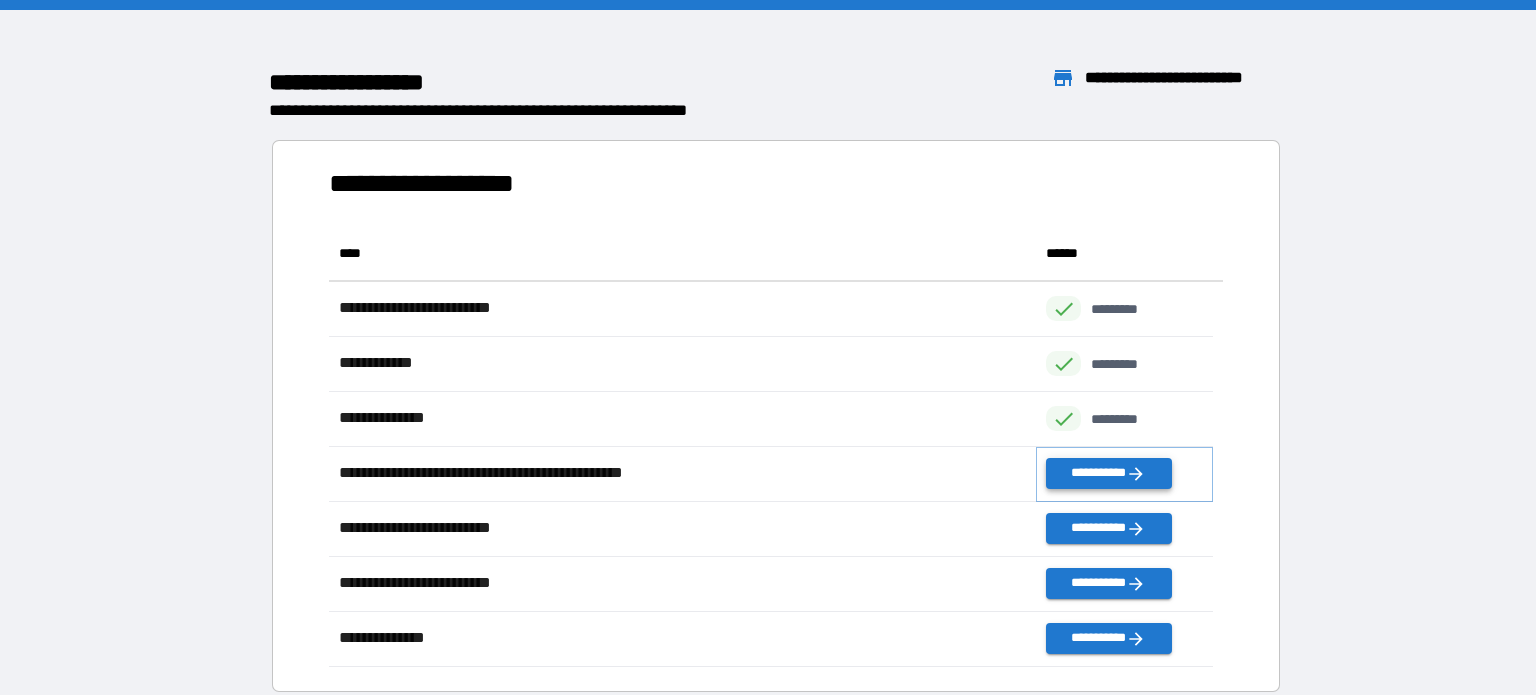 click on "**********" at bounding box center (1108, 473) 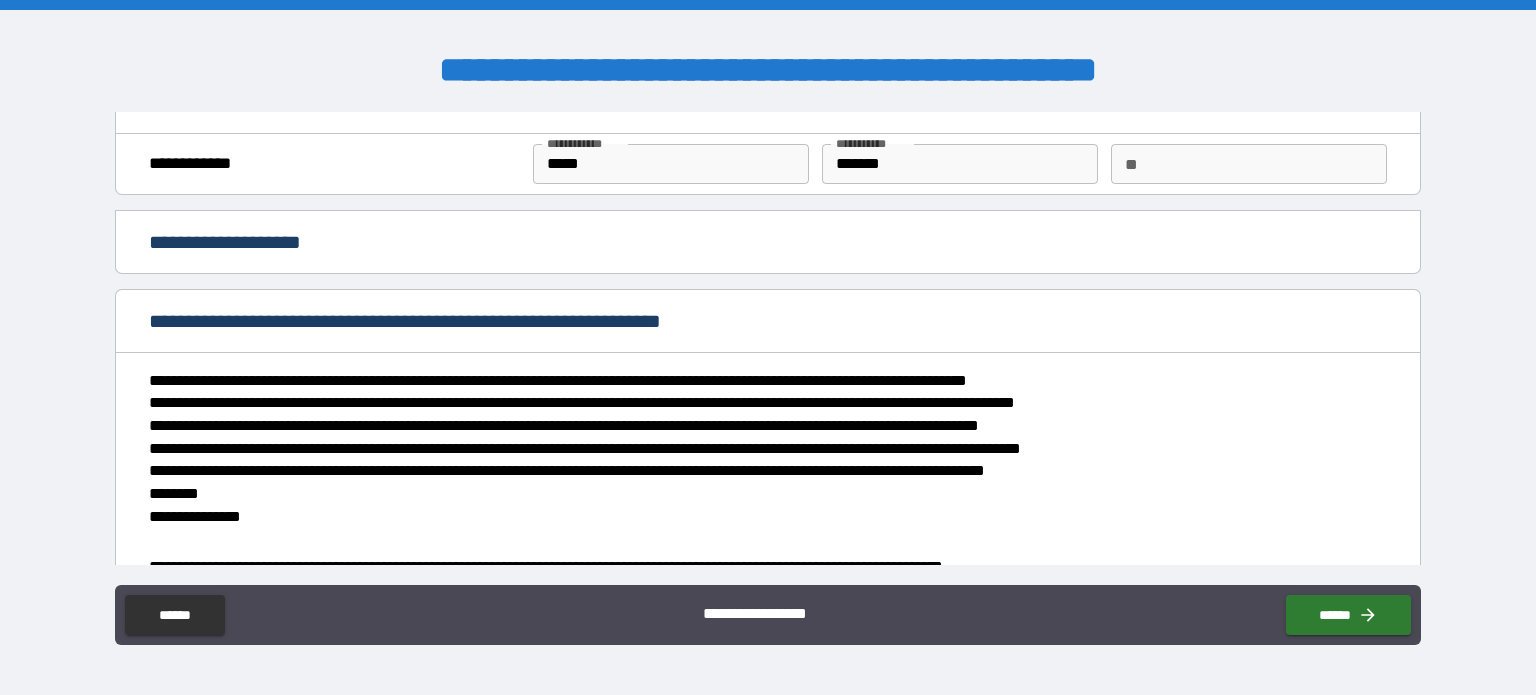 scroll, scrollTop: 64, scrollLeft: 0, axis: vertical 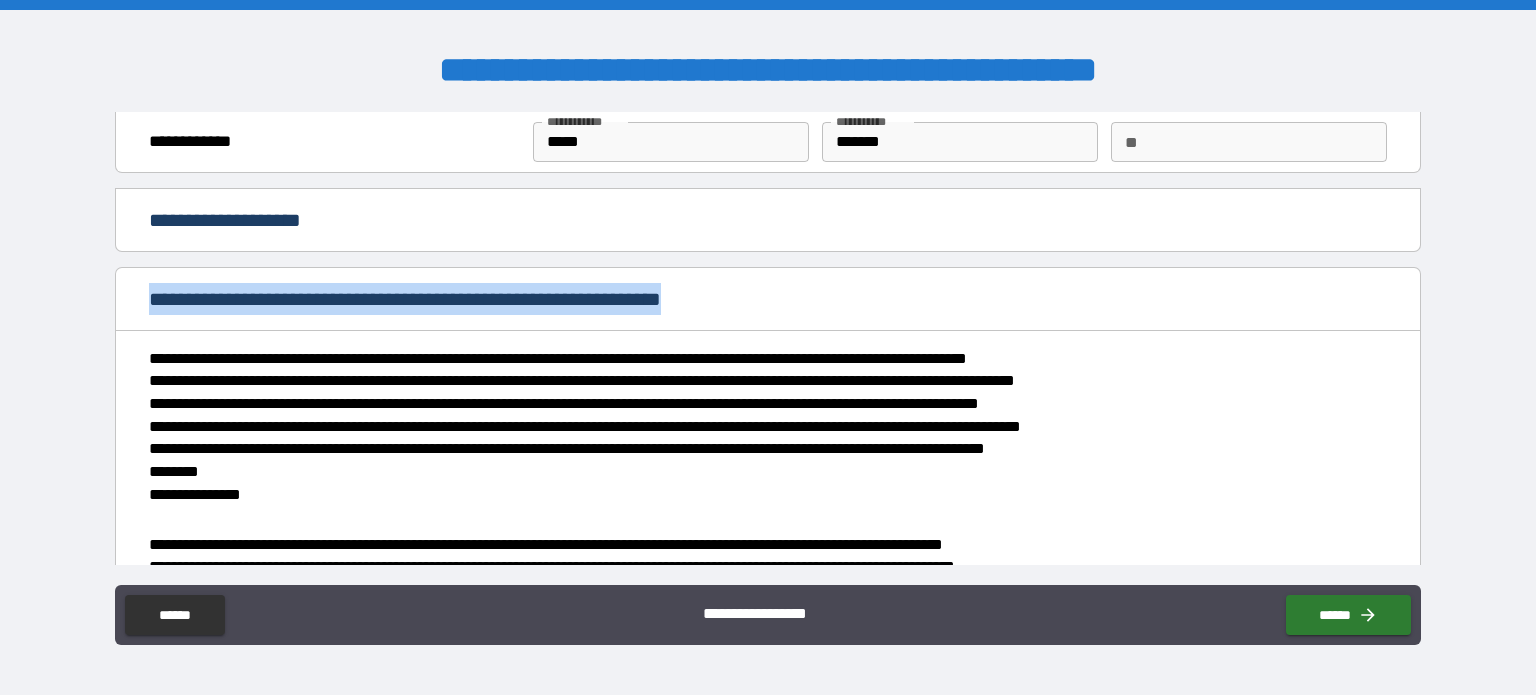 drag, startPoint x: 1404, startPoint y: 252, endPoint x: 1405, endPoint y: 269, distance: 17.029387 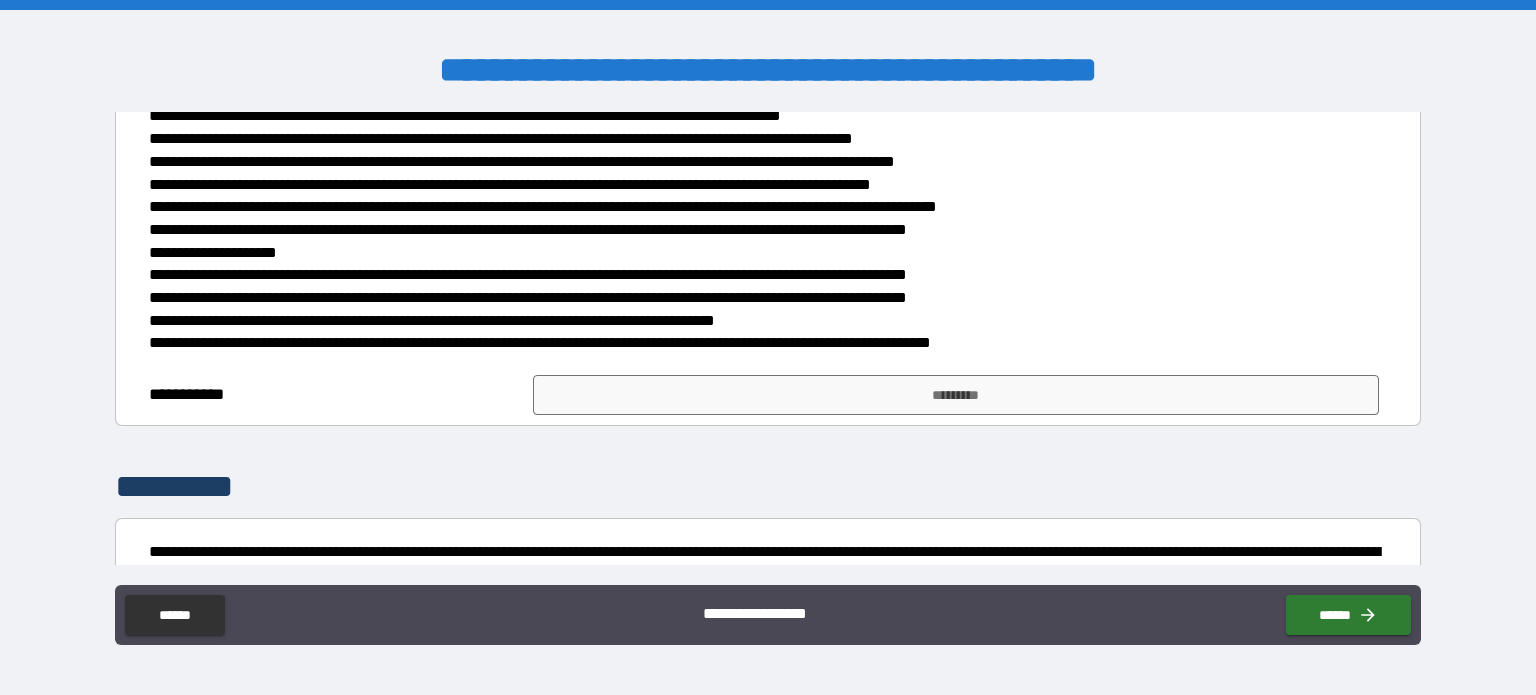 scroll, scrollTop: 944, scrollLeft: 0, axis: vertical 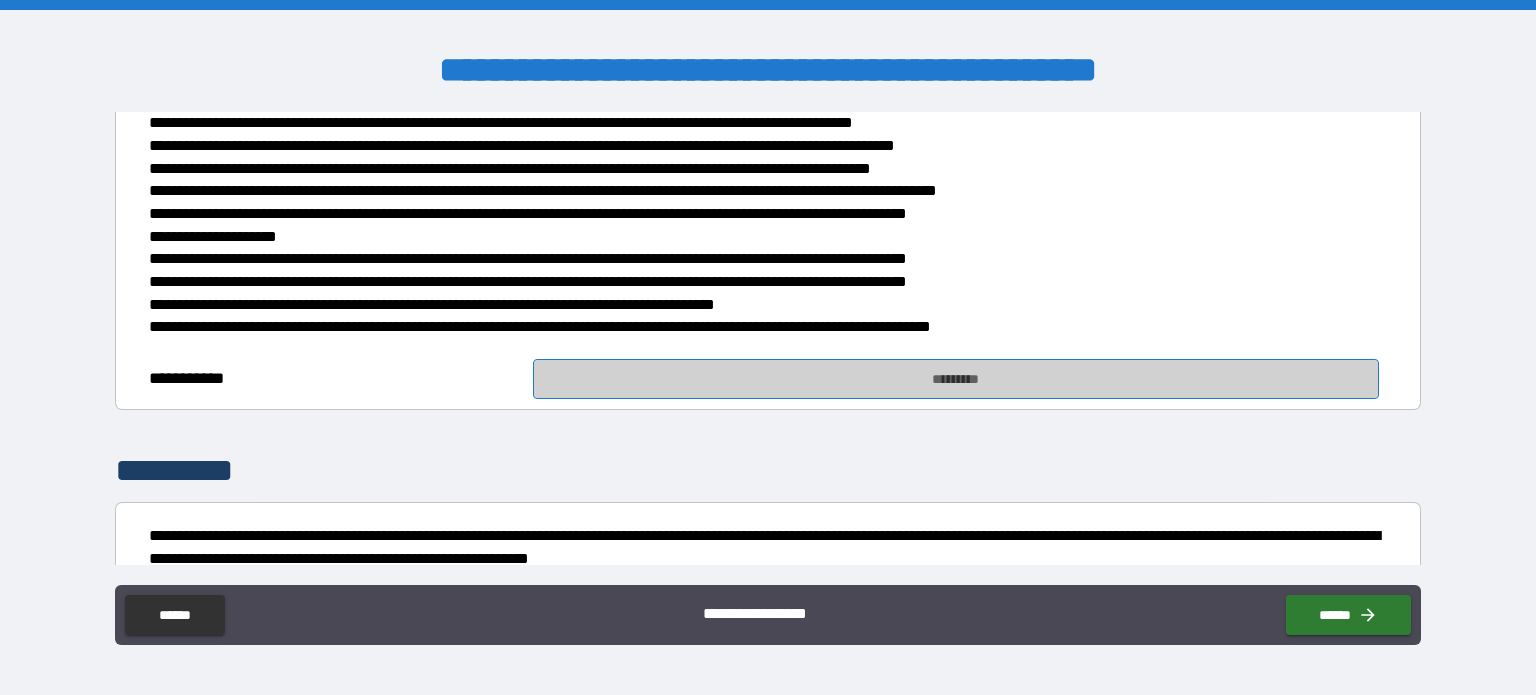 click on "*********" at bounding box center (956, 379) 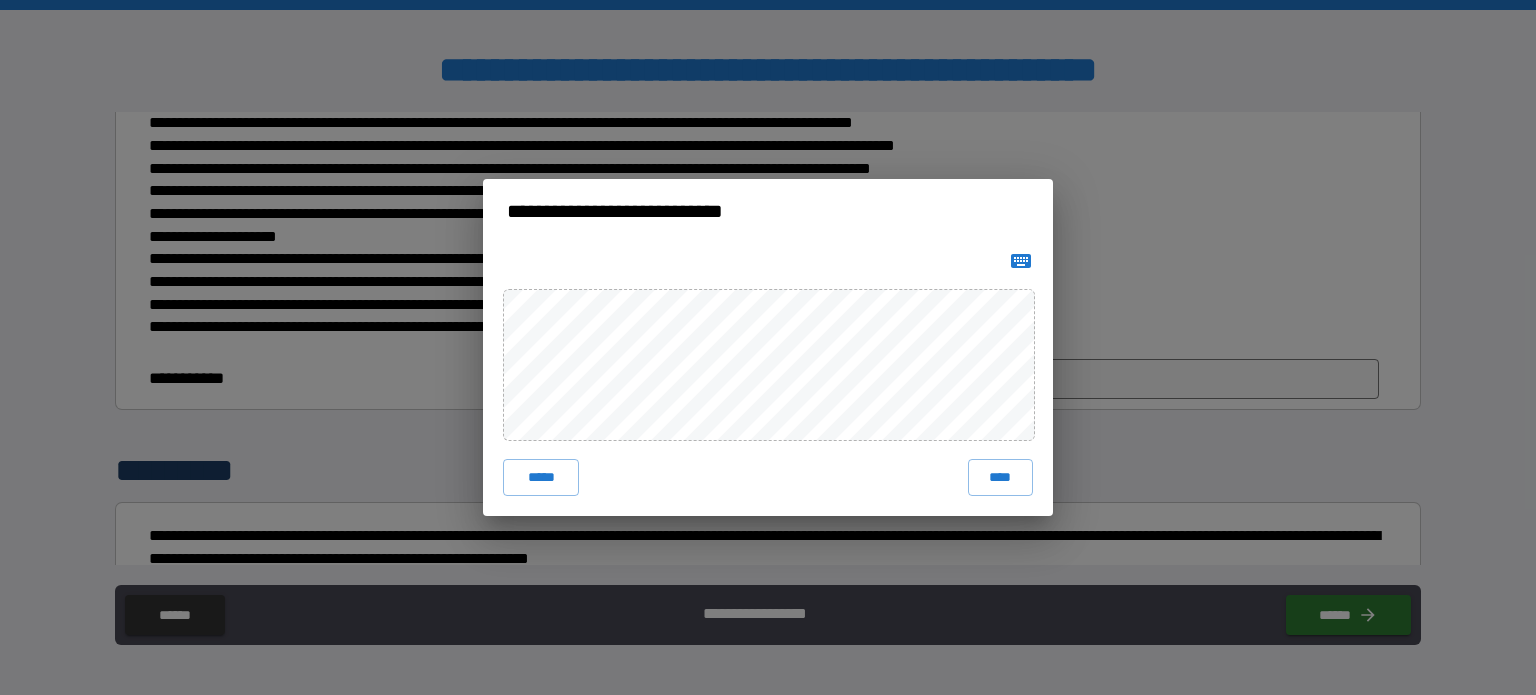 click 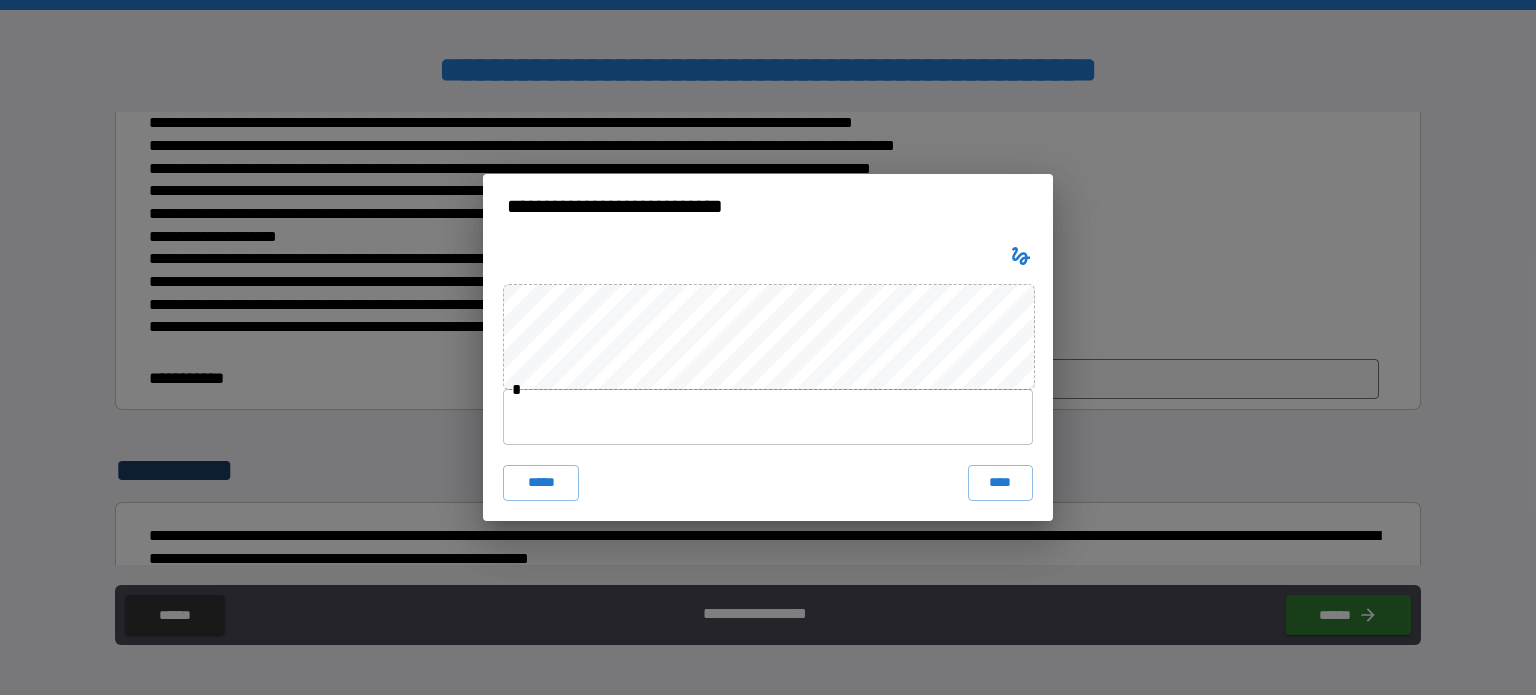 click at bounding box center (768, 417) 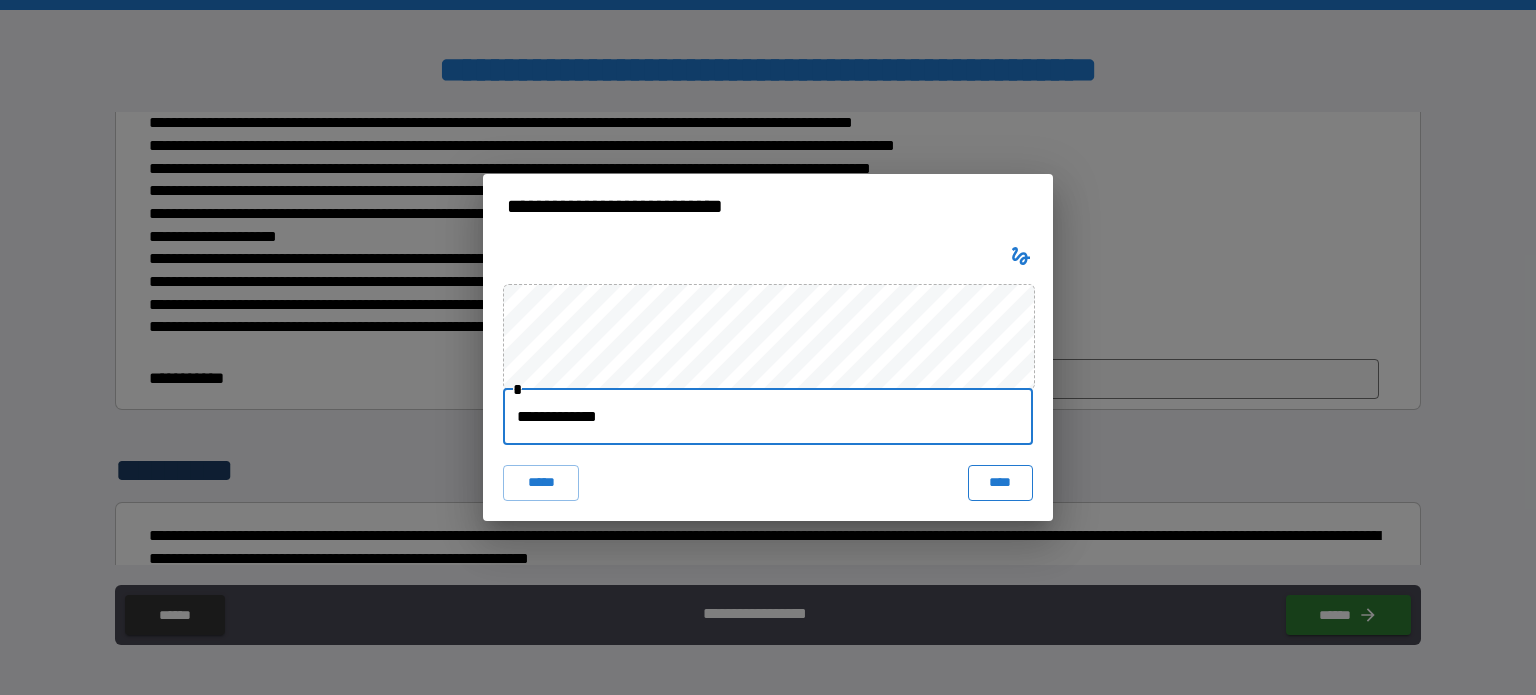 type on "**********" 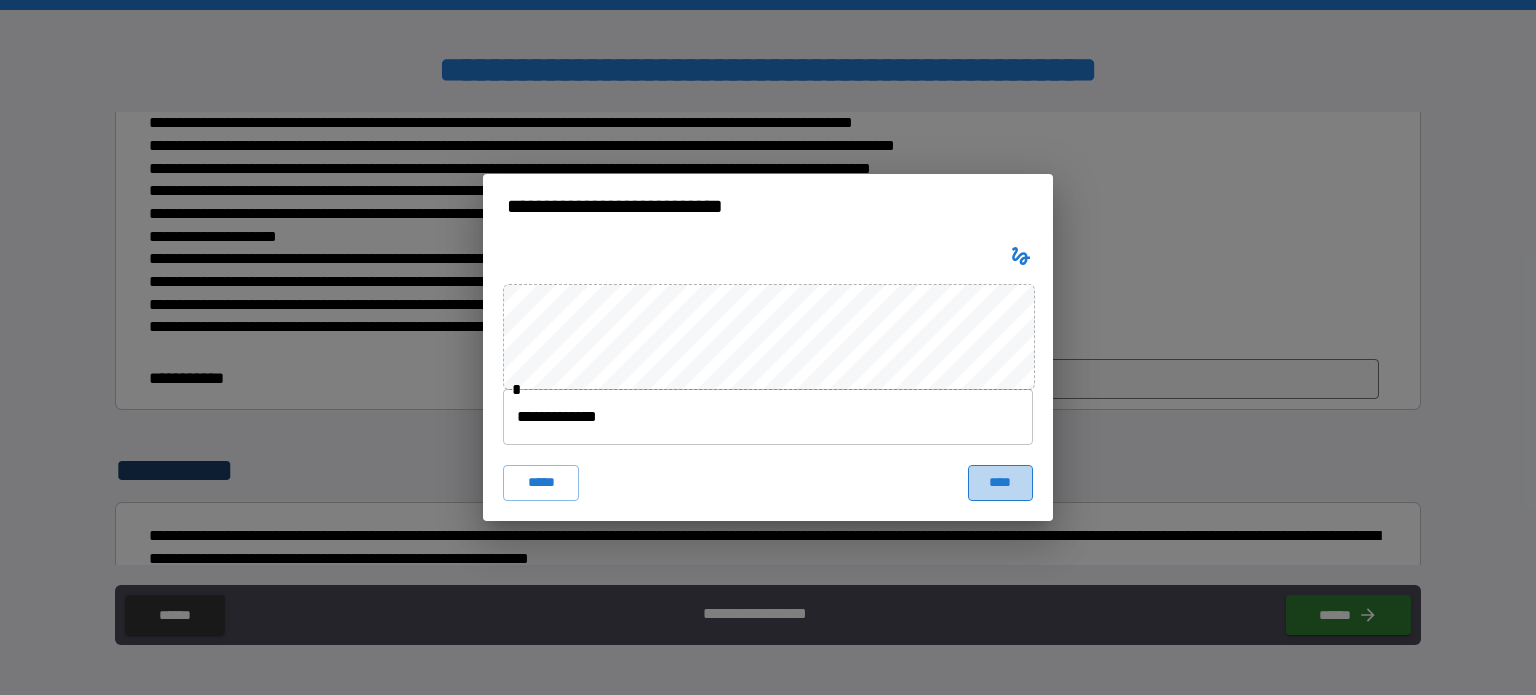 click on "****" at bounding box center (1000, 483) 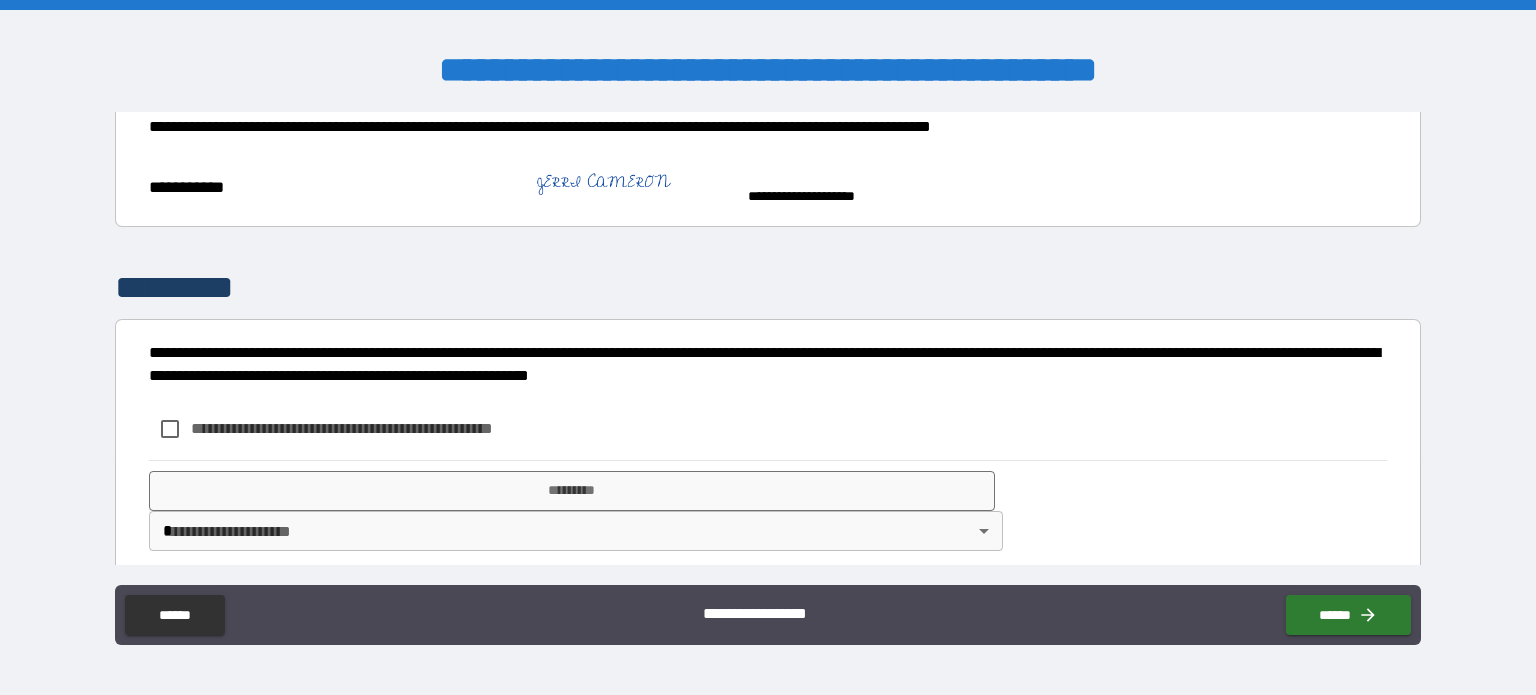 scroll, scrollTop: 1159, scrollLeft: 0, axis: vertical 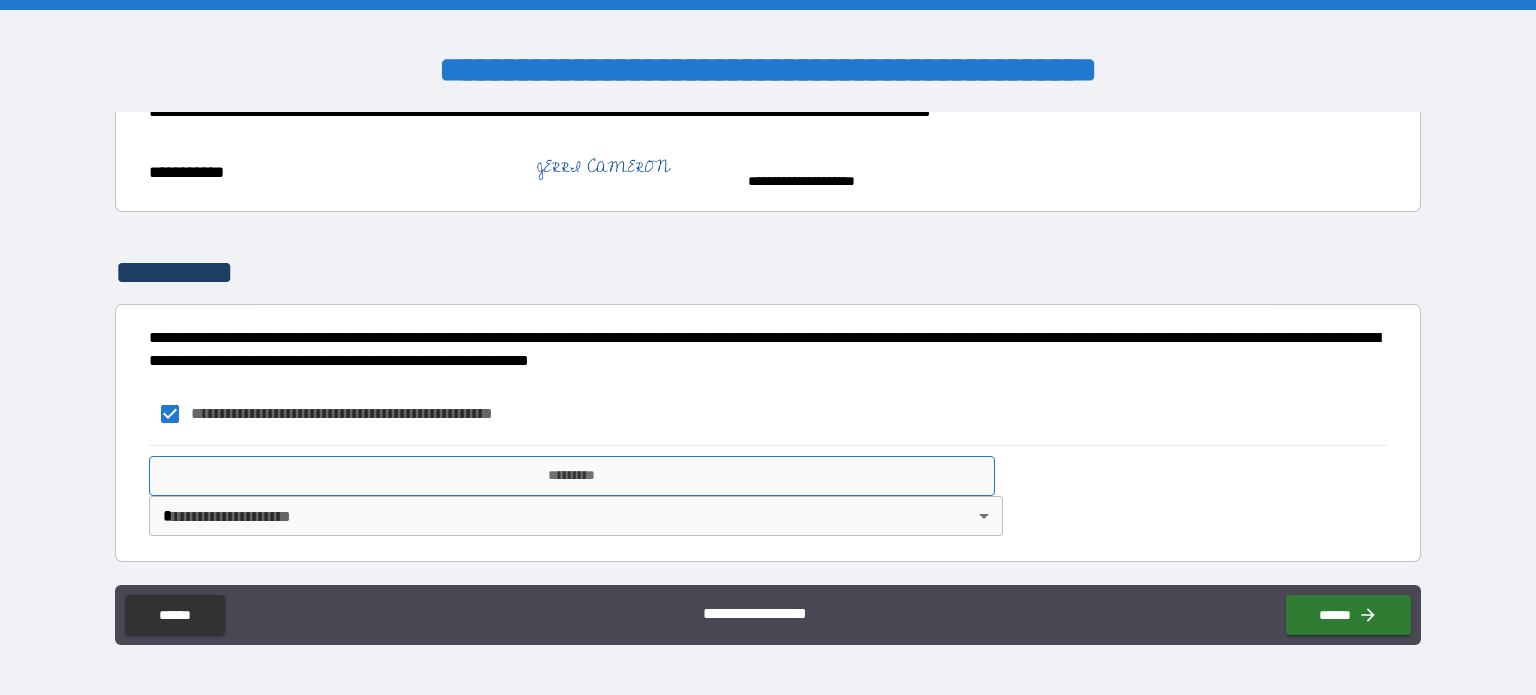 click on "*********" at bounding box center [572, 476] 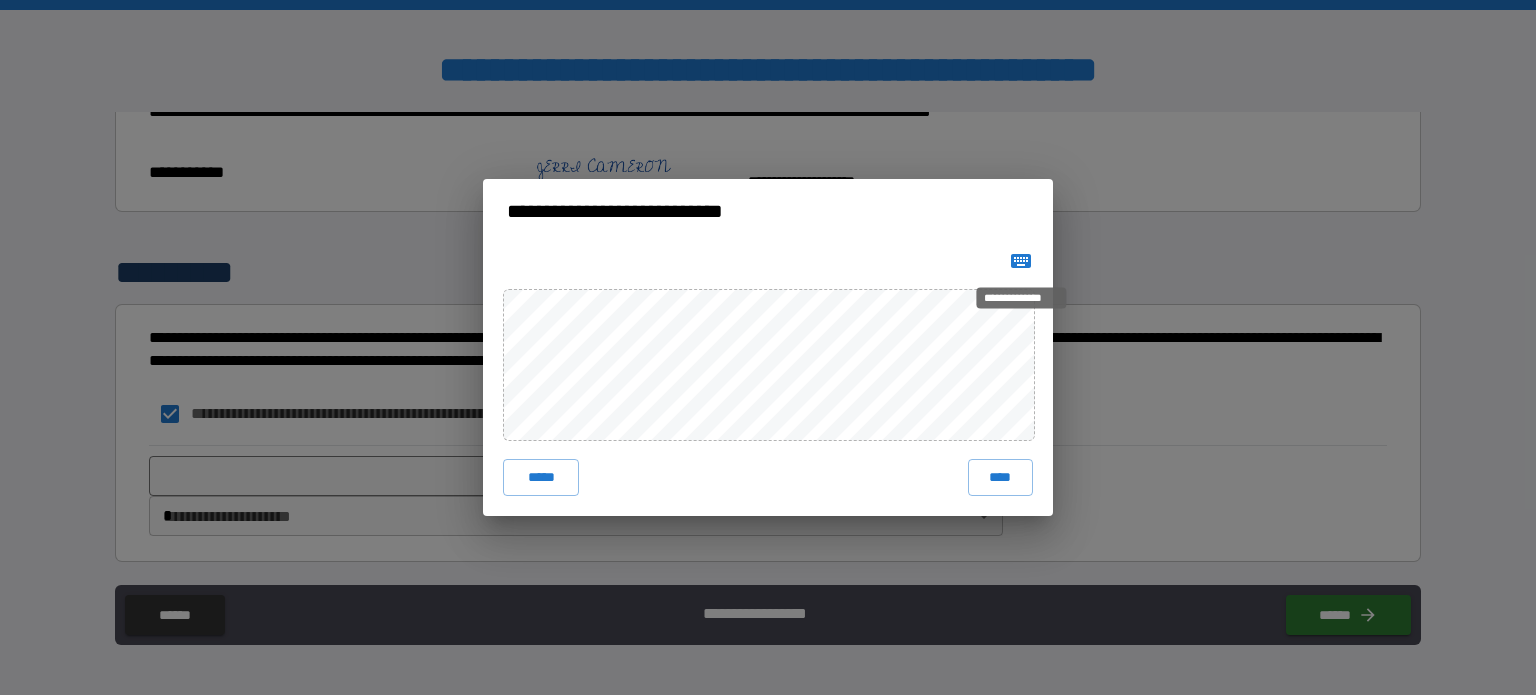 click 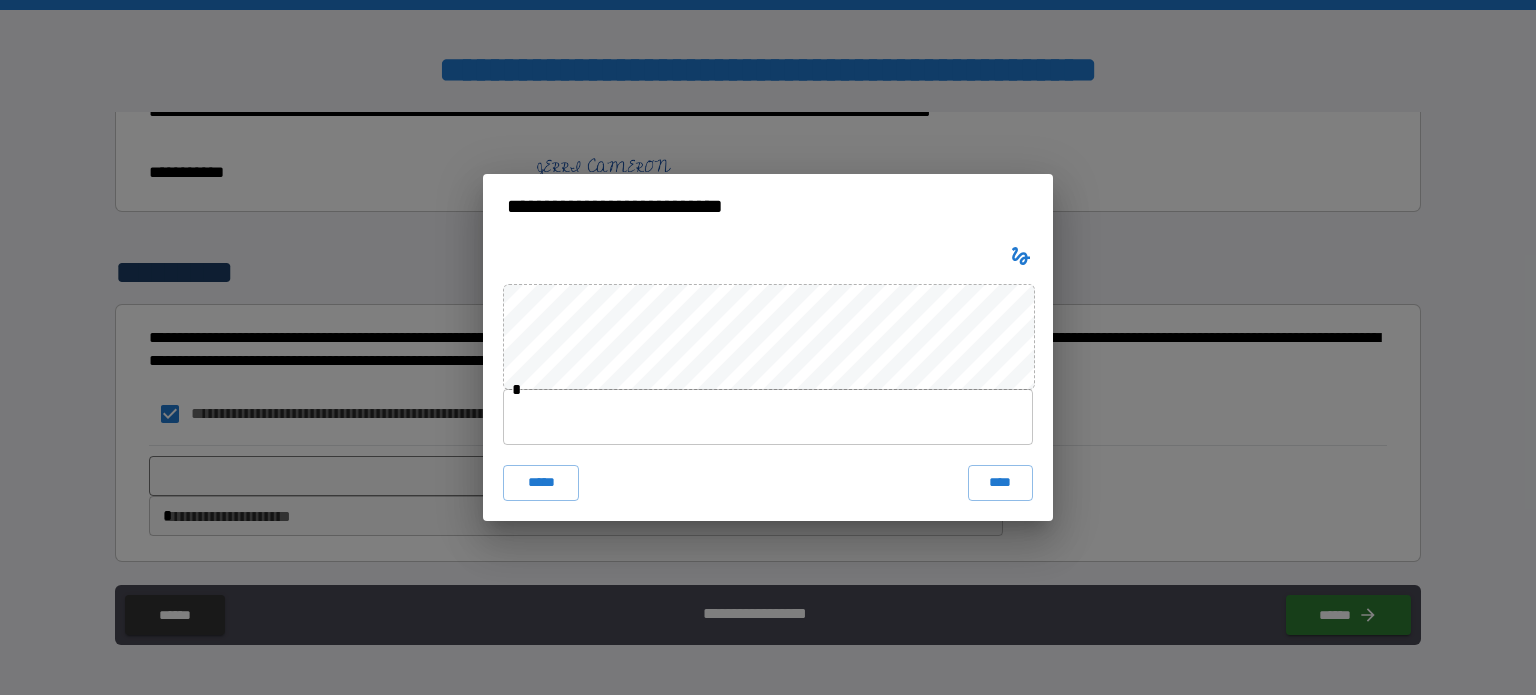 click at bounding box center (768, 417) 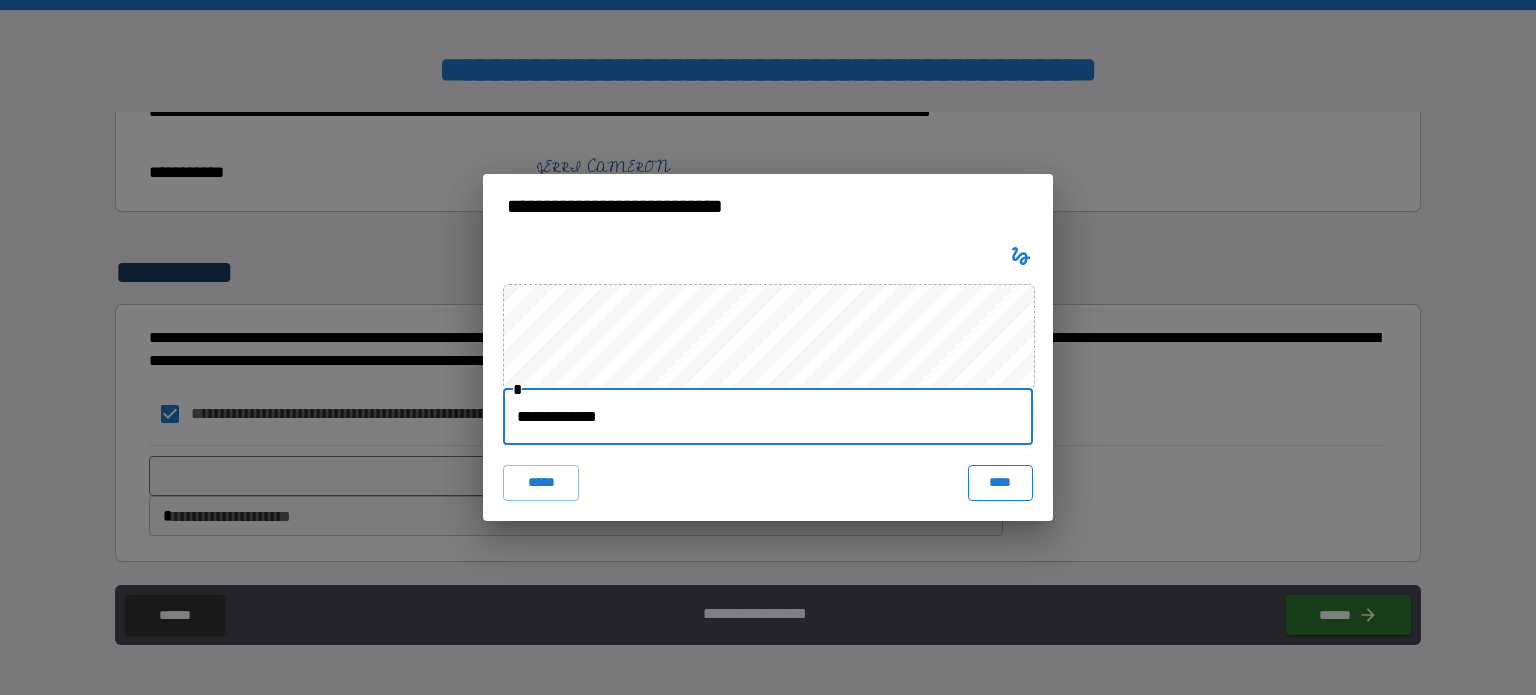 type on "**********" 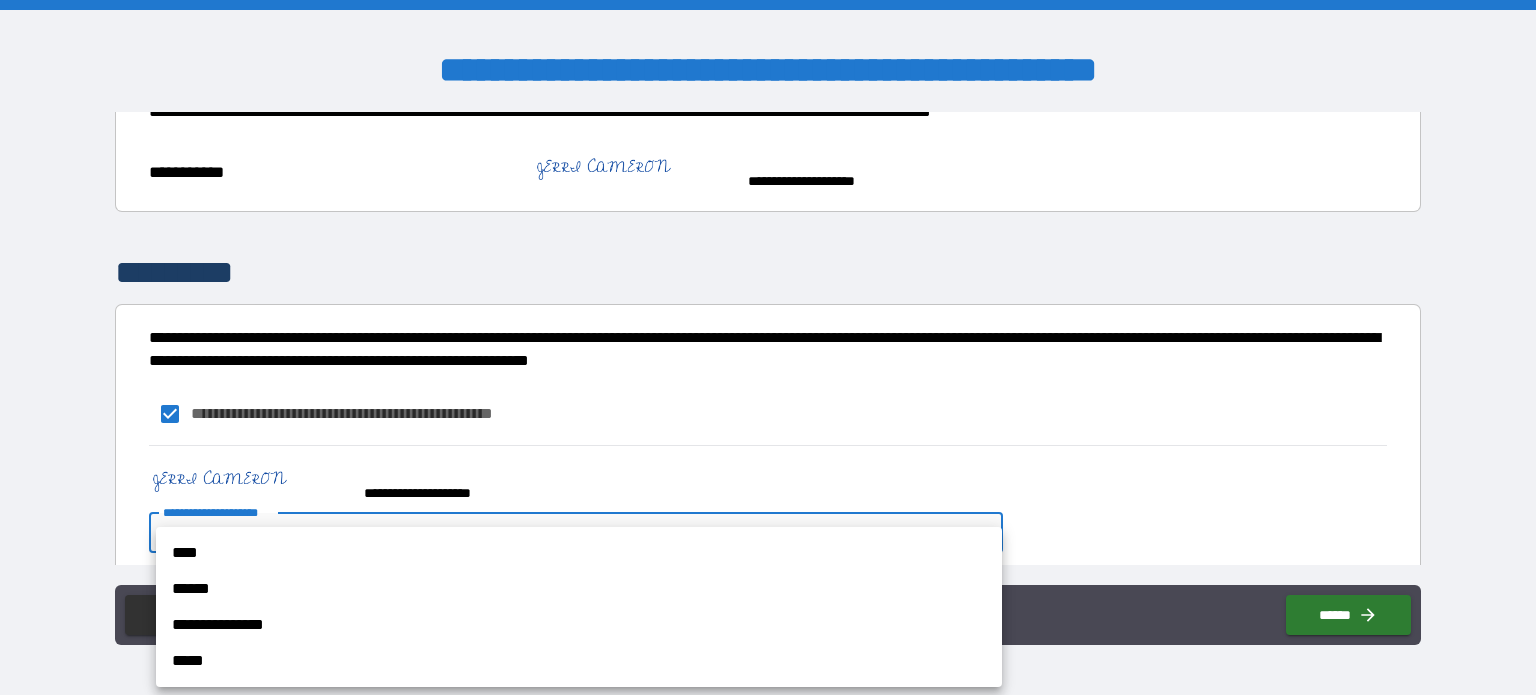 click on "**********" at bounding box center (768, 347) 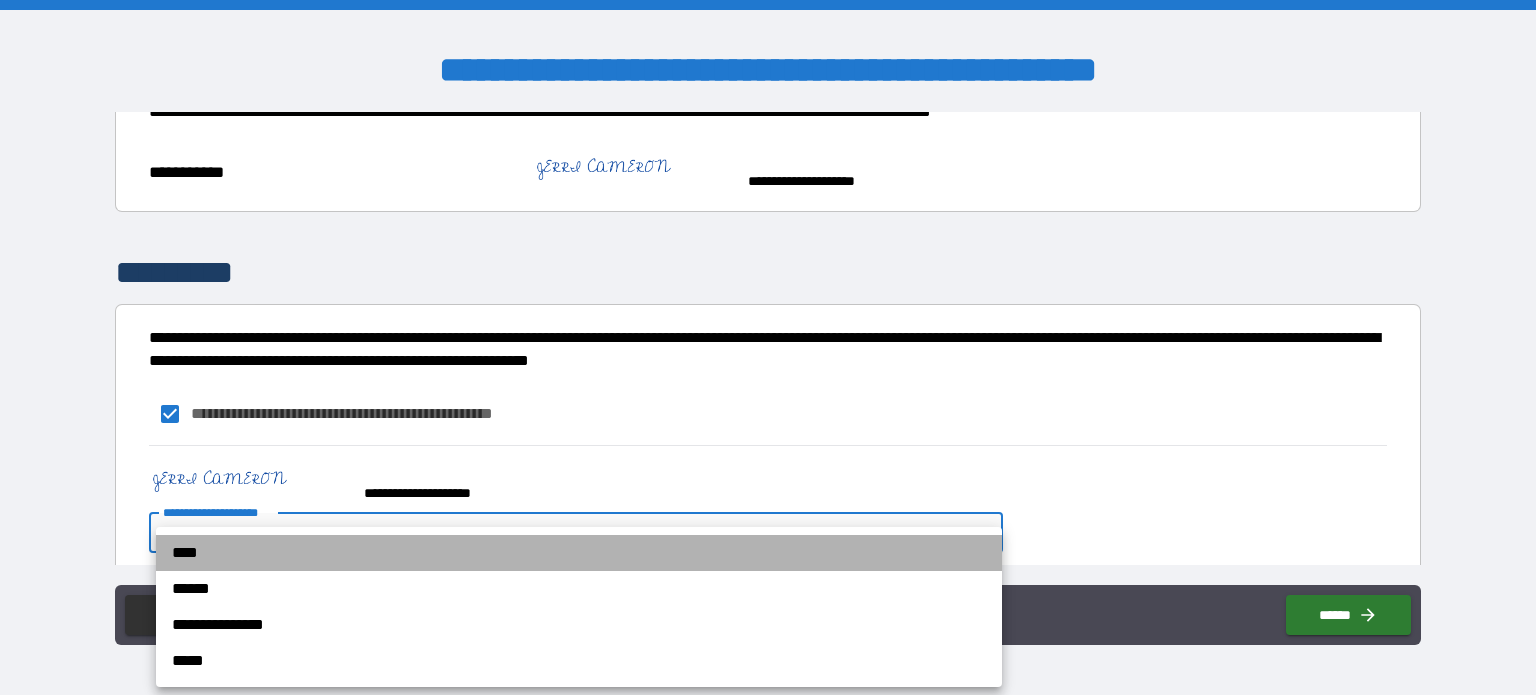 click on "****" at bounding box center (579, 553) 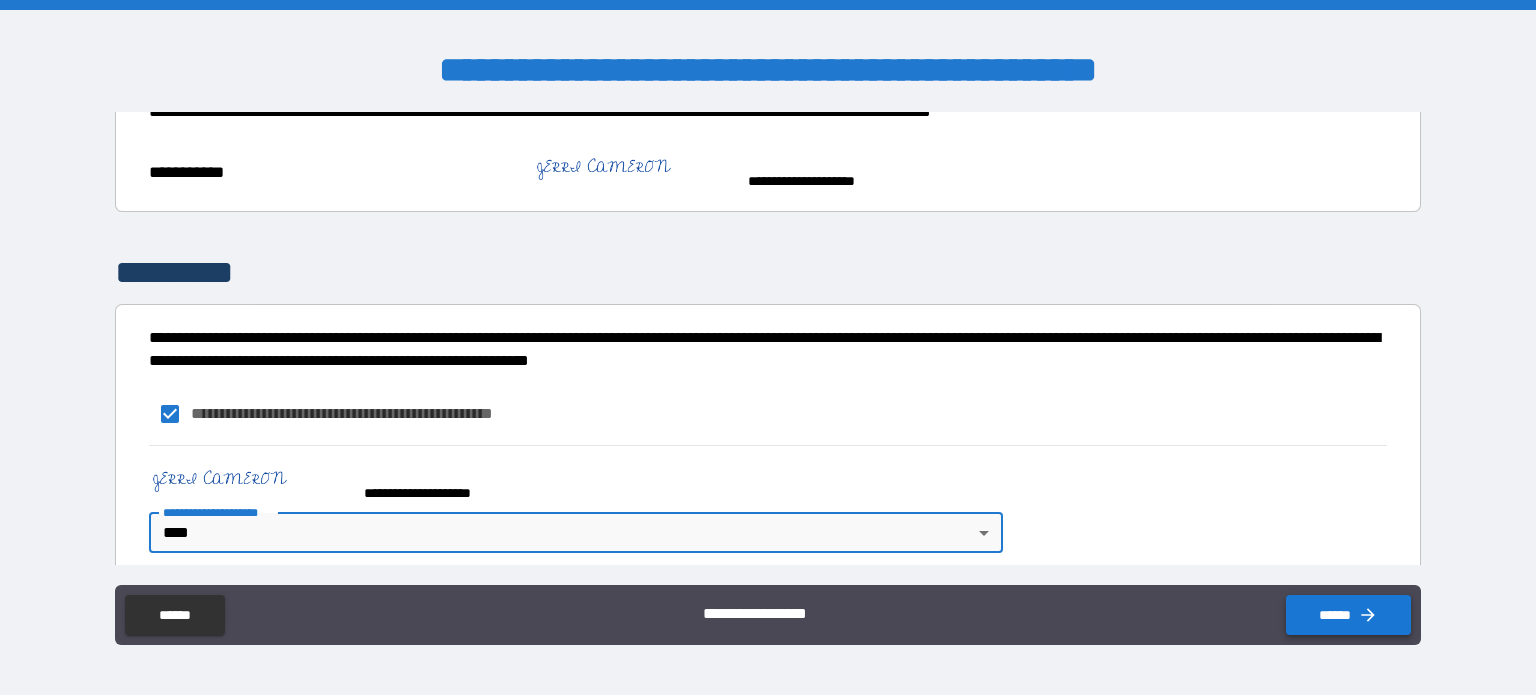 click on "******" at bounding box center [1348, 615] 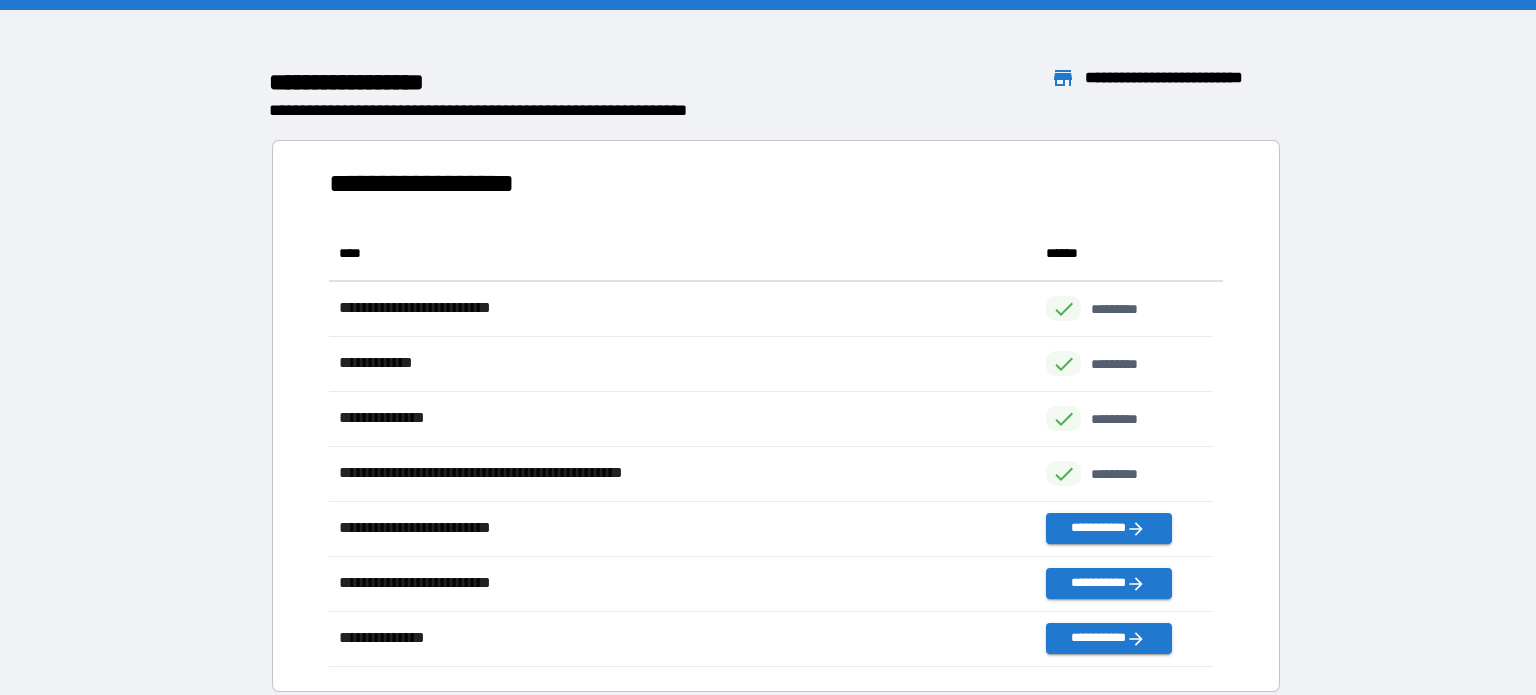 scroll, scrollTop: 16, scrollLeft: 16, axis: both 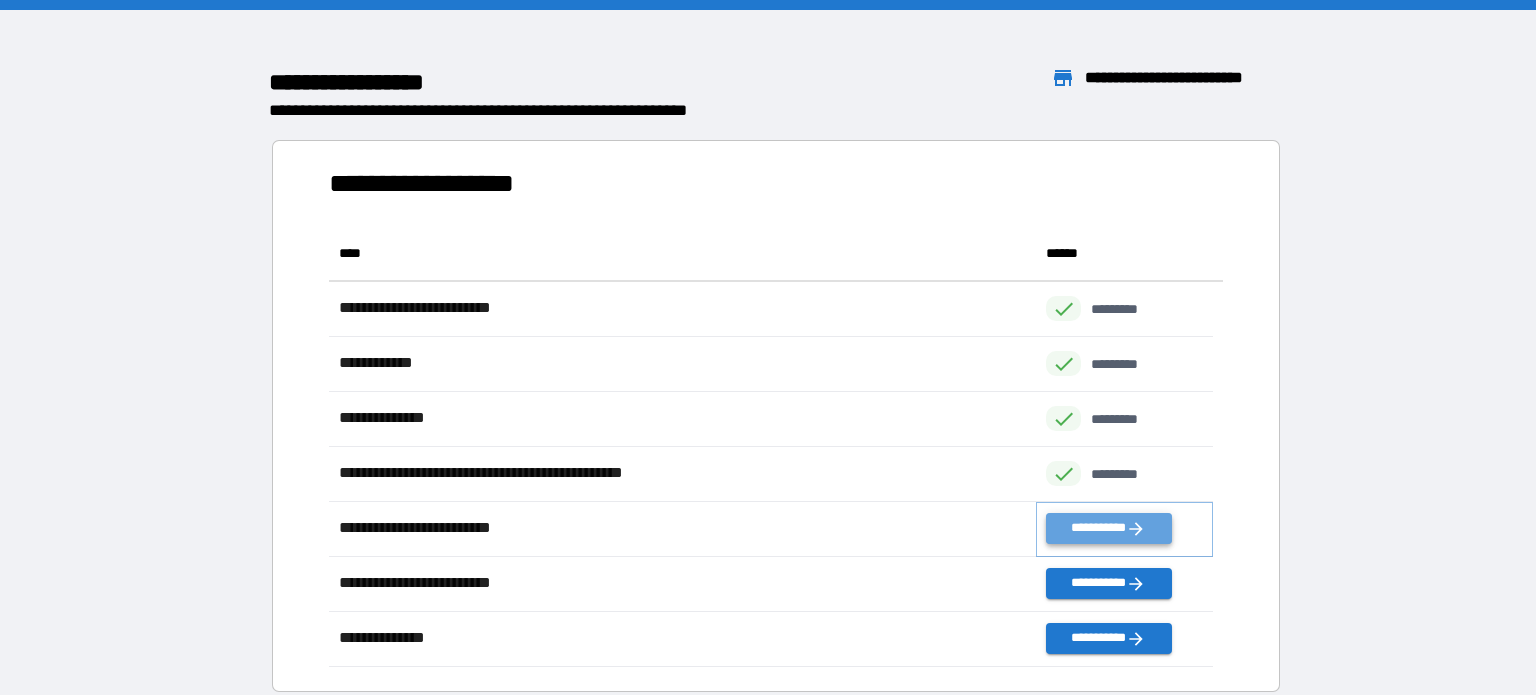 click on "**********" at bounding box center [1108, 528] 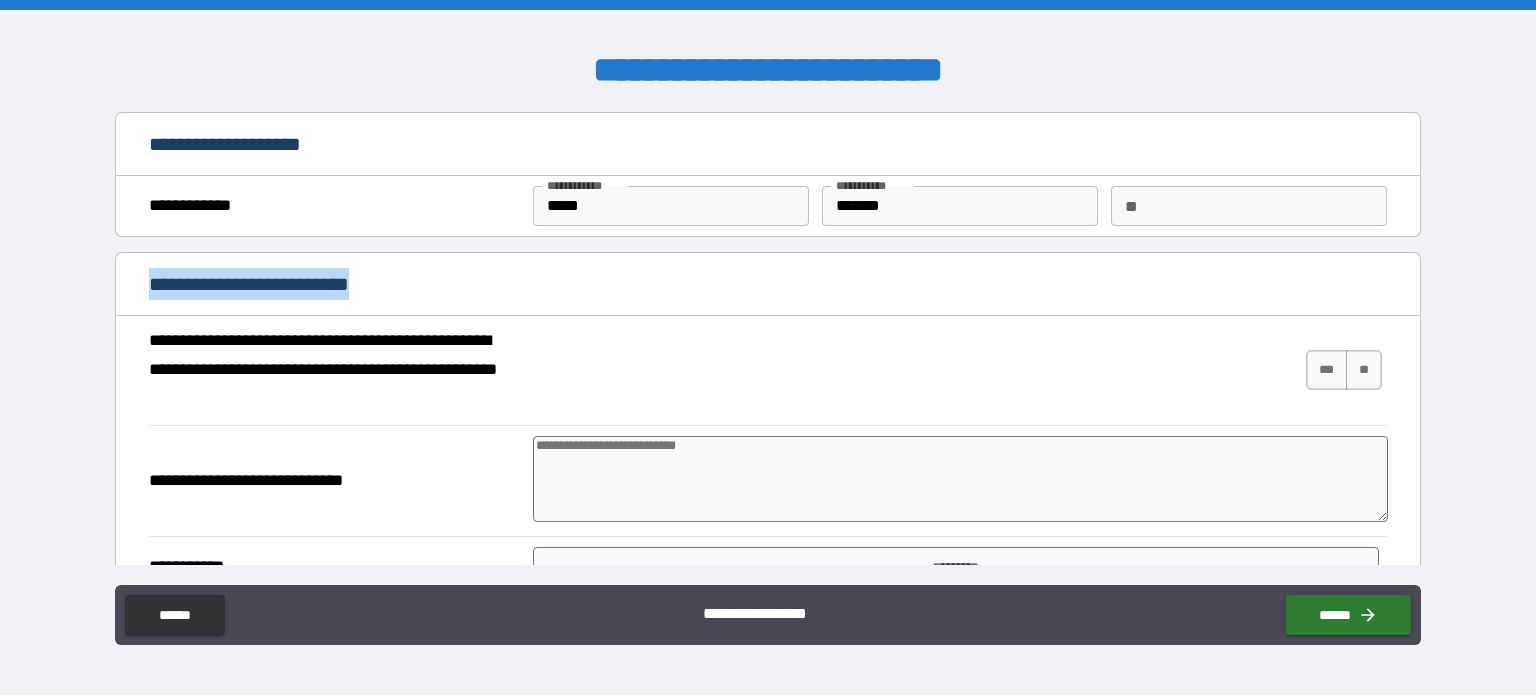 drag, startPoint x: 1407, startPoint y: 195, endPoint x: 1412, endPoint y: 285, distance: 90.13878 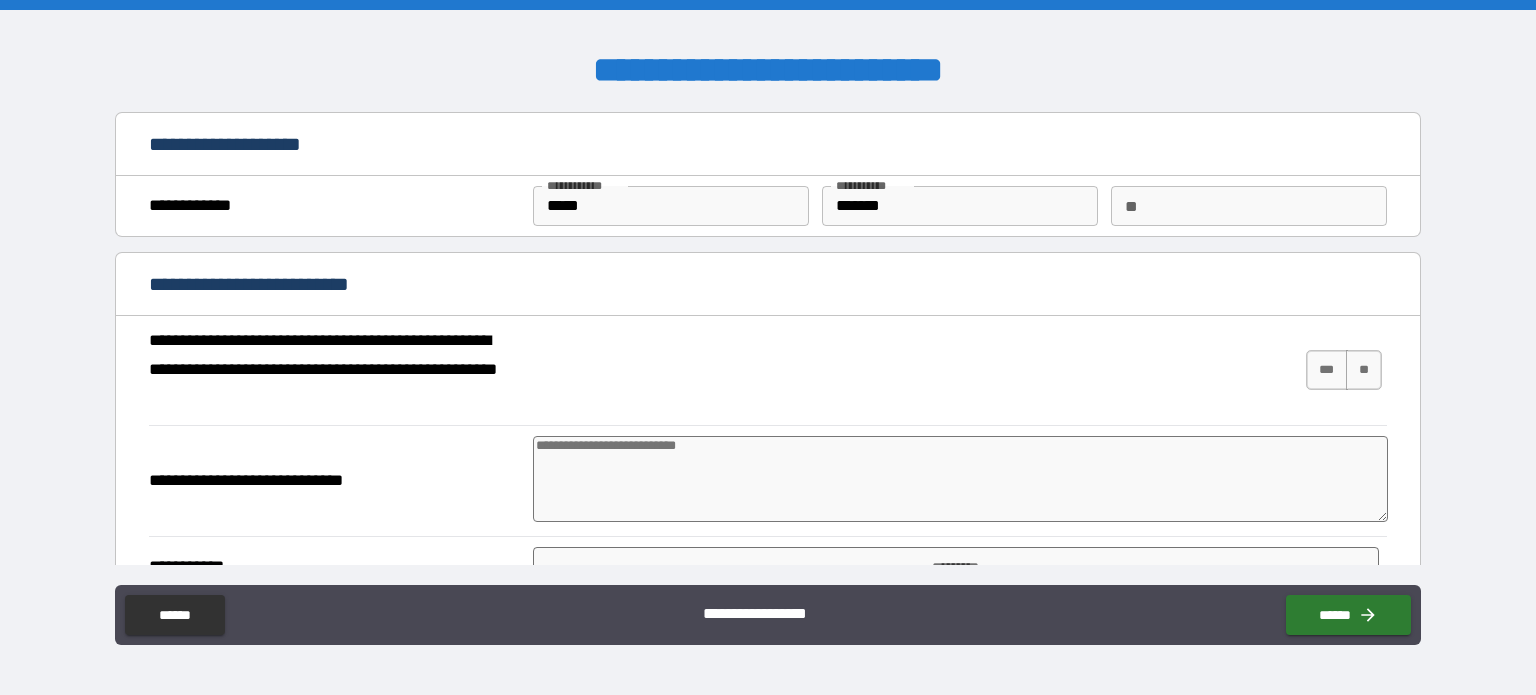 click on "**********" at bounding box center [768, 370] 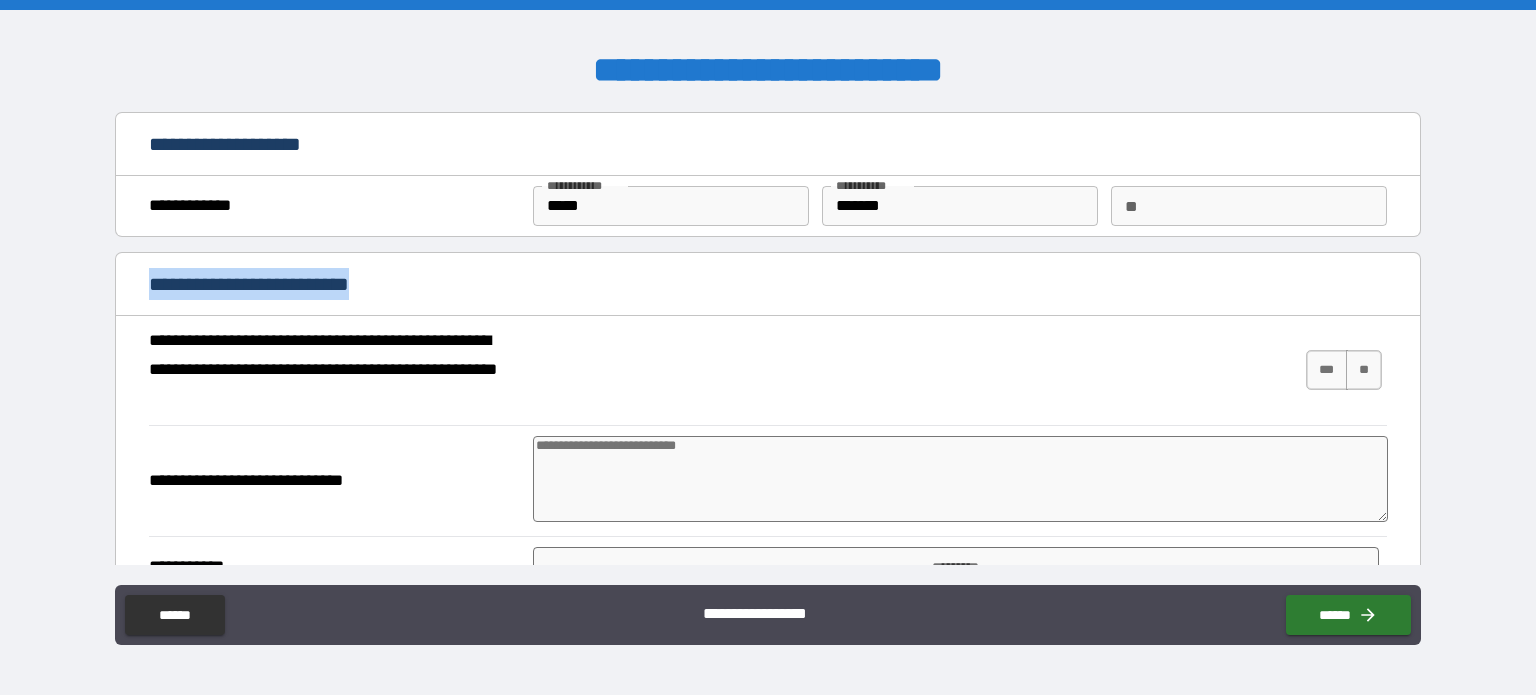 drag, startPoint x: 1422, startPoint y: 247, endPoint x: 1399, endPoint y: 178, distance: 72.73238 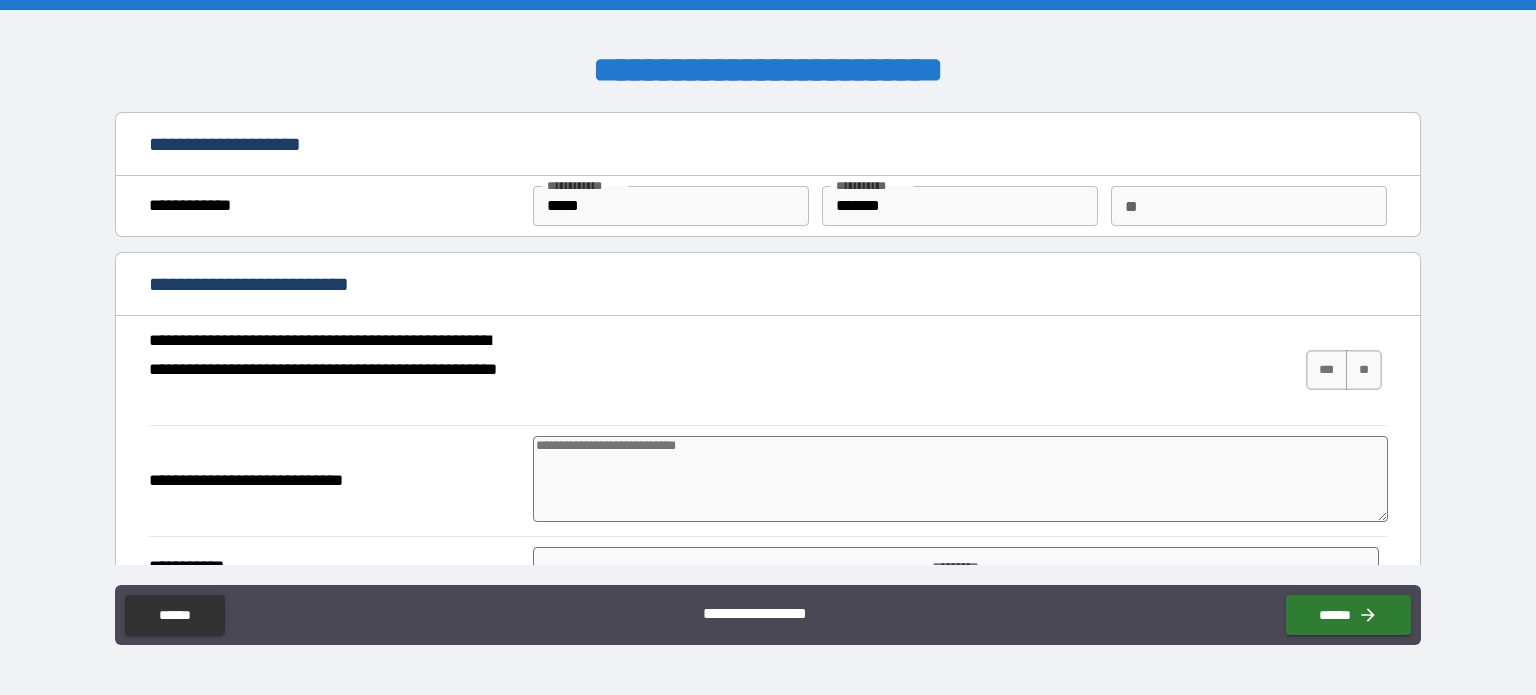 click on "**********" at bounding box center [768, 370] 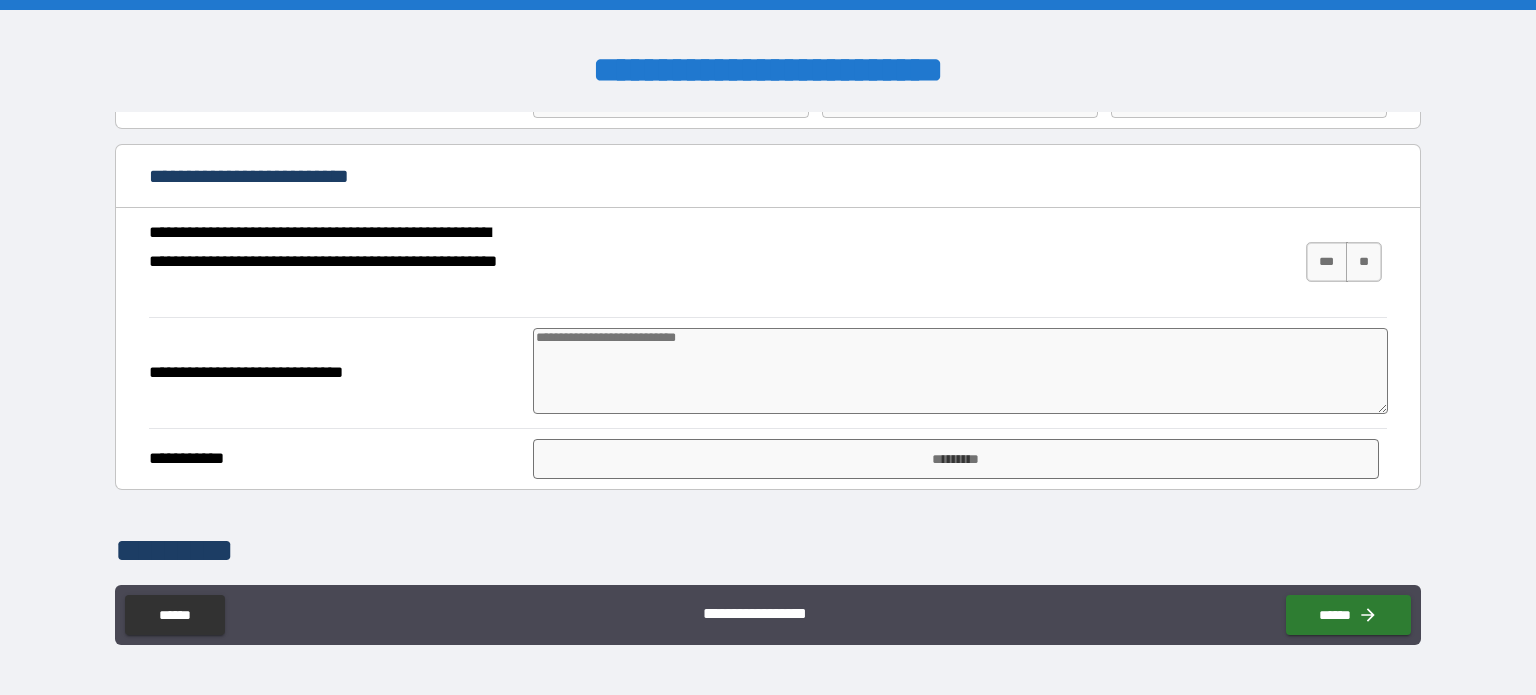 scroll, scrollTop: 111, scrollLeft: 0, axis: vertical 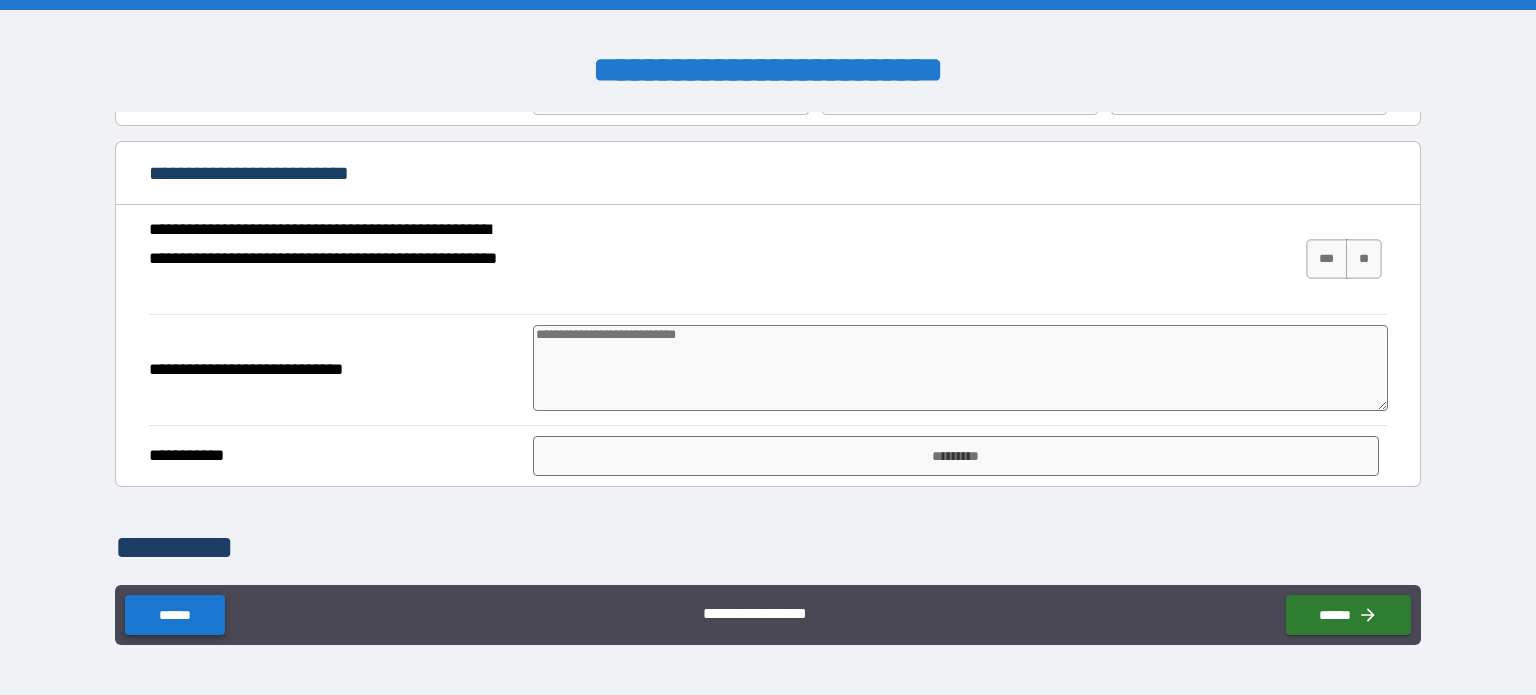 click on "******" at bounding box center (174, 615) 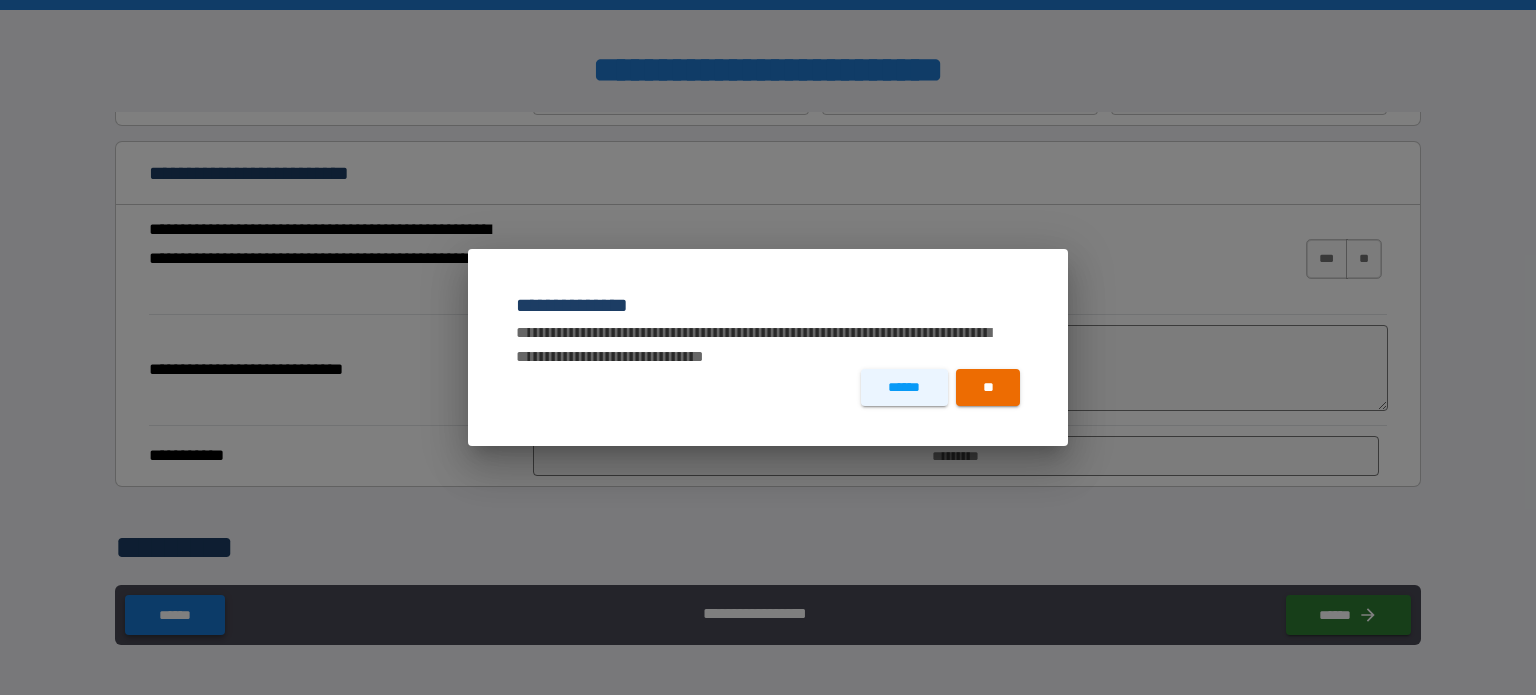 type on "*" 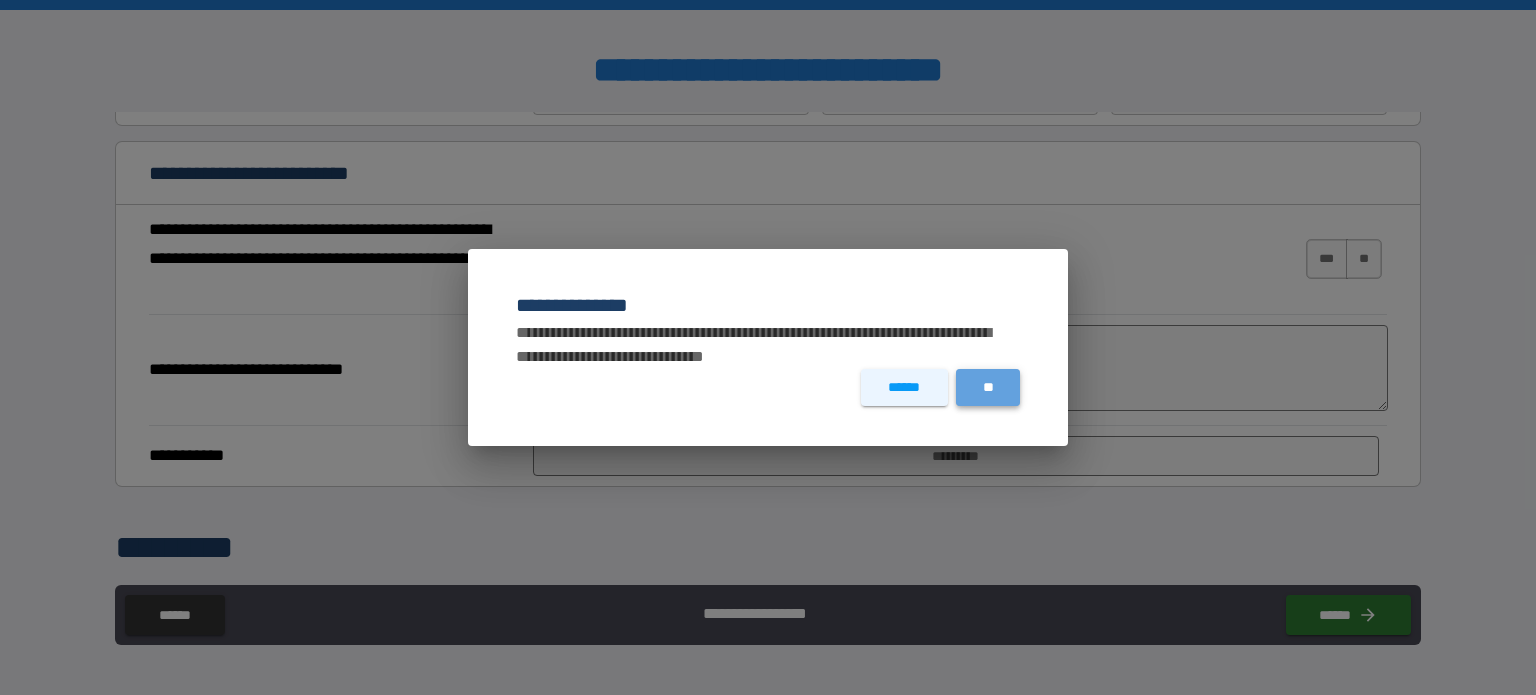 click on "**" at bounding box center [988, 387] 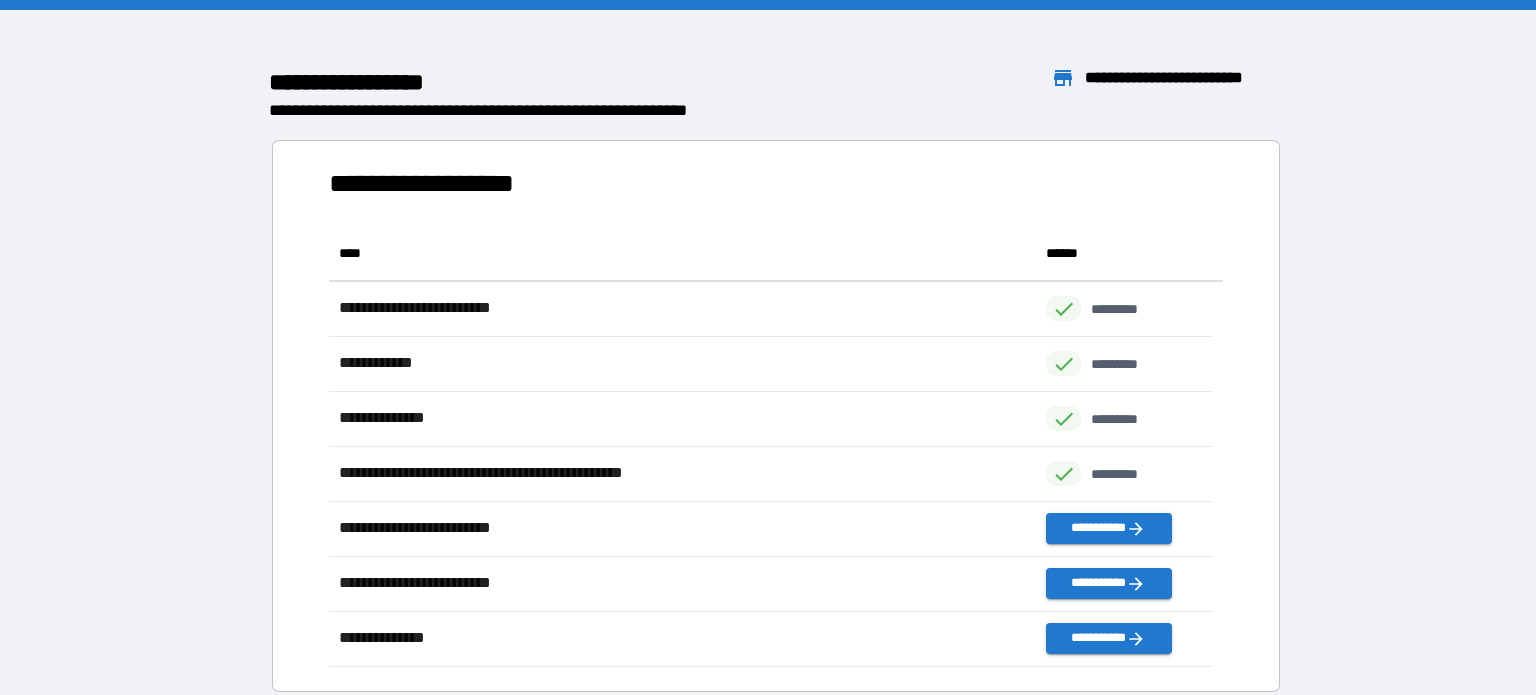 scroll, scrollTop: 16, scrollLeft: 16, axis: both 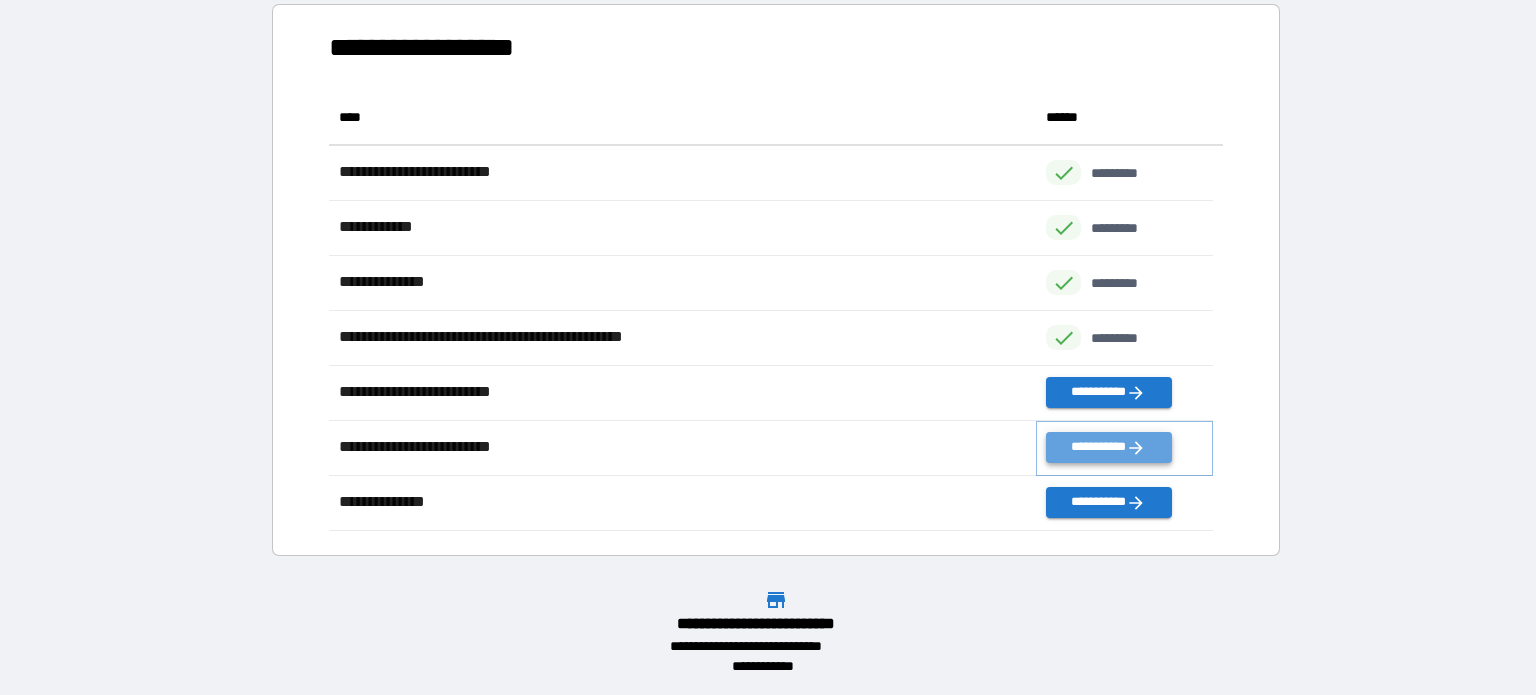 click on "**********" at bounding box center (1108, 447) 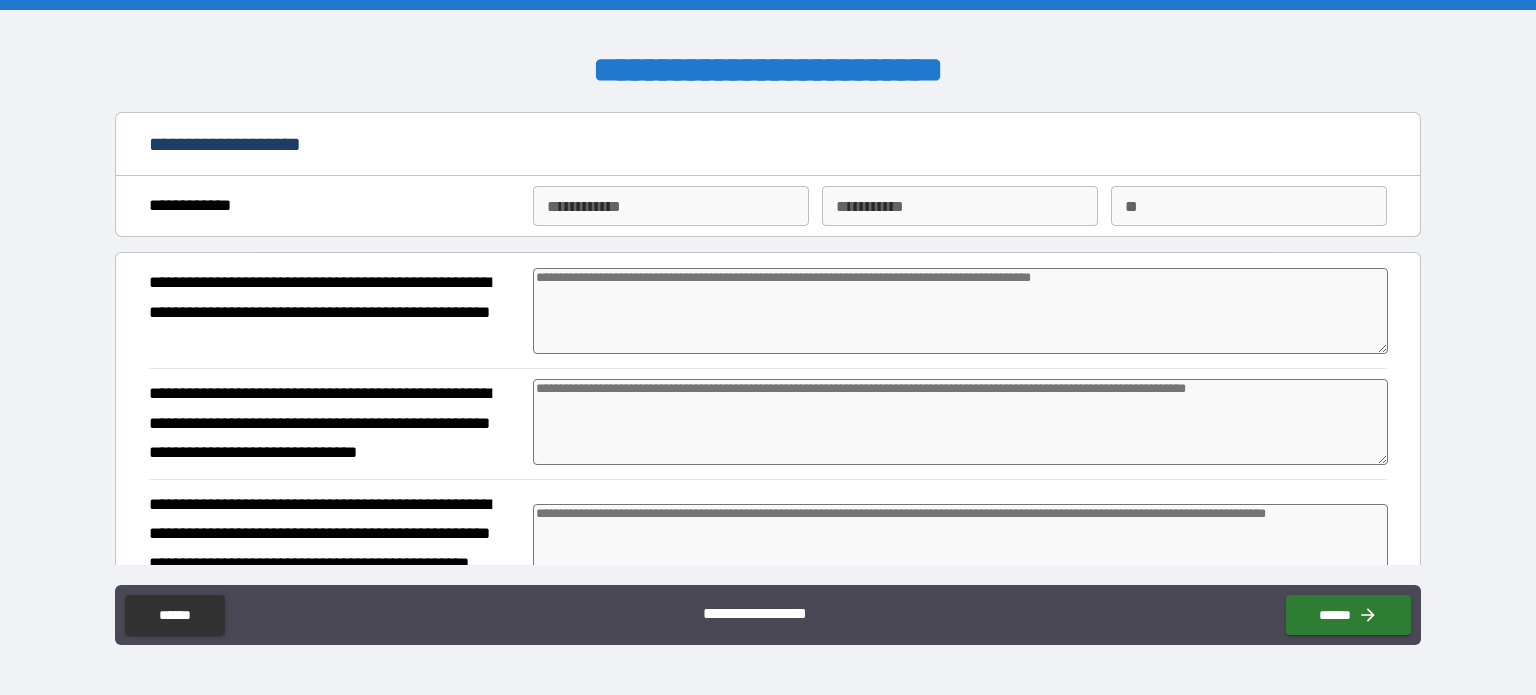 type on "*" 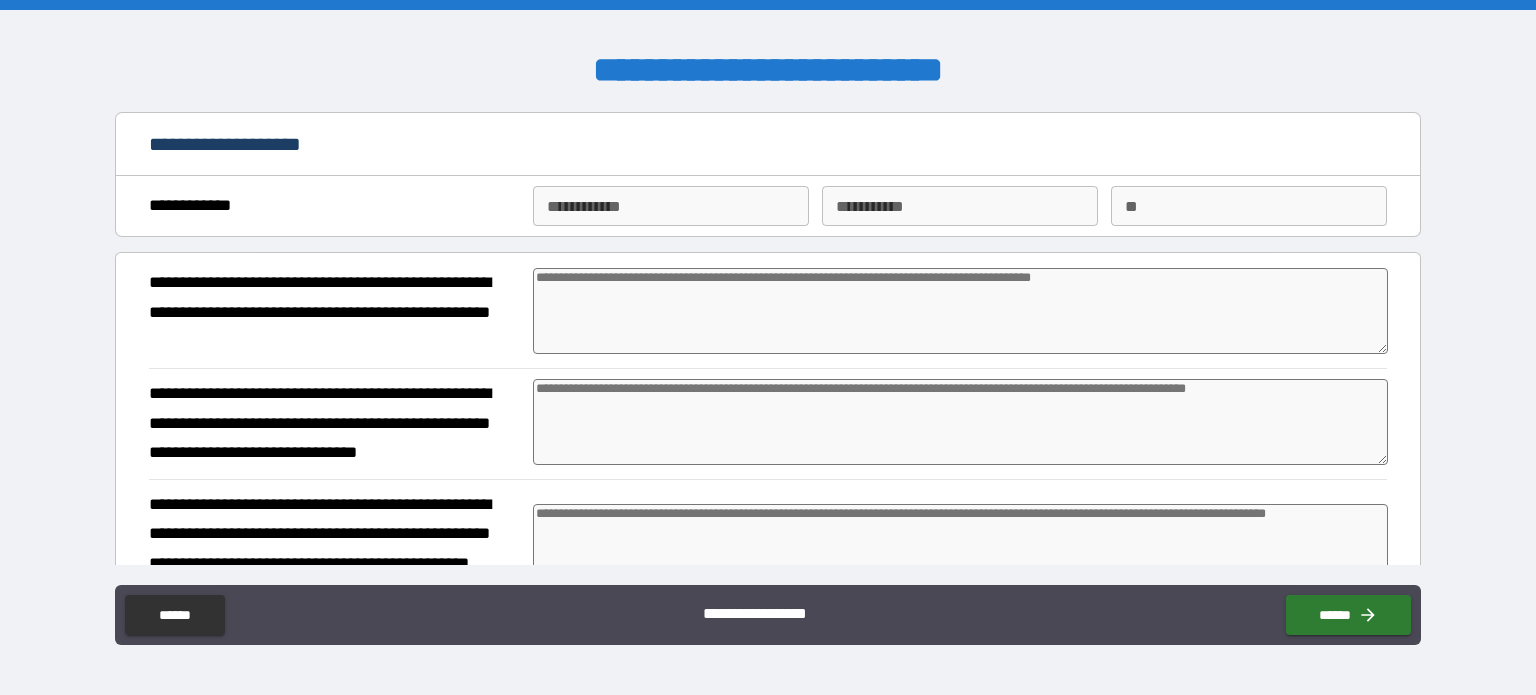 type on "*" 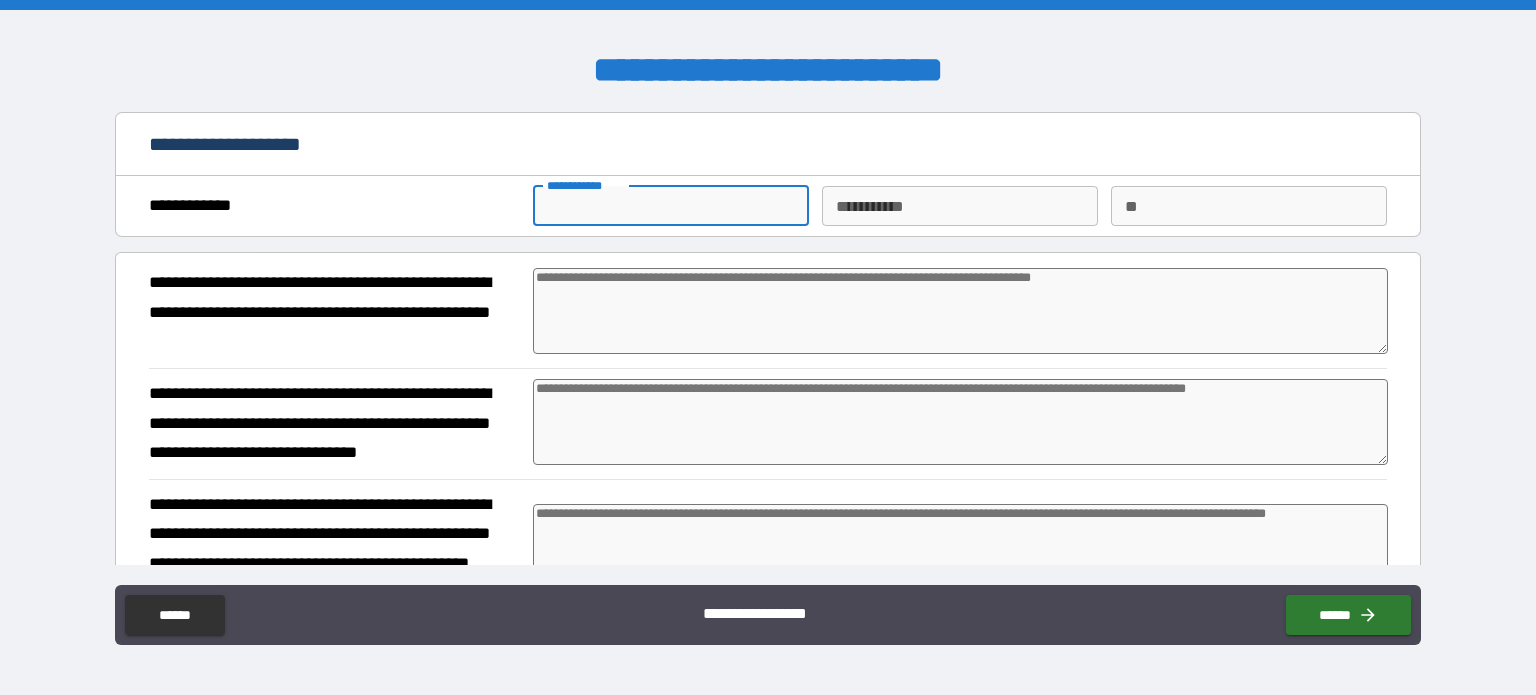 type on "*" 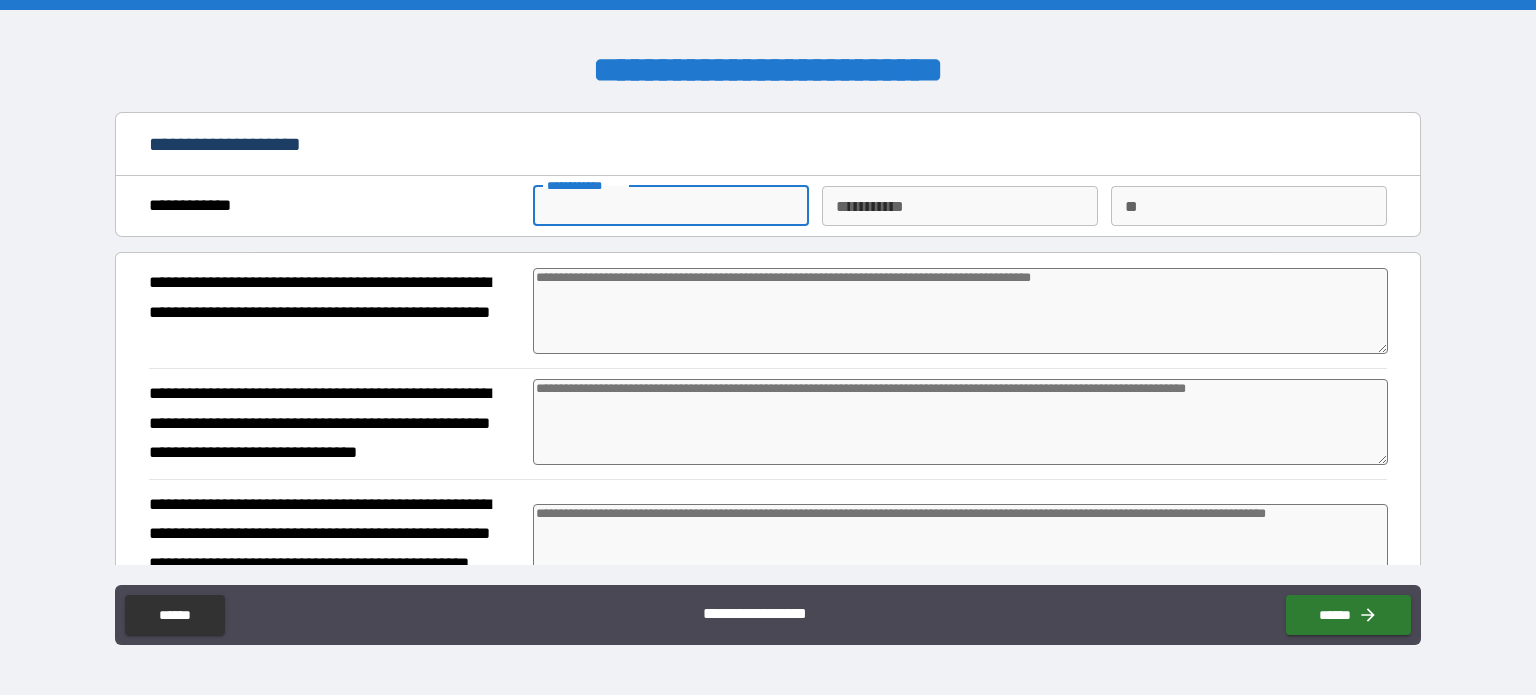 type on "*" 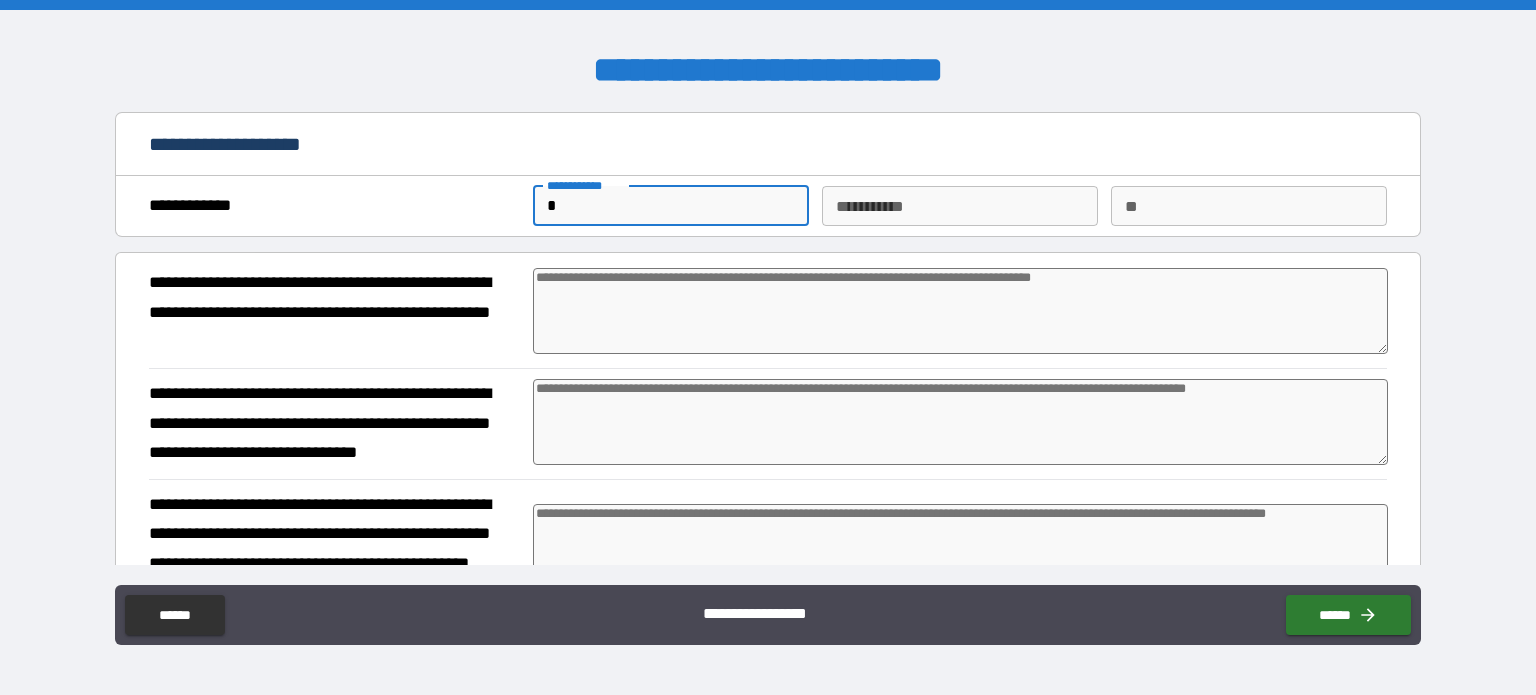 type on "*" 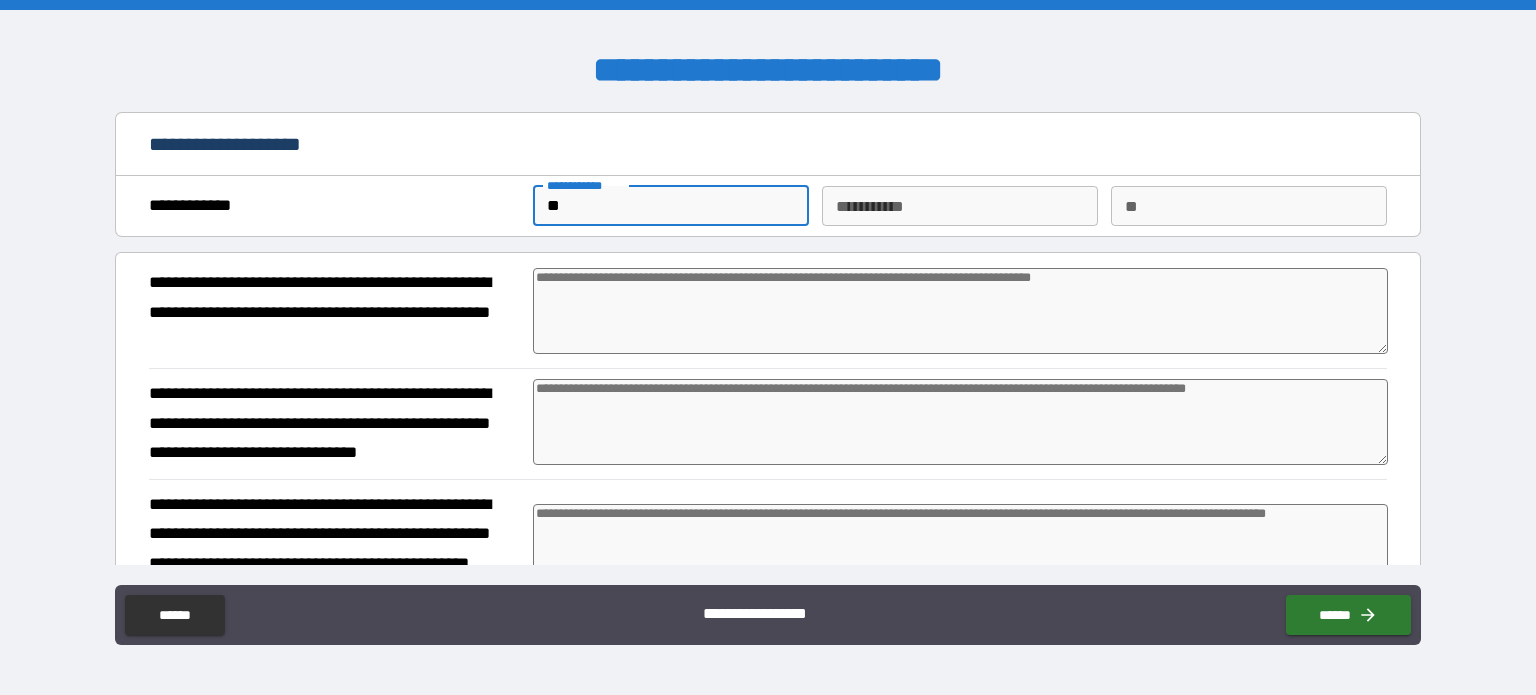 type on "*" 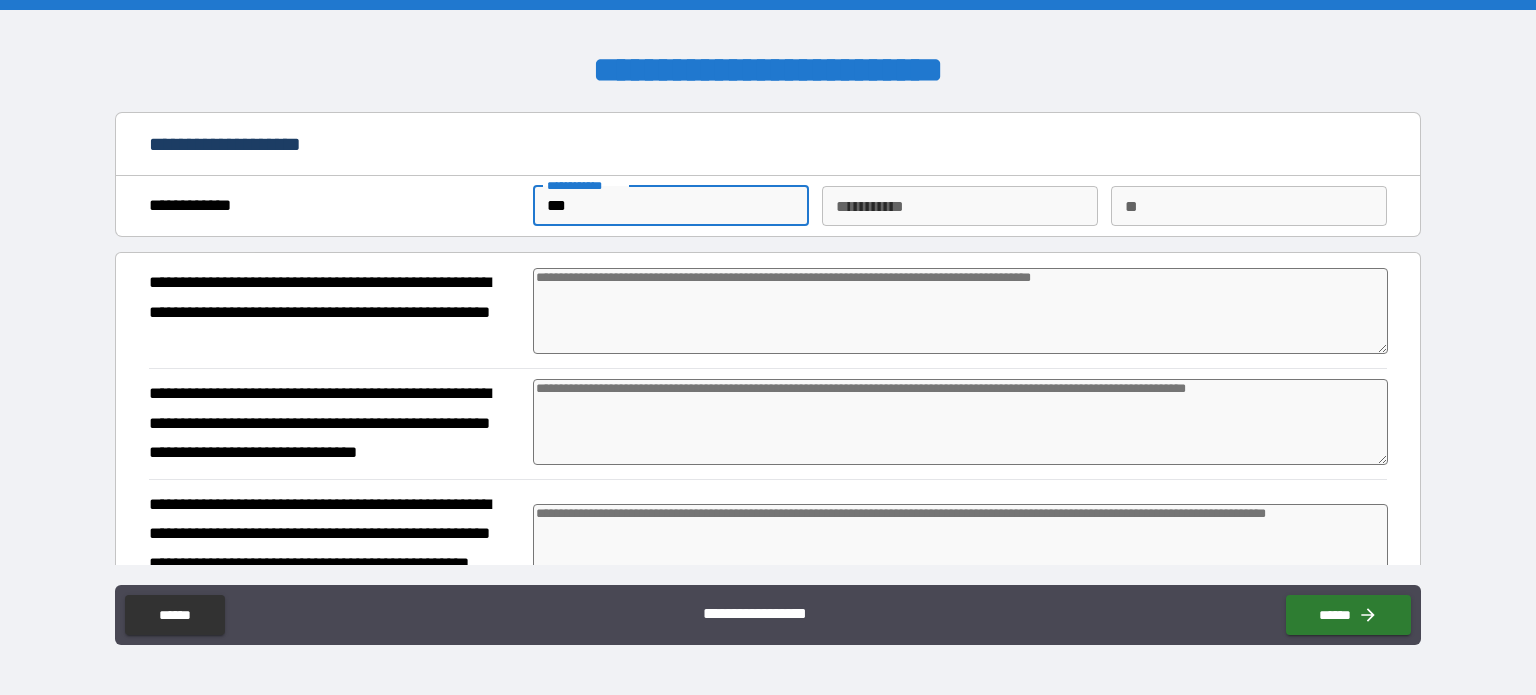type on "****" 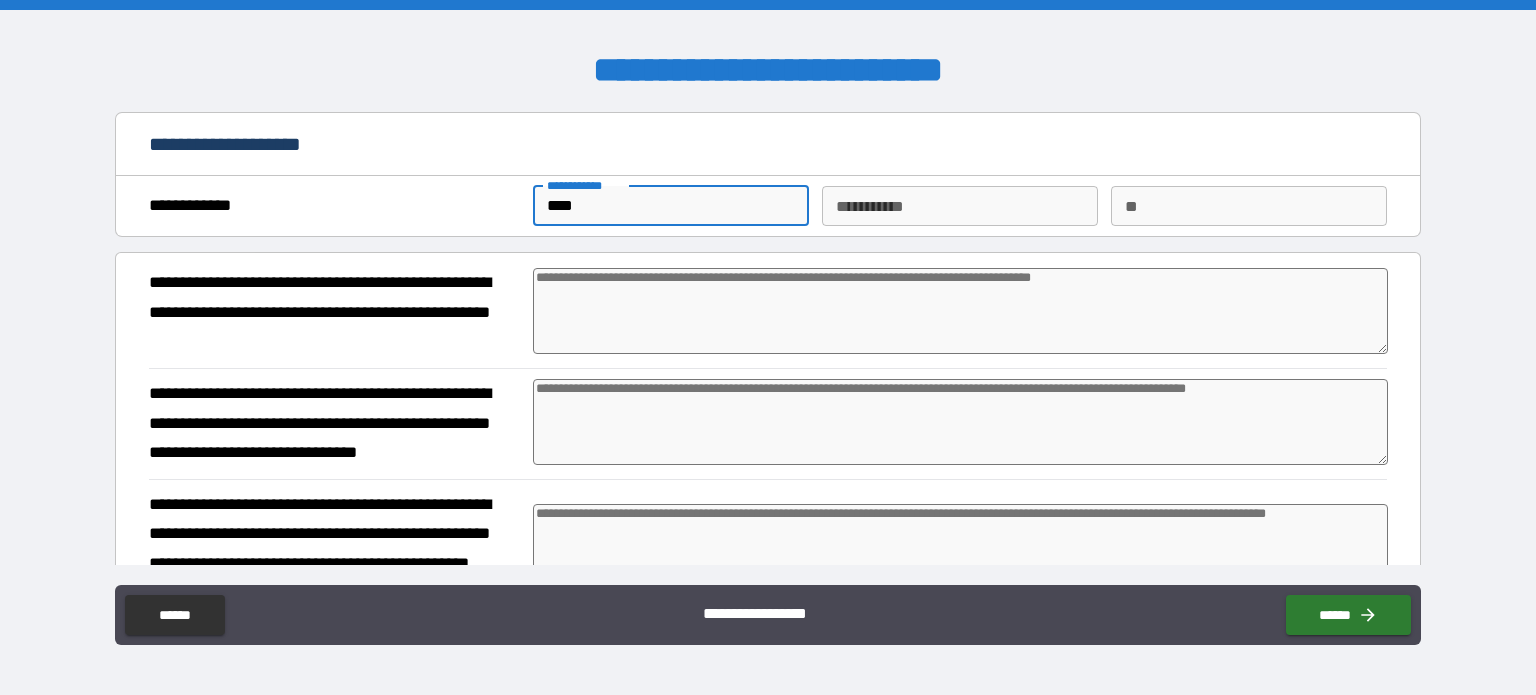 type on "*" 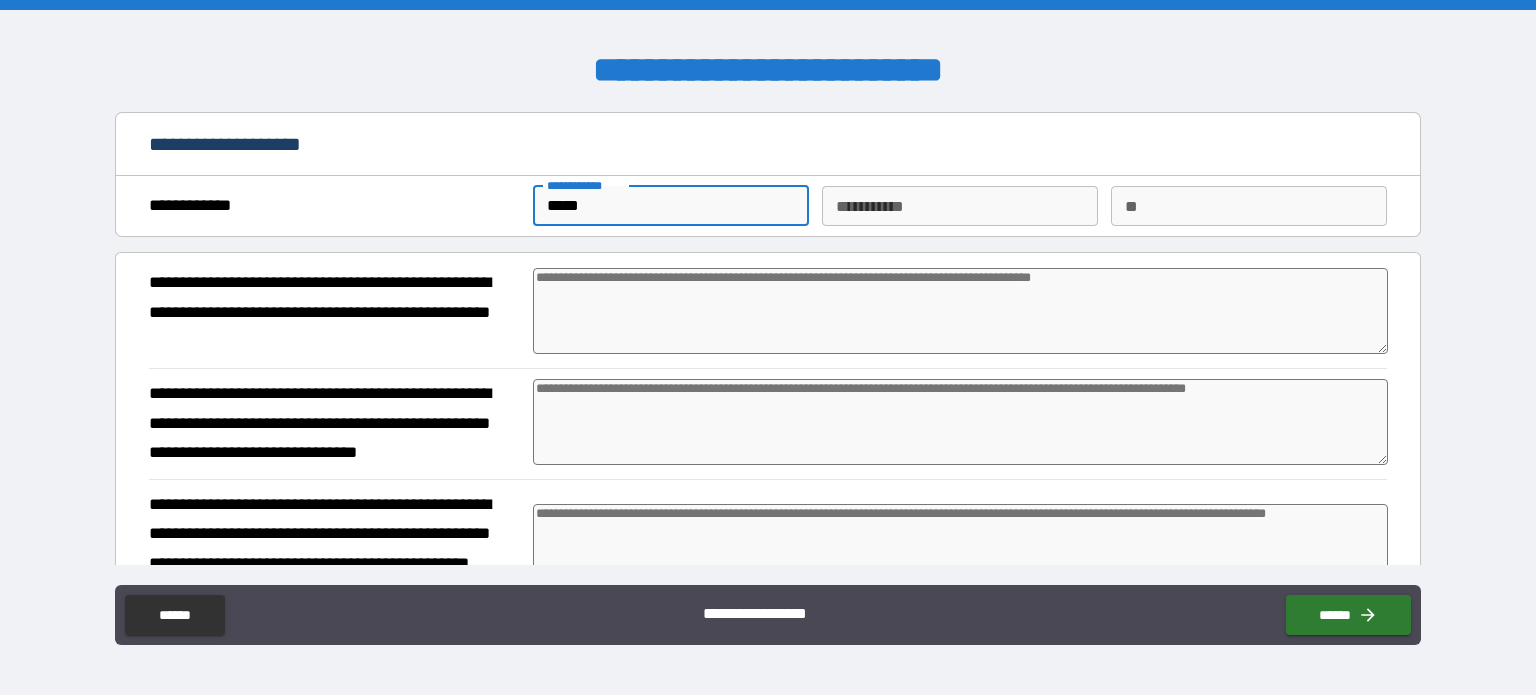 type on "*" 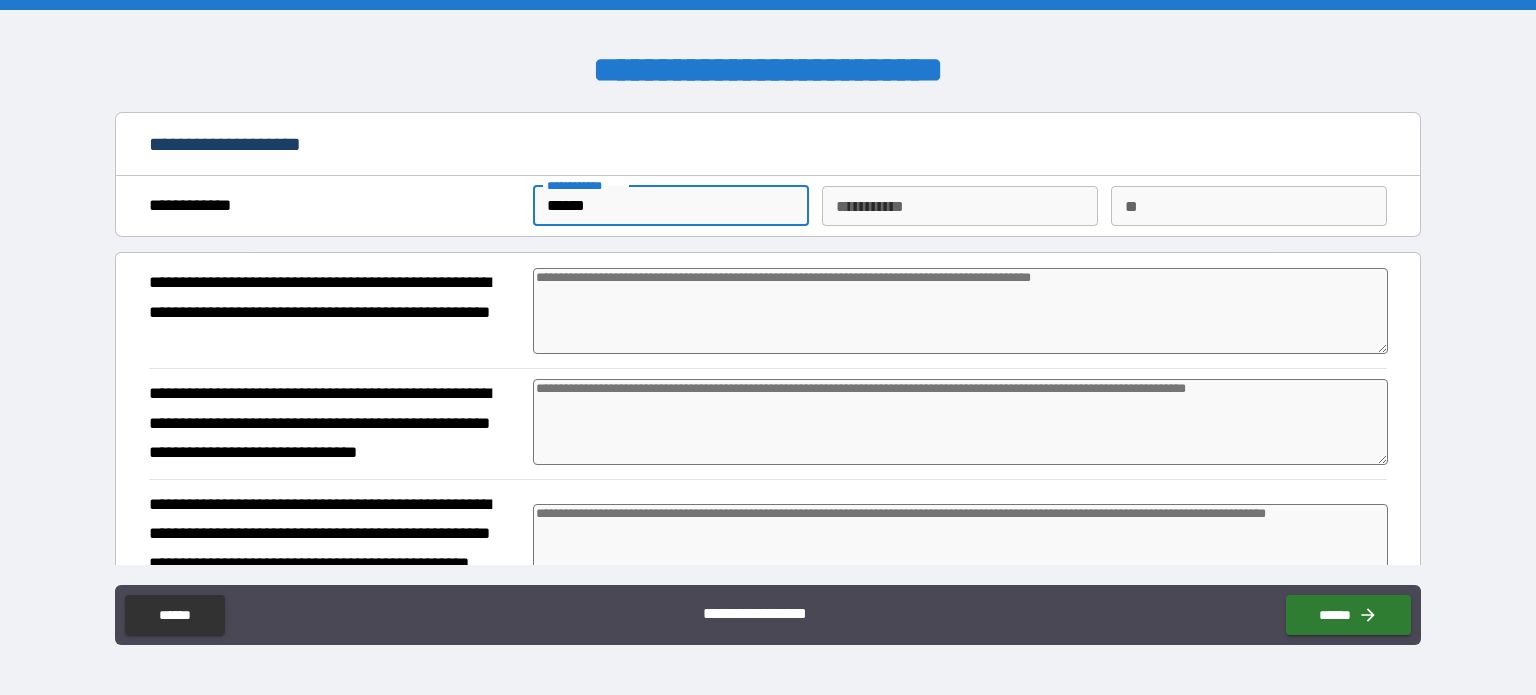 type on "*" 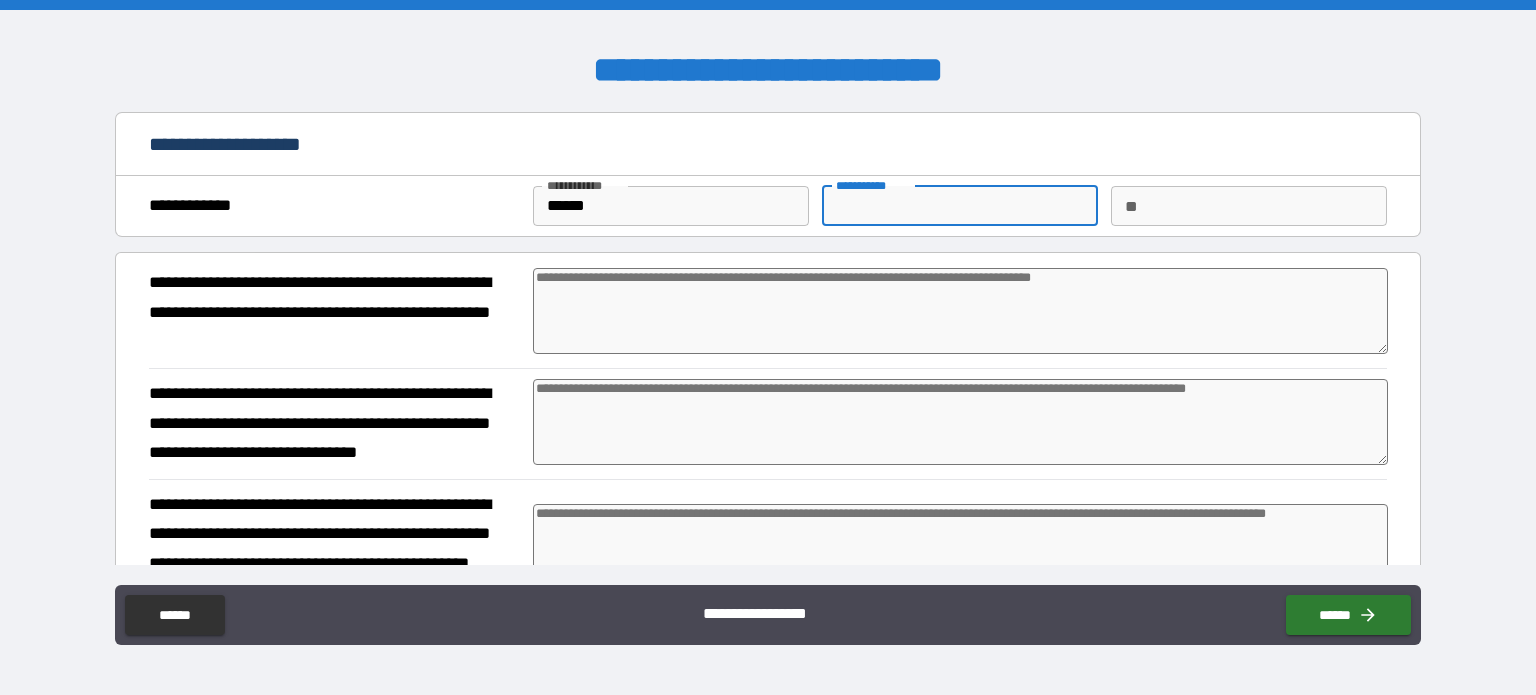 type on "*" 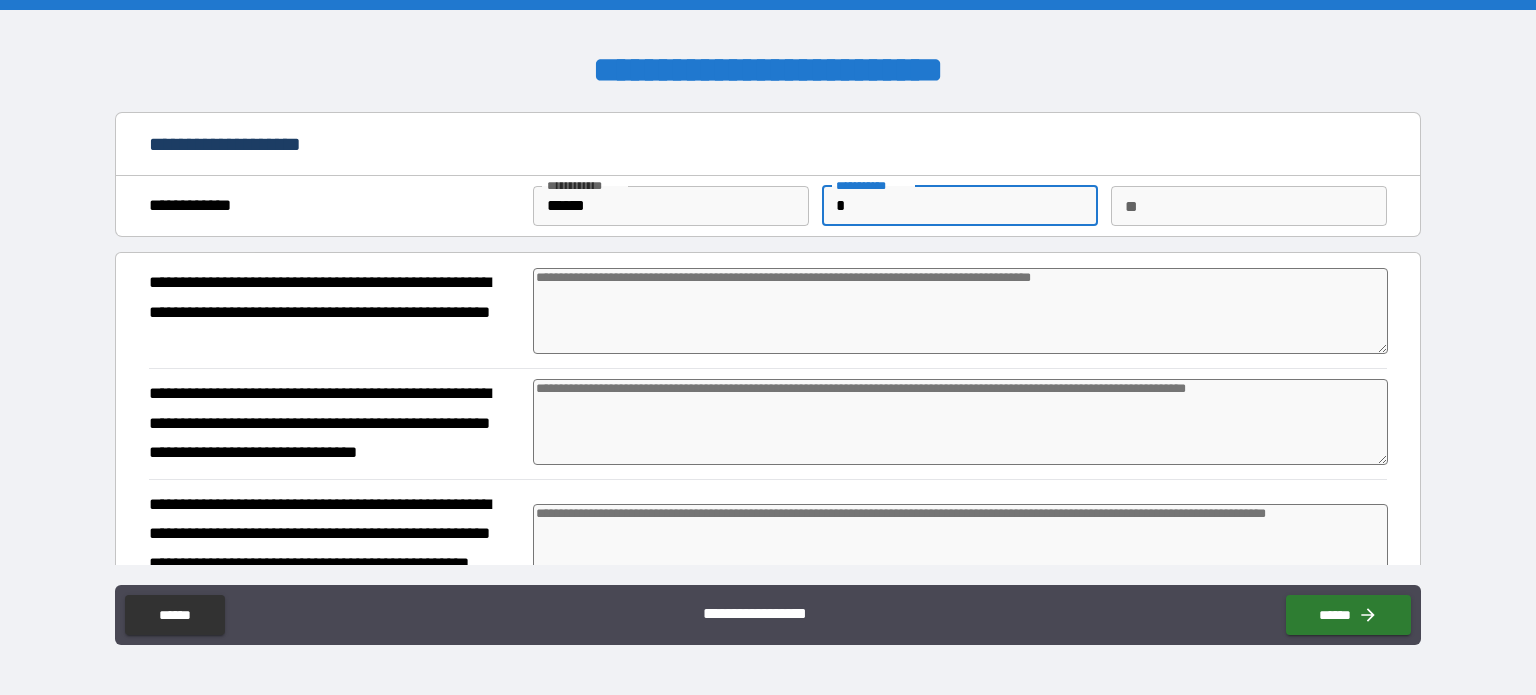type on "*" 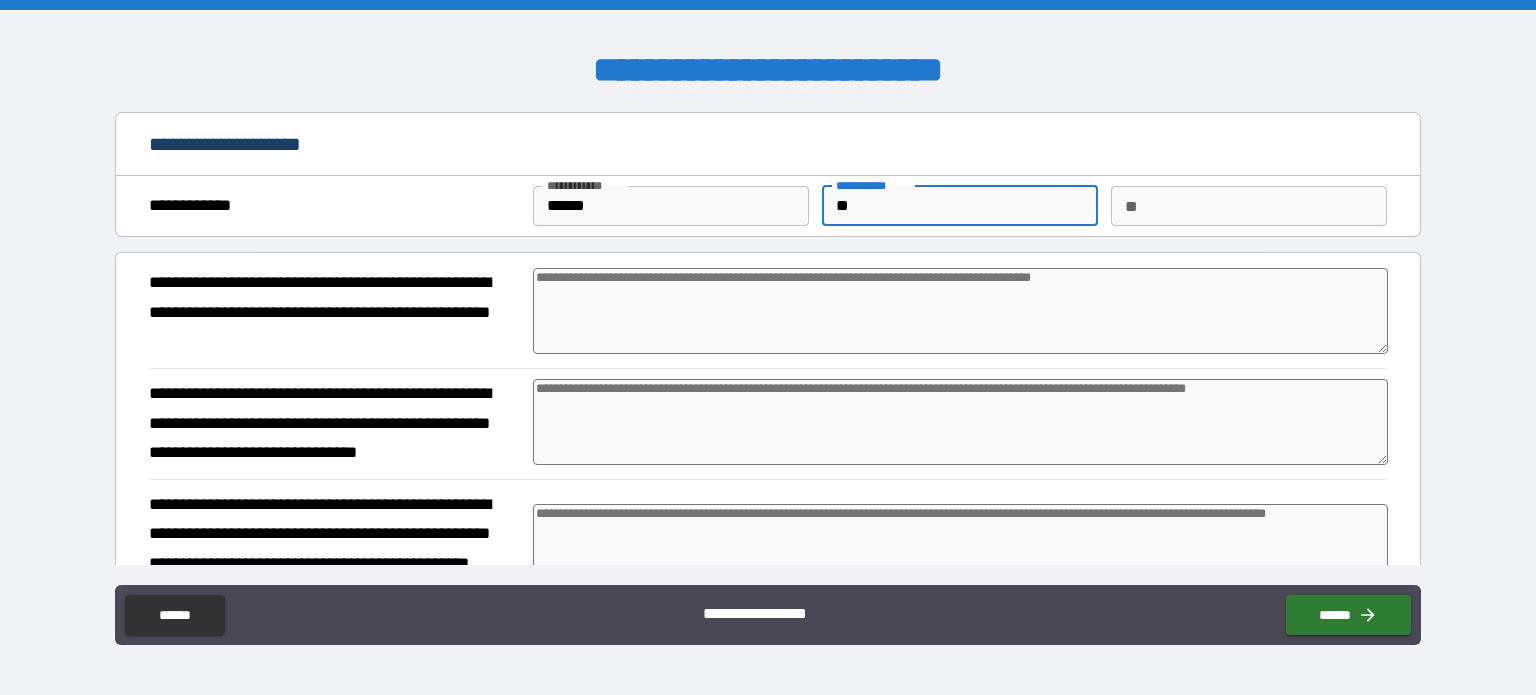 type on "***" 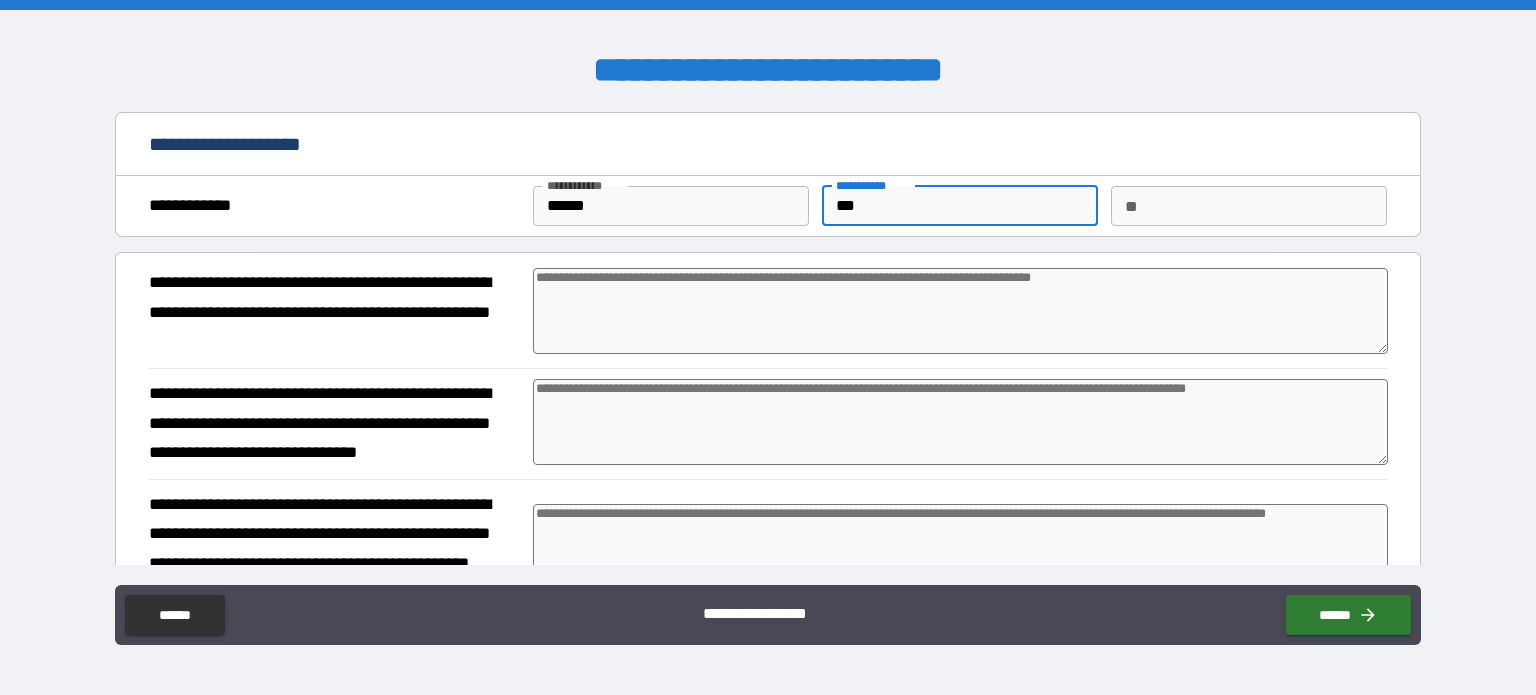 type on "****" 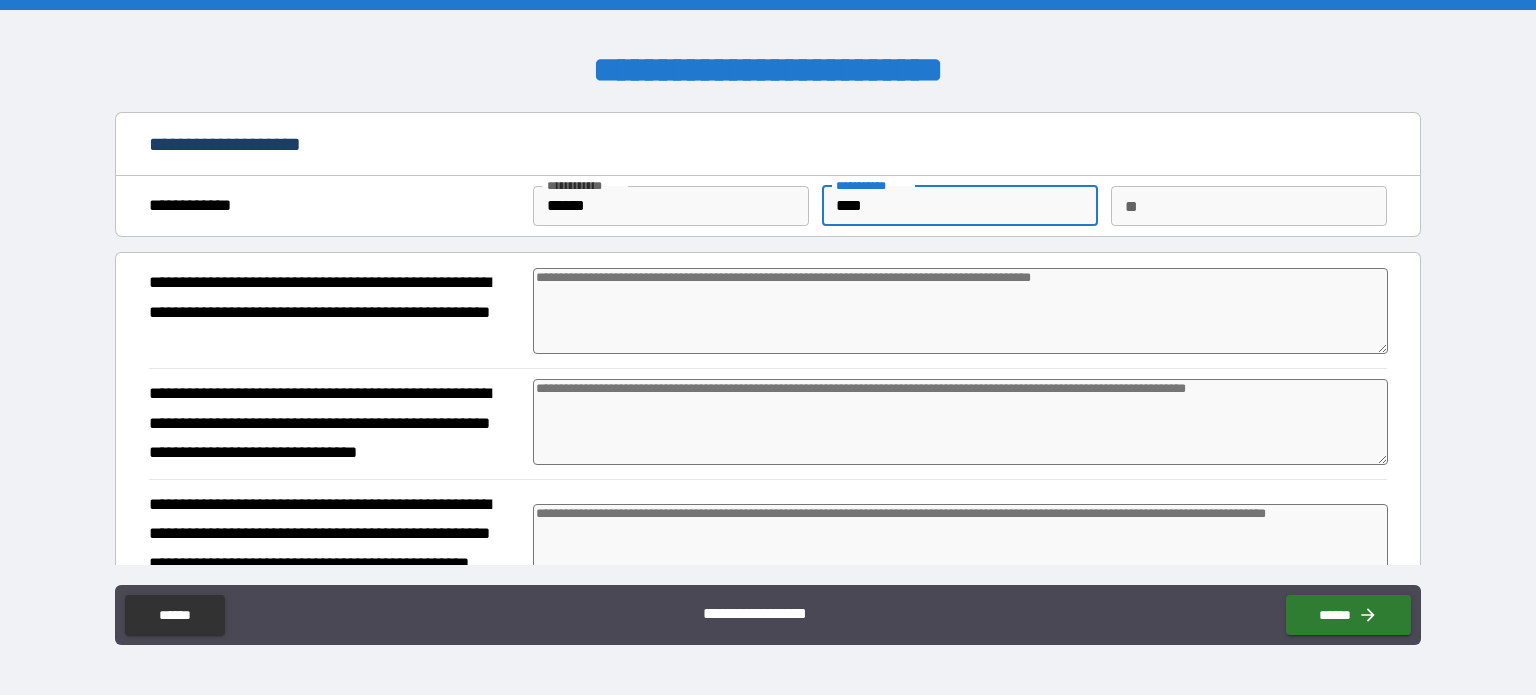 type on "*" 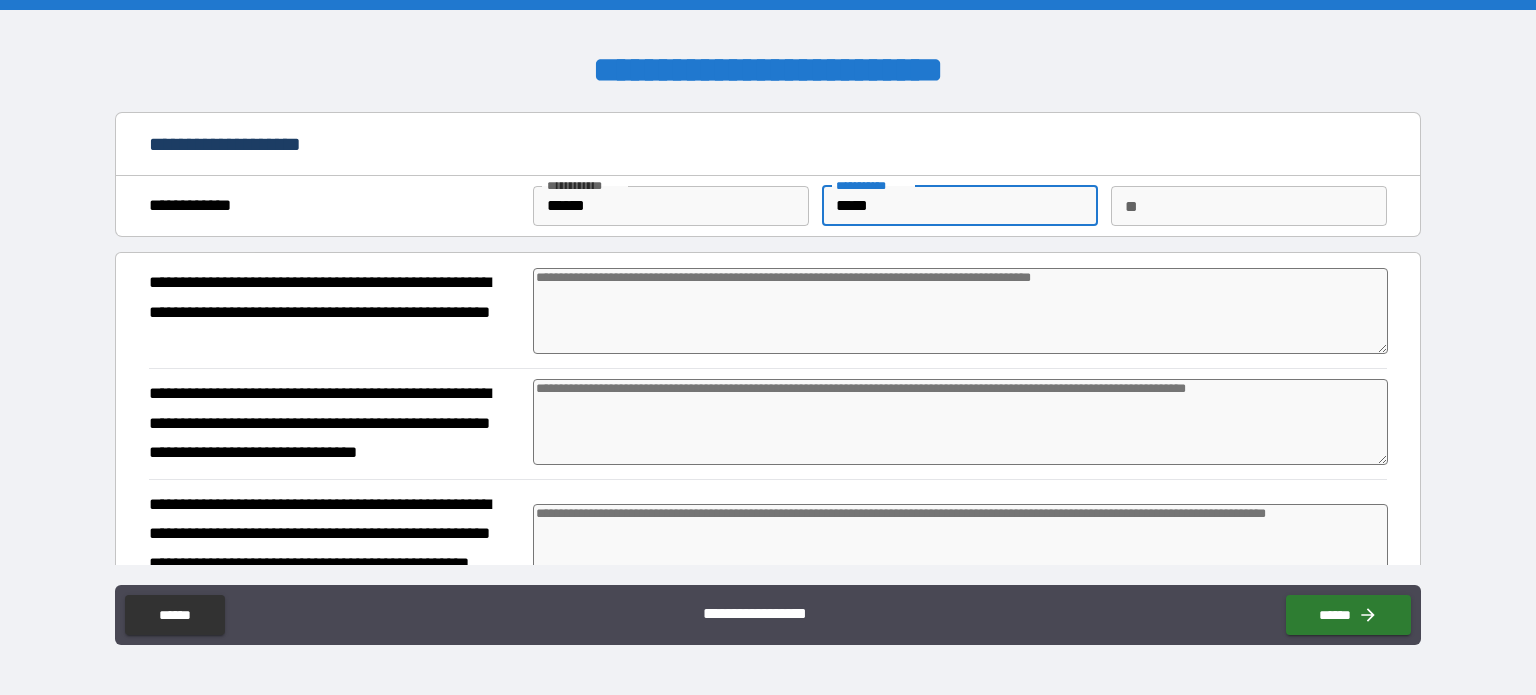 type on "*" 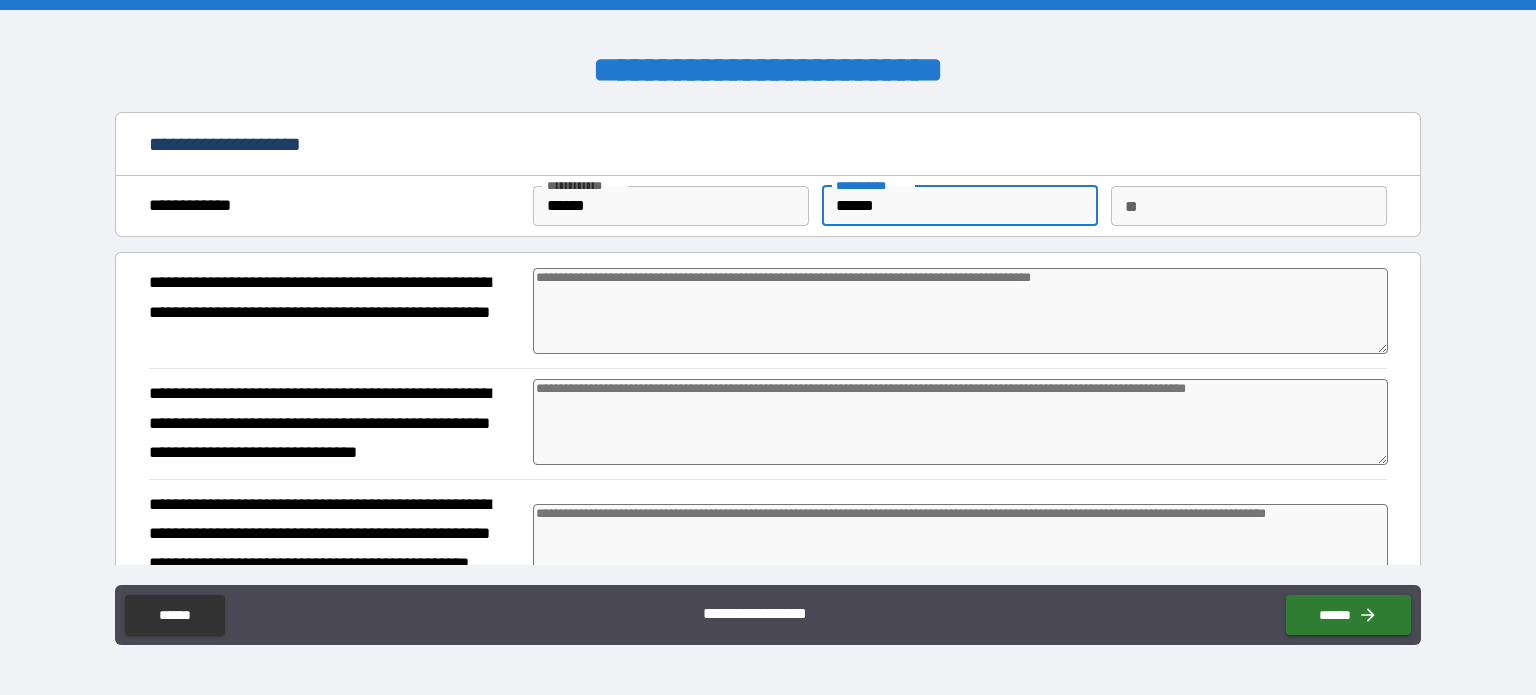 type on "*" 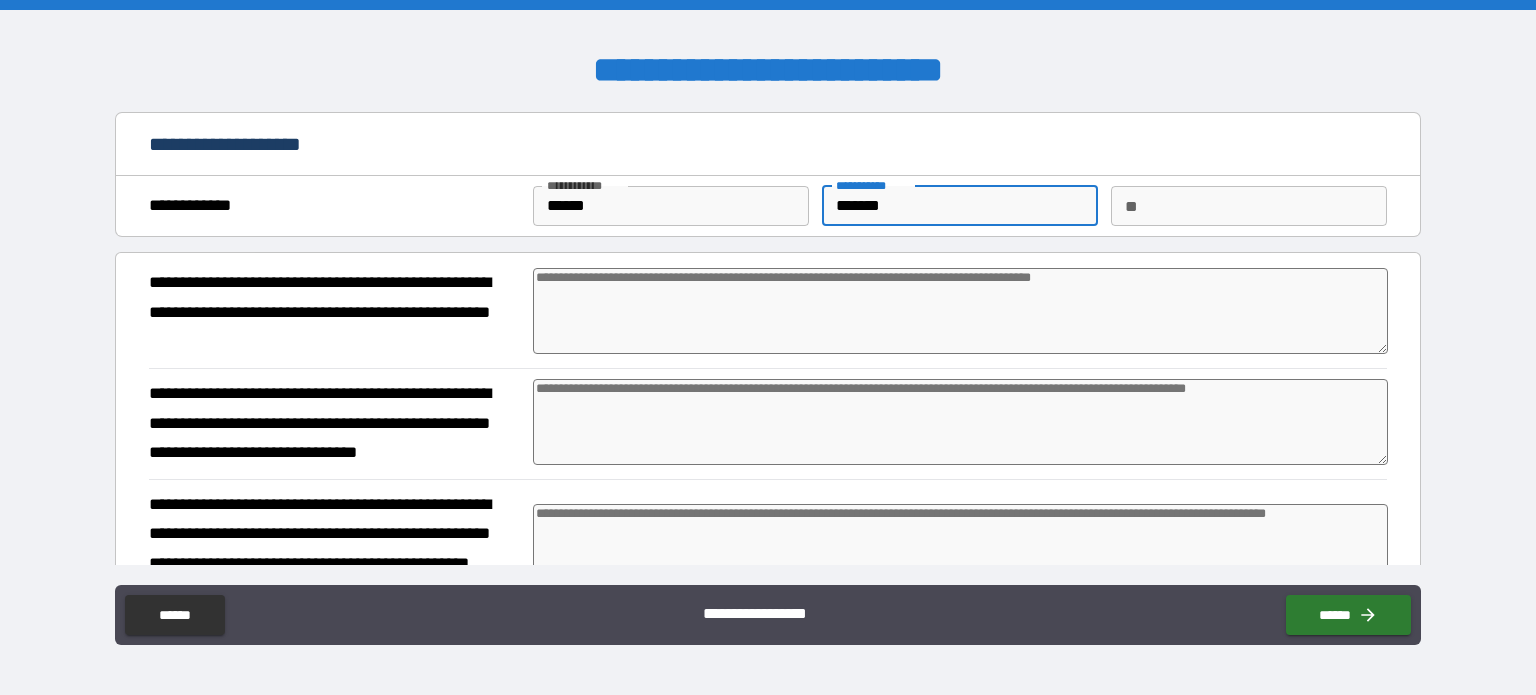 type on "*" 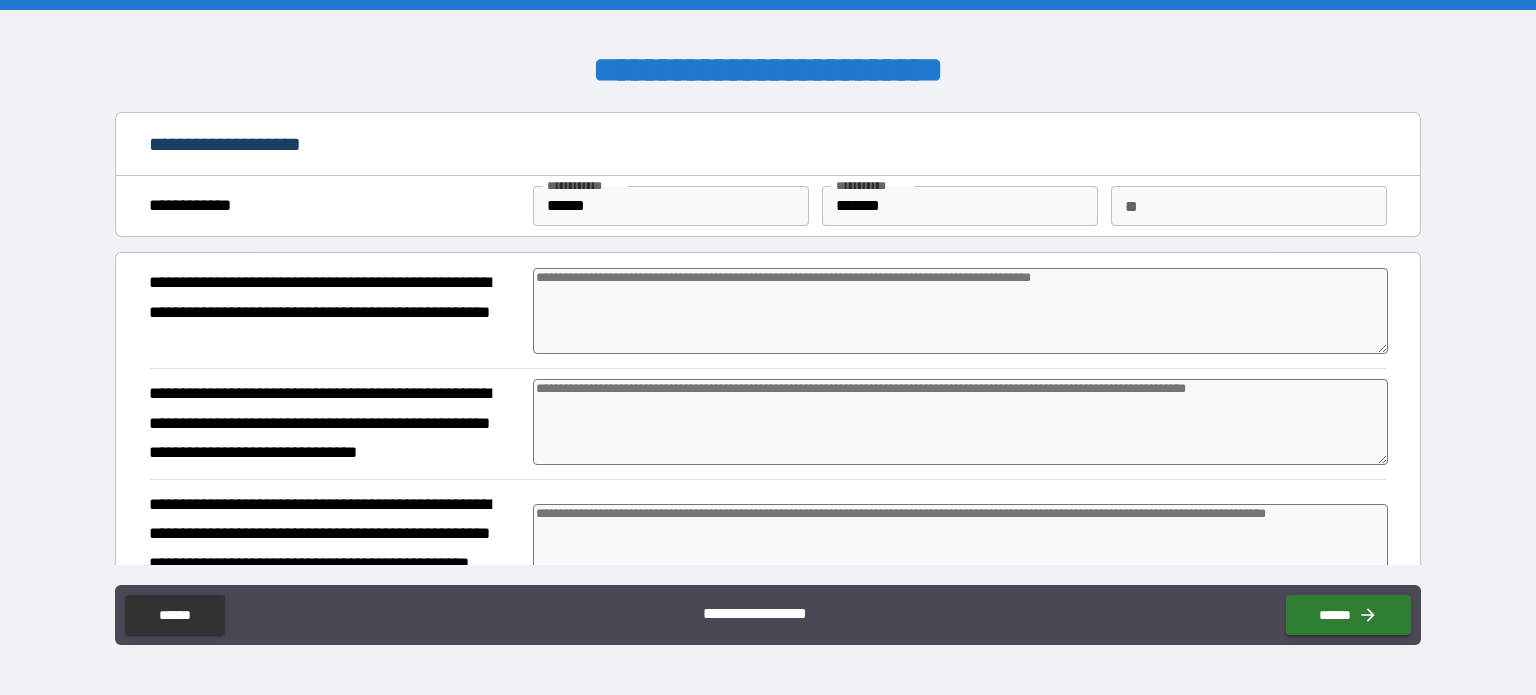 click at bounding box center [961, 311] 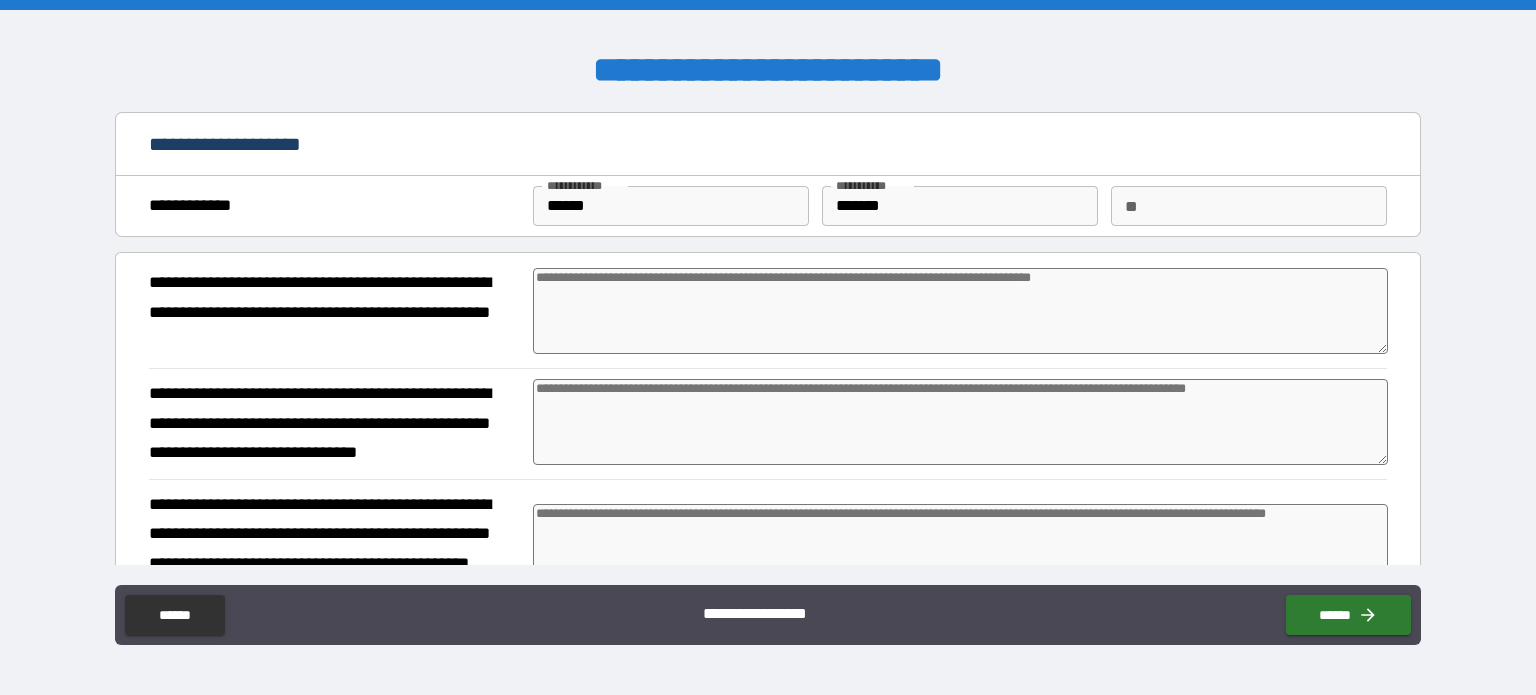 type on "*" 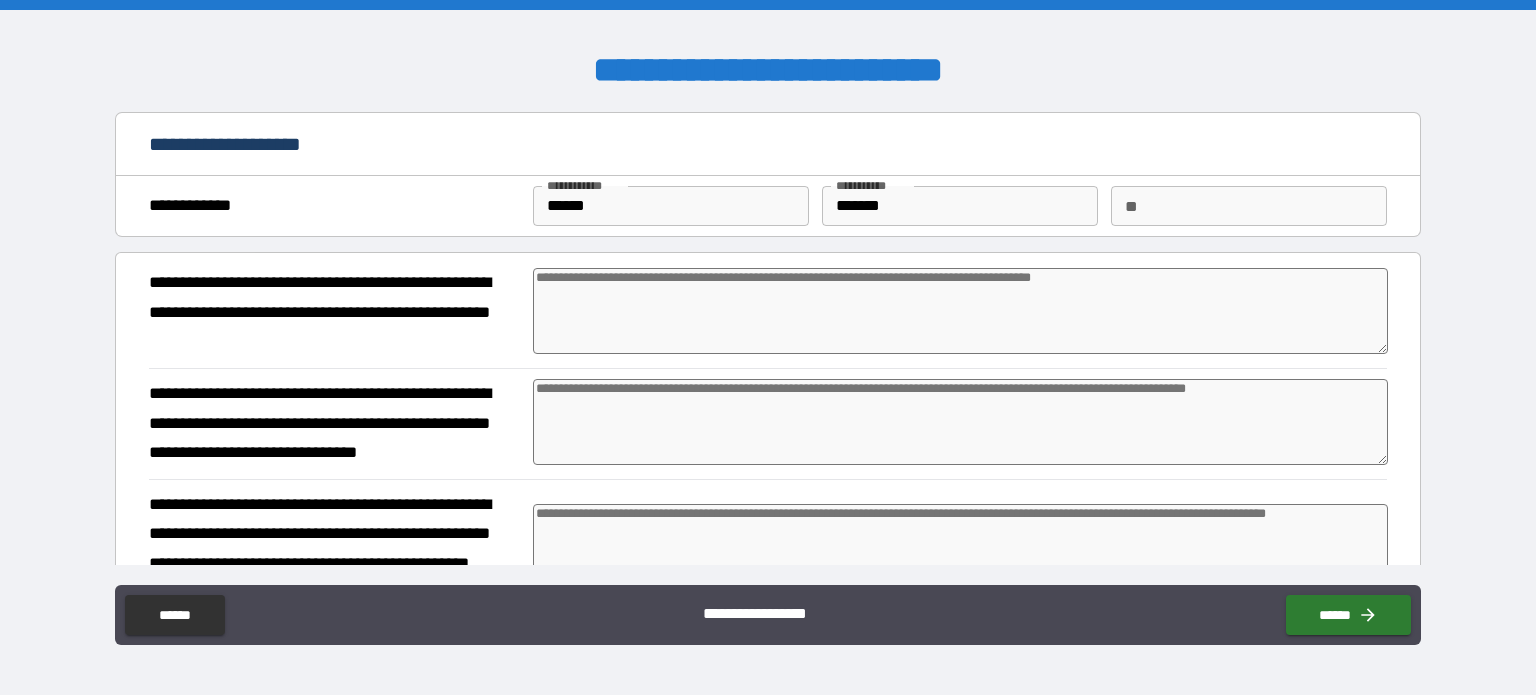 type on "*" 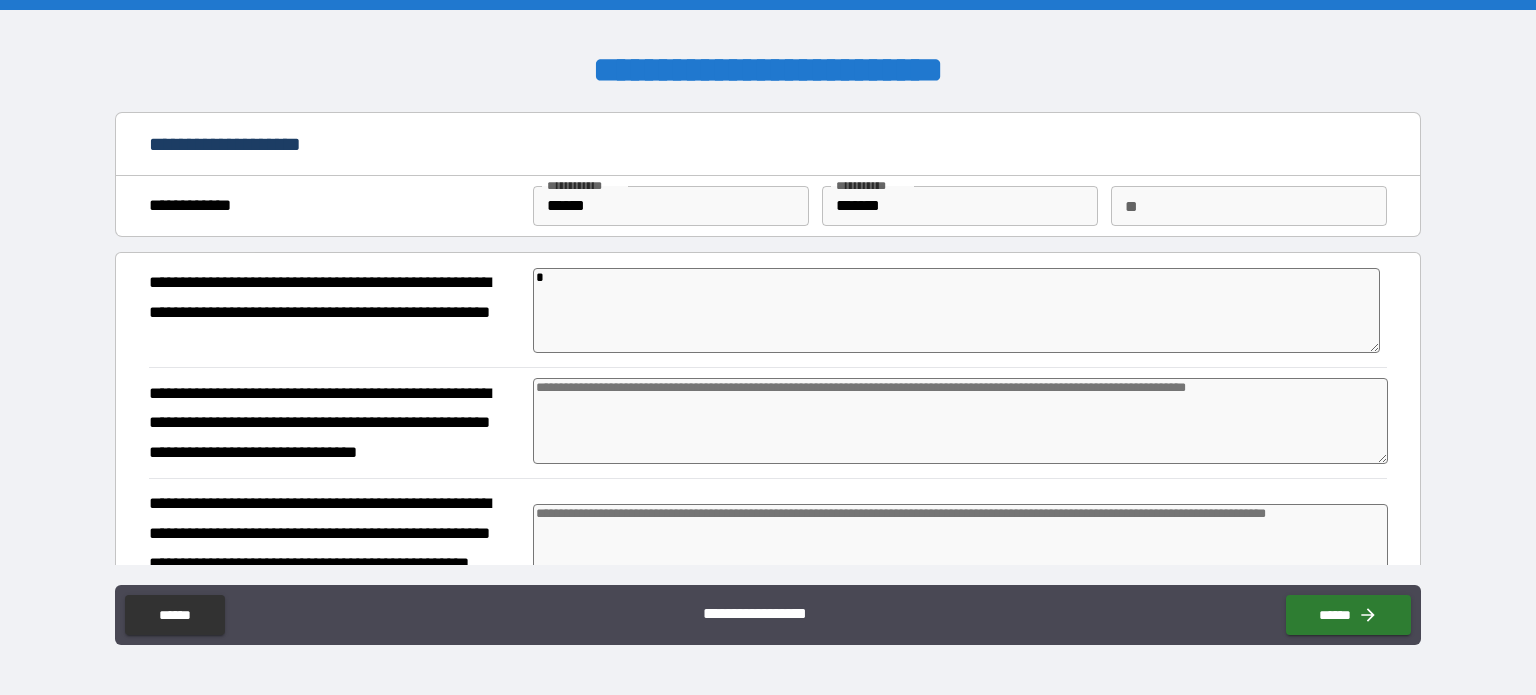 type on "*" 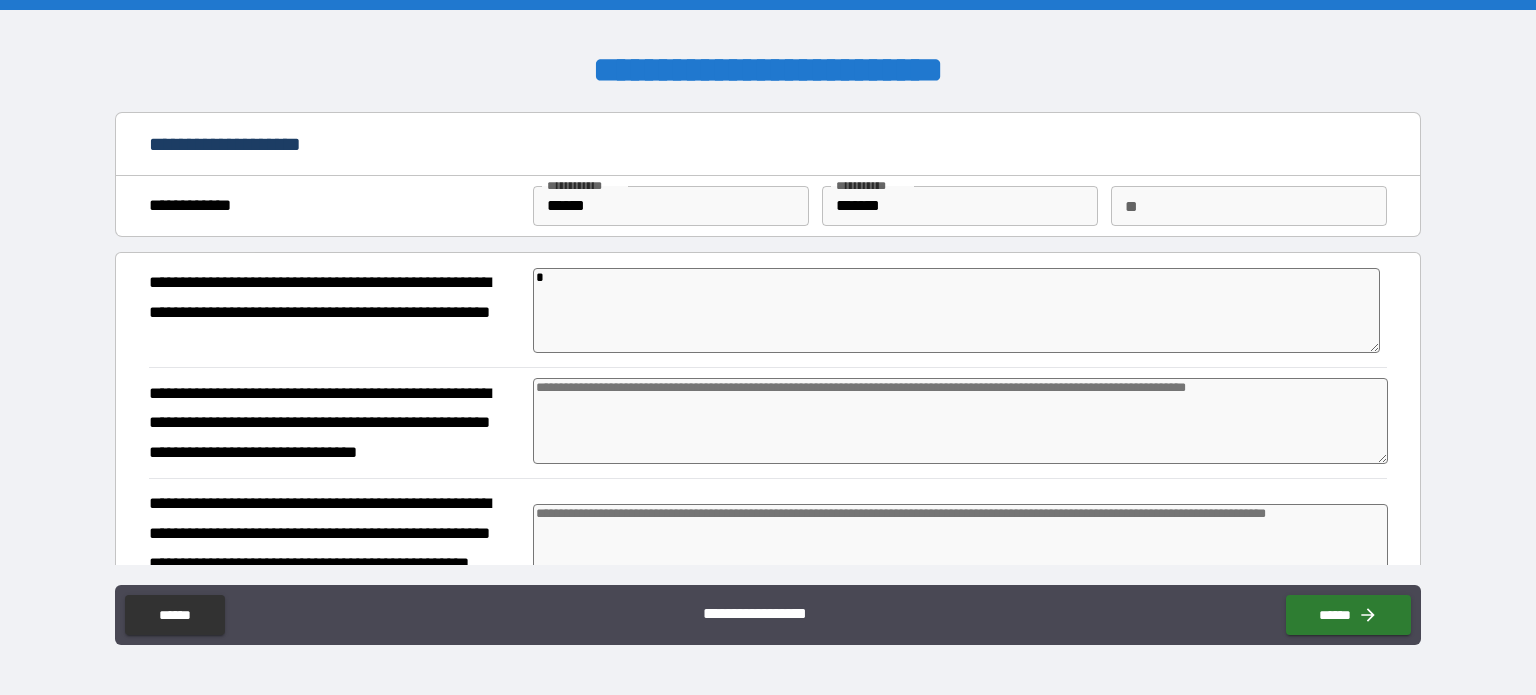 type on "*" 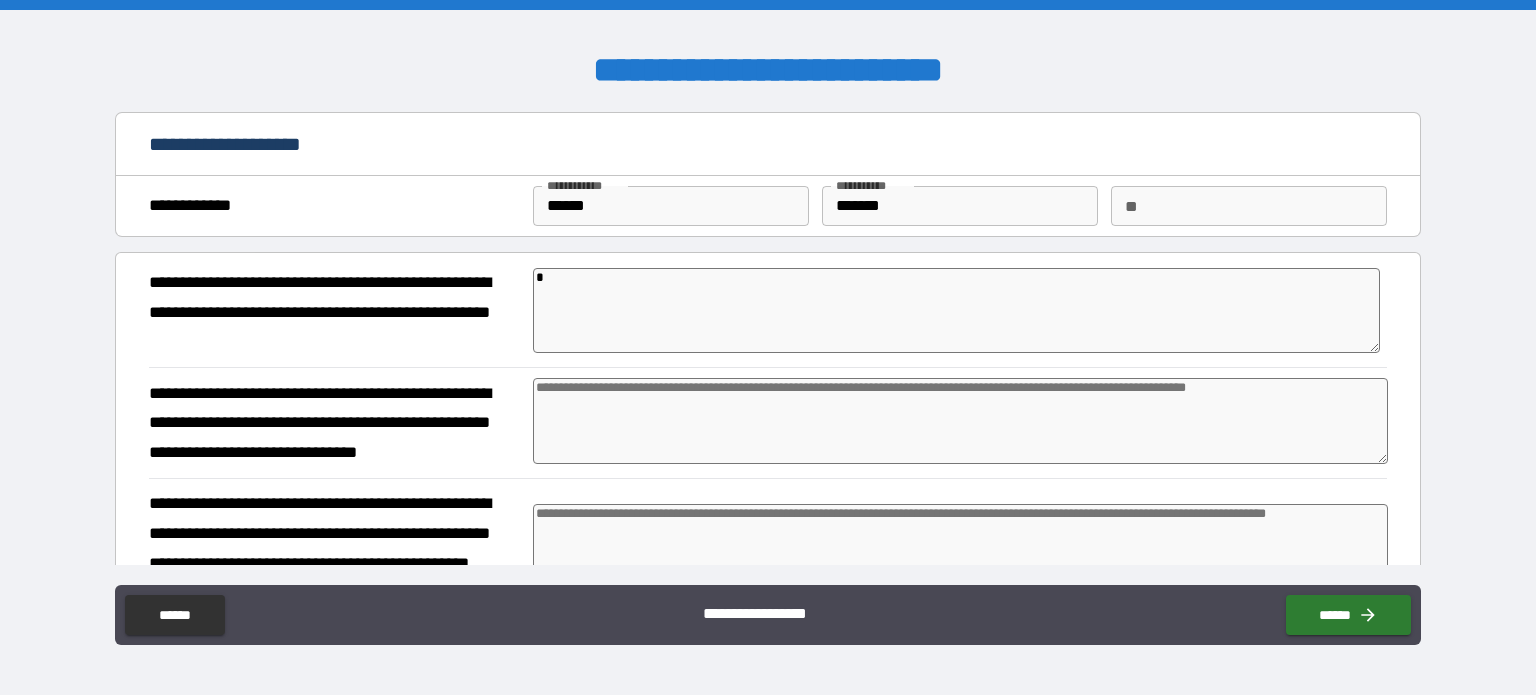type on "**" 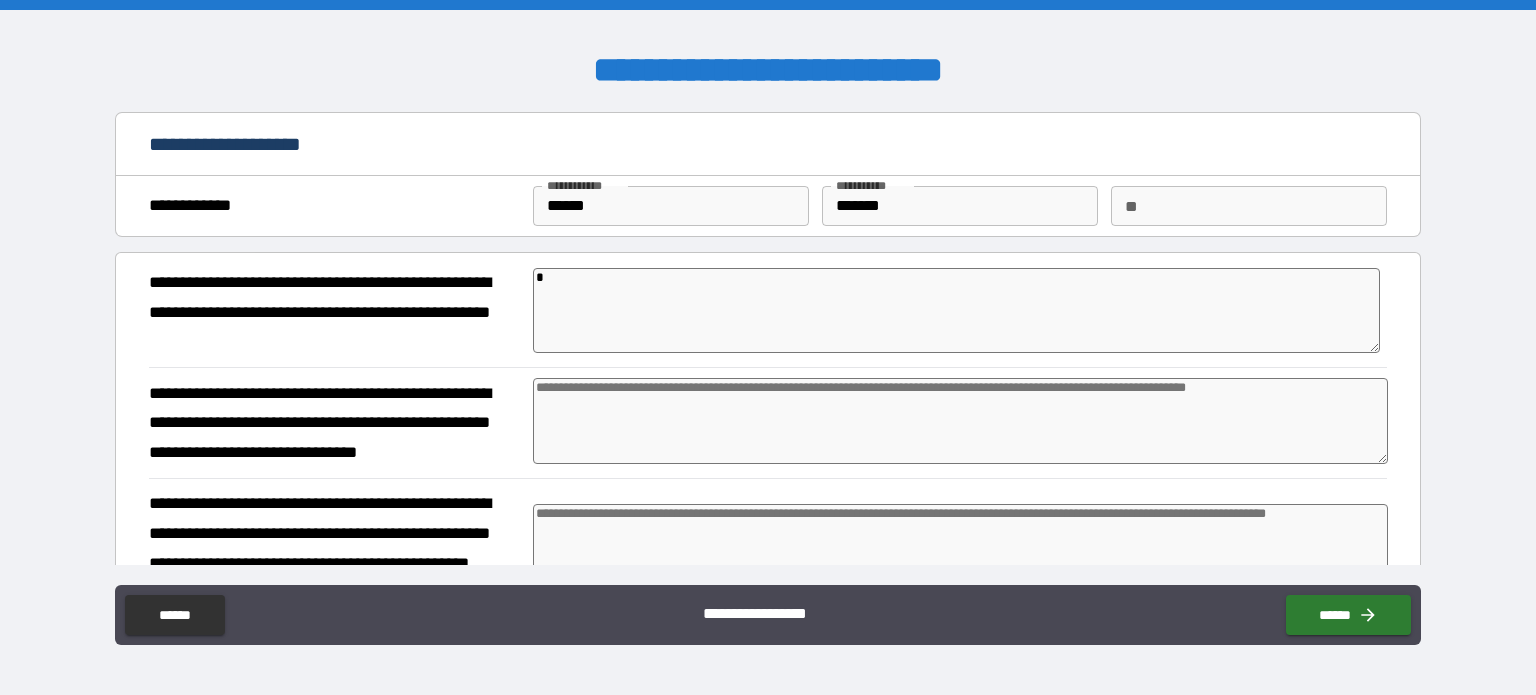 type on "*" 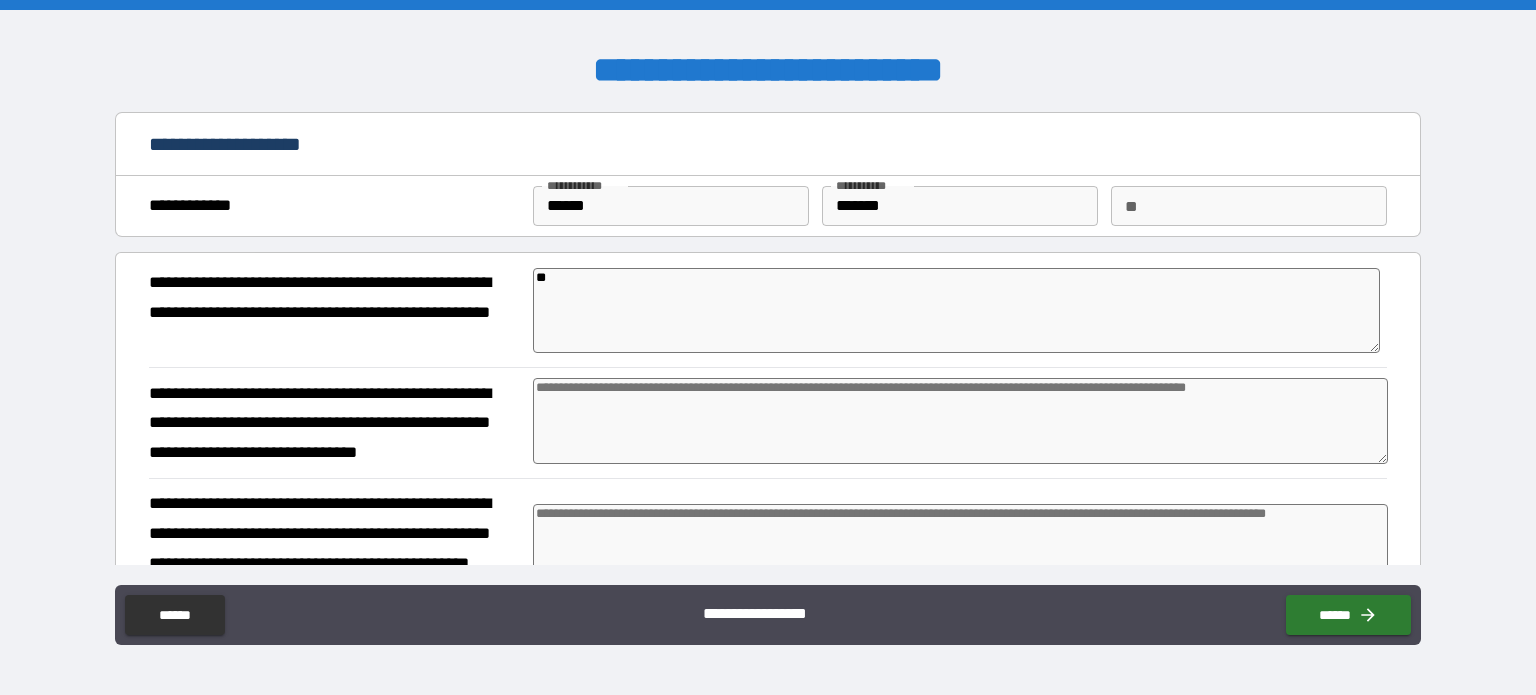 type on "*" 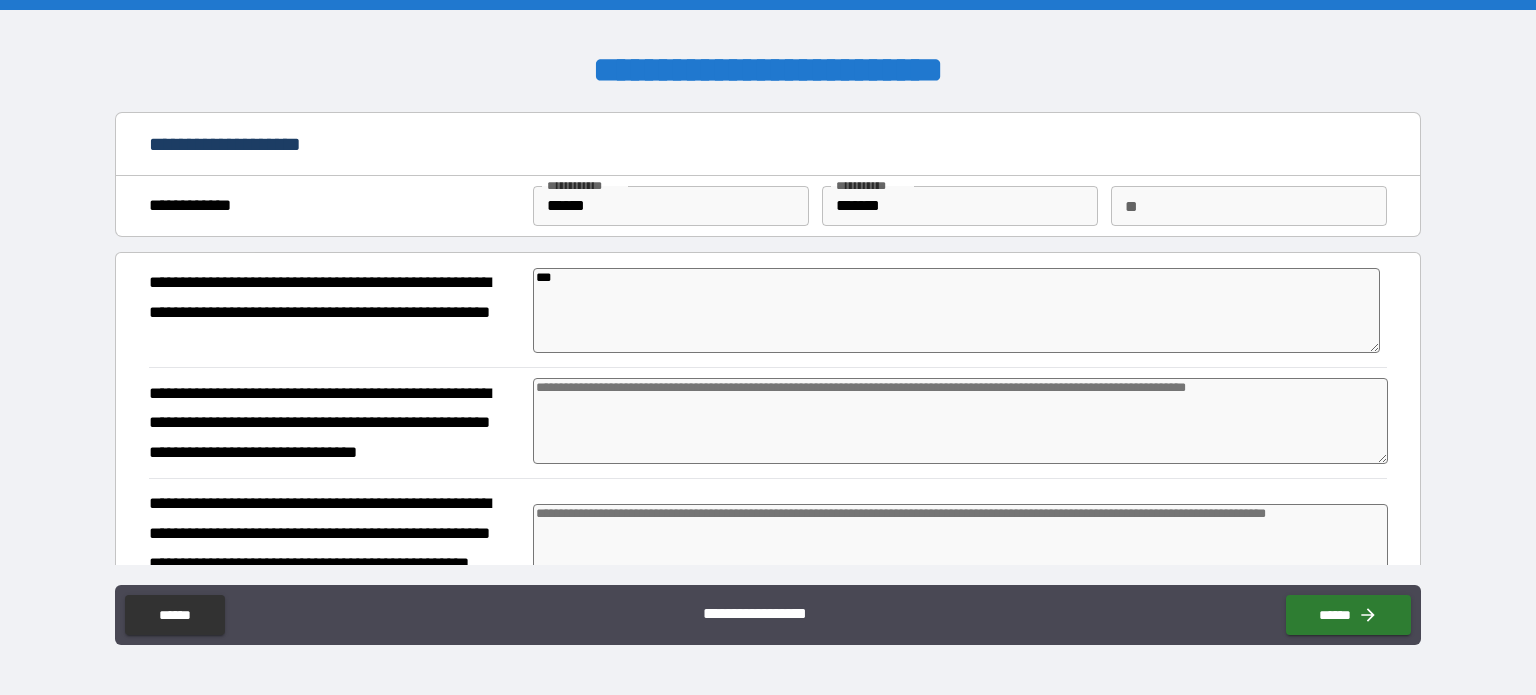 type on "*" 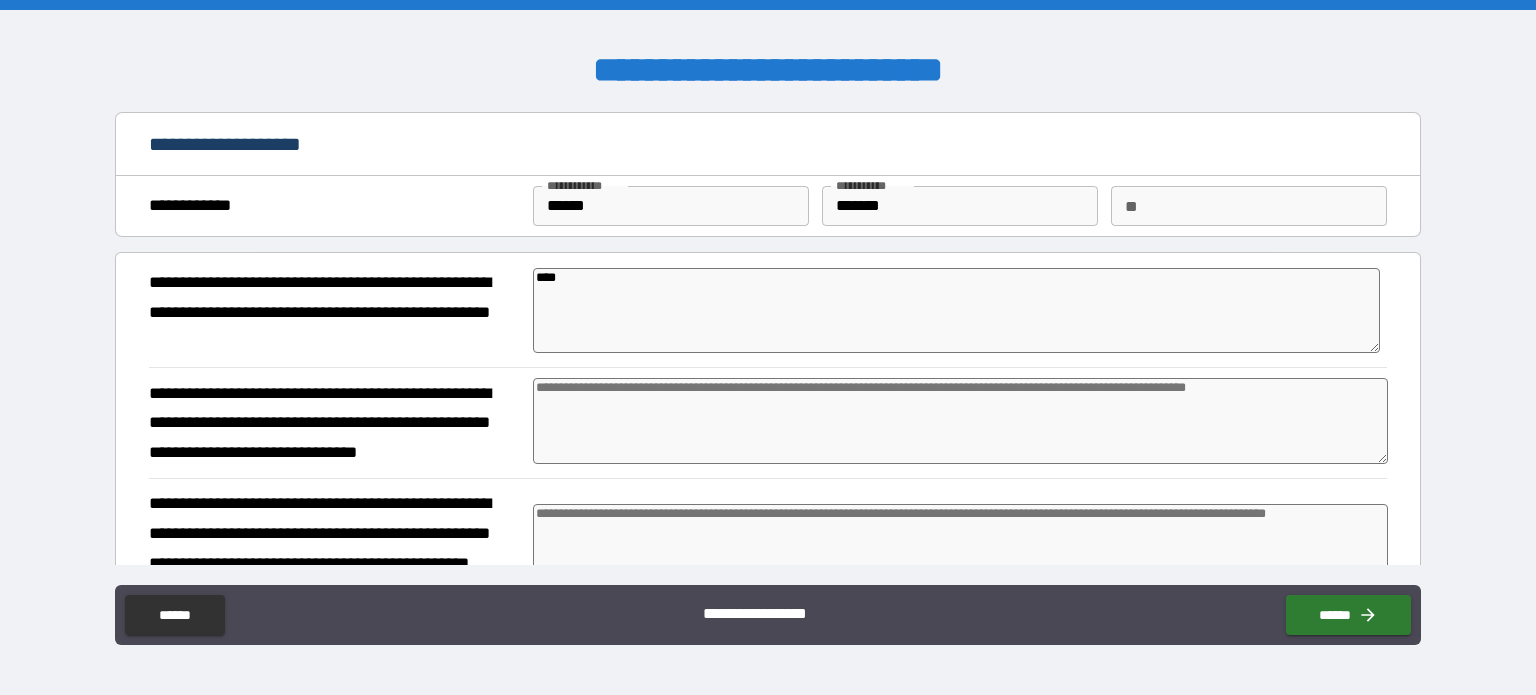 type on "*" 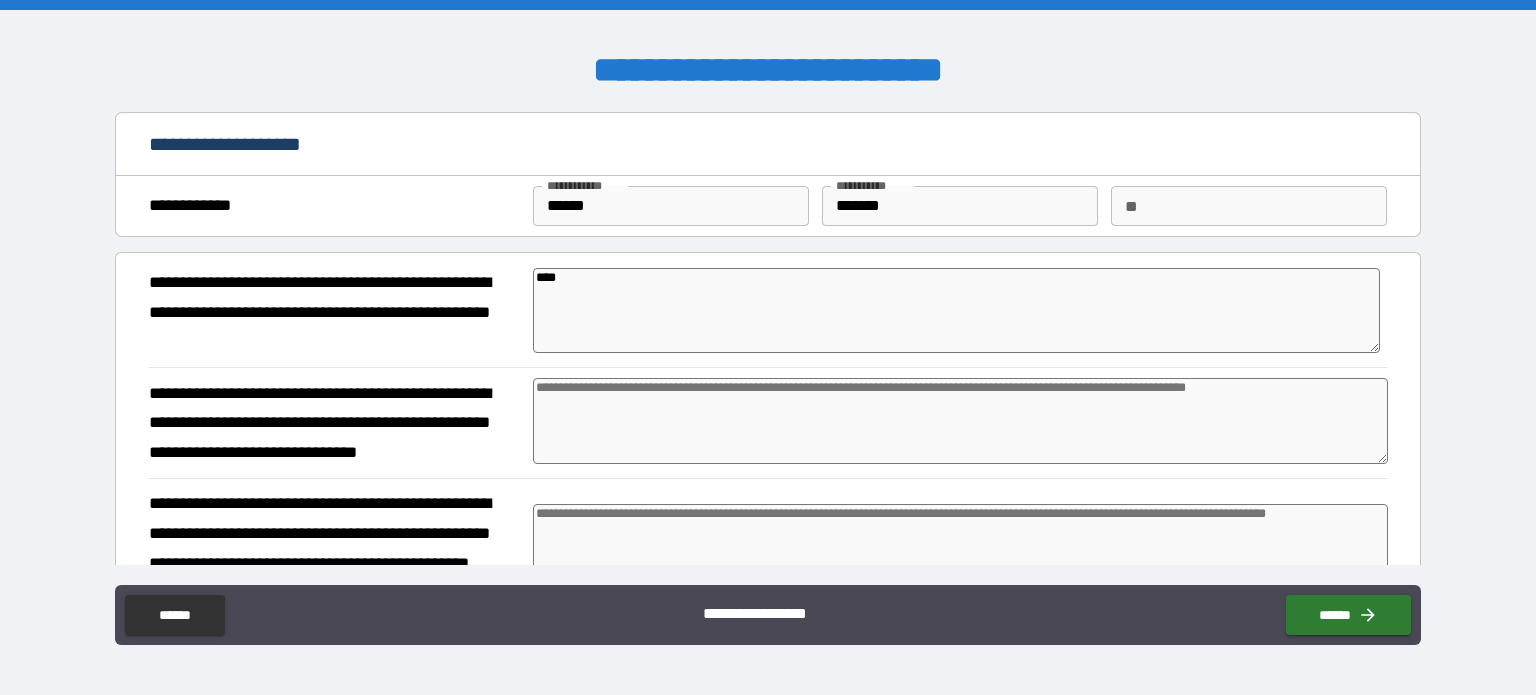 type on "*" 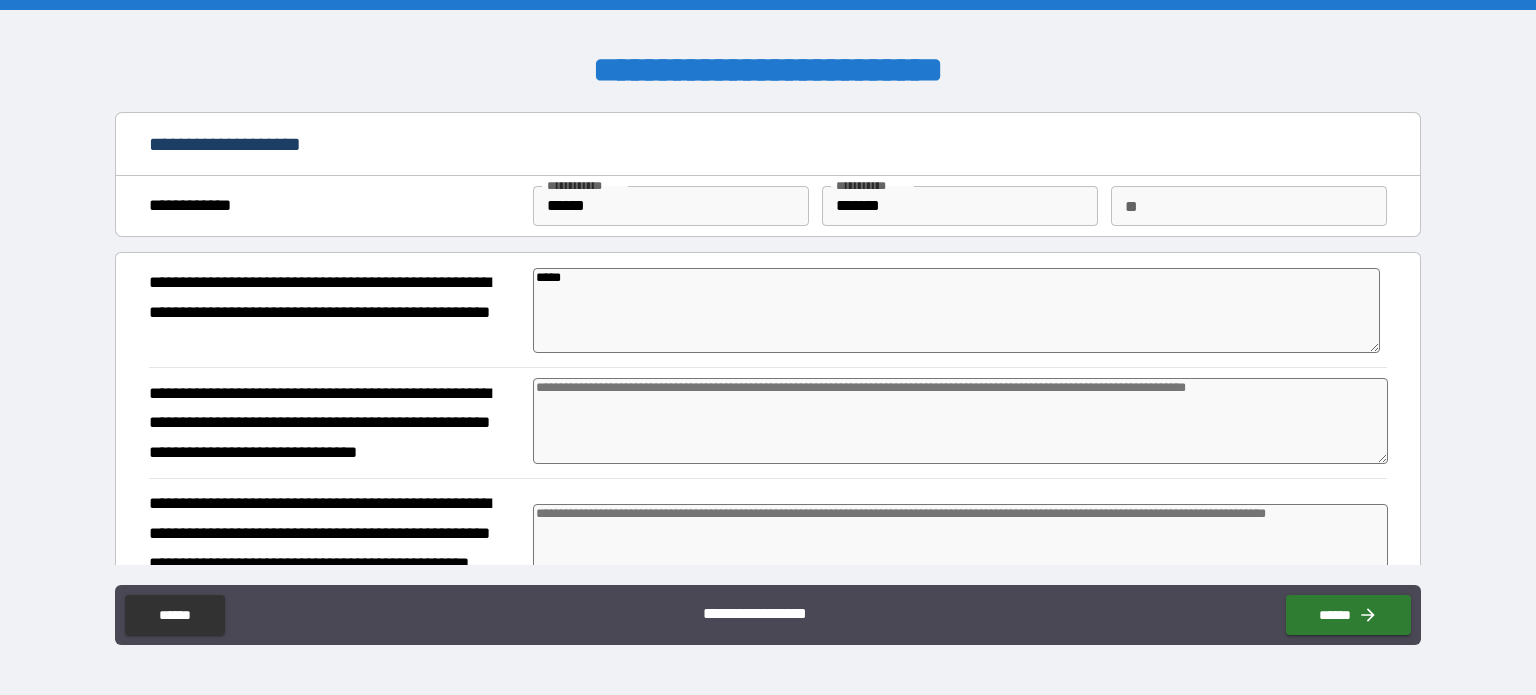 type on "*" 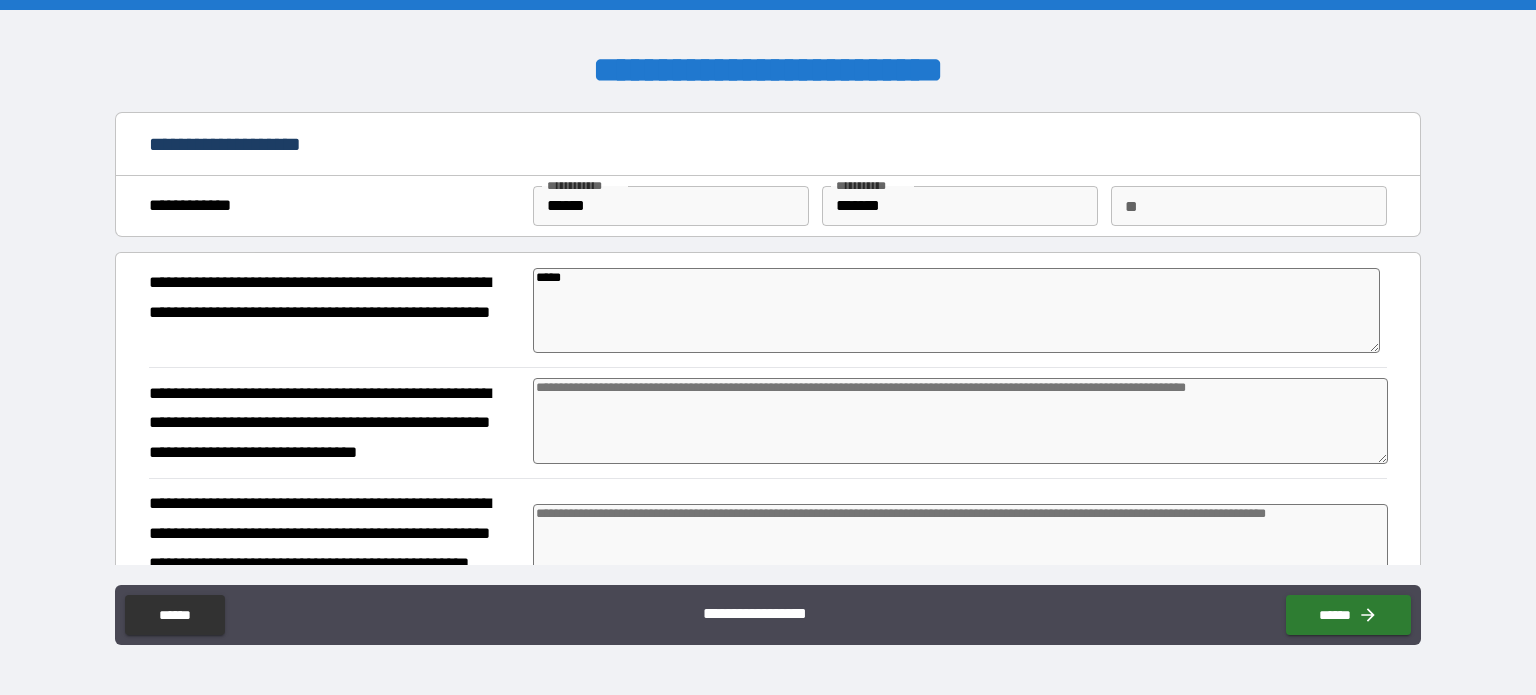 type on "*" 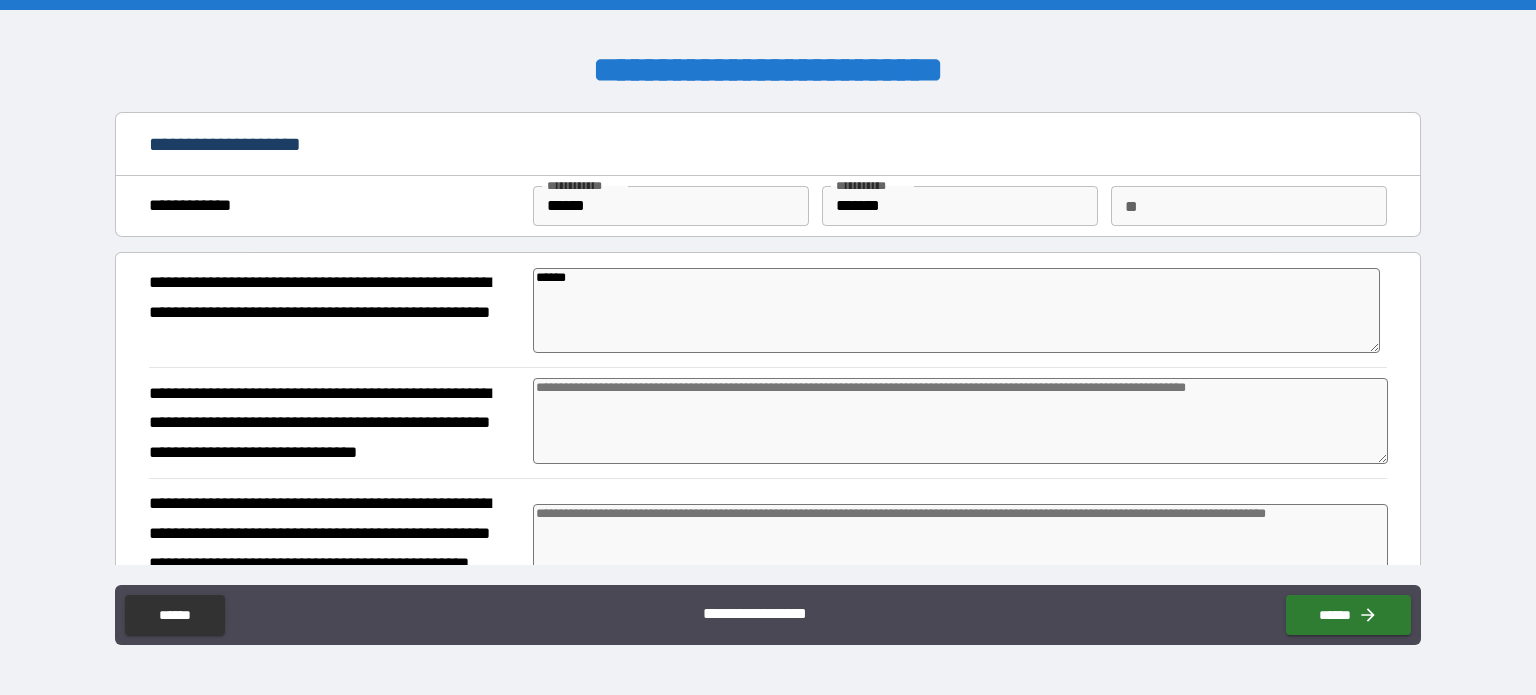 type on "*" 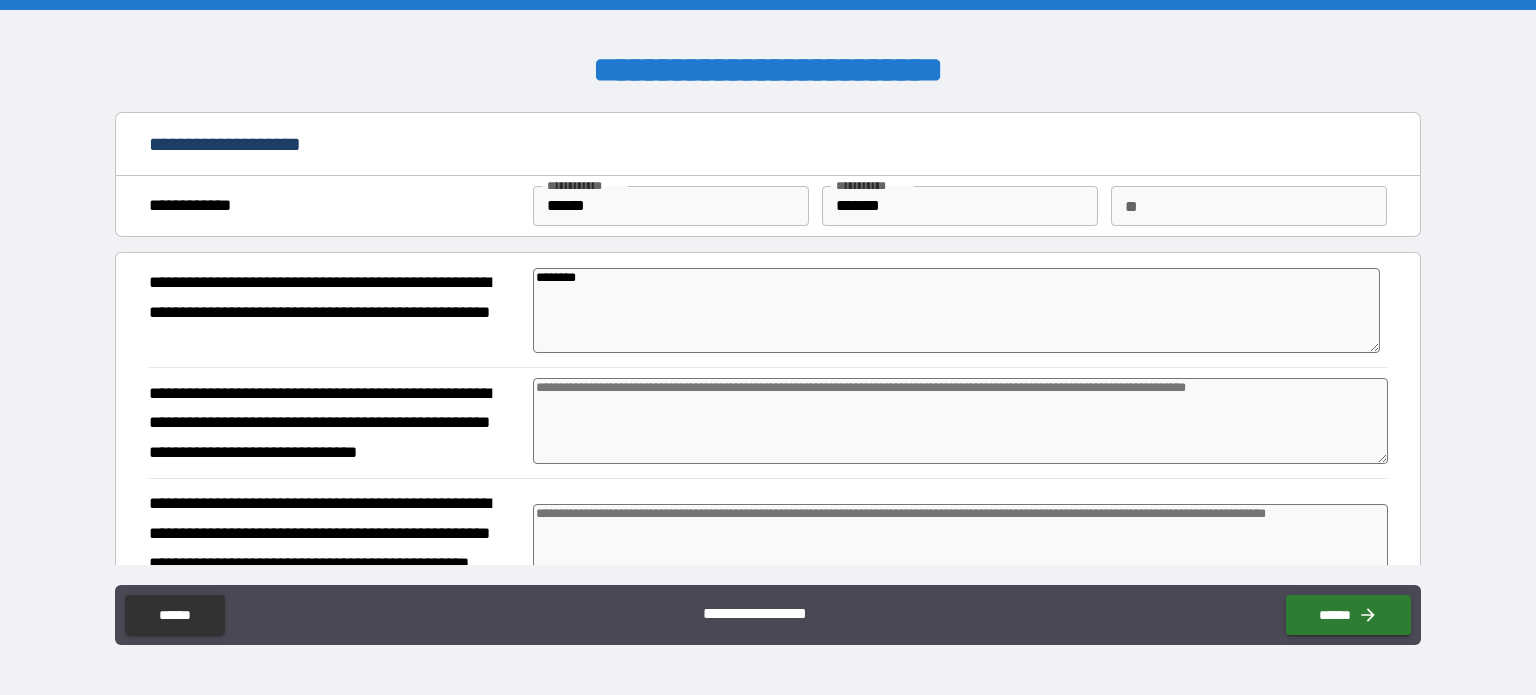 click at bounding box center (961, 421) 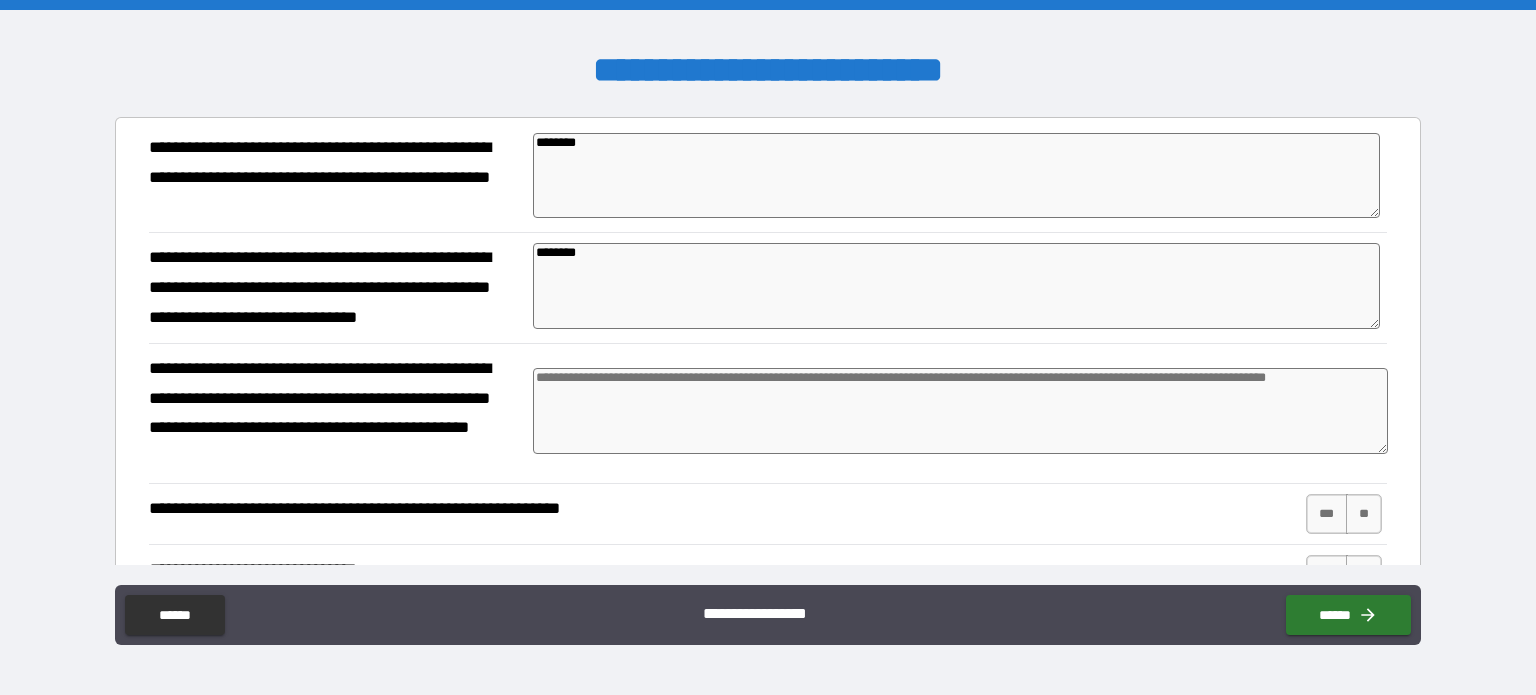 scroll, scrollTop: 137, scrollLeft: 0, axis: vertical 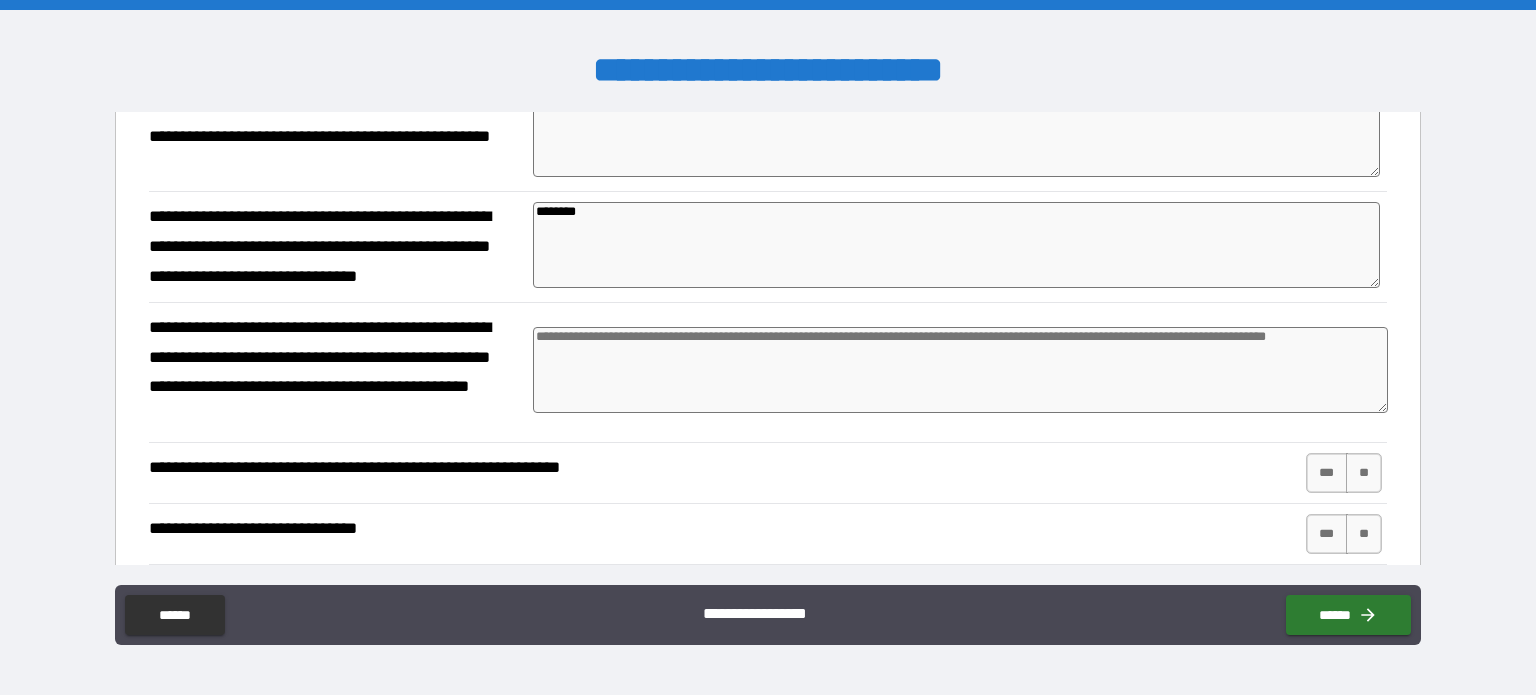 click at bounding box center [961, 370] 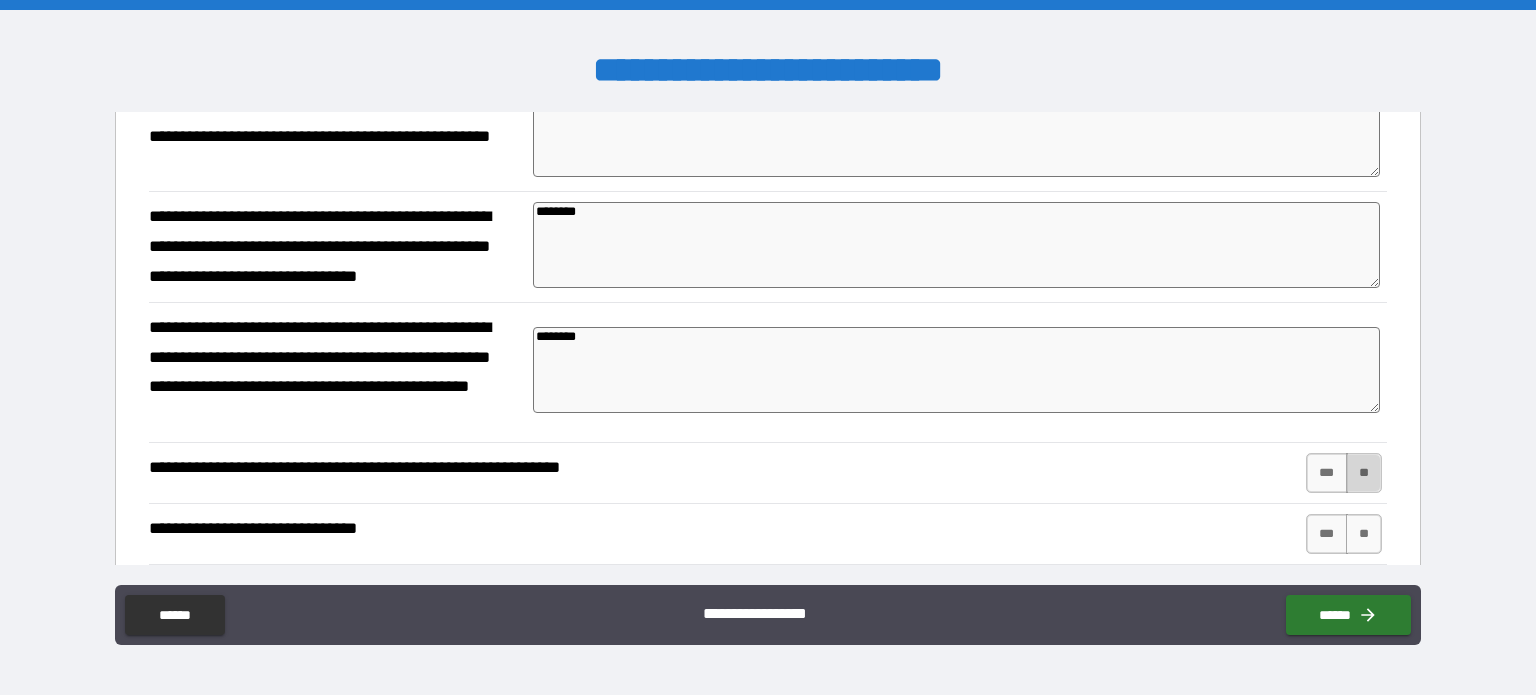 click on "**" at bounding box center (1364, 473) 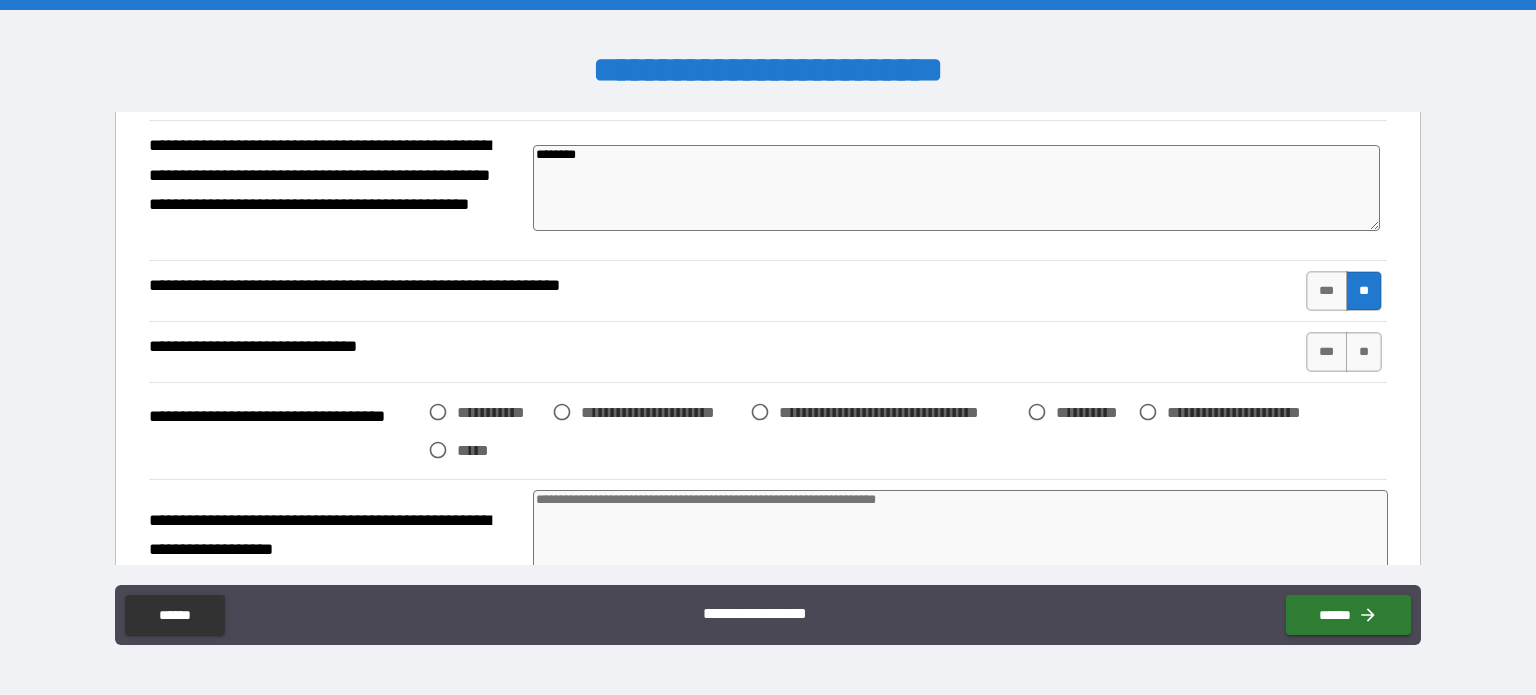 scroll, scrollTop: 370, scrollLeft: 0, axis: vertical 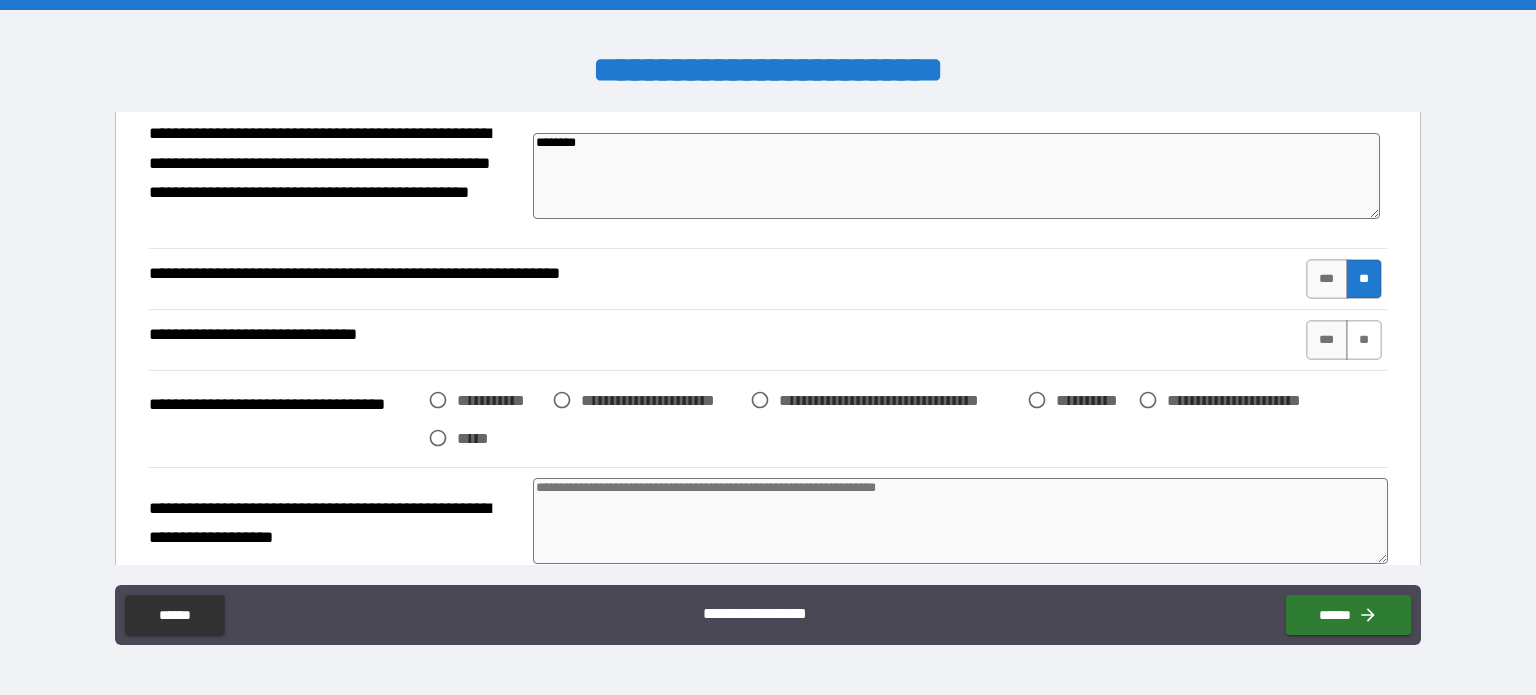 click on "**" at bounding box center (1364, 340) 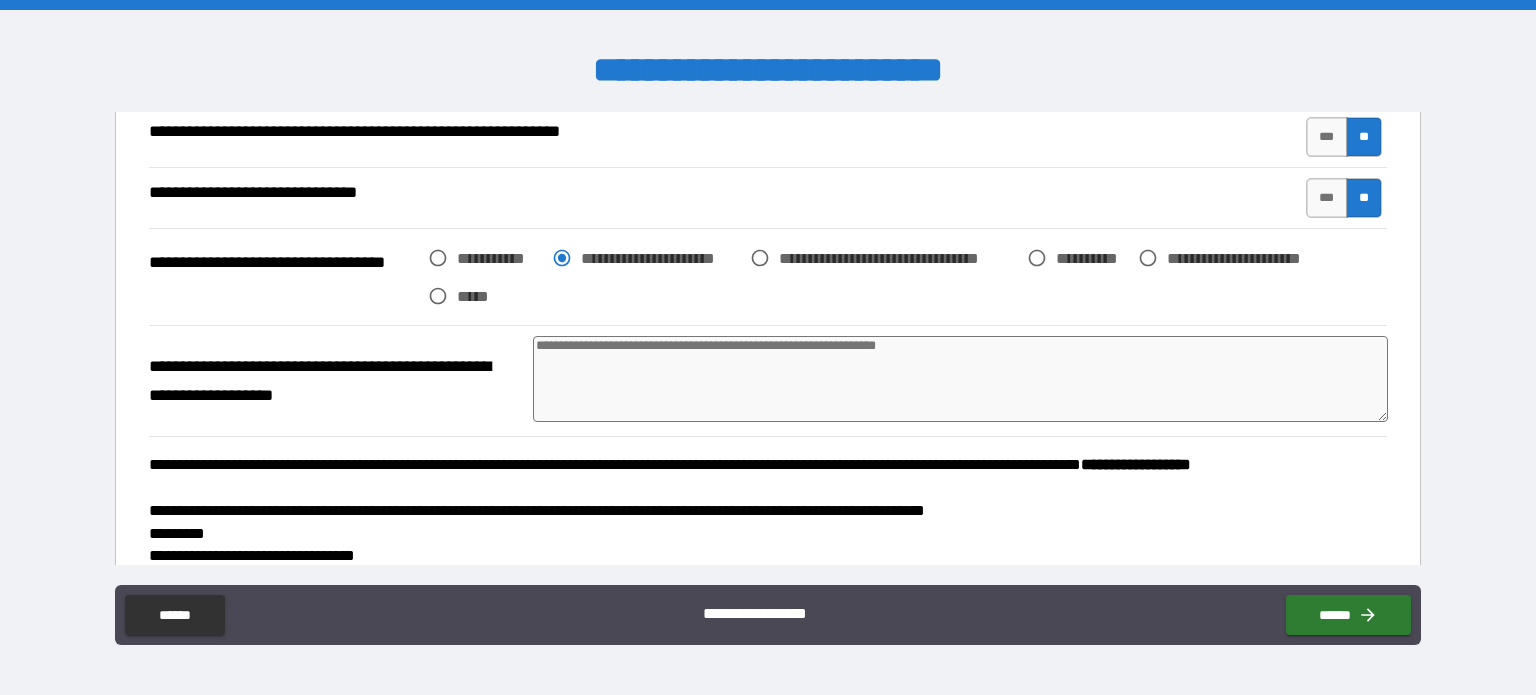 scroll, scrollTop: 515, scrollLeft: 0, axis: vertical 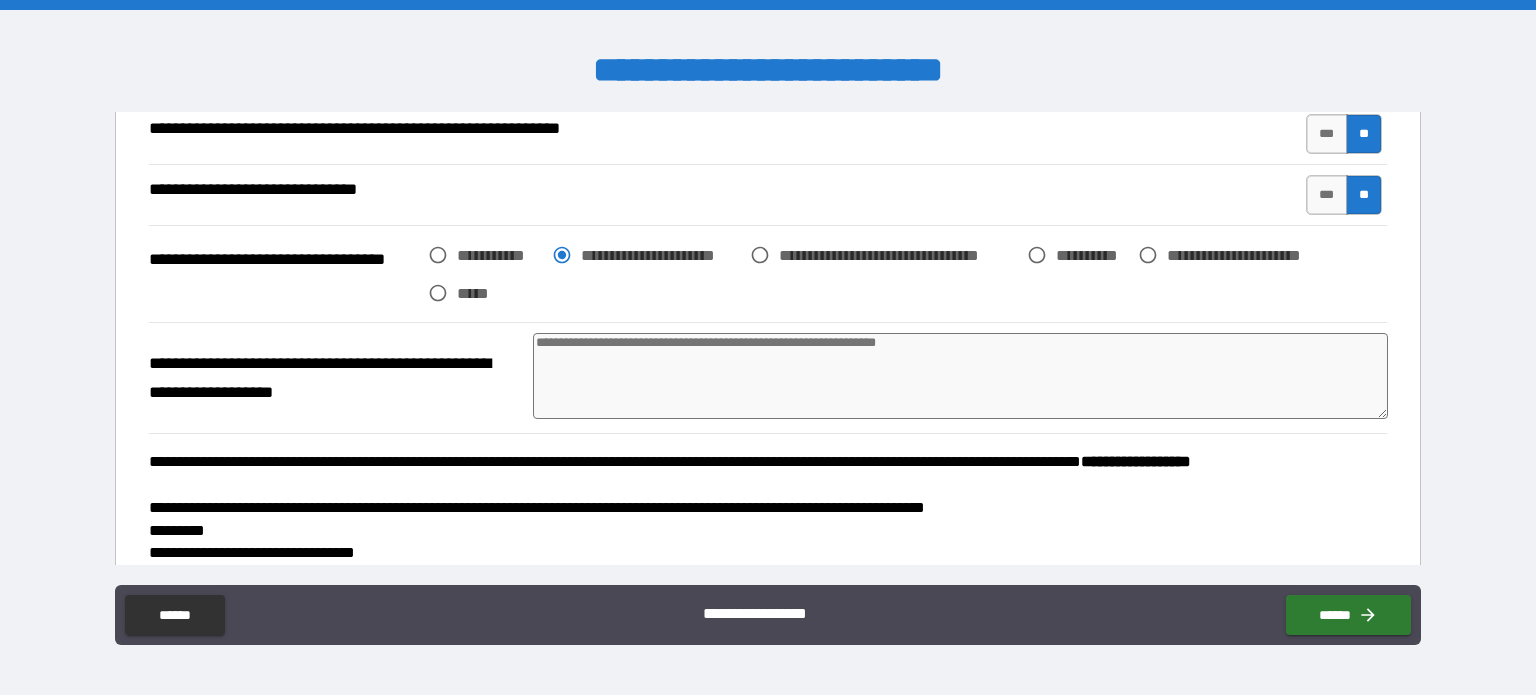 click at bounding box center [961, 376] 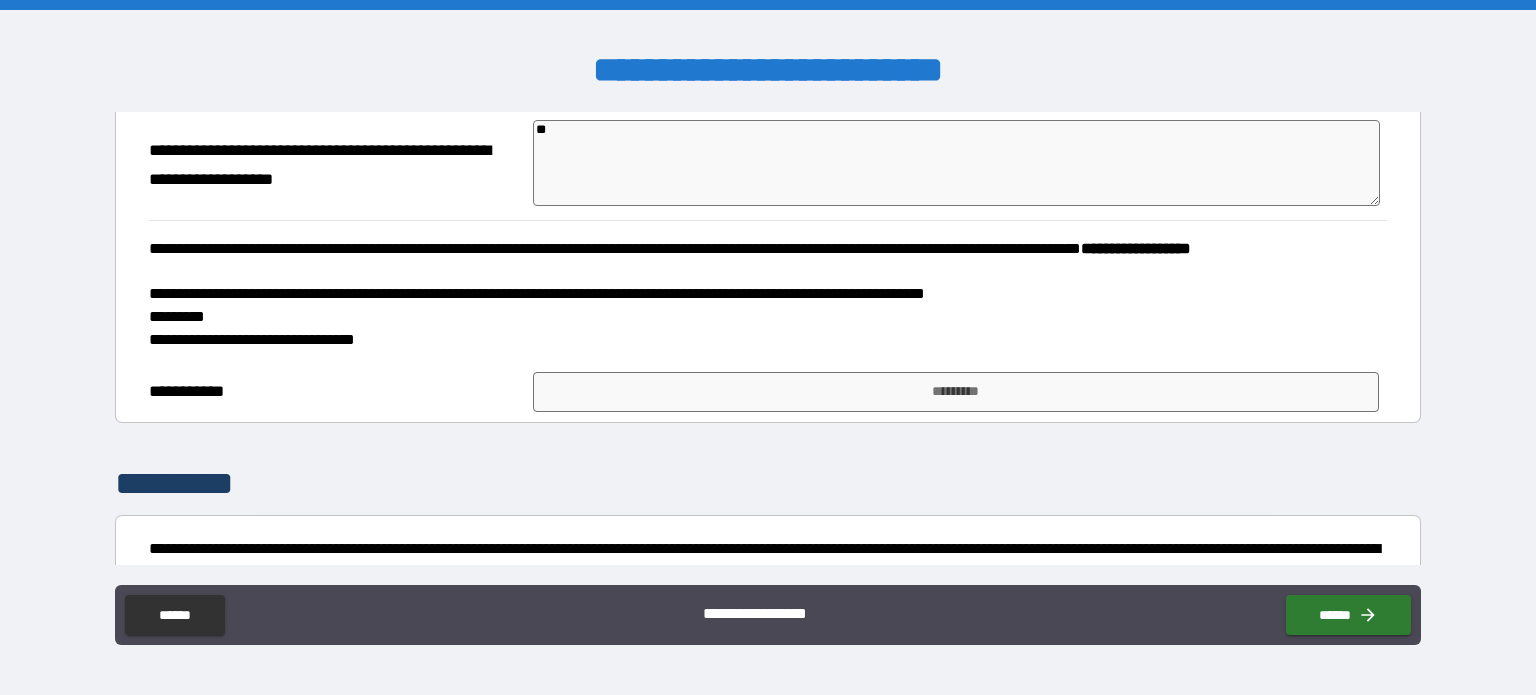 scroll, scrollTop: 733, scrollLeft: 0, axis: vertical 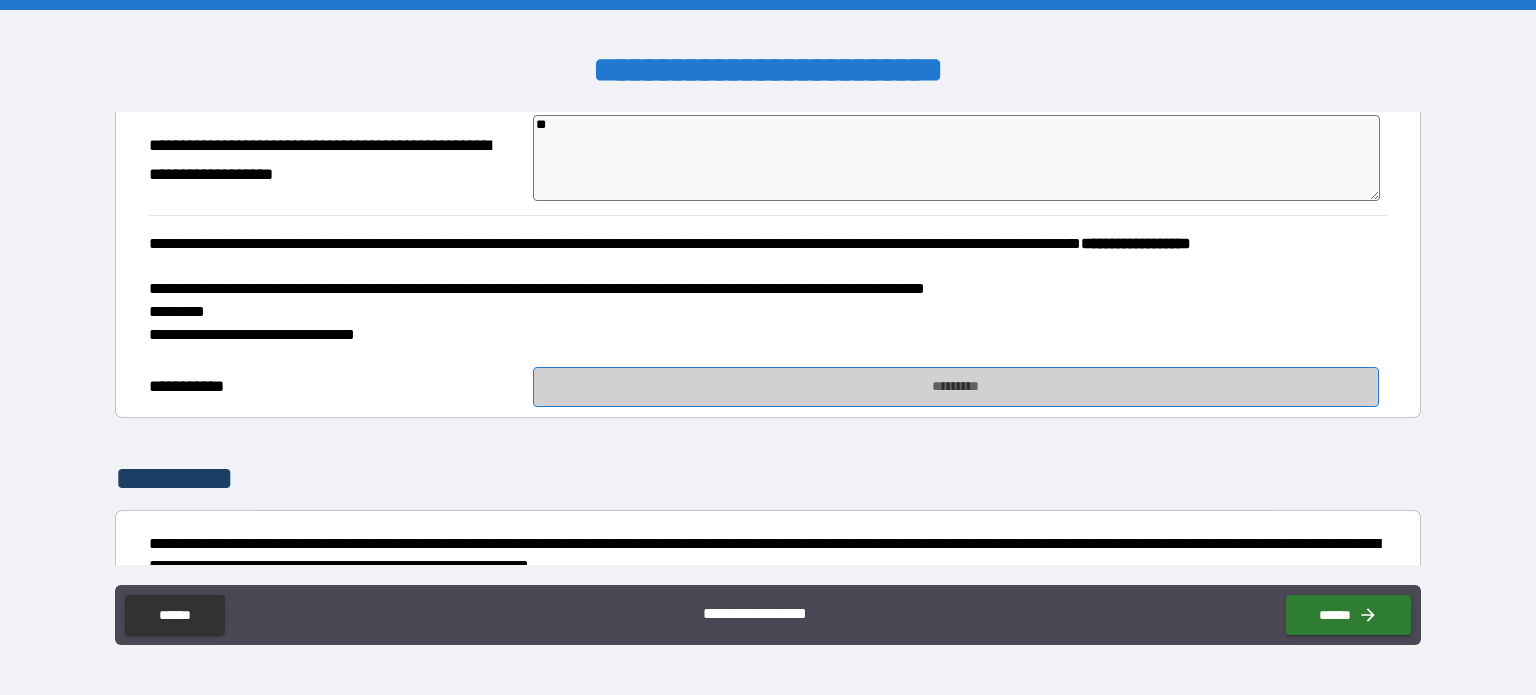 click on "*********" at bounding box center [956, 387] 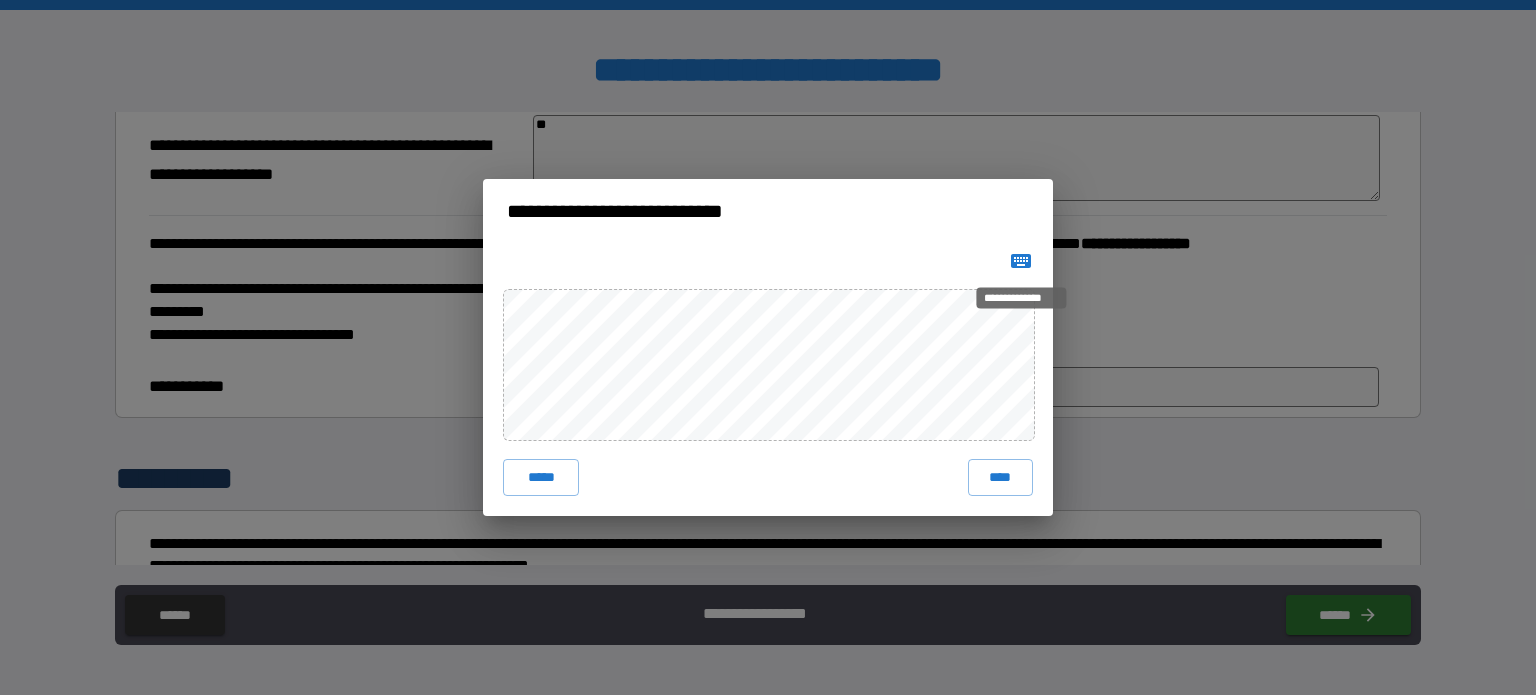 click 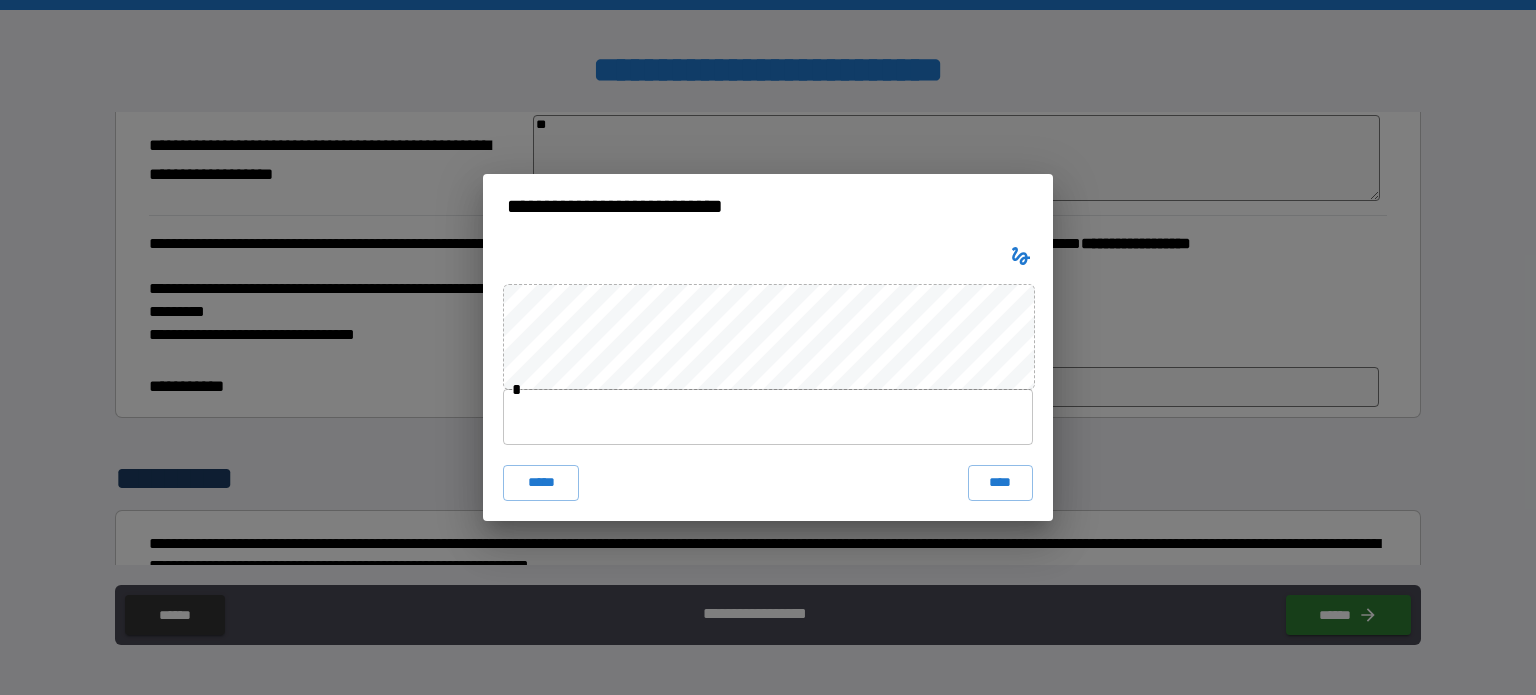 click at bounding box center (768, 417) 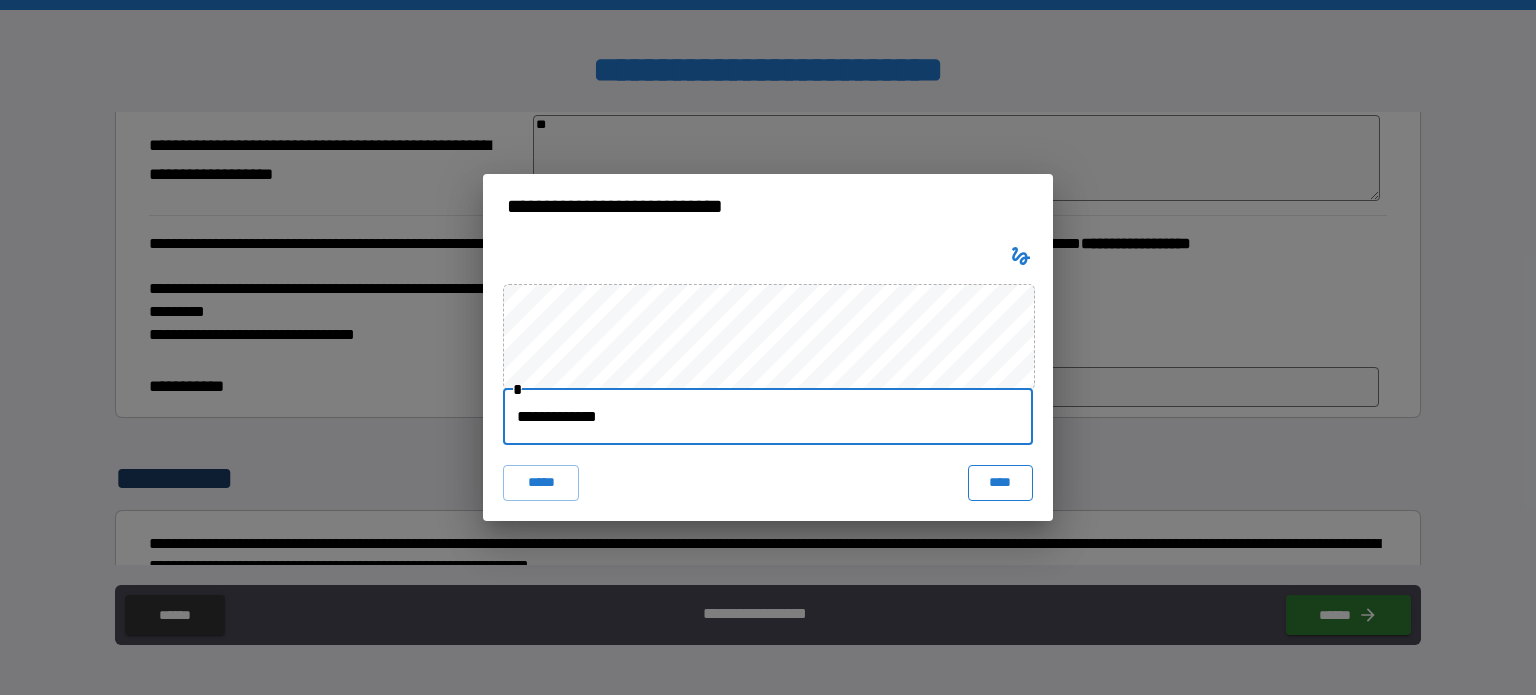 click on "****" at bounding box center (1000, 483) 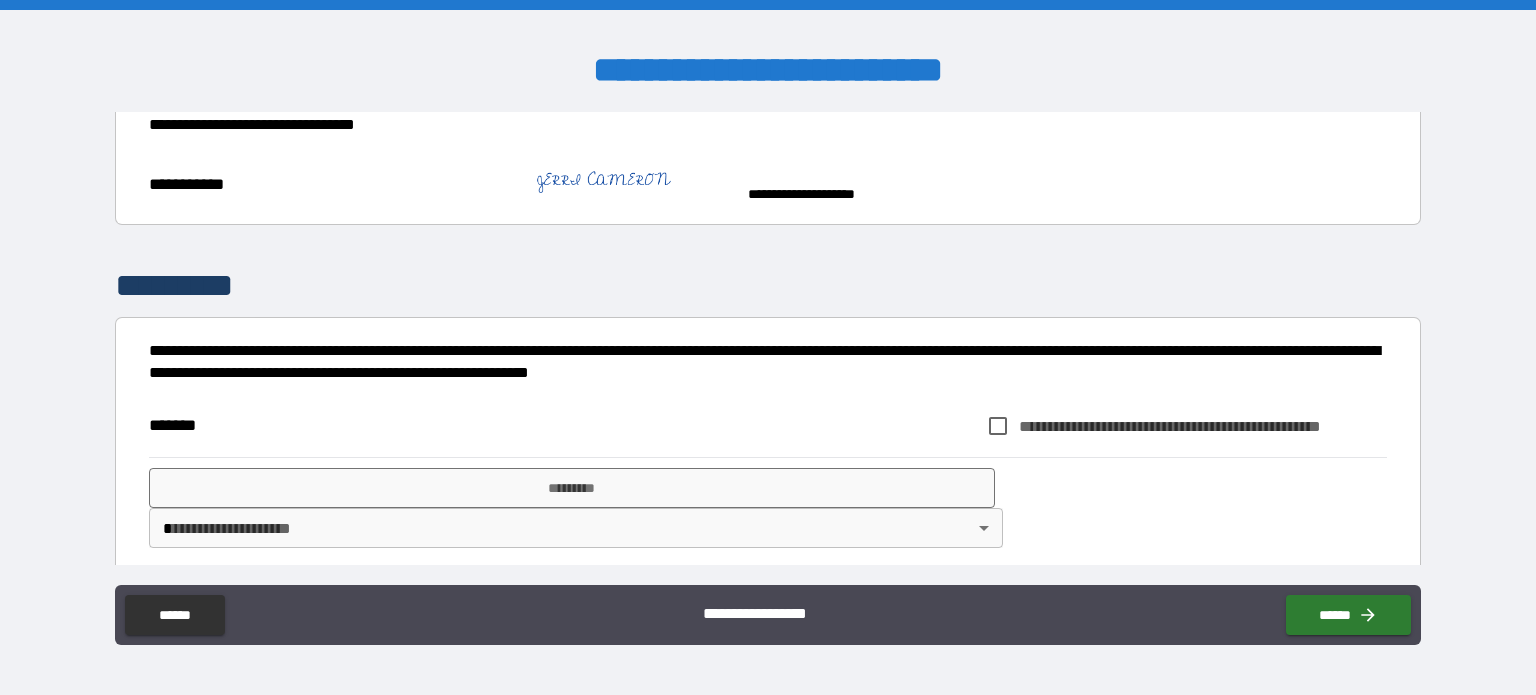 scroll, scrollTop: 954, scrollLeft: 0, axis: vertical 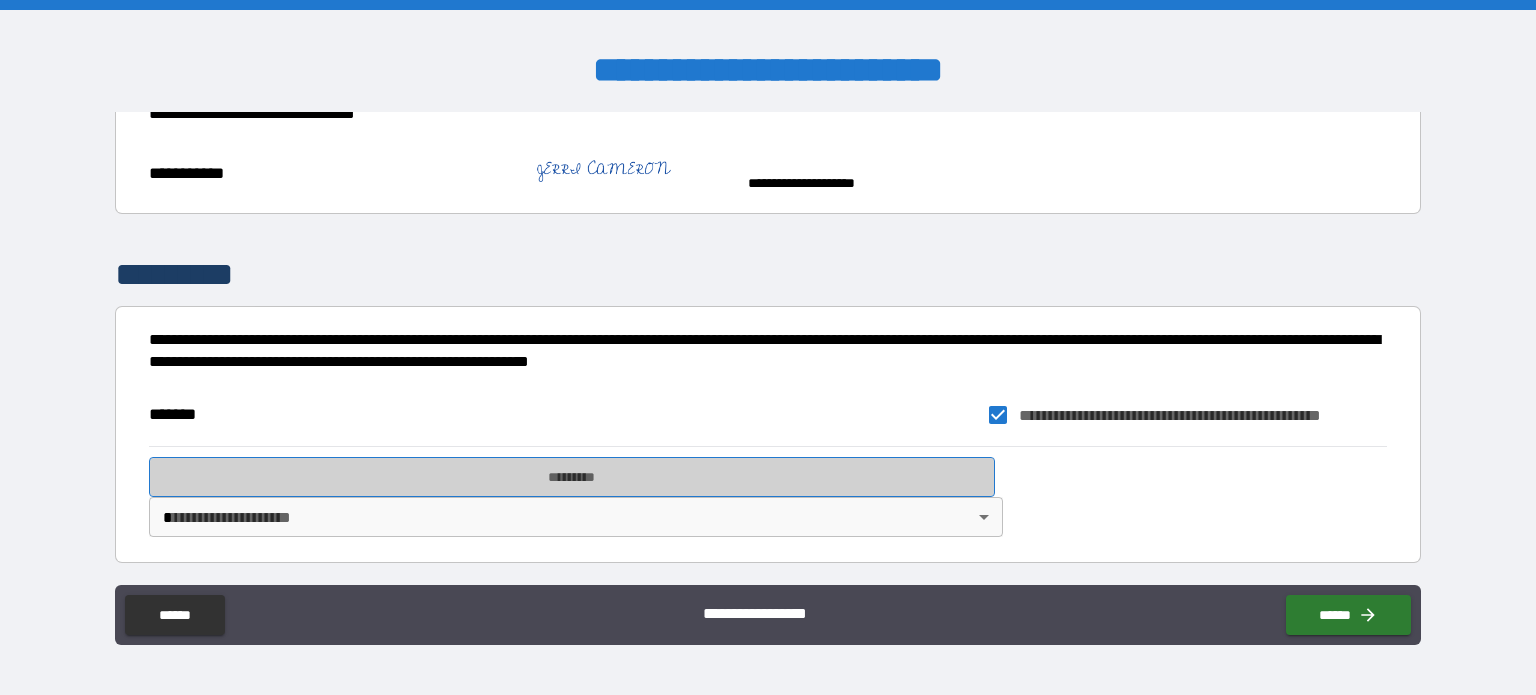click on "*********" at bounding box center (572, 477) 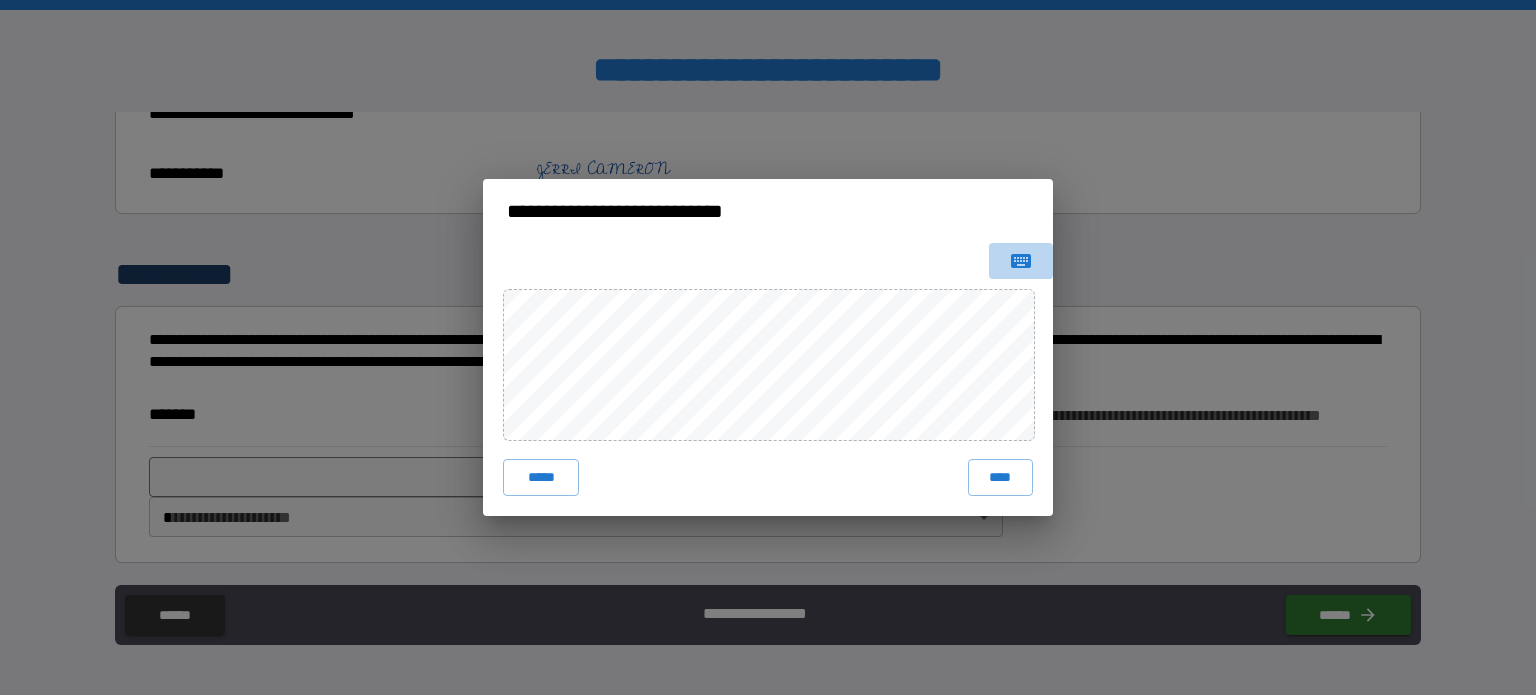 click at bounding box center [1021, 261] 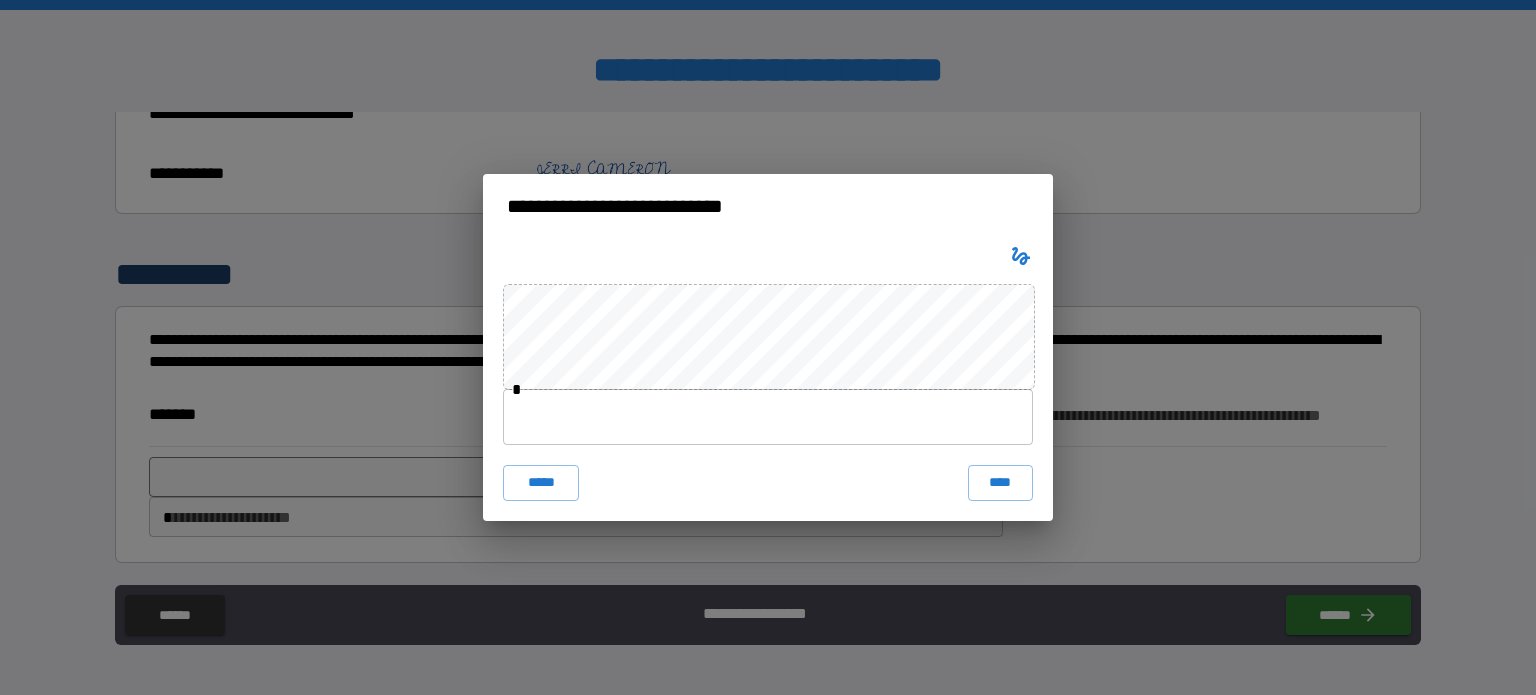 click at bounding box center [768, 417] 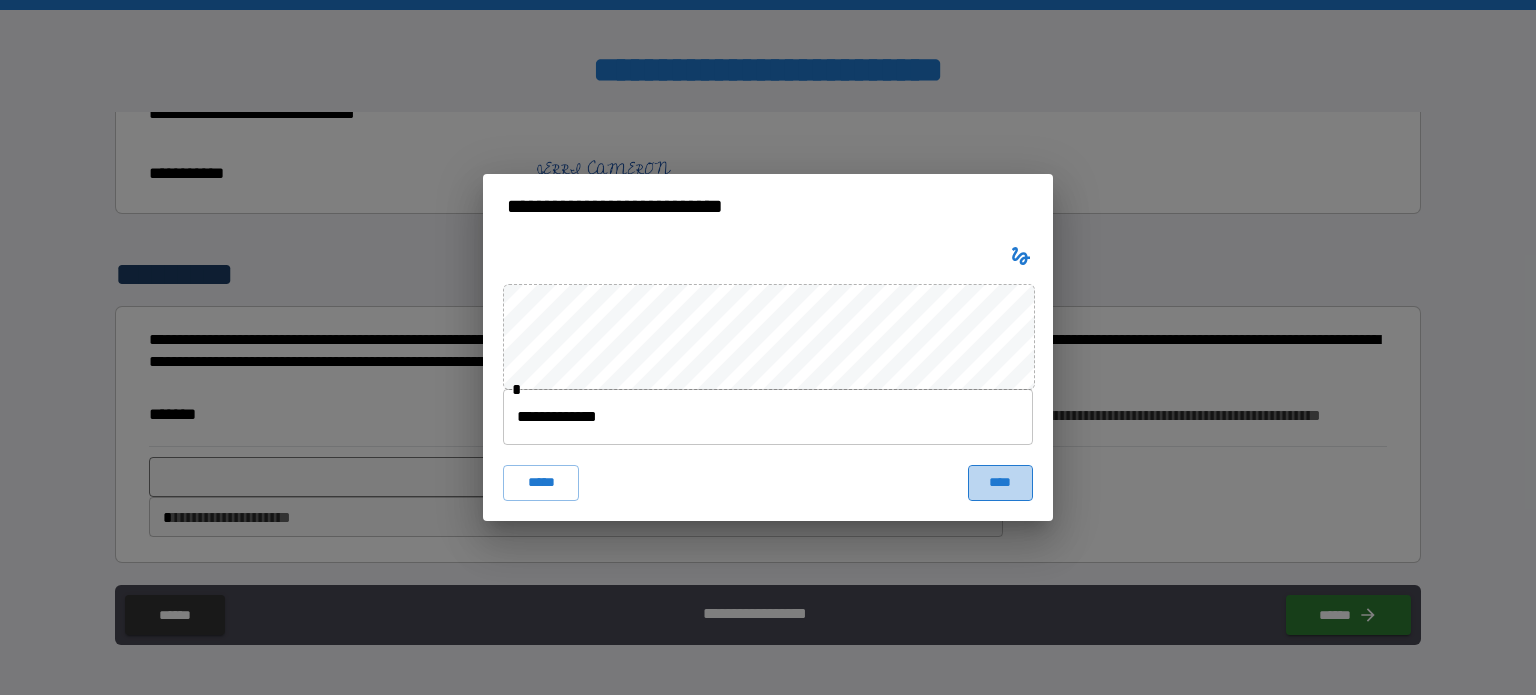 click on "****" at bounding box center [1000, 483] 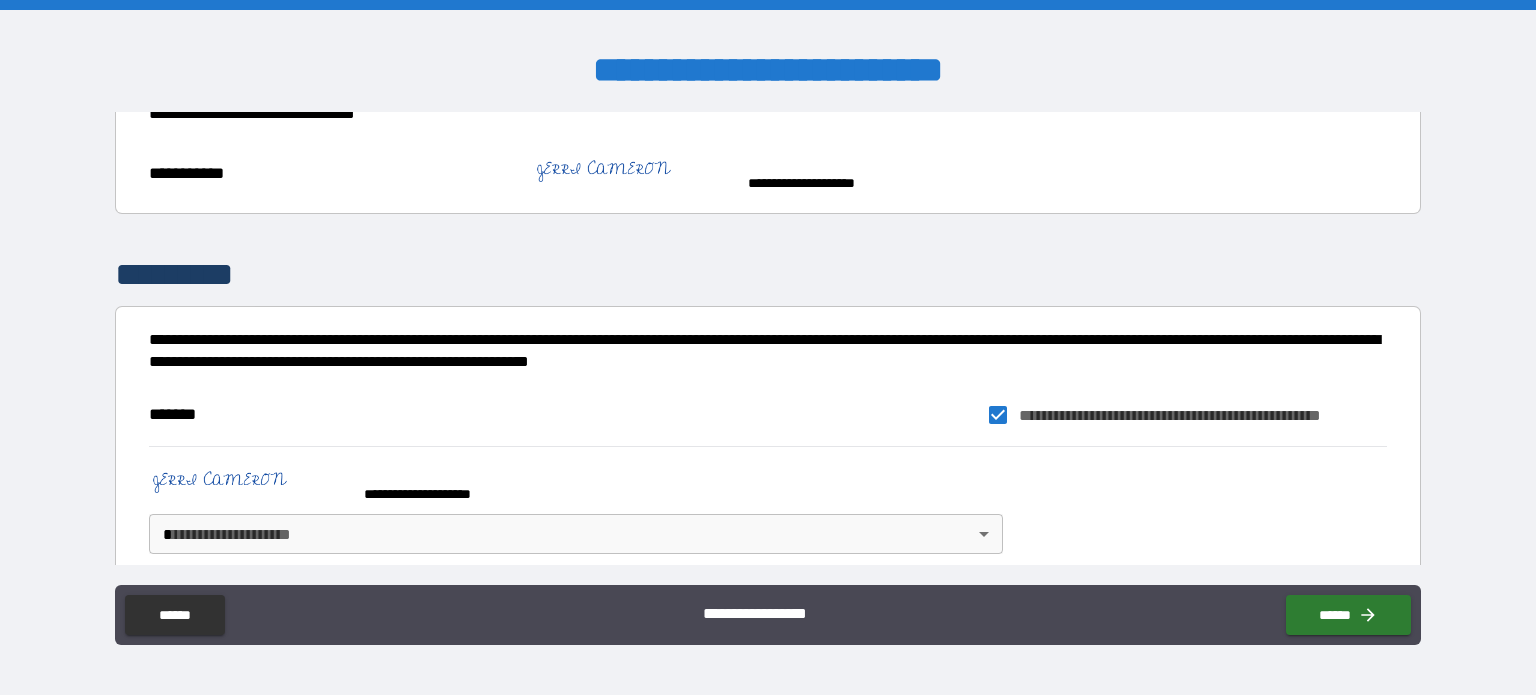click on "**********" at bounding box center [768, 347] 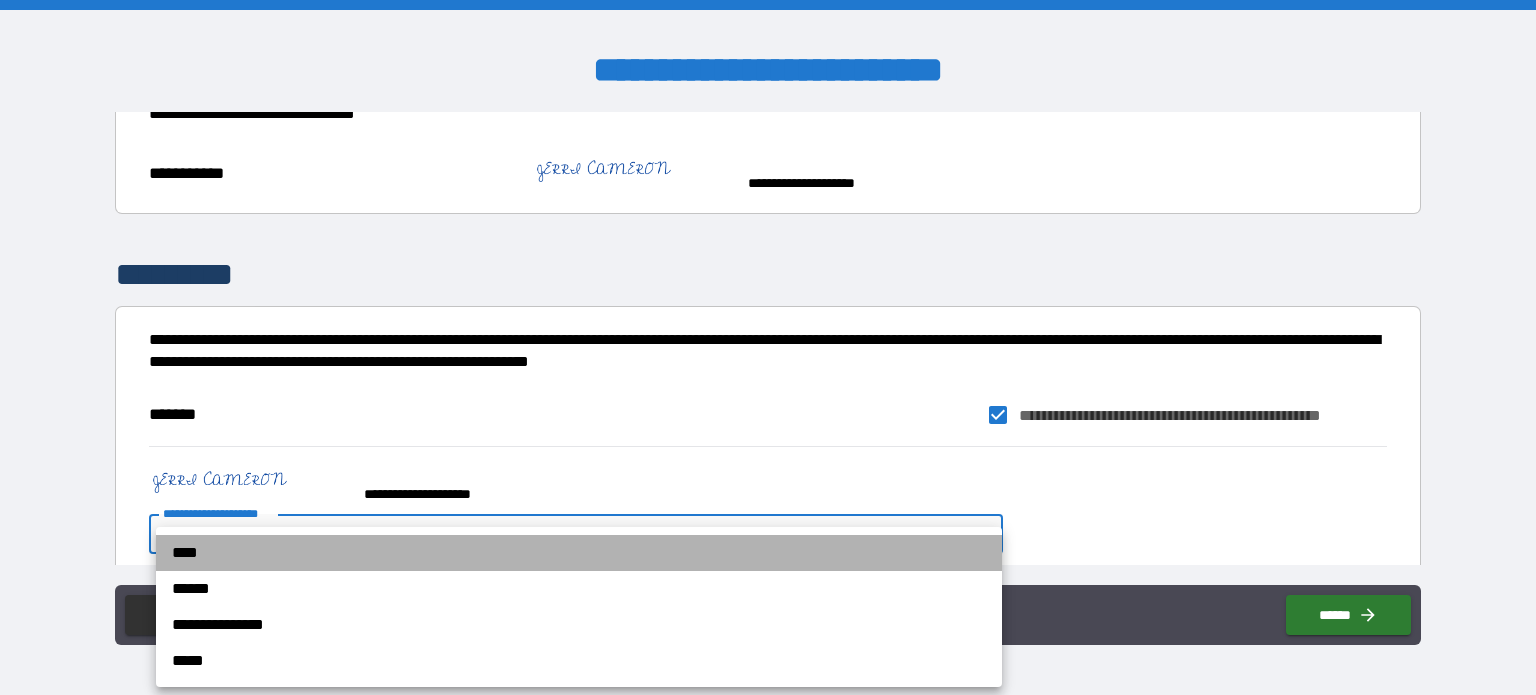 click on "****" at bounding box center [579, 553] 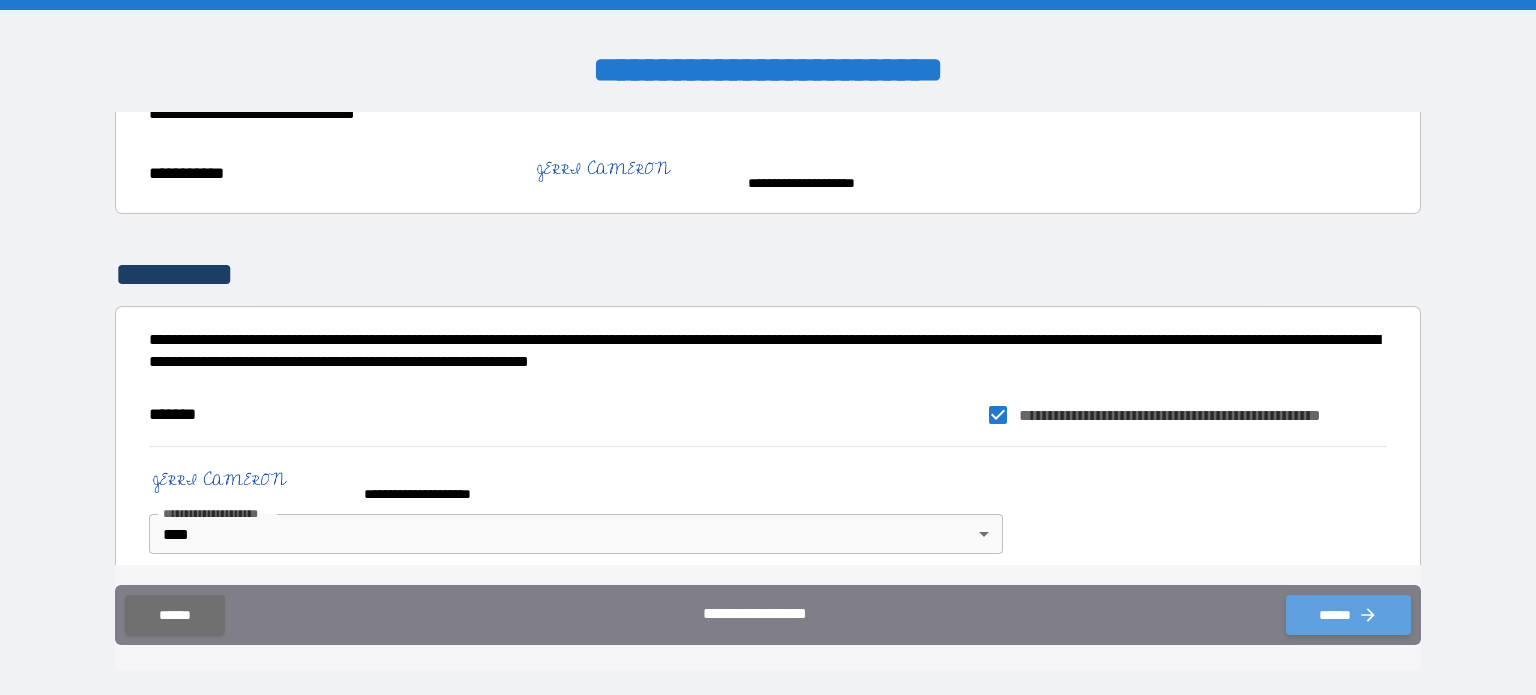 click on "******" at bounding box center [1348, 615] 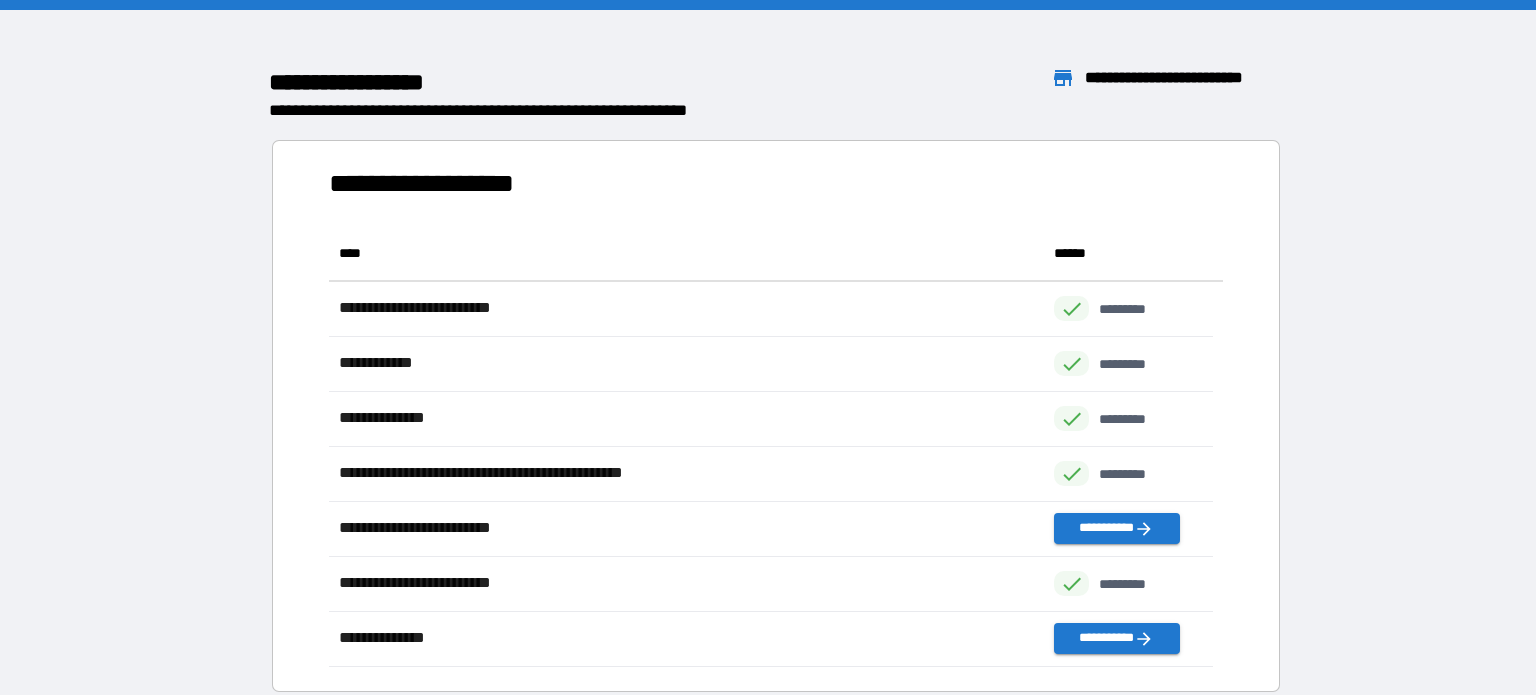 scroll, scrollTop: 426, scrollLeft: 869, axis: both 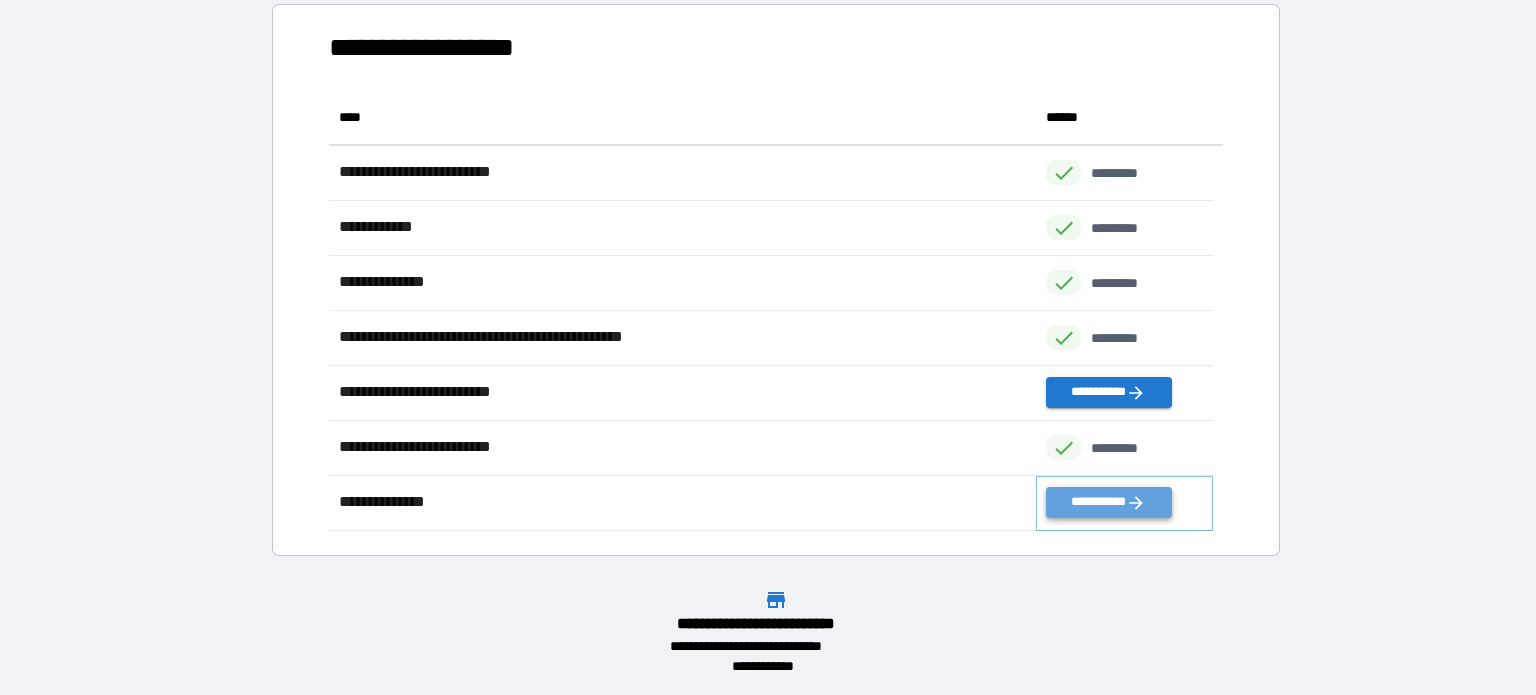 click on "**********" at bounding box center (1108, 502) 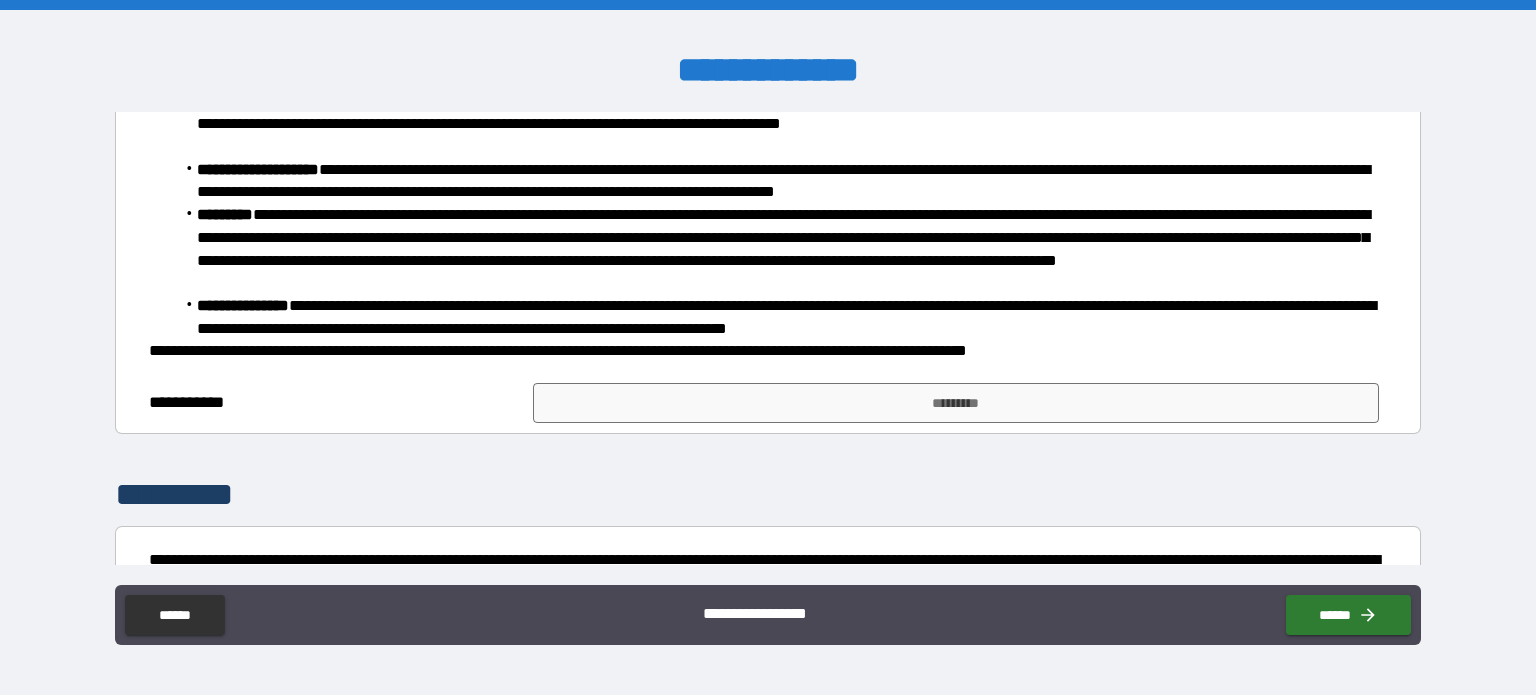 scroll, scrollTop: 512, scrollLeft: 0, axis: vertical 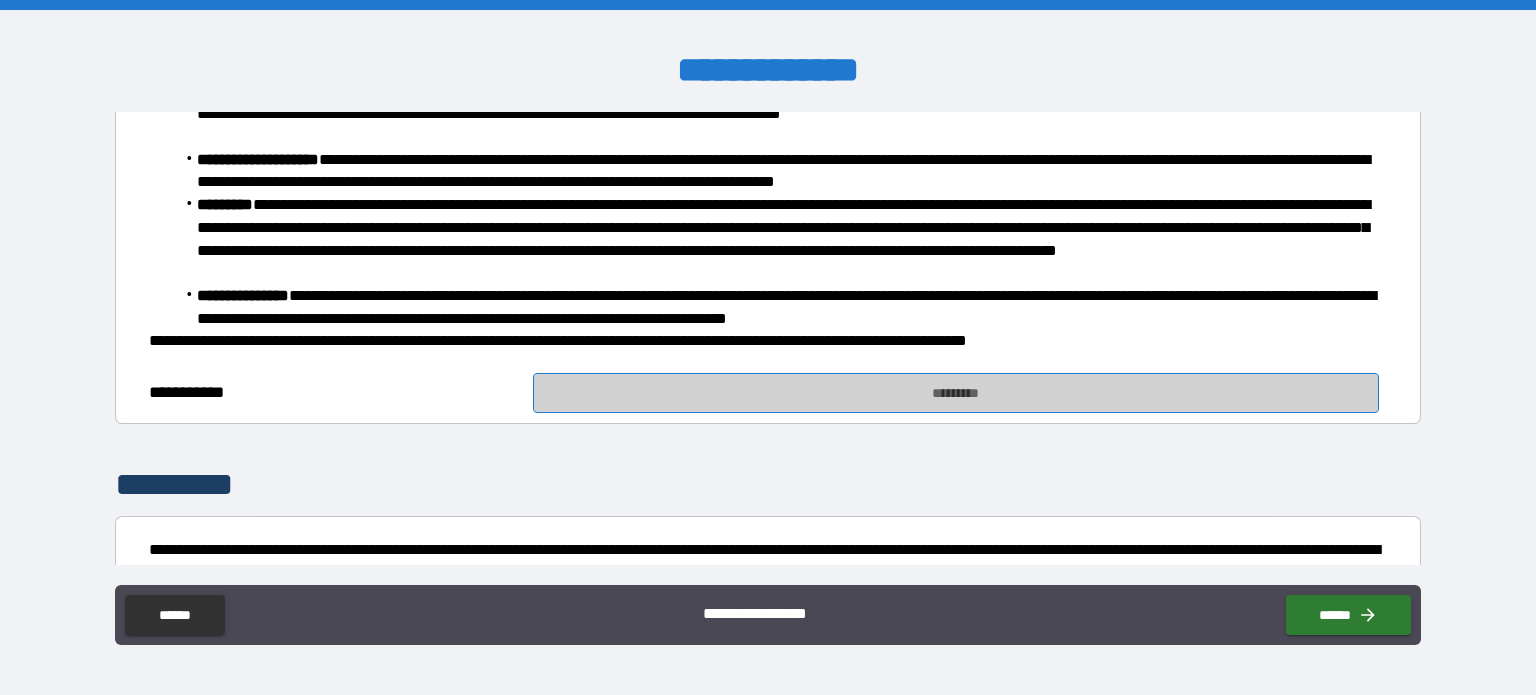 click on "*********" at bounding box center [956, 393] 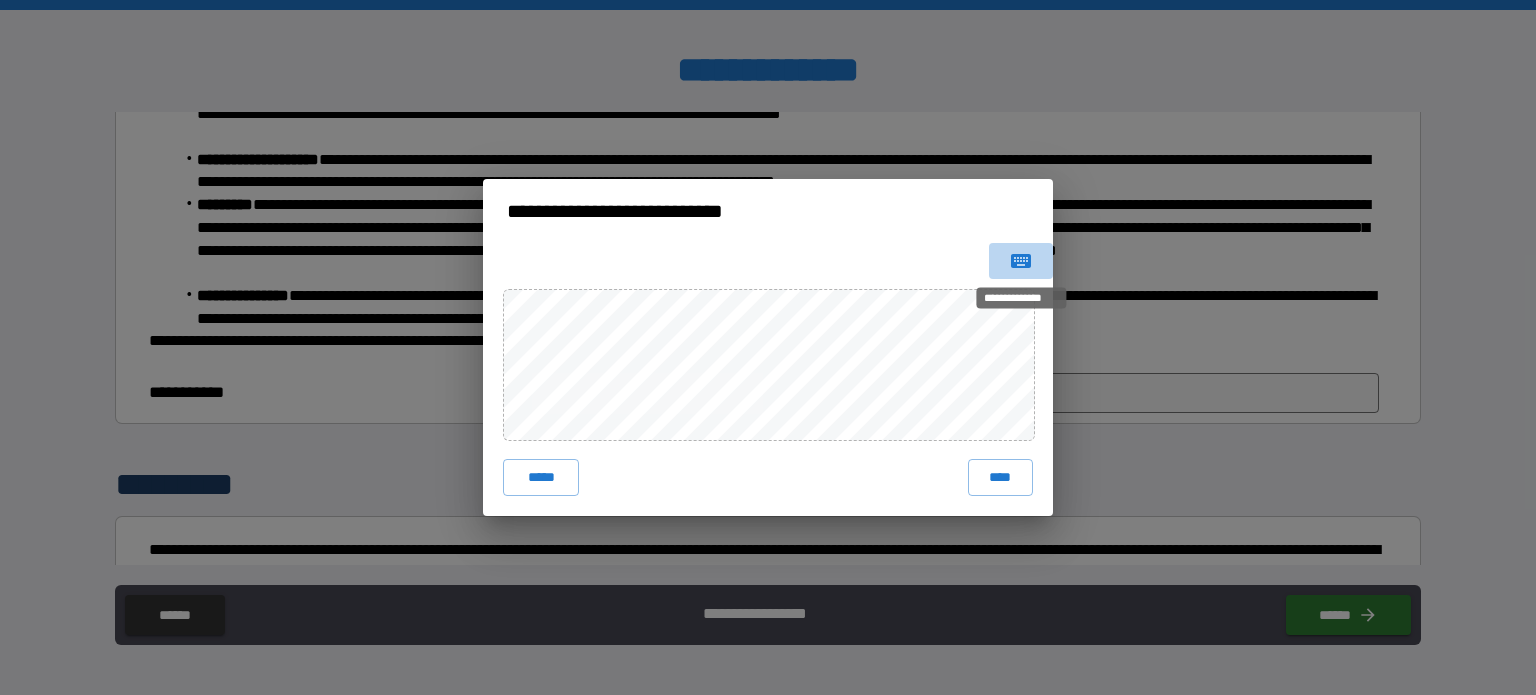 click 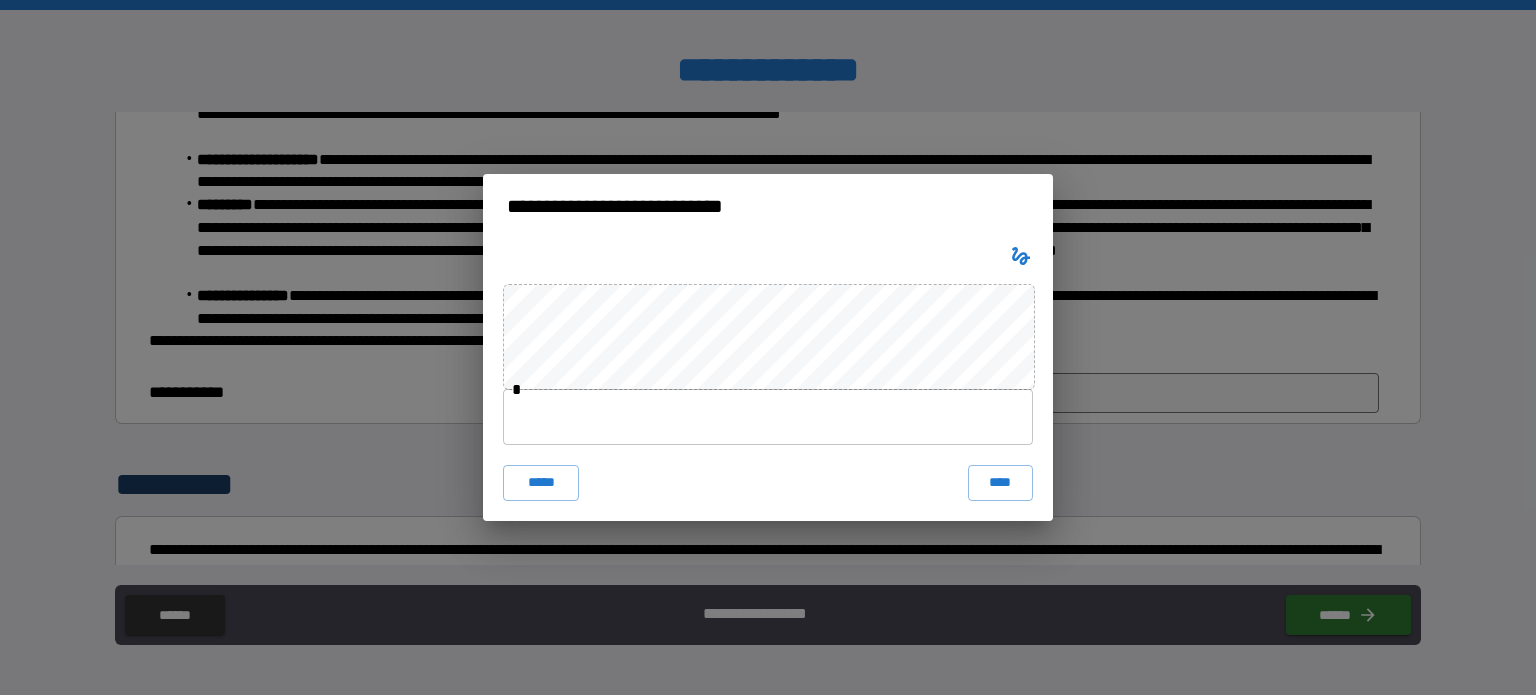 click at bounding box center (768, 417) 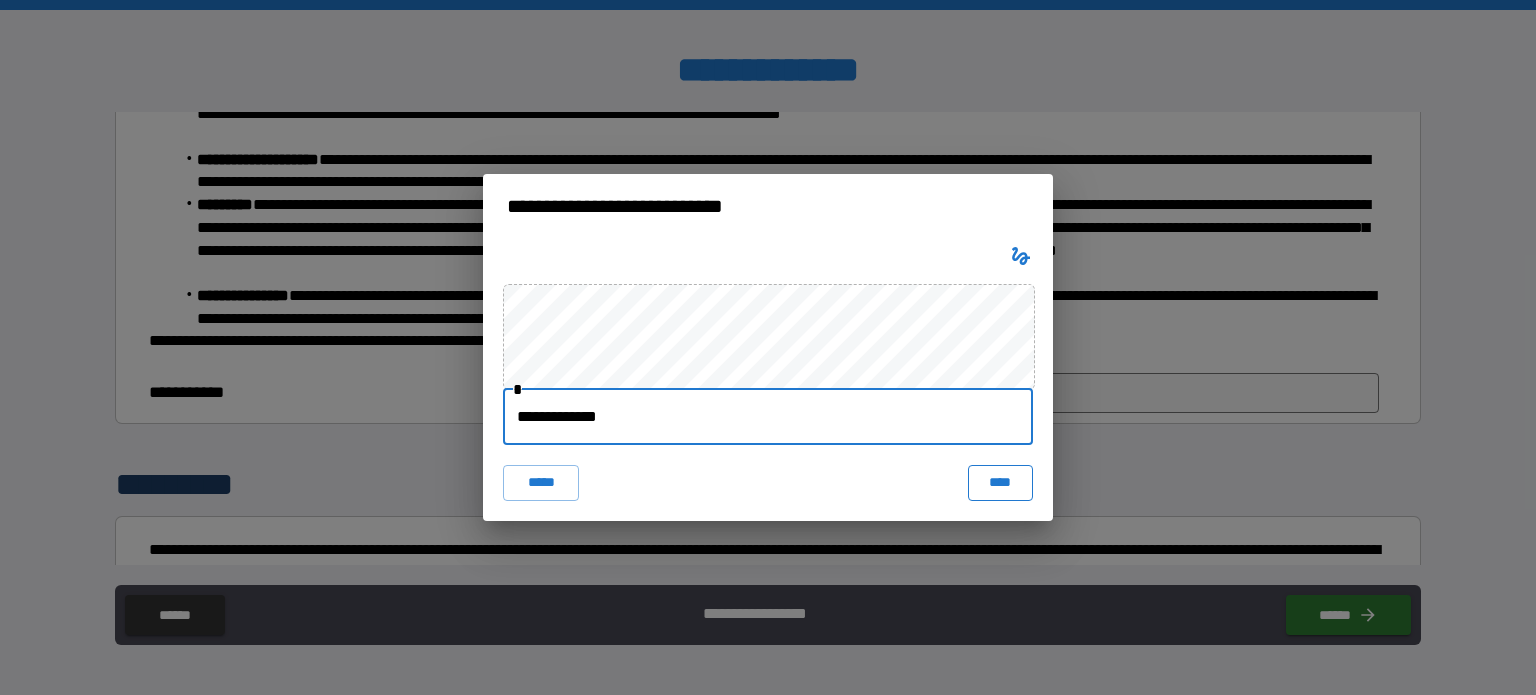 click on "****" at bounding box center (1000, 483) 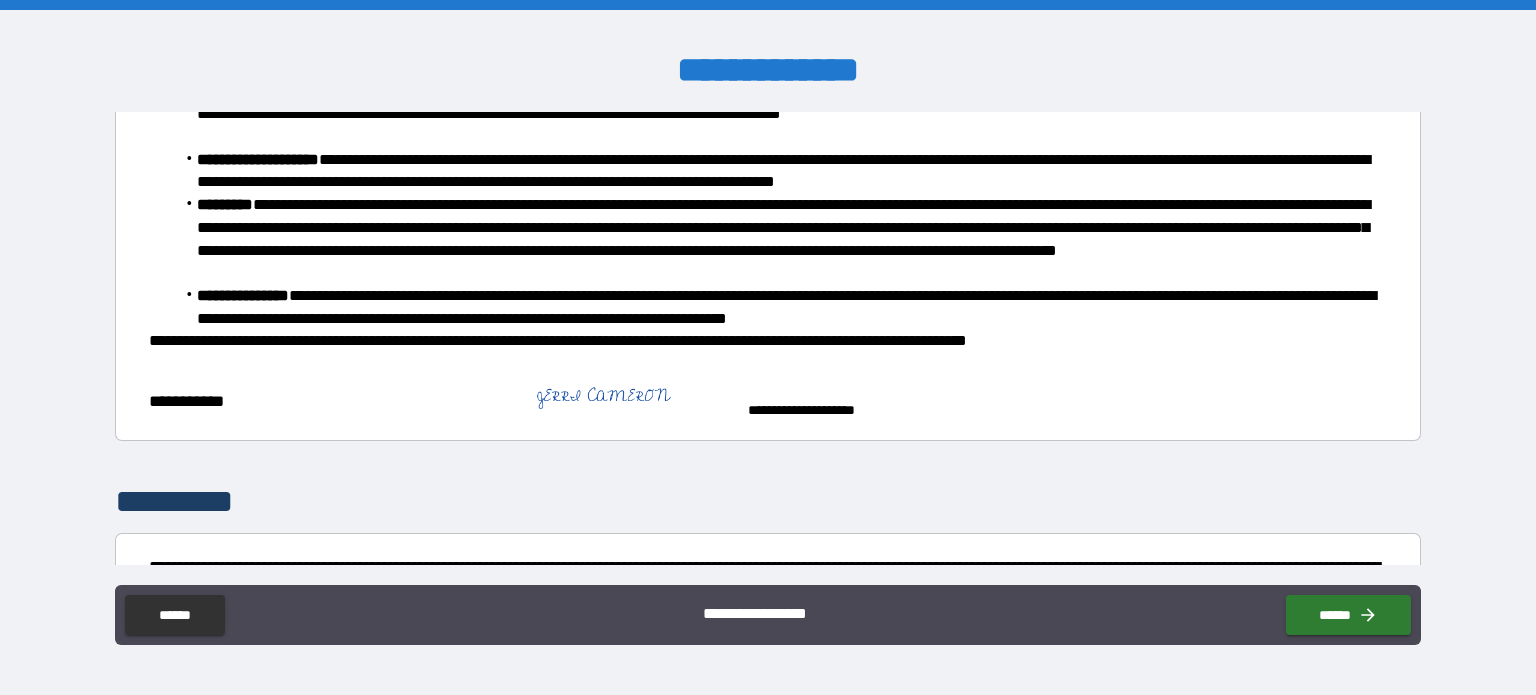 scroll, scrollTop: 741, scrollLeft: 0, axis: vertical 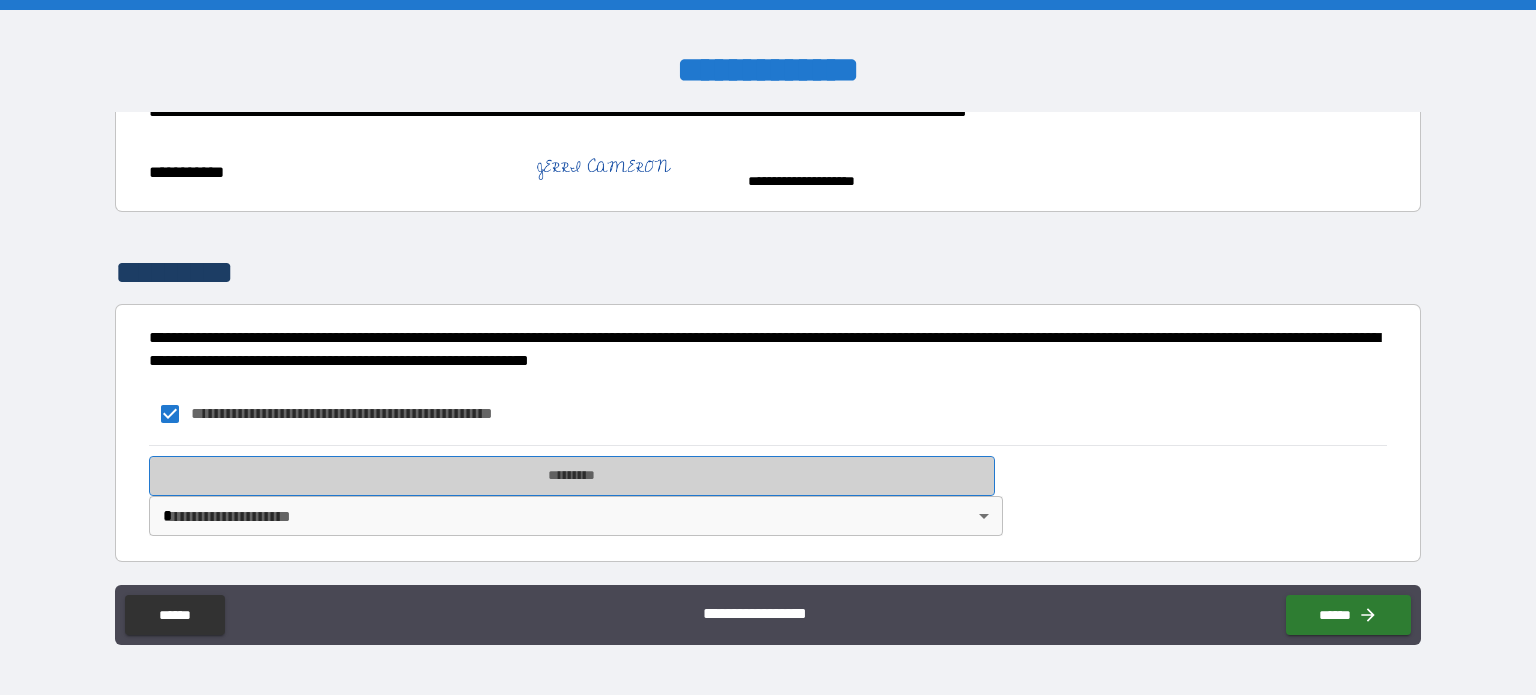 click on "*********" at bounding box center [572, 476] 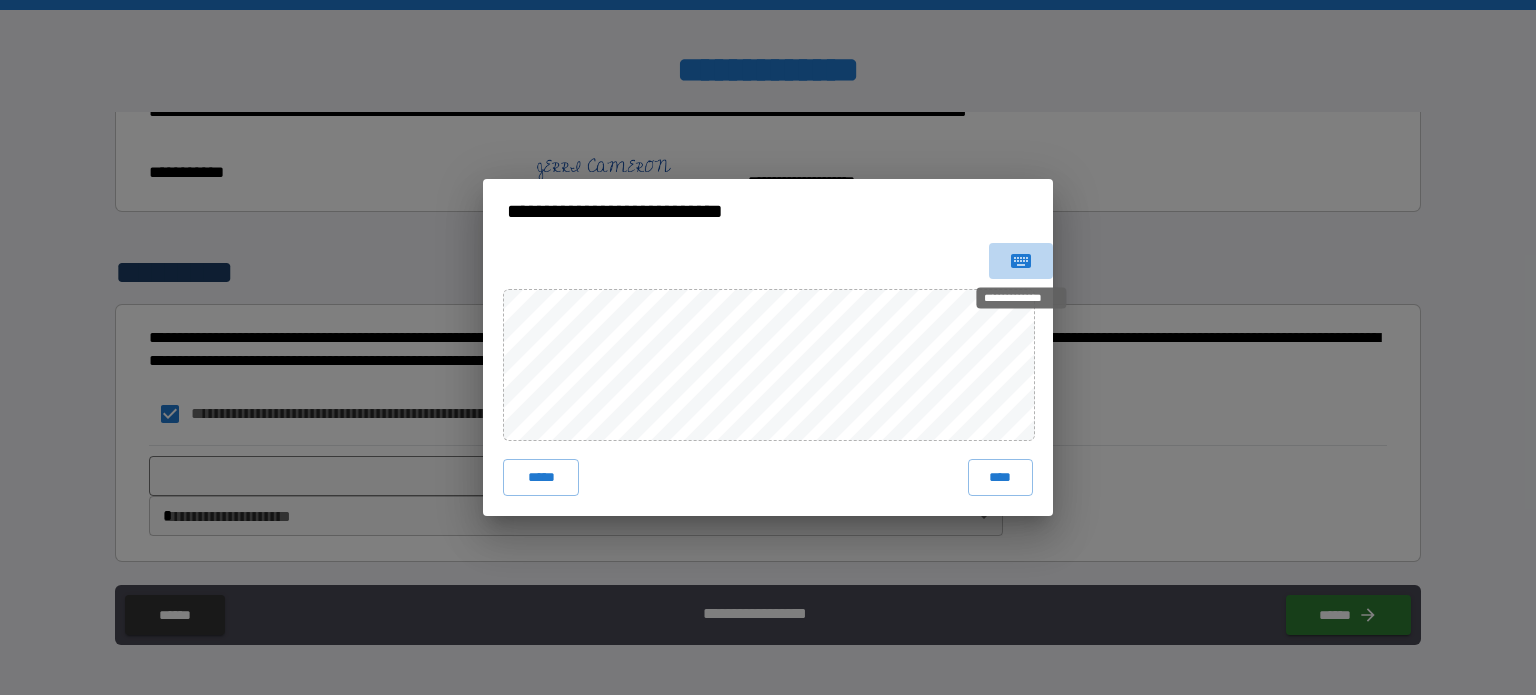 click 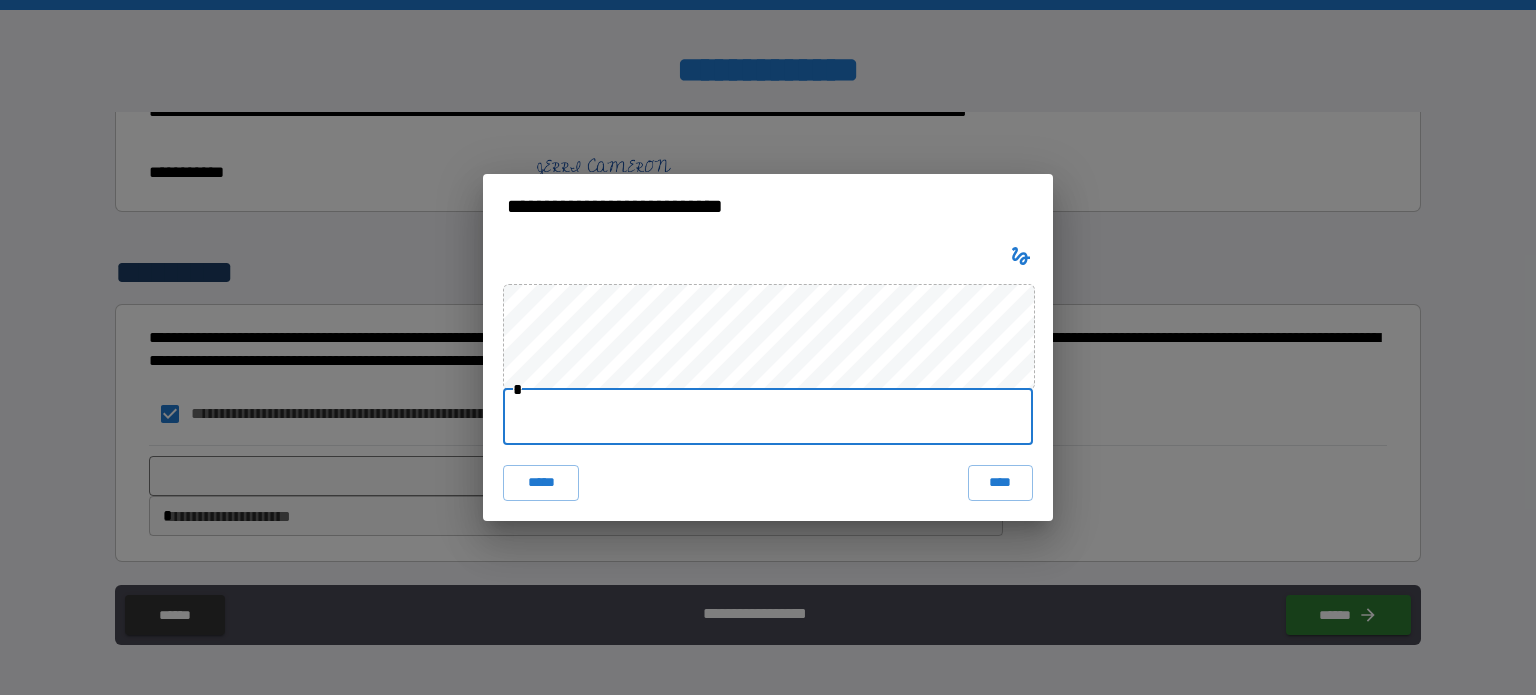 click at bounding box center (768, 417) 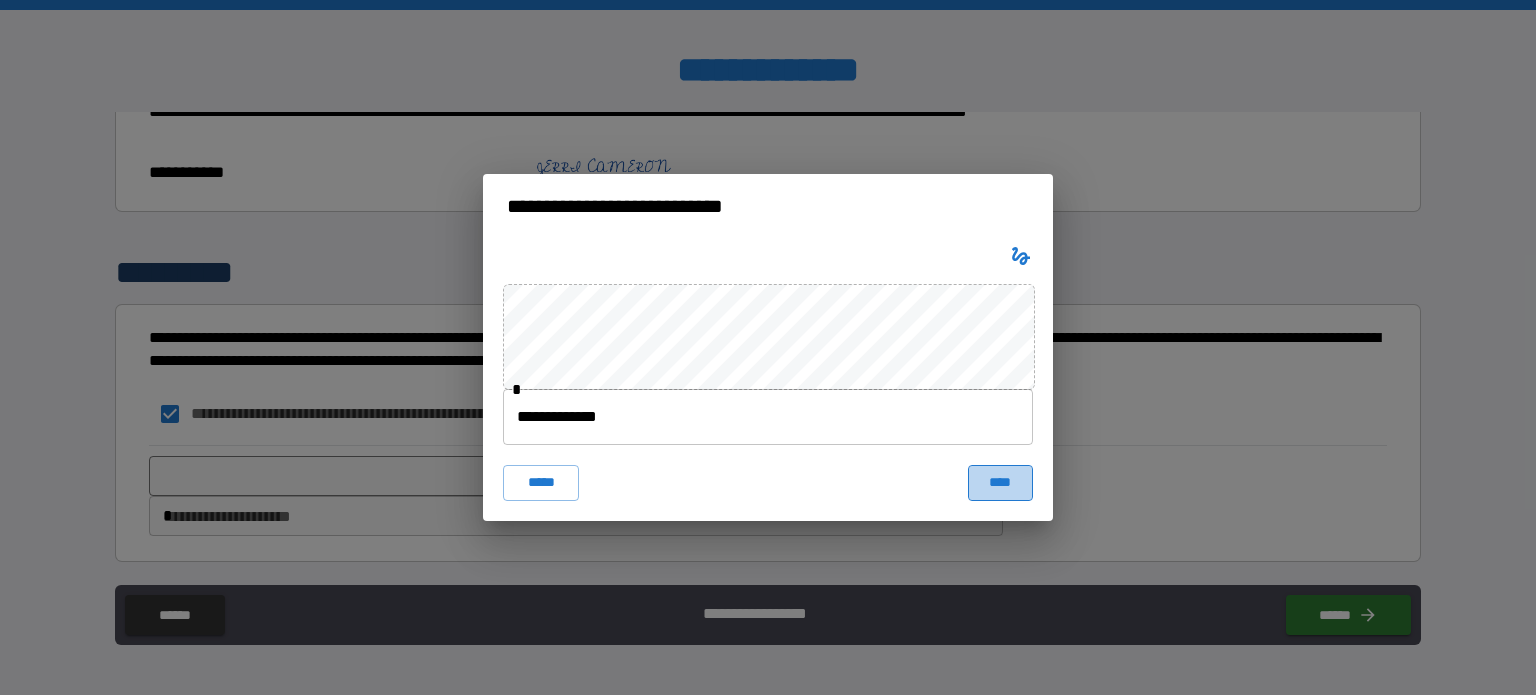 click on "****" at bounding box center [1000, 483] 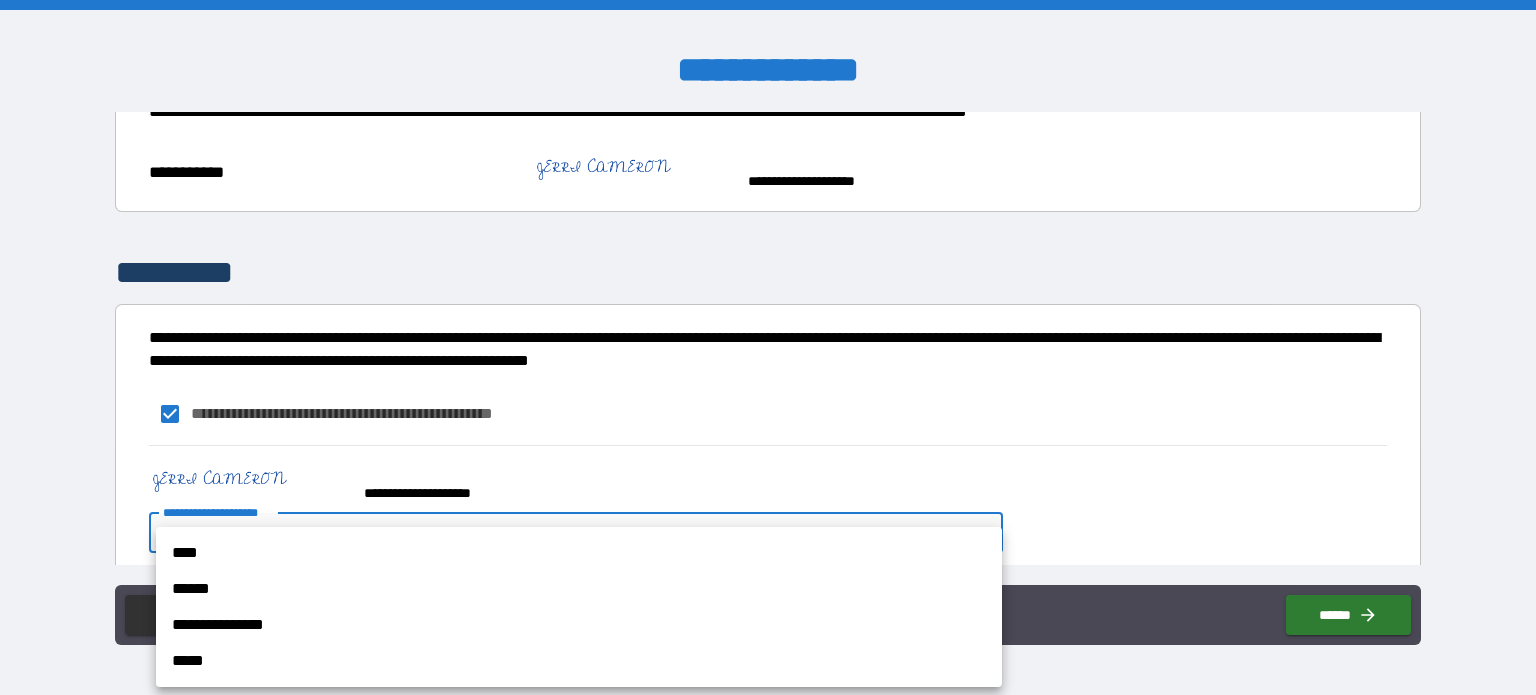 click on "**********" at bounding box center [768, 347] 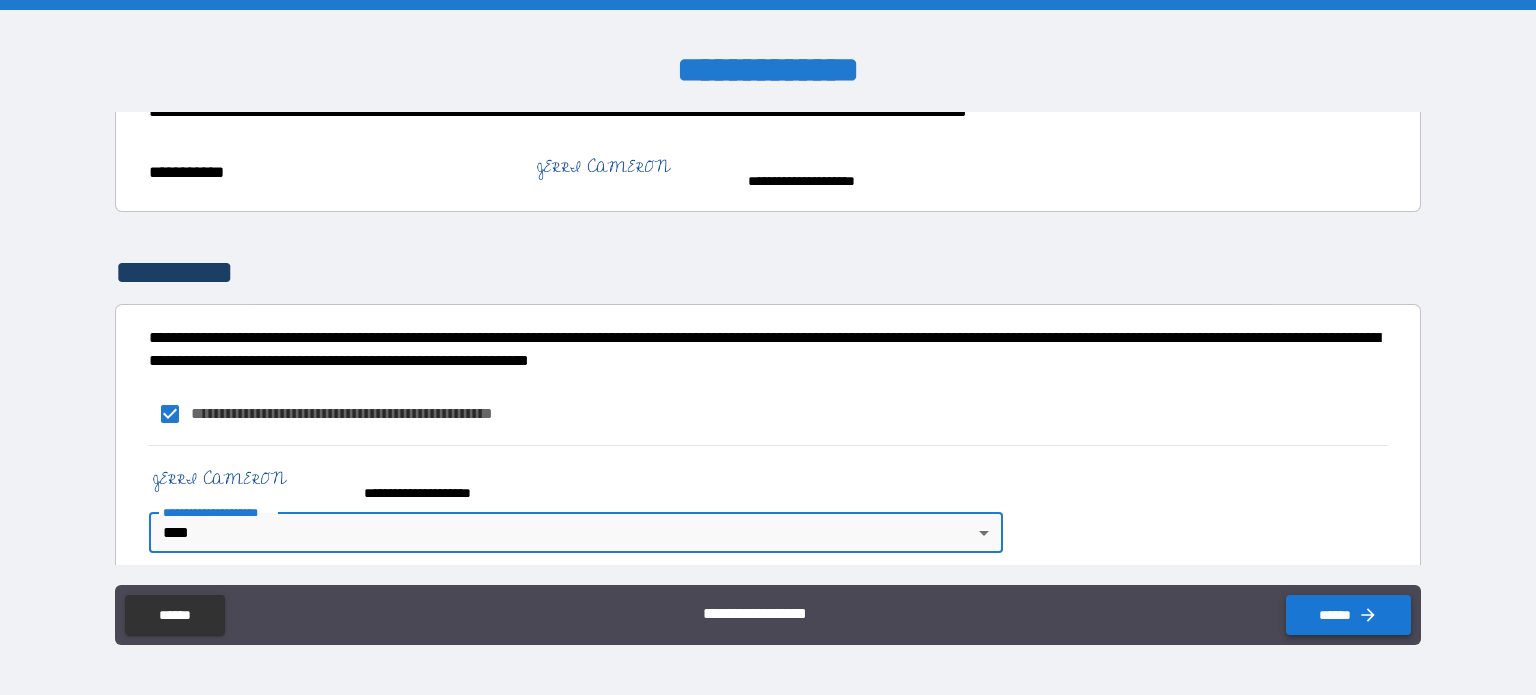 click on "******" at bounding box center [1348, 615] 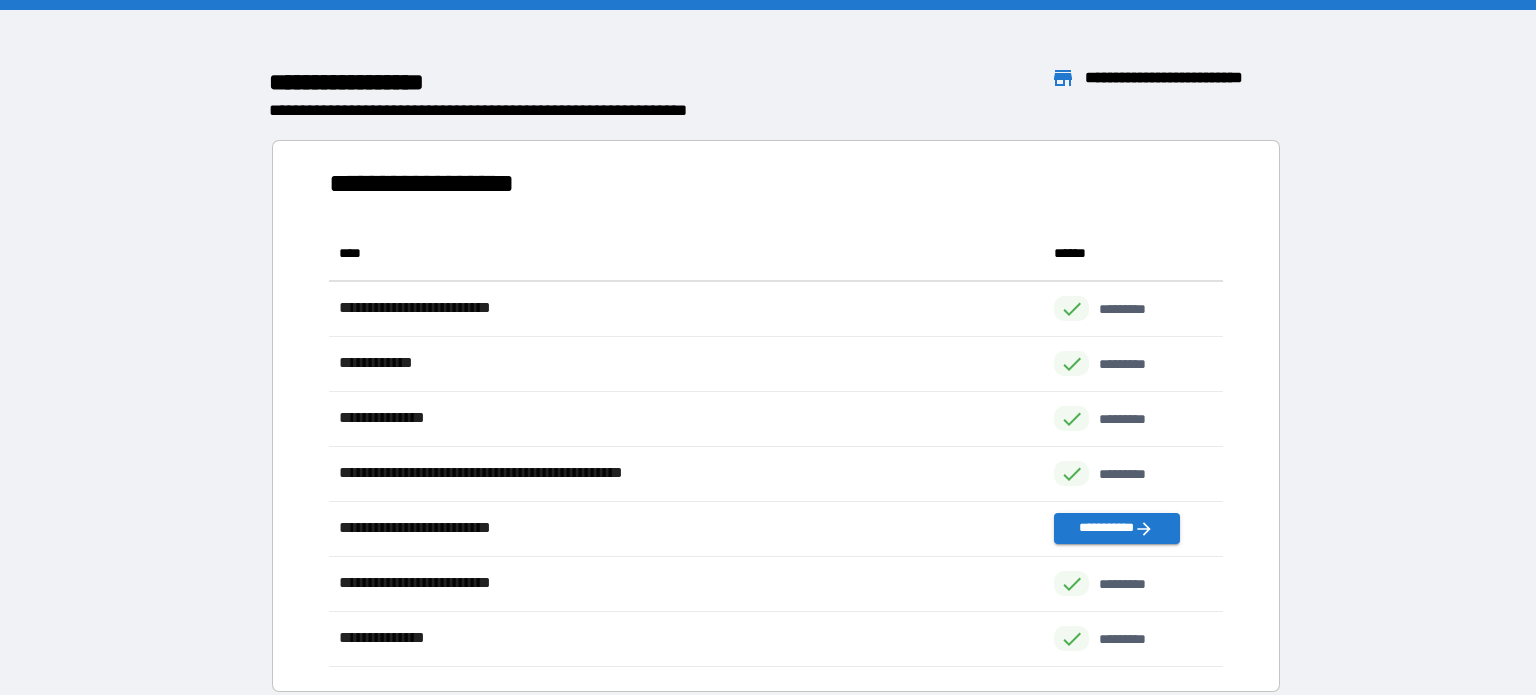 scroll, scrollTop: 16, scrollLeft: 16, axis: both 